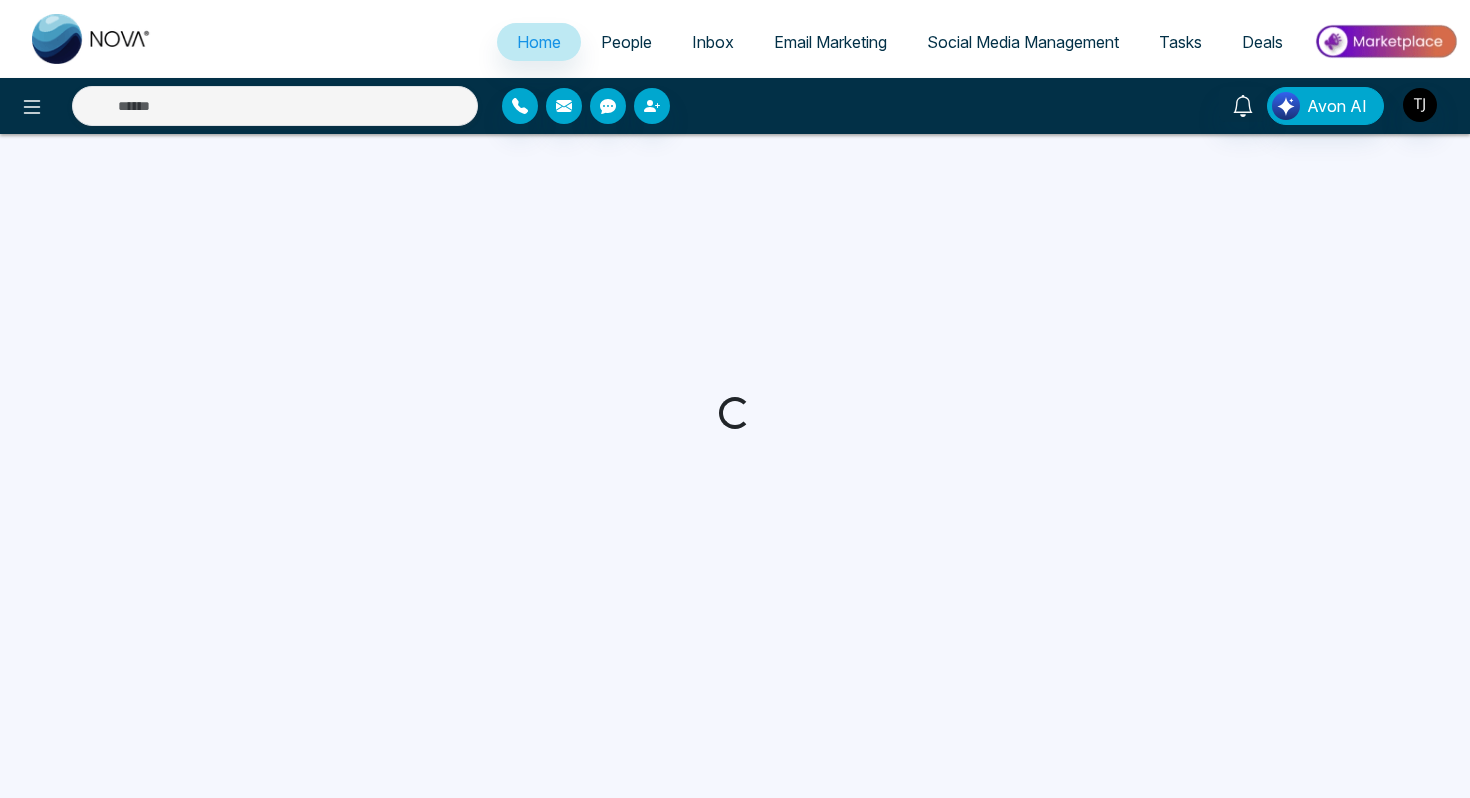 scroll, scrollTop: 0, scrollLeft: 0, axis: both 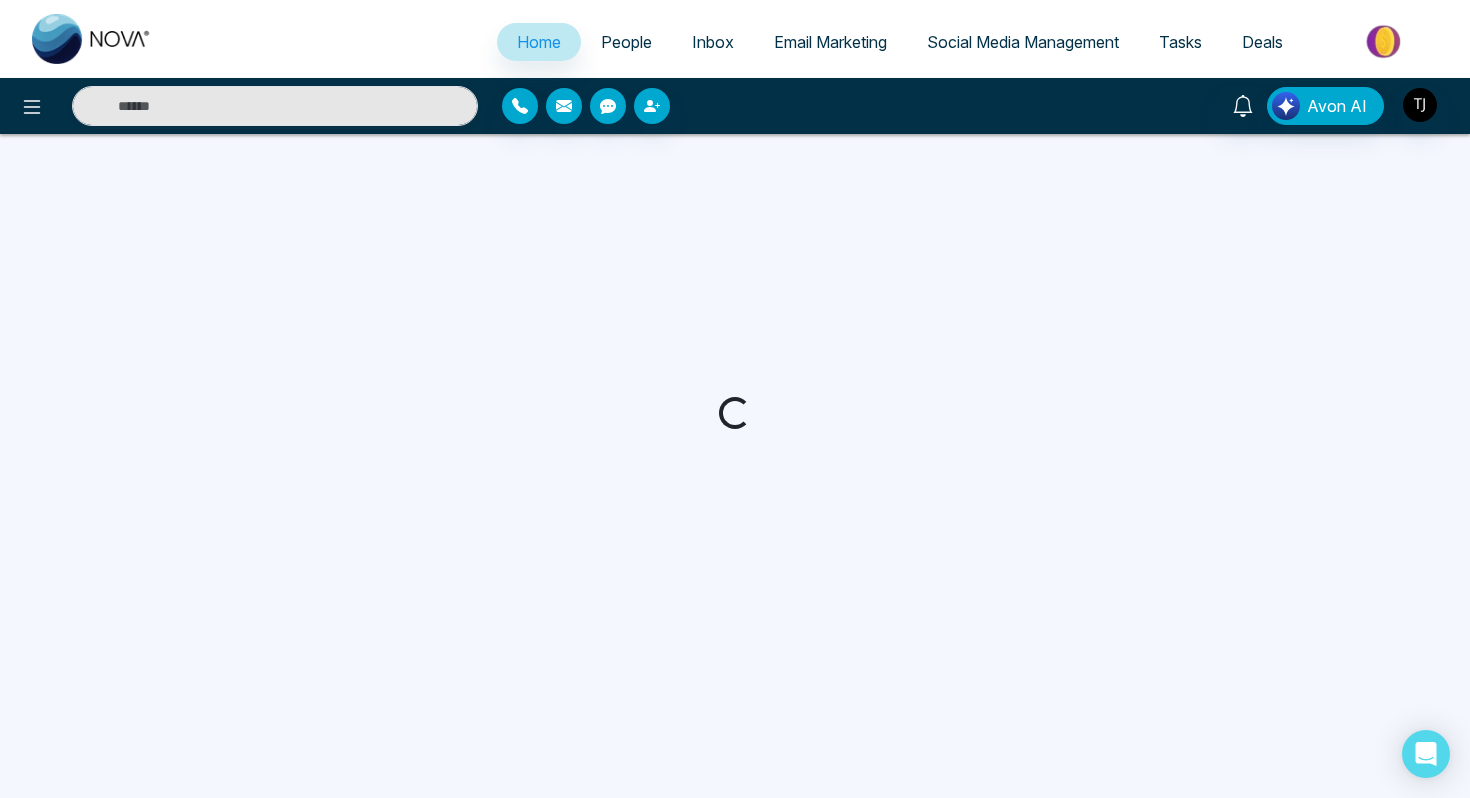 select on "*" 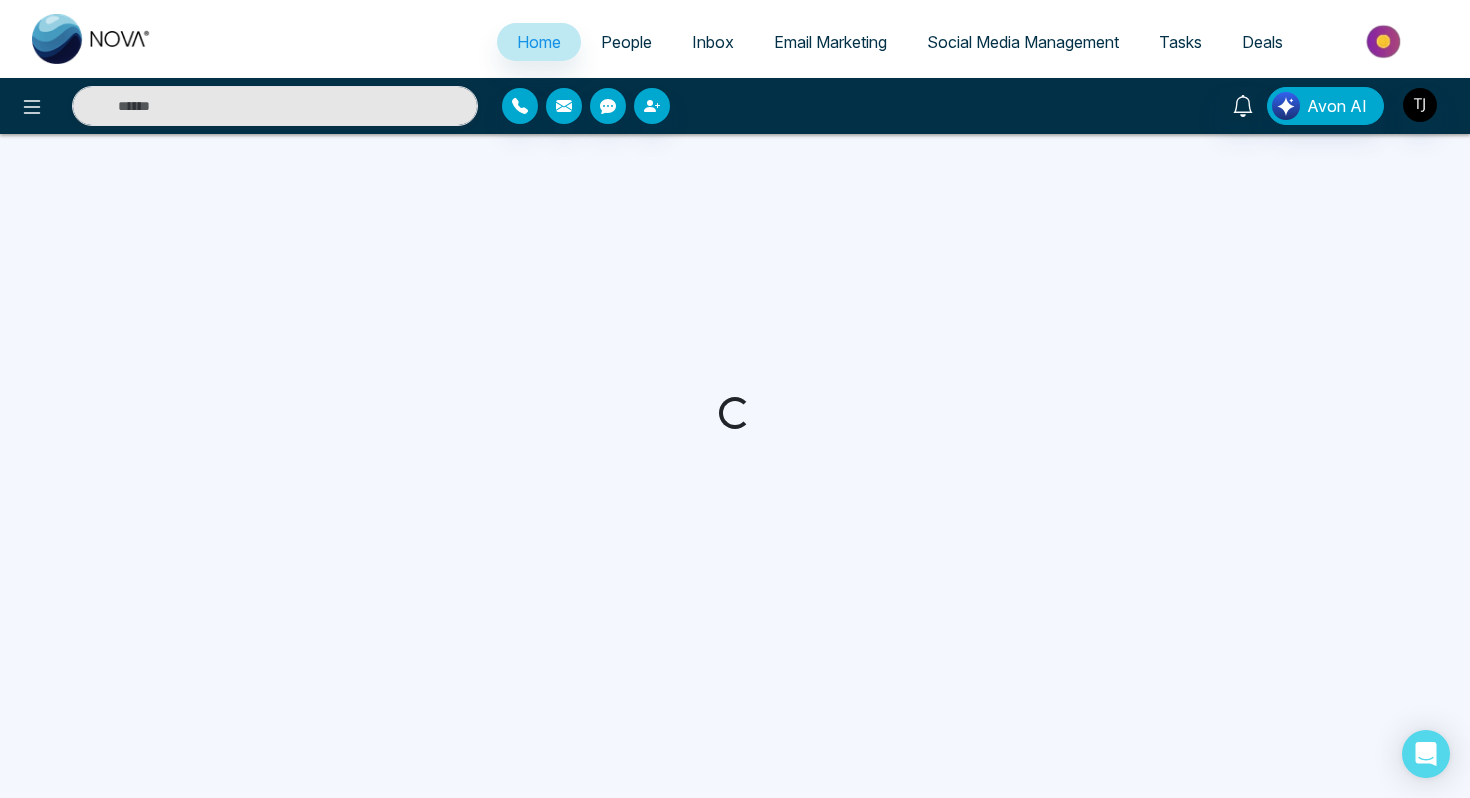 select on "*" 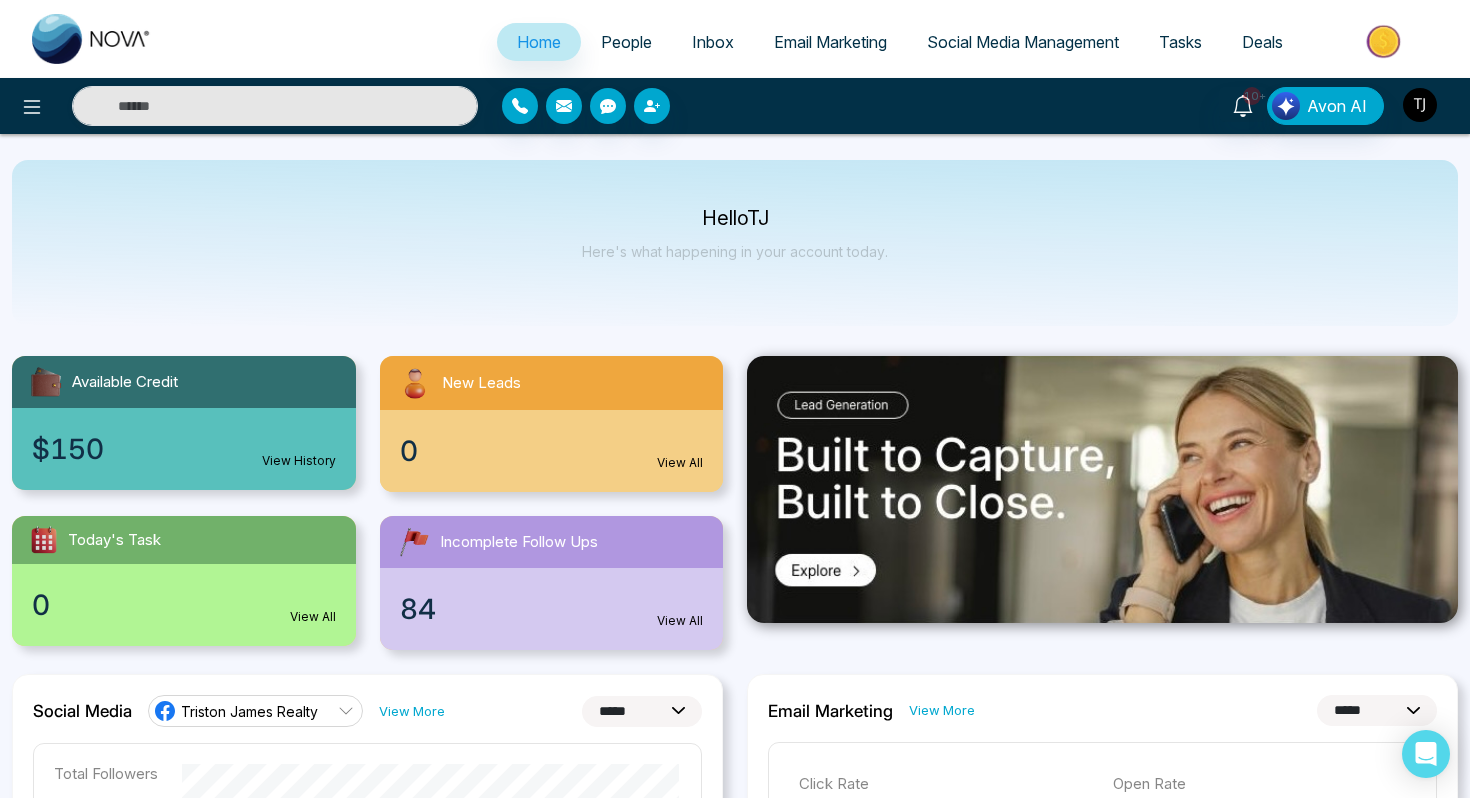 click at bounding box center [1420, 105] 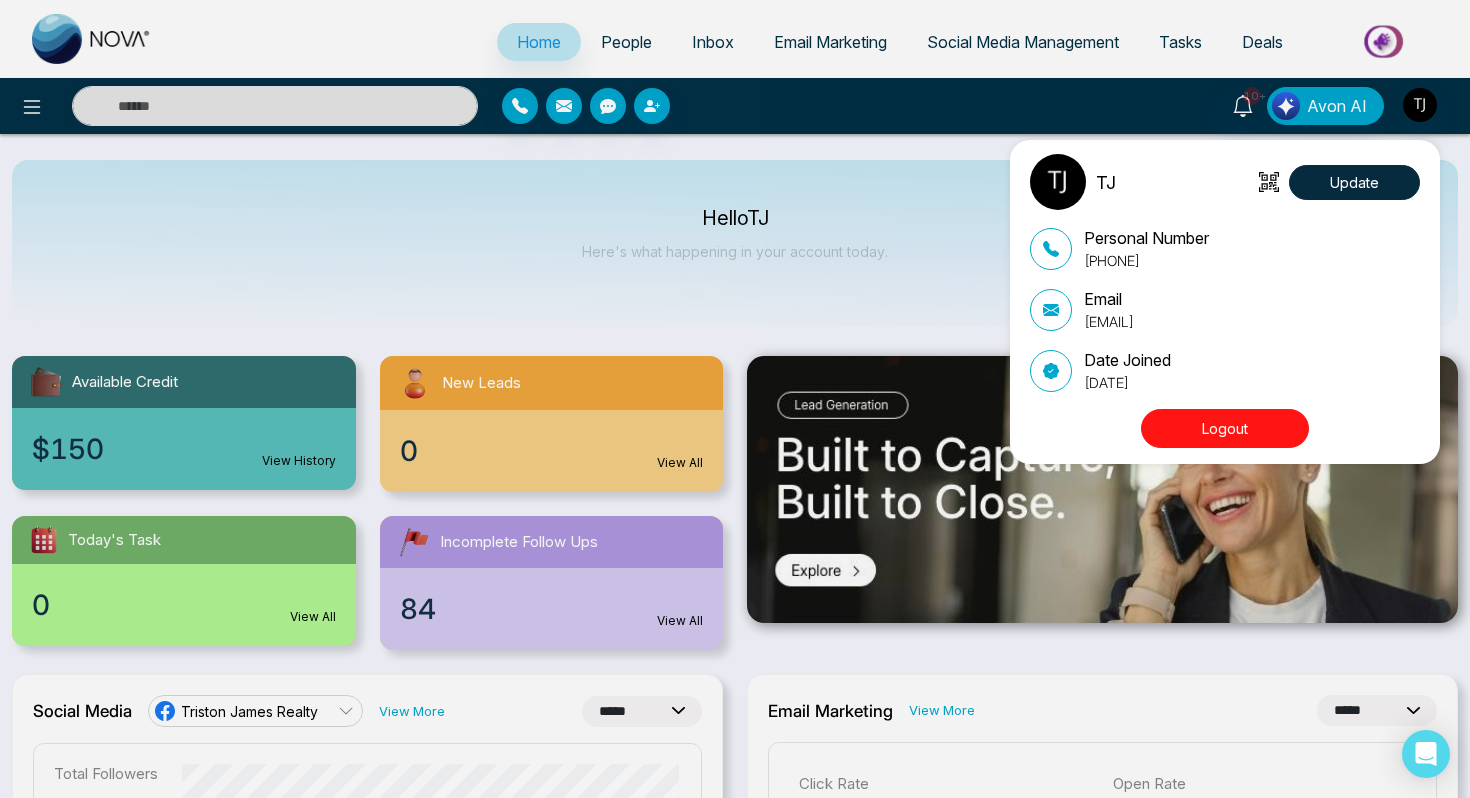 click on "Logout" at bounding box center (1225, 428) 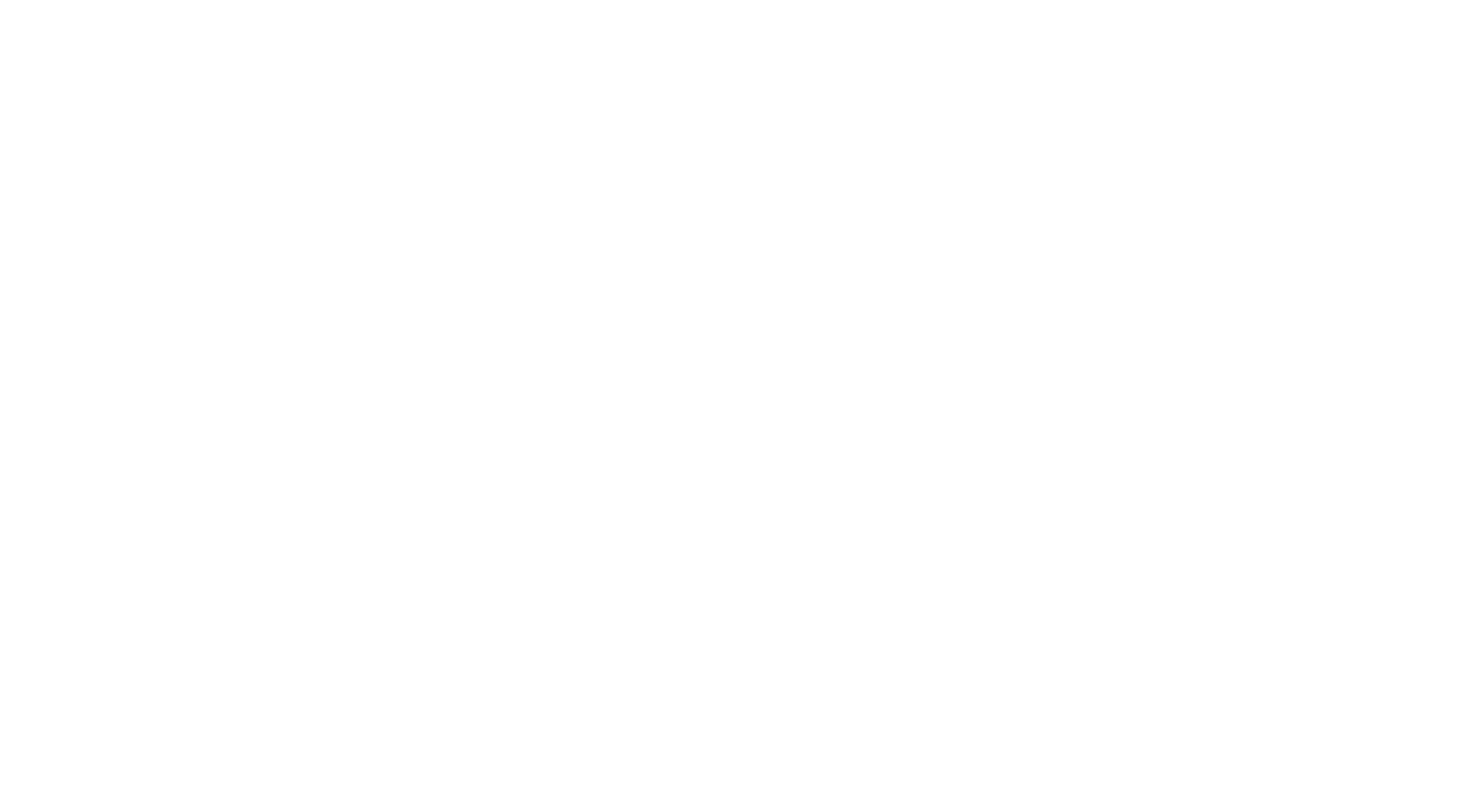 scroll, scrollTop: 0, scrollLeft: 0, axis: both 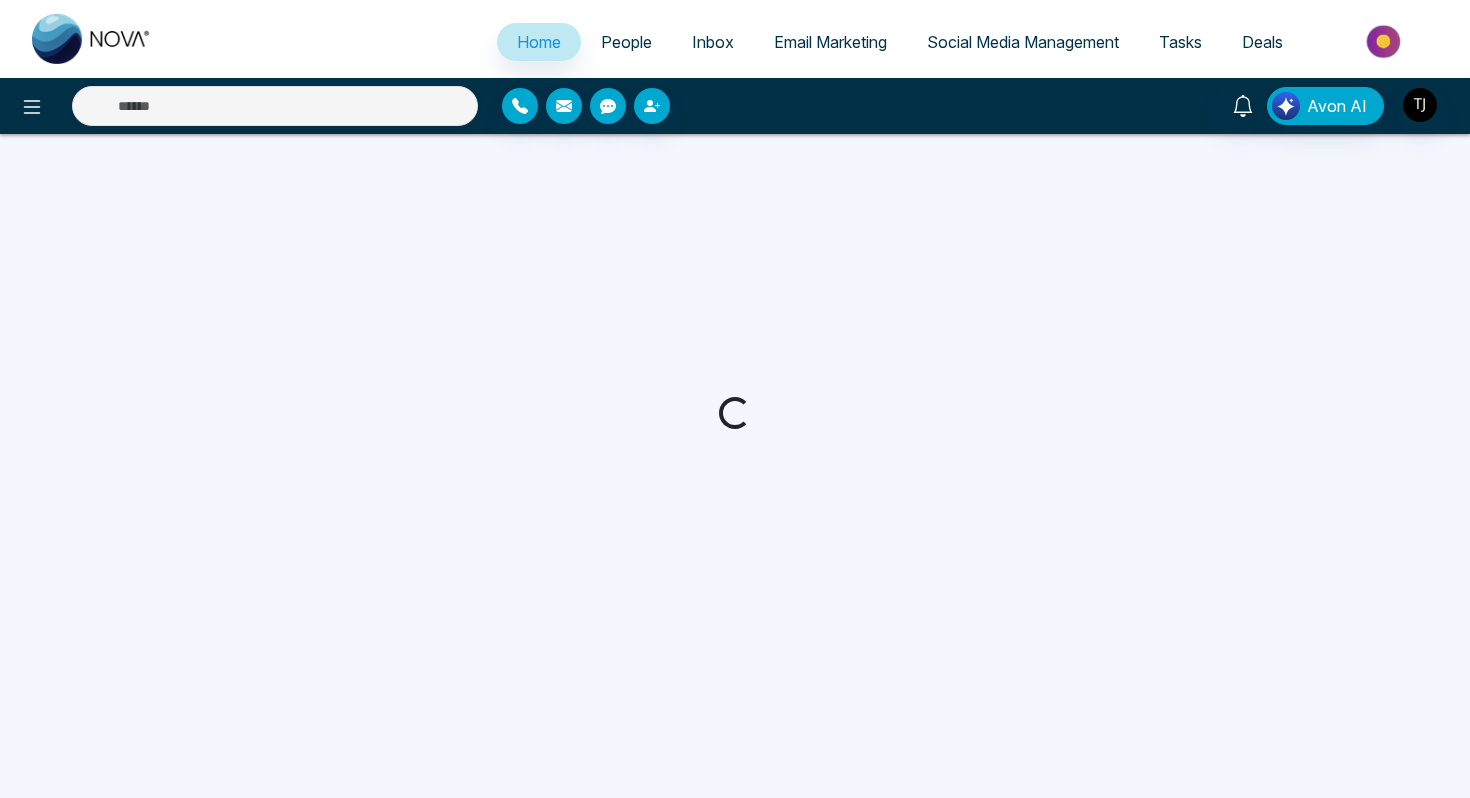 select on "*" 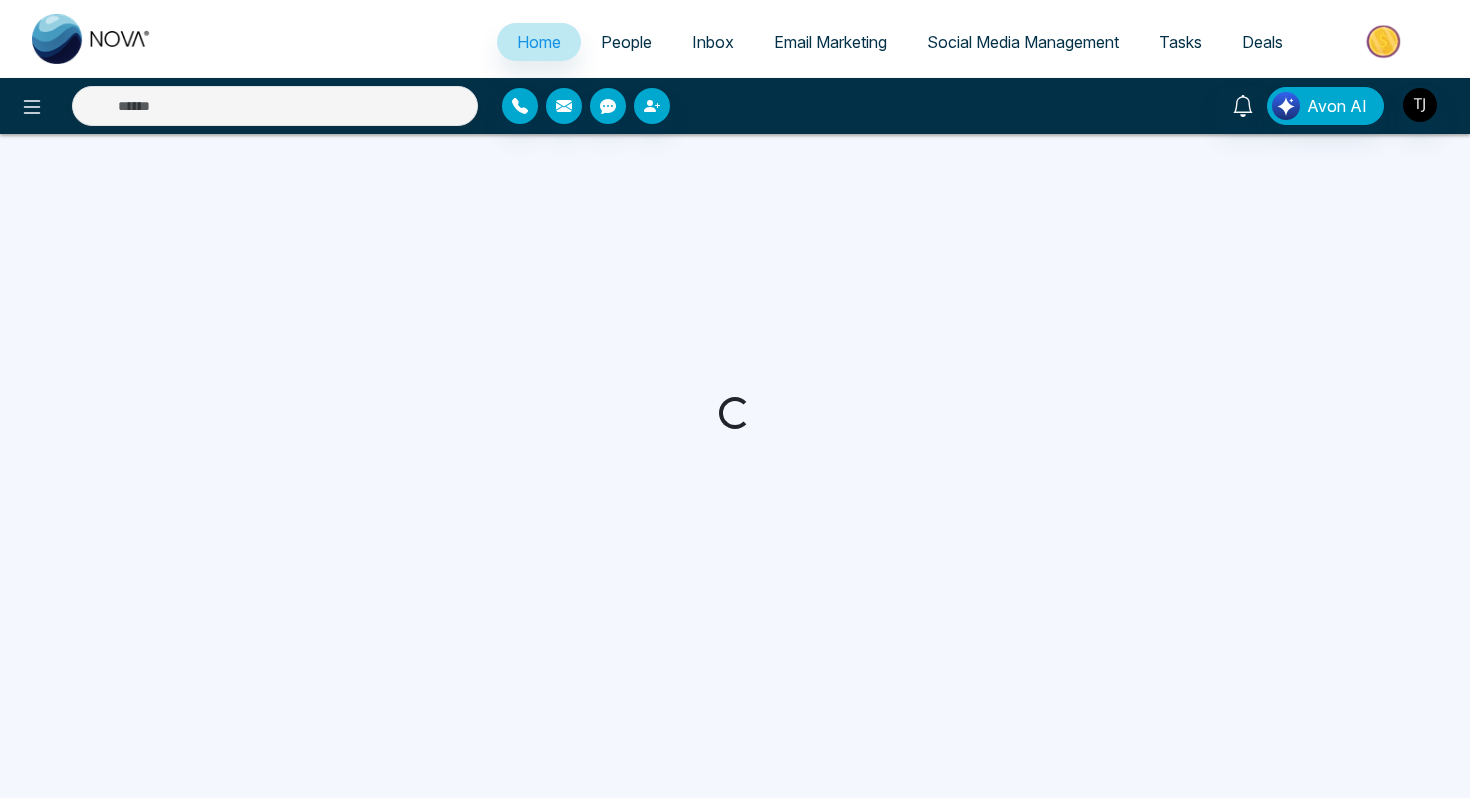 select on "*" 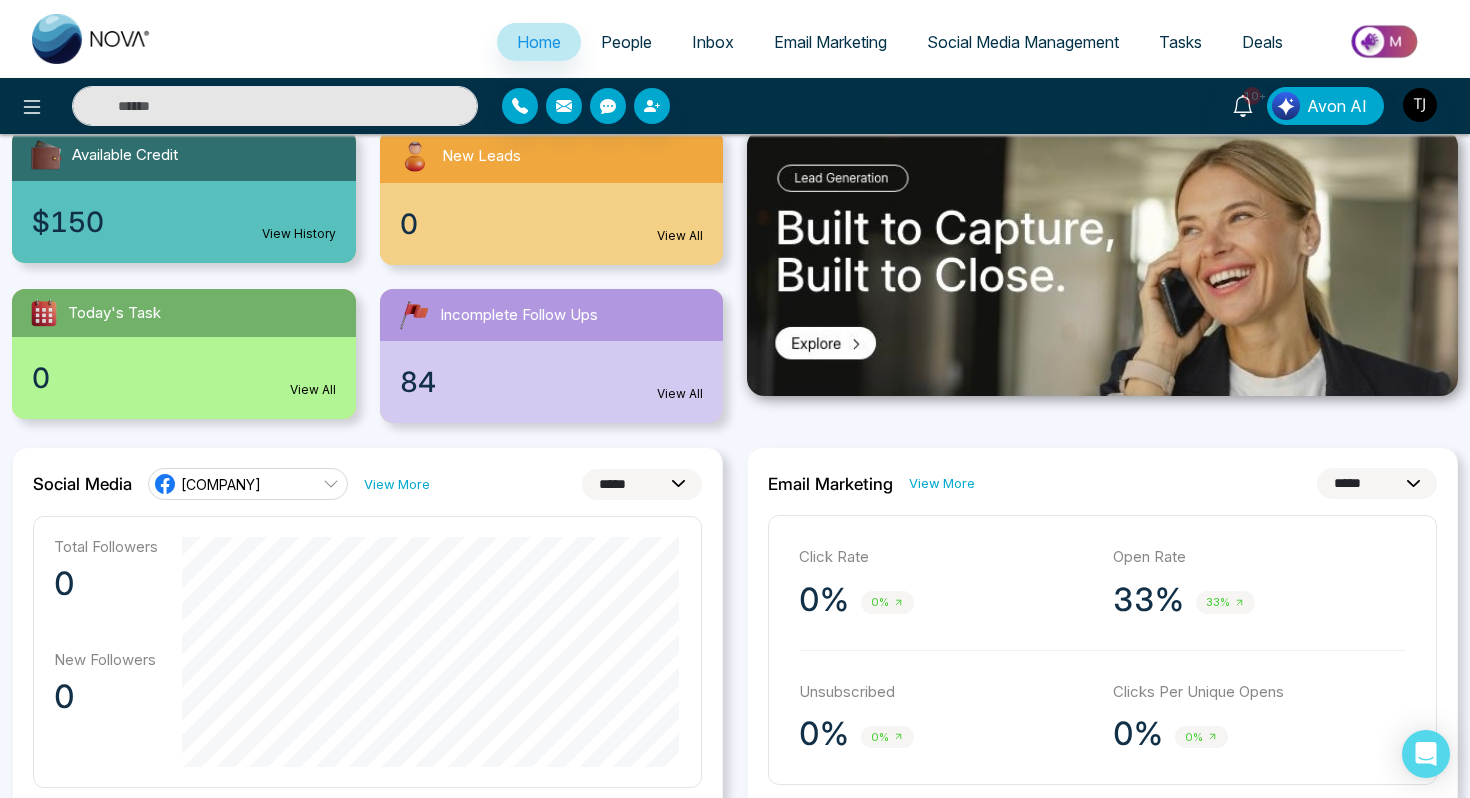 scroll, scrollTop: 267, scrollLeft: 0, axis: vertical 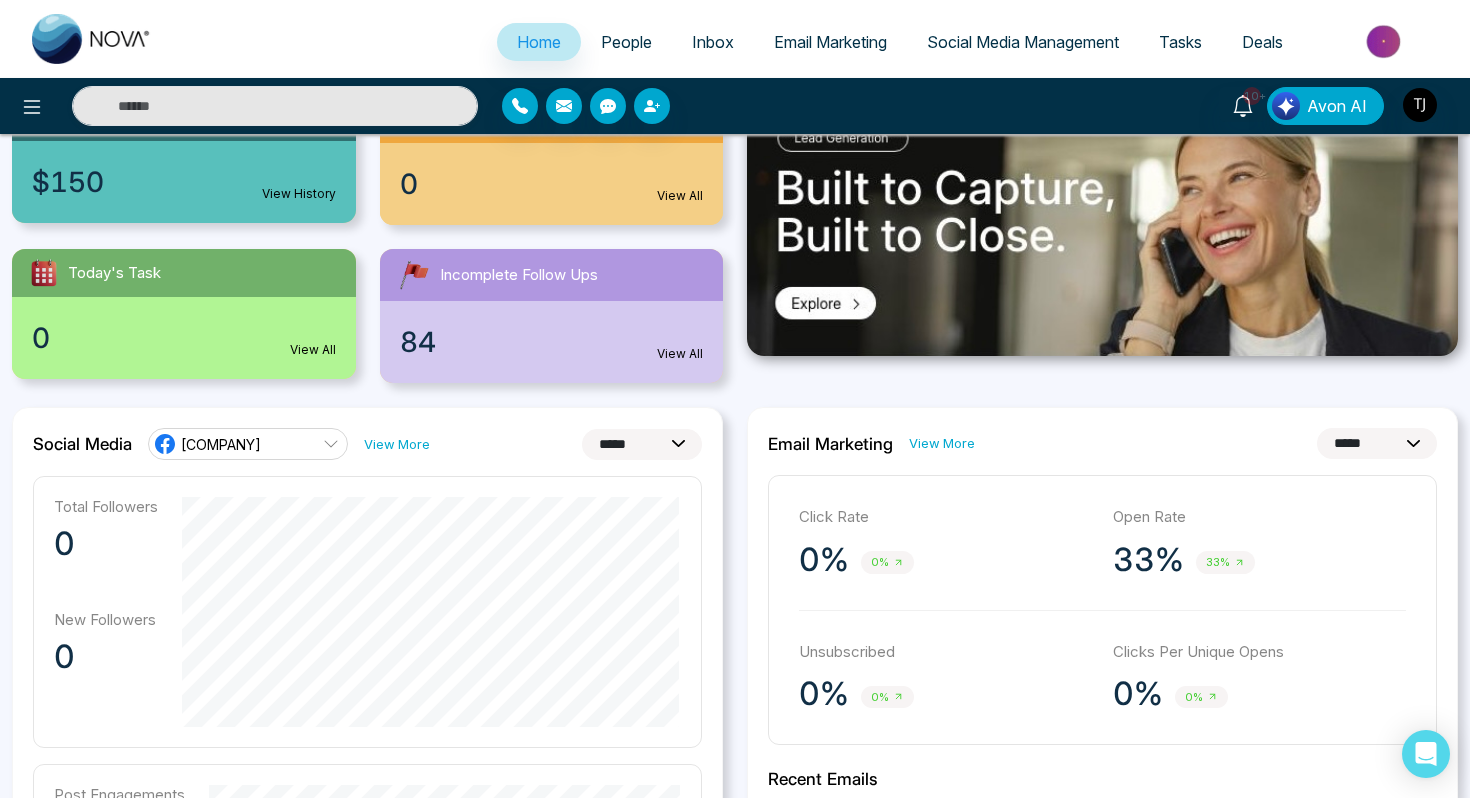 click on "[COMPANY]" at bounding box center [221, 444] 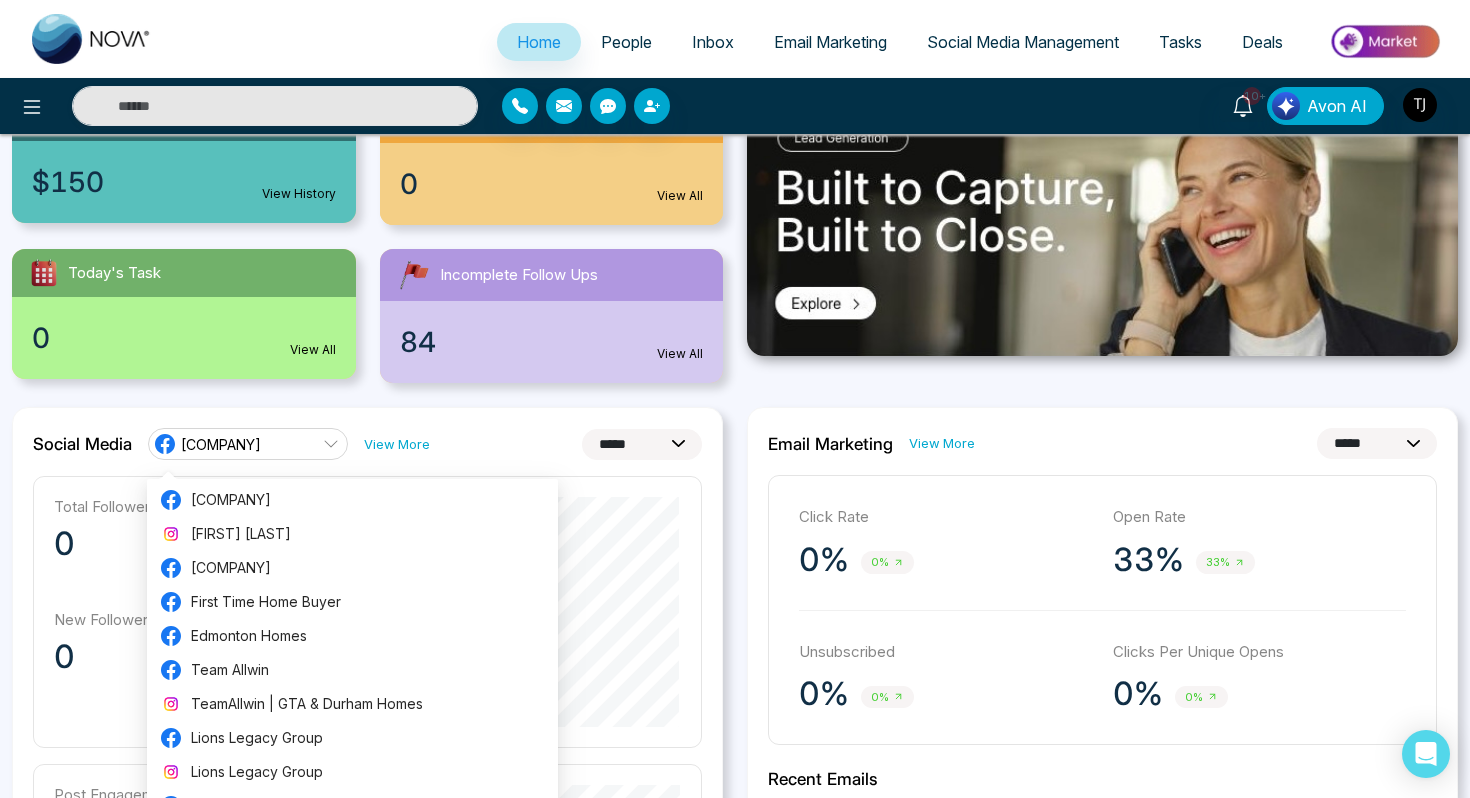 click on "Social Media" at bounding box center [82, 444] 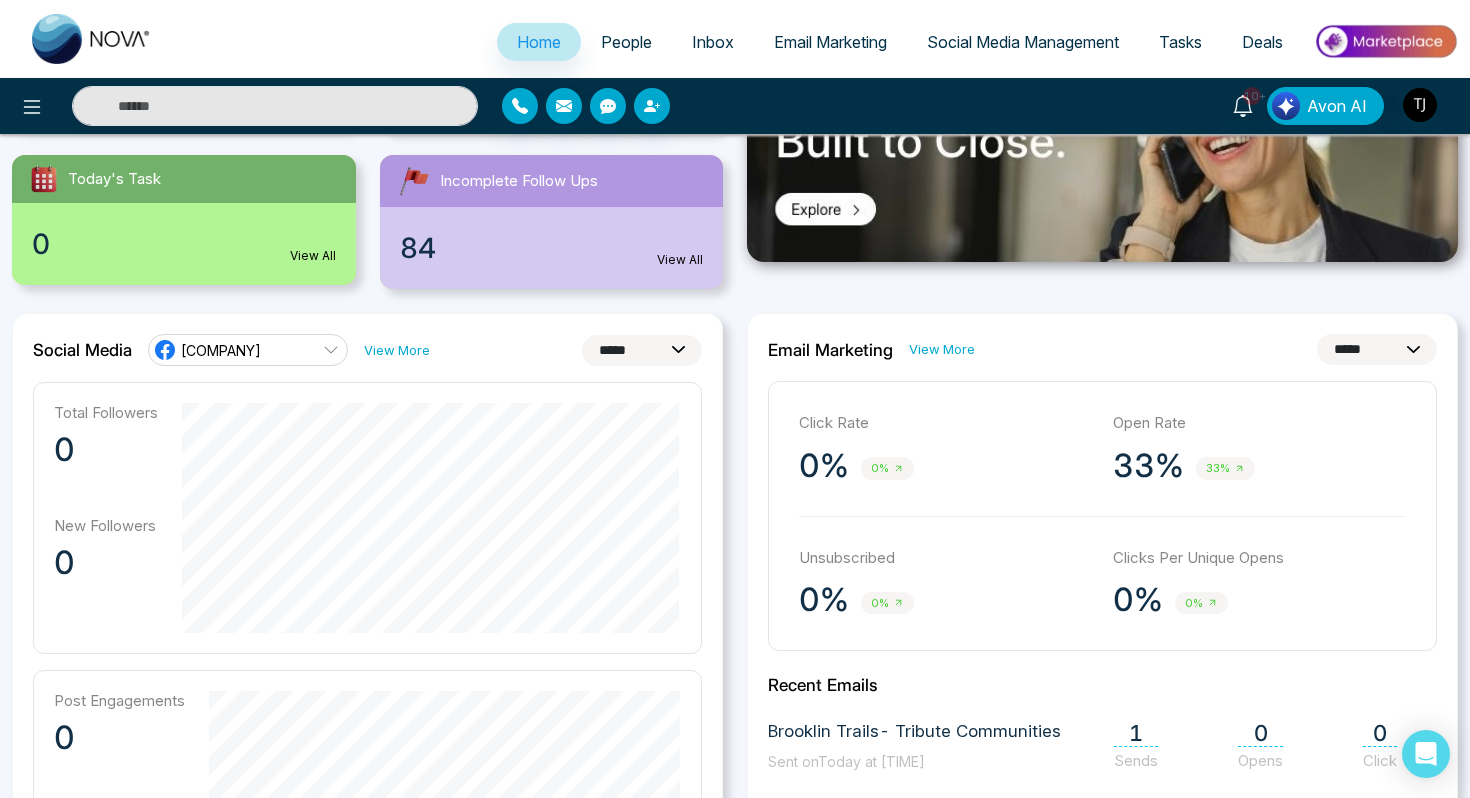 scroll, scrollTop: 309, scrollLeft: 0, axis: vertical 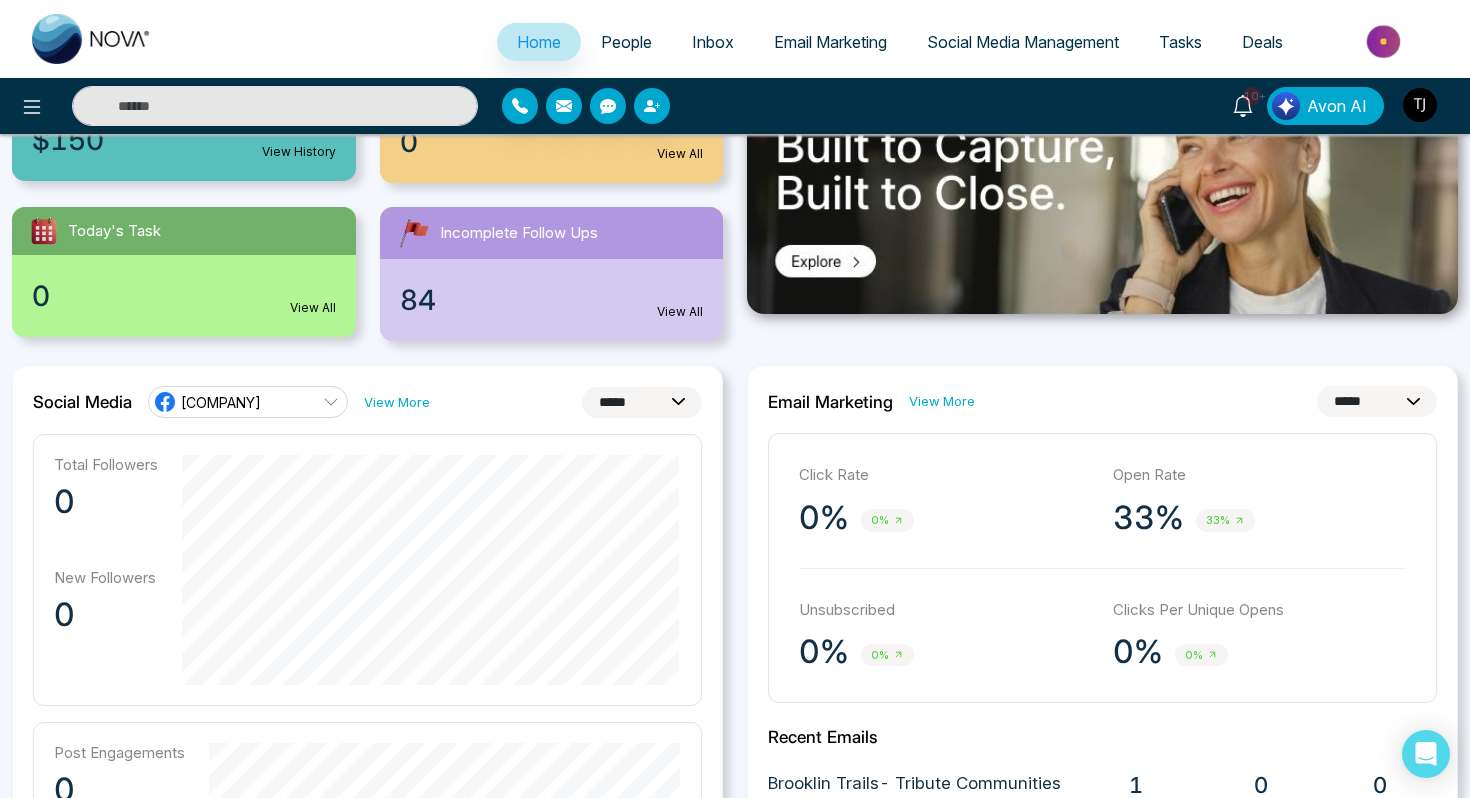 click on "[COMPANY]" at bounding box center (207, 402) 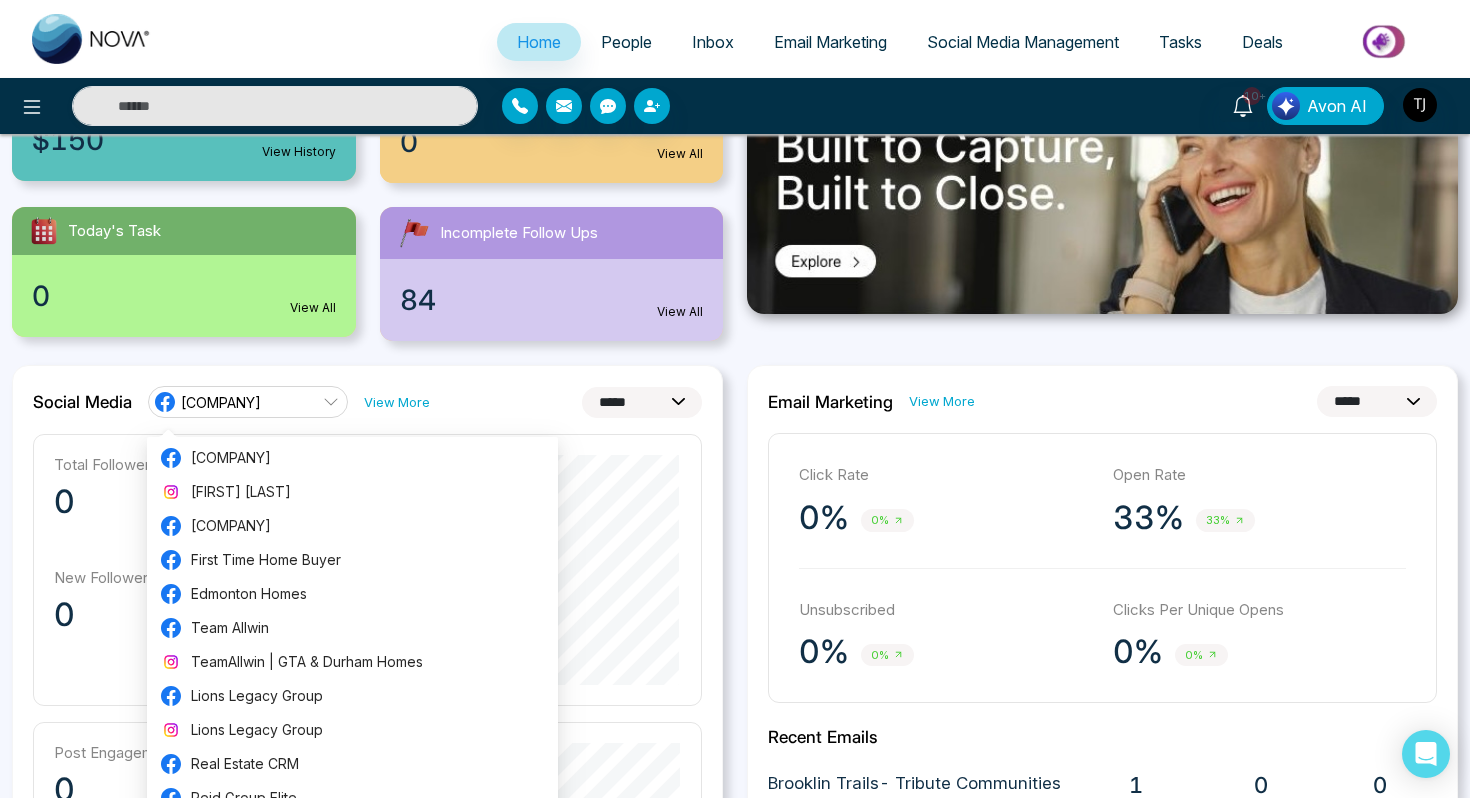 click on "Total Followers" at bounding box center [106, 464] 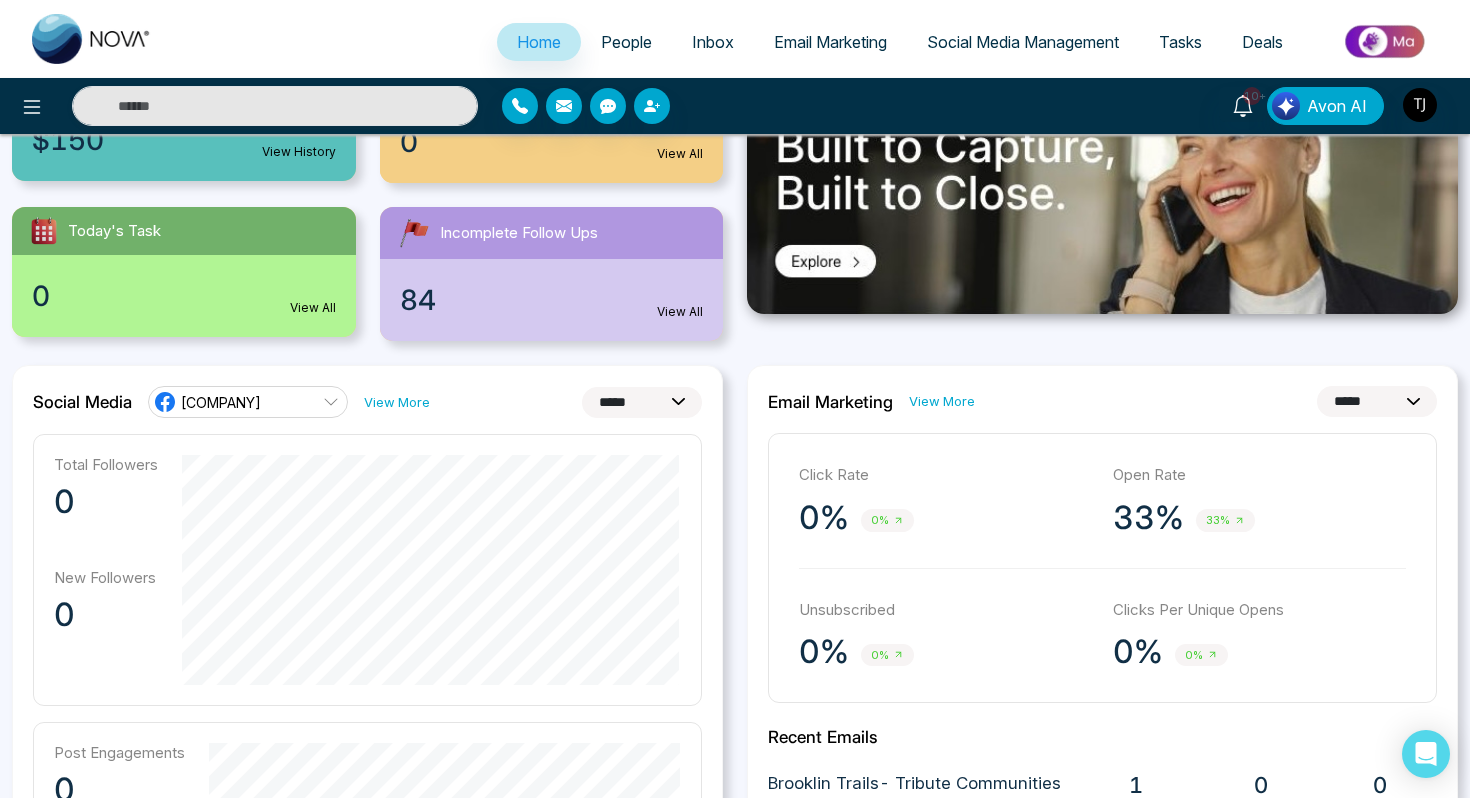 click on "**********" at bounding box center (642, 402) 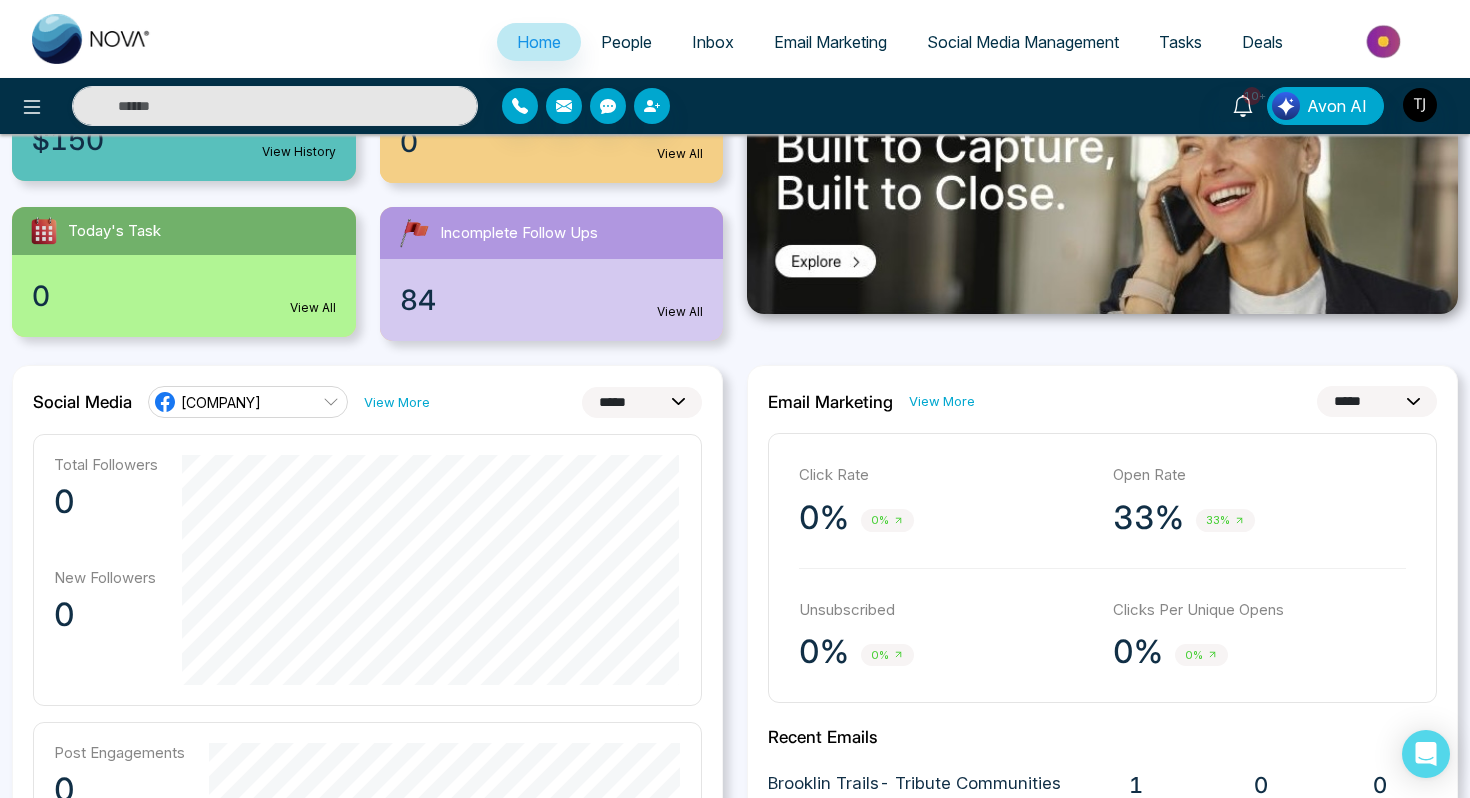 select on "**" 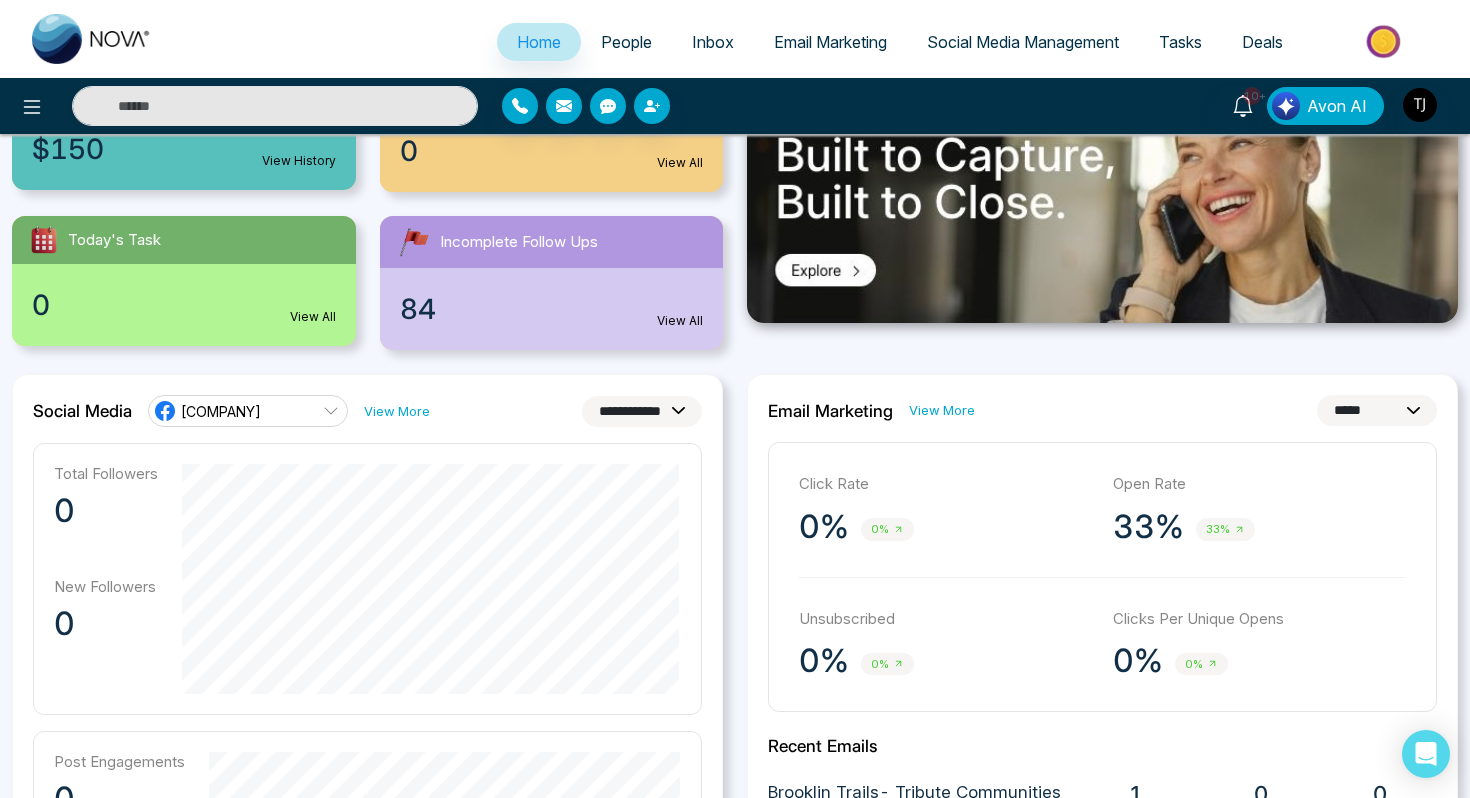 scroll, scrollTop: 293, scrollLeft: 0, axis: vertical 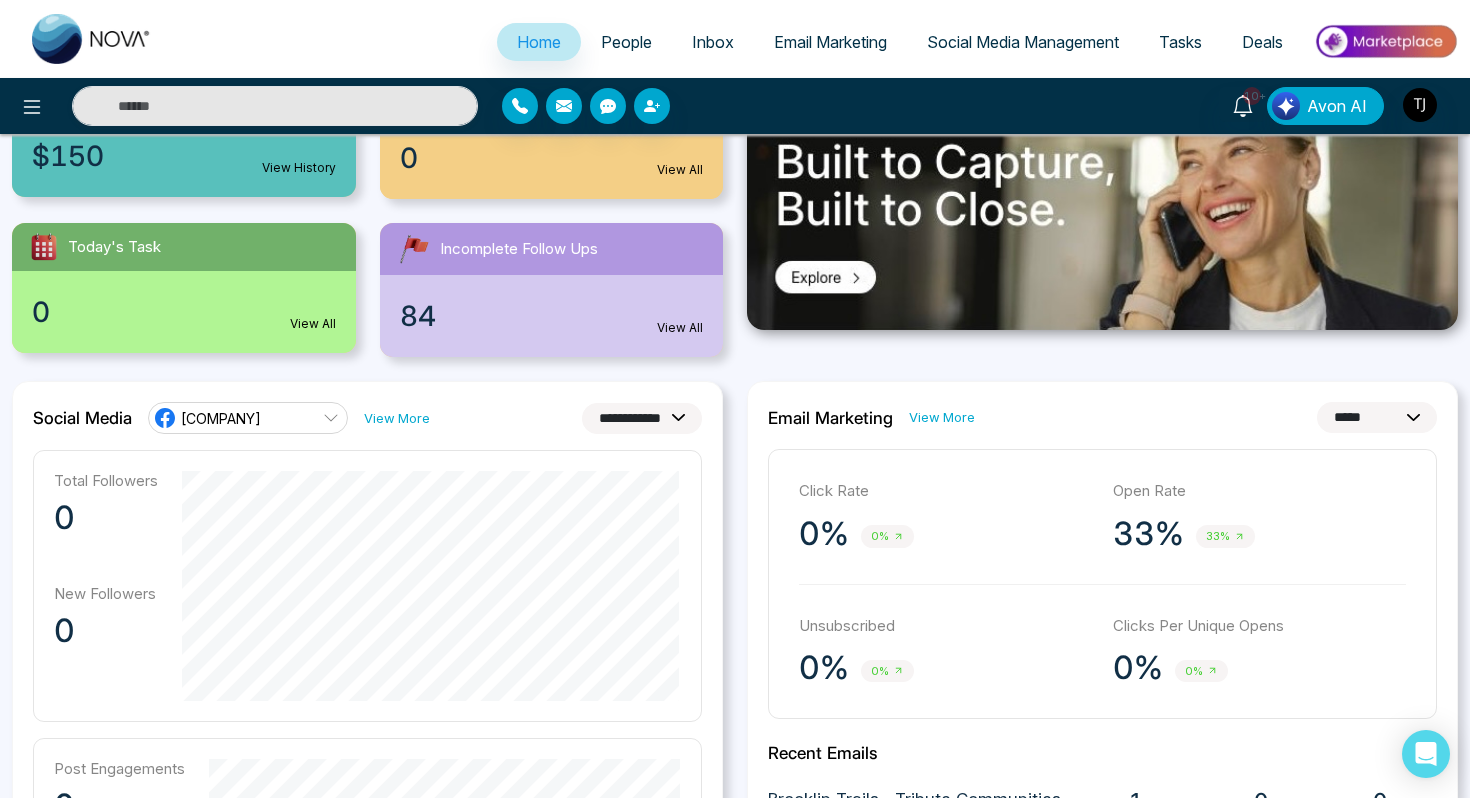 click on "[COMPANY]" at bounding box center [248, 418] 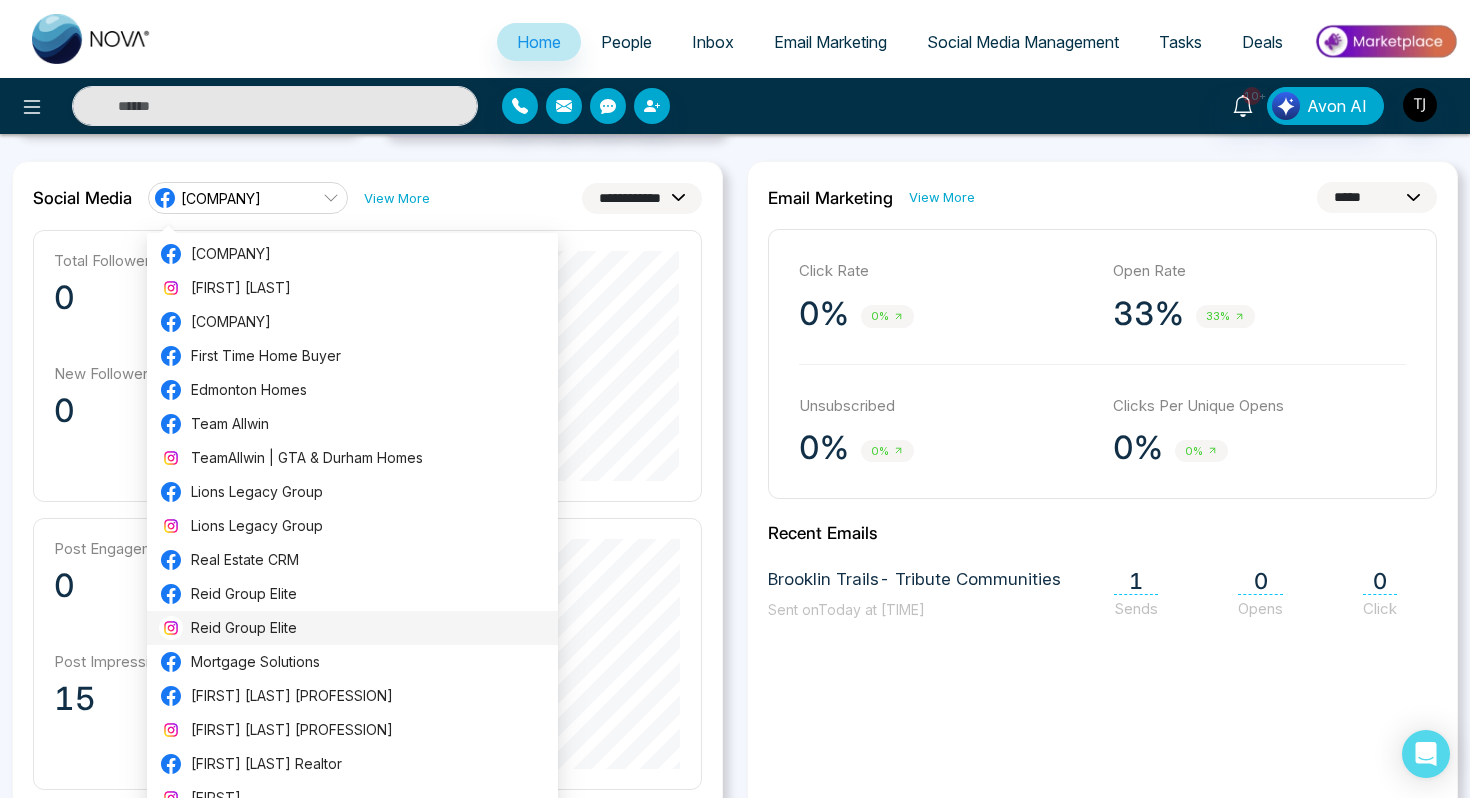 scroll, scrollTop: 535, scrollLeft: 0, axis: vertical 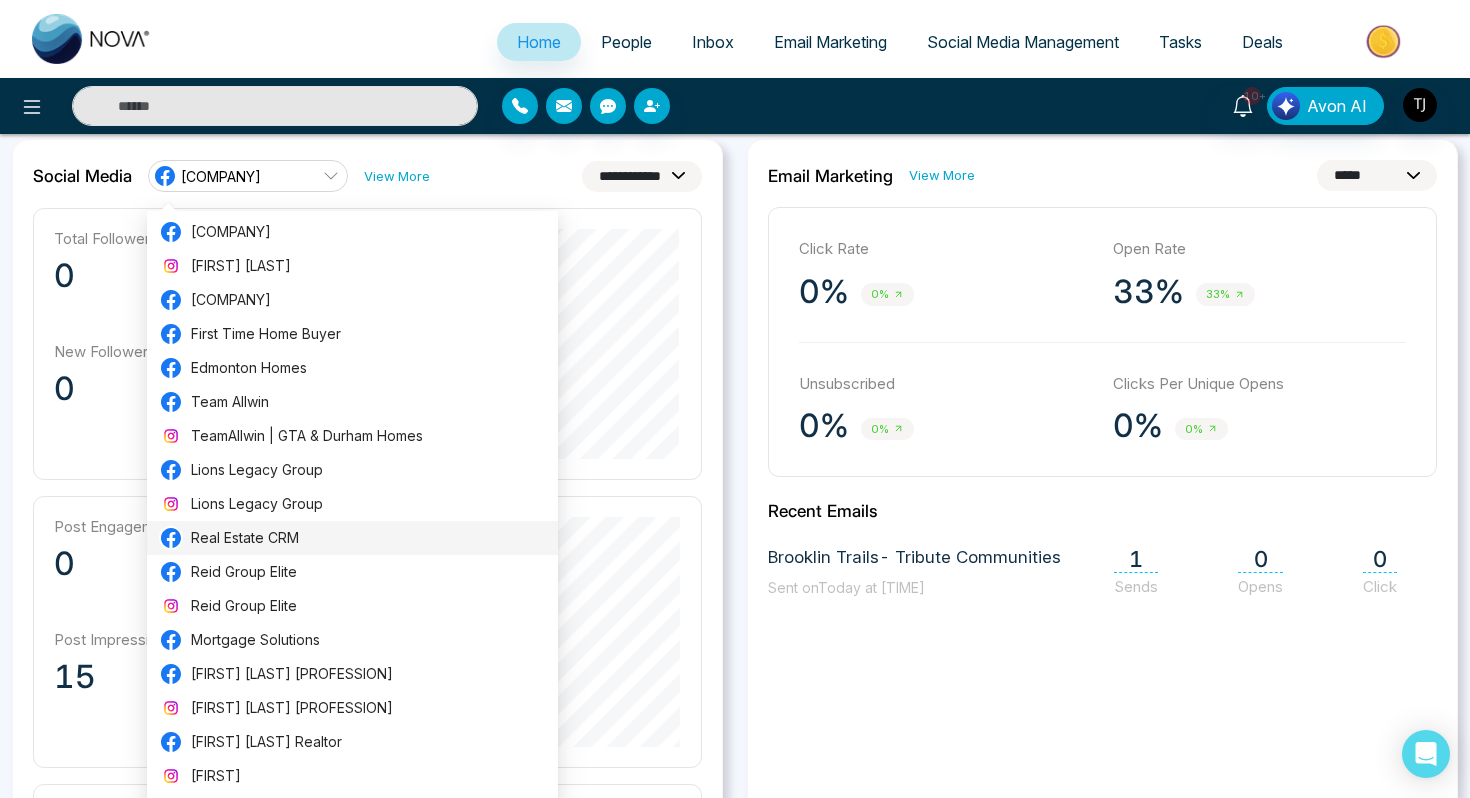 click on "Real Estate CRM" at bounding box center [368, 538] 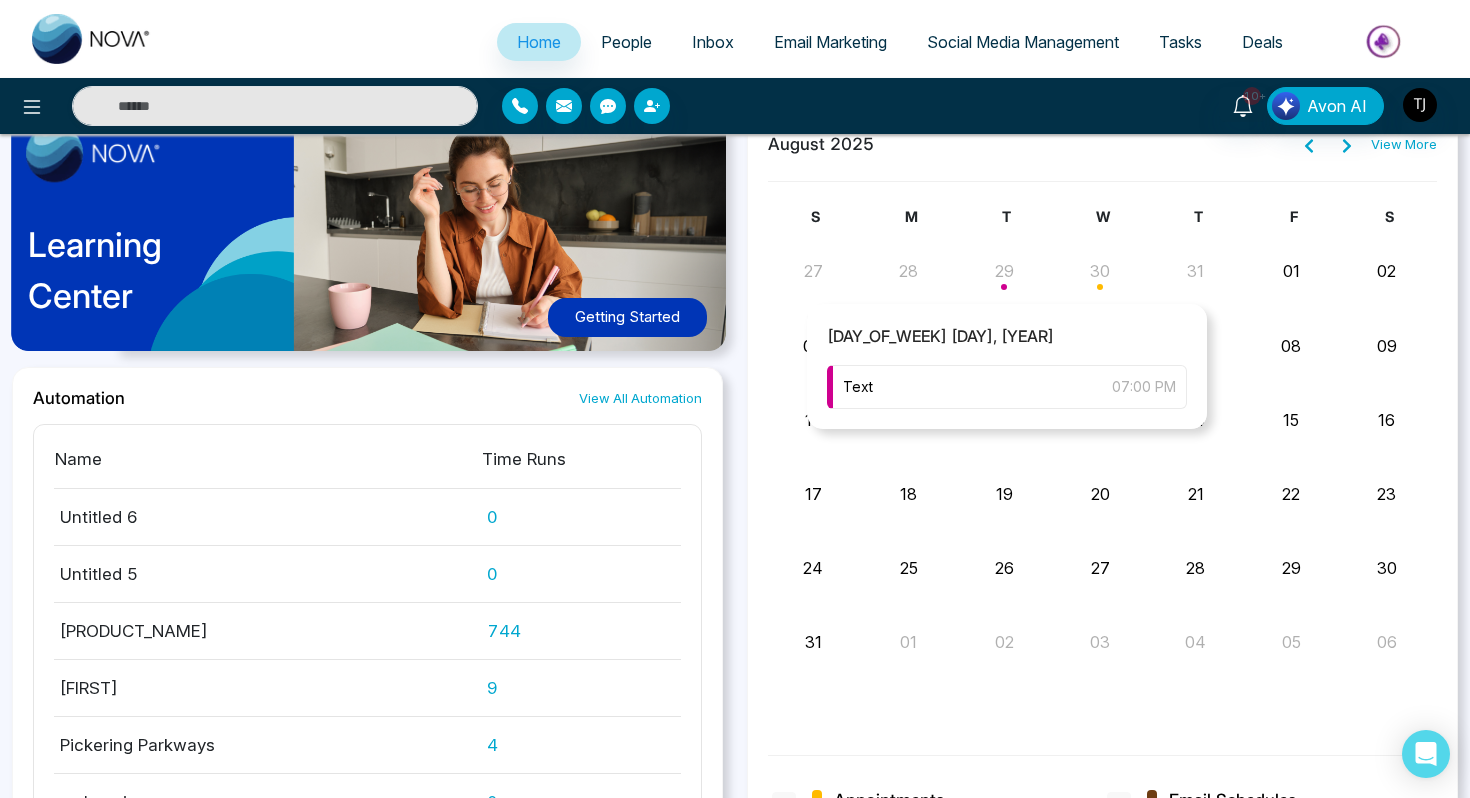 scroll, scrollTop: 2190, scrollLeft: 0, axis: vertical 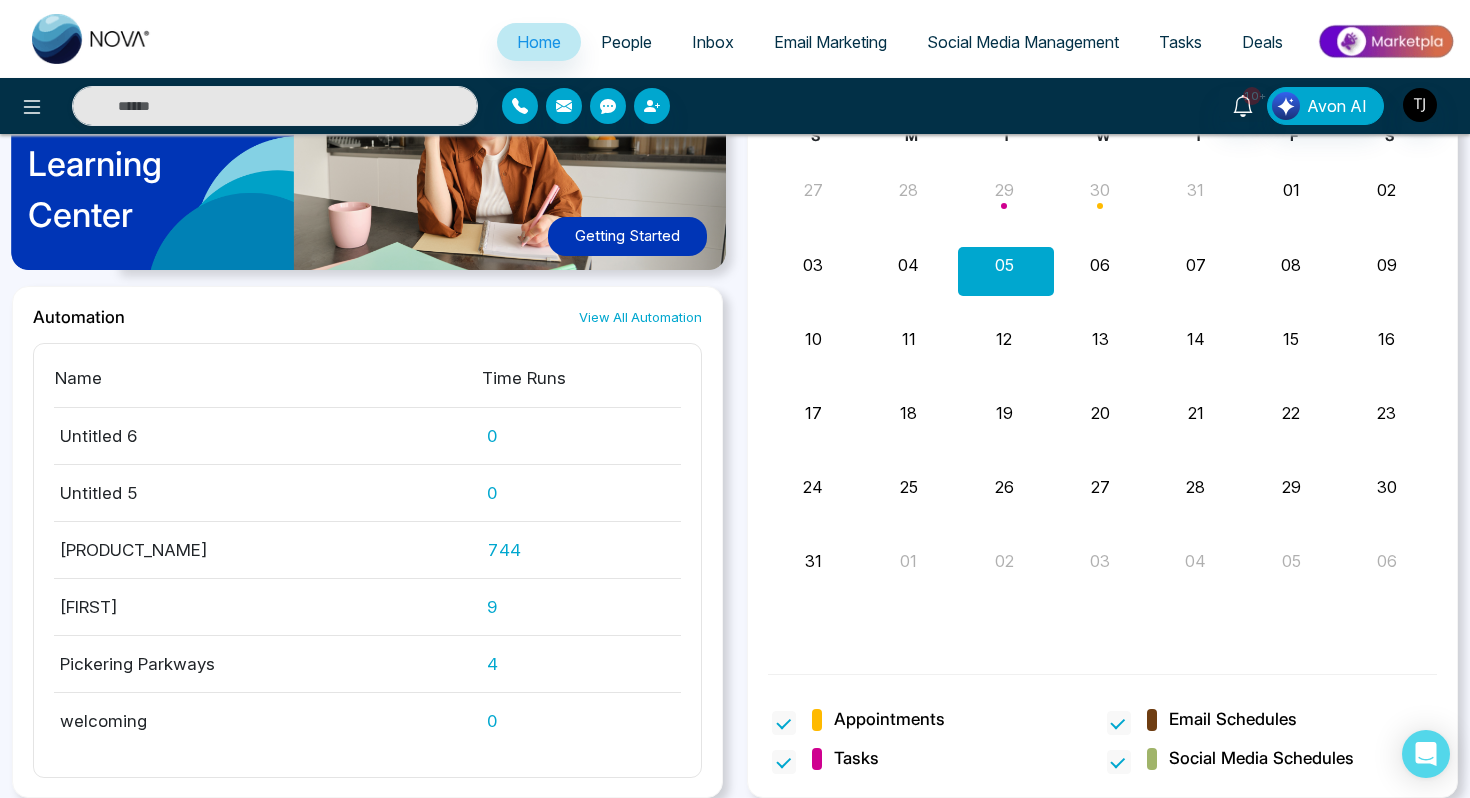 click at bounding box center (1385, 41) 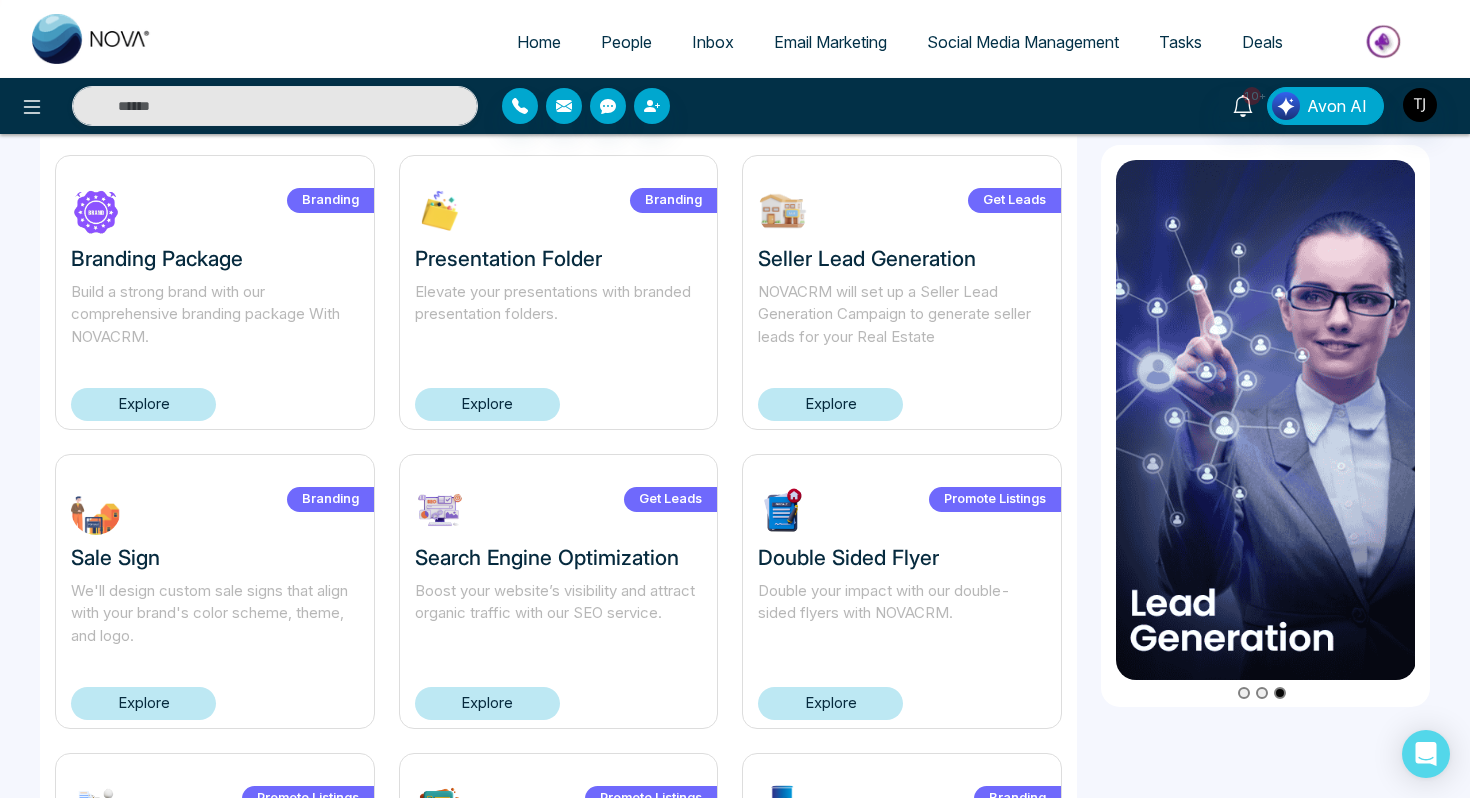 scroll, scrollTop: 0, scrollLeft: 0, axis: both 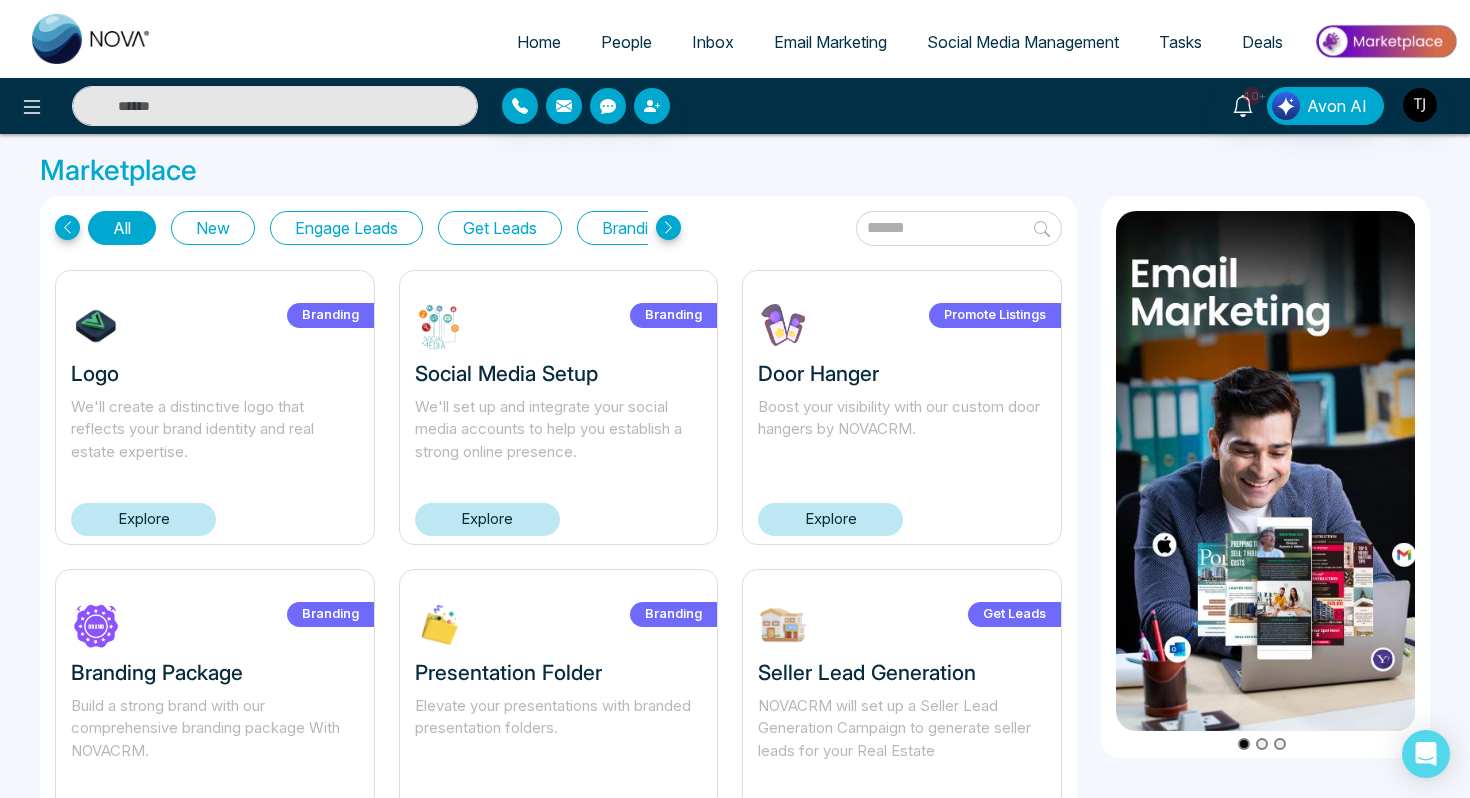 click on "Get Leads" at bounding box center [500, 228] 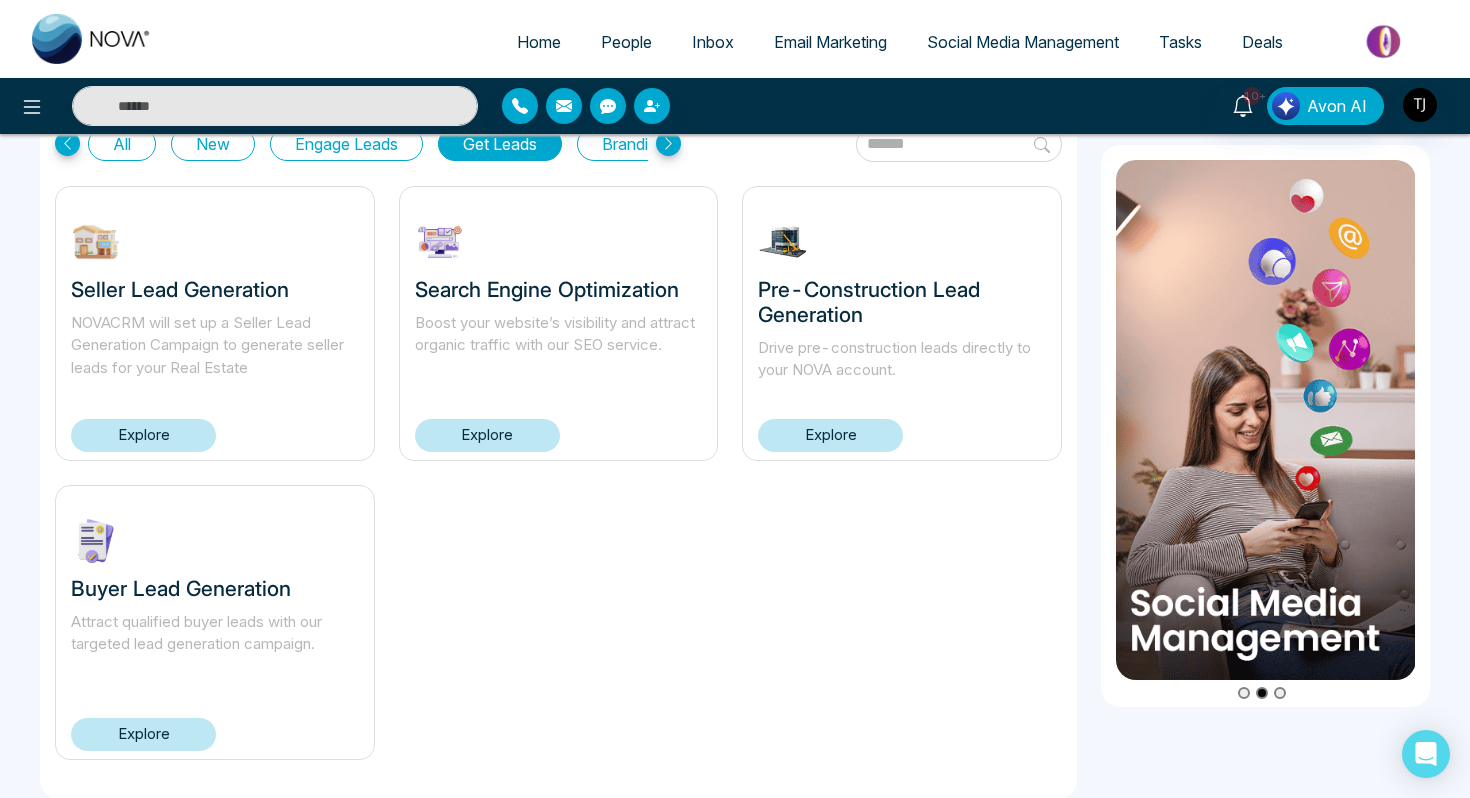 scroll, scrollTop: 104, scrollLeft: 0, axis: vertical 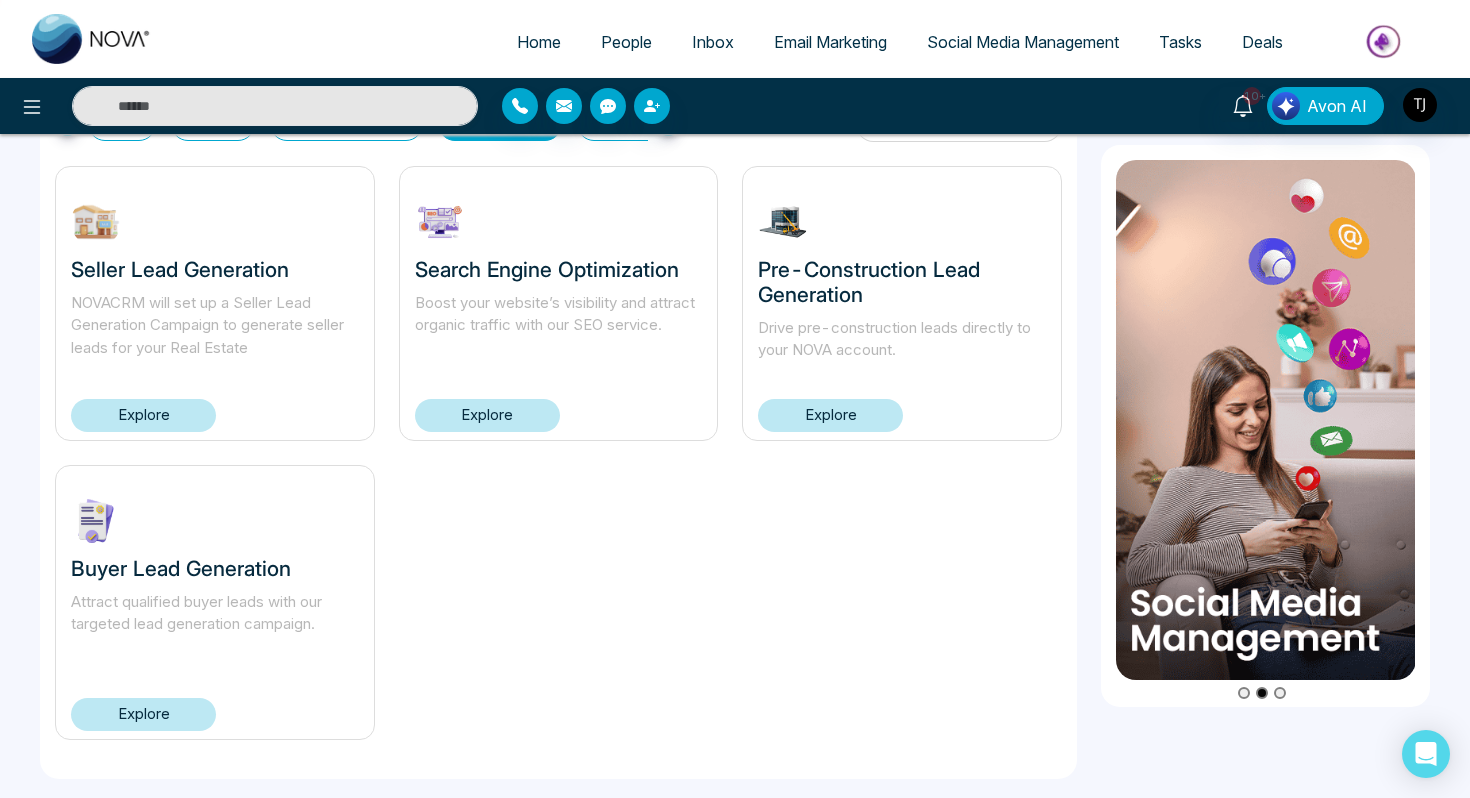 click on "Explore" at bounding box center [143, 714] 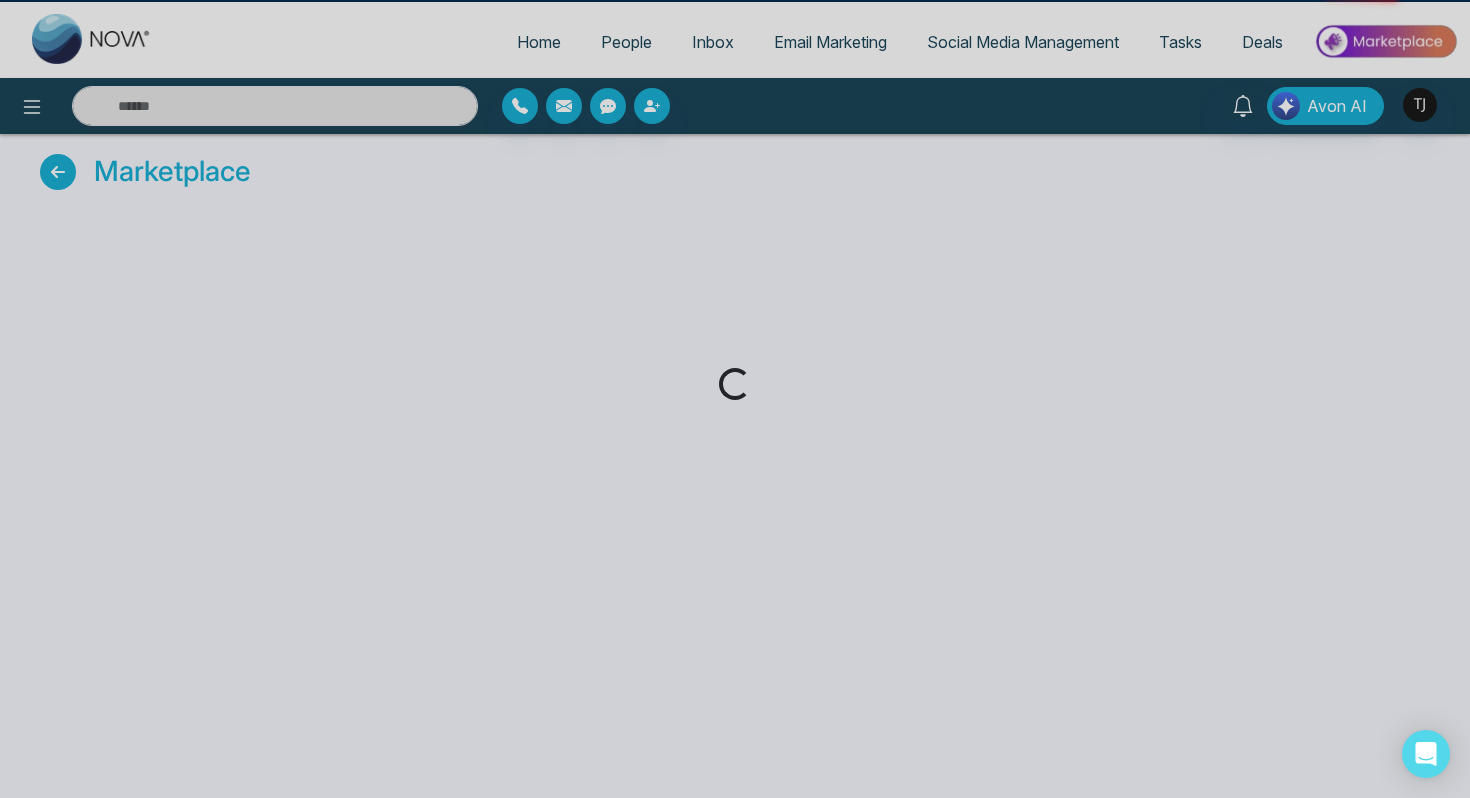 scroll, scrollTop: 0, scrollLeft: 0, axis: both 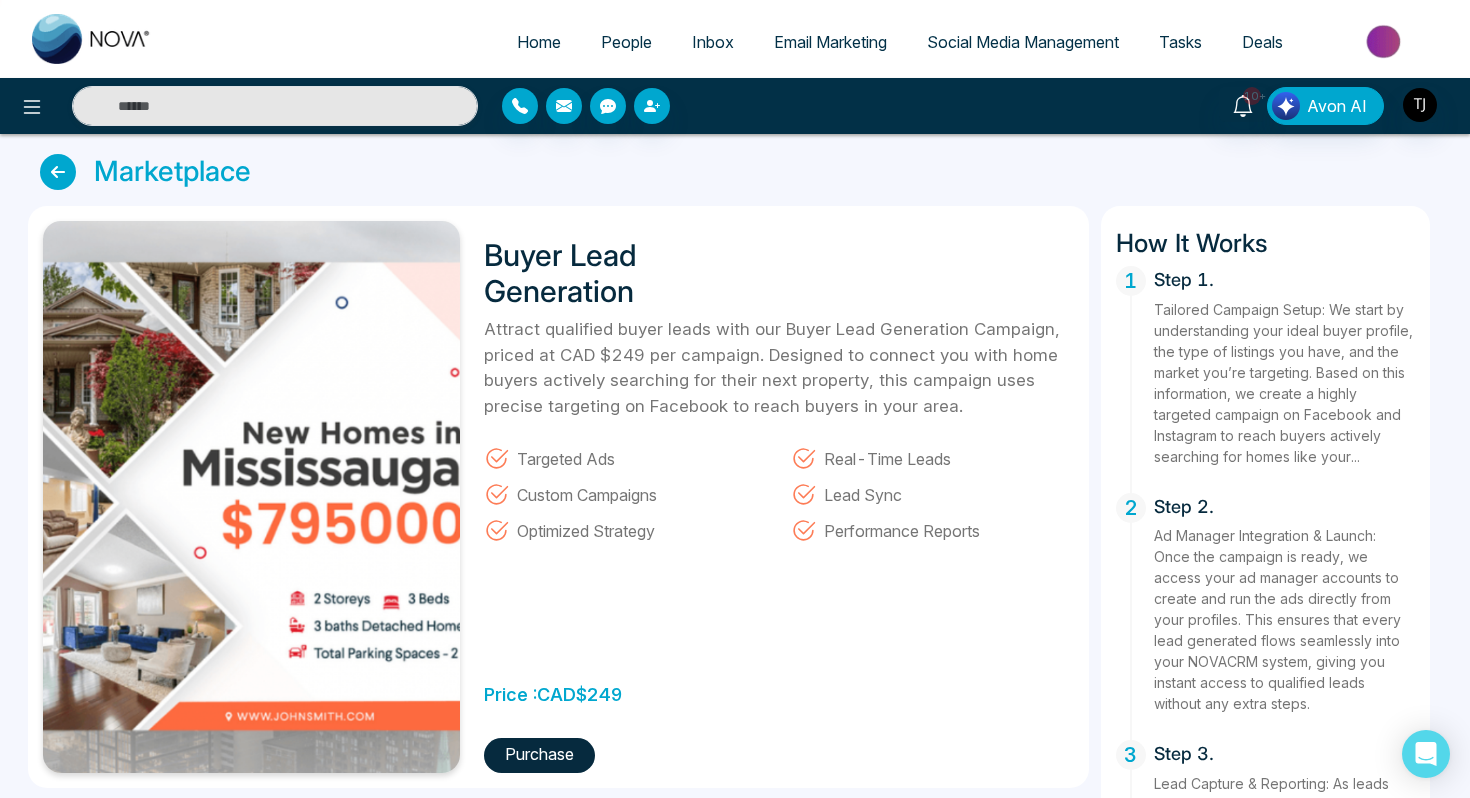 click on "People" at bounding box center (626, 42) 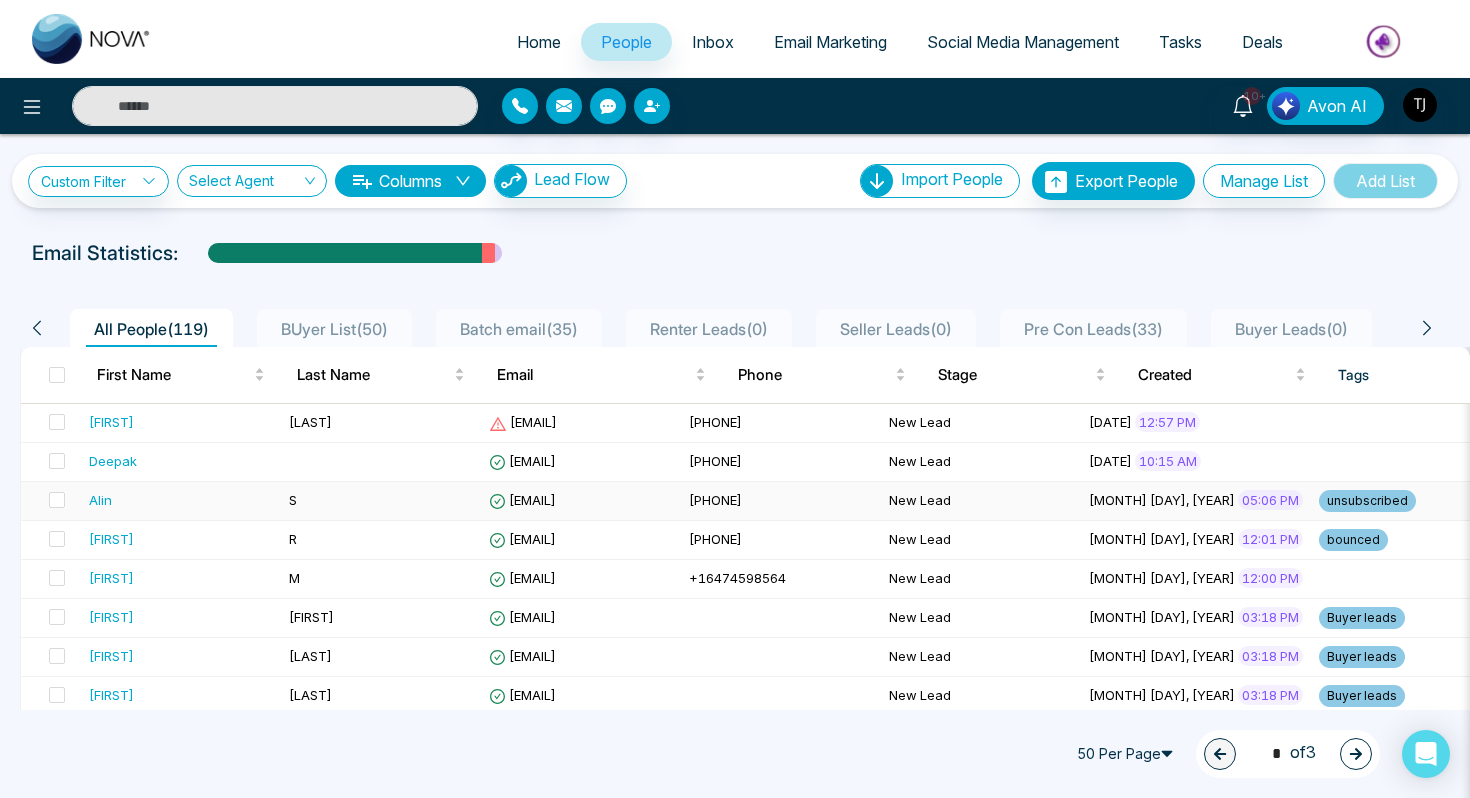 scroll, scrollTop: 144, scrollLeft: 0, axis: vertical 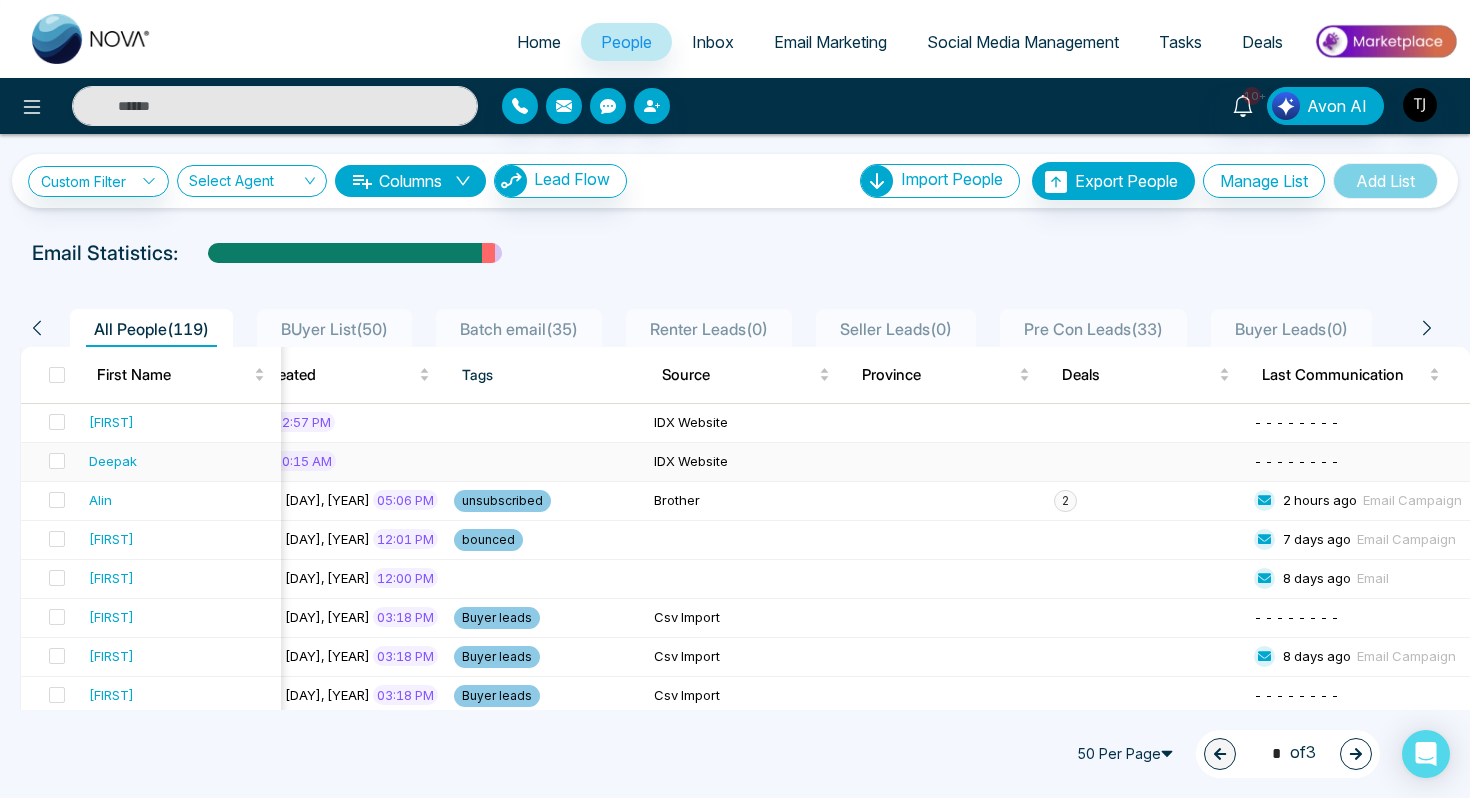 click on "Deepak" at bounding box center [113, 461] 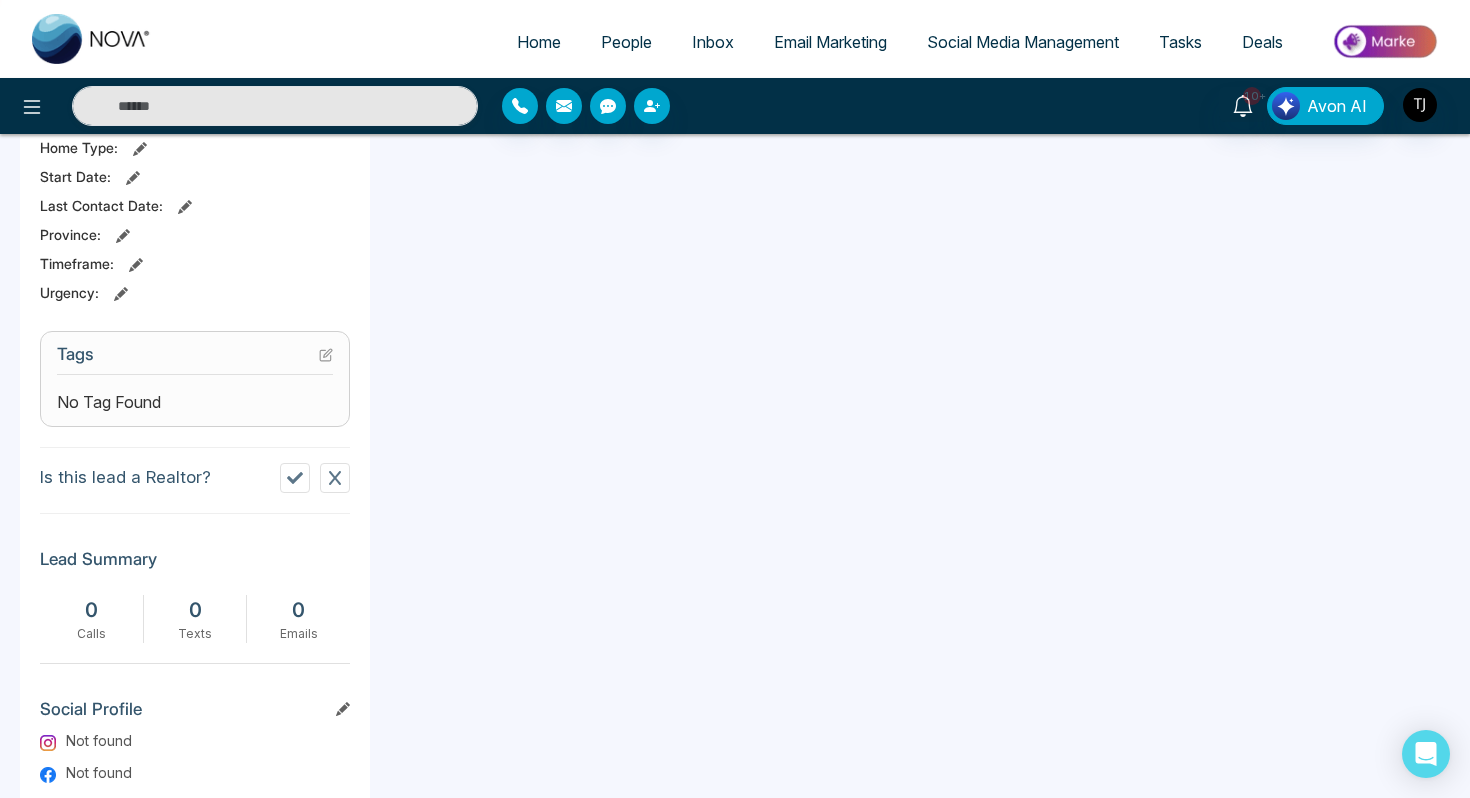scroll, scrollTop: 860, scrollLeft: 0, axis: vertical 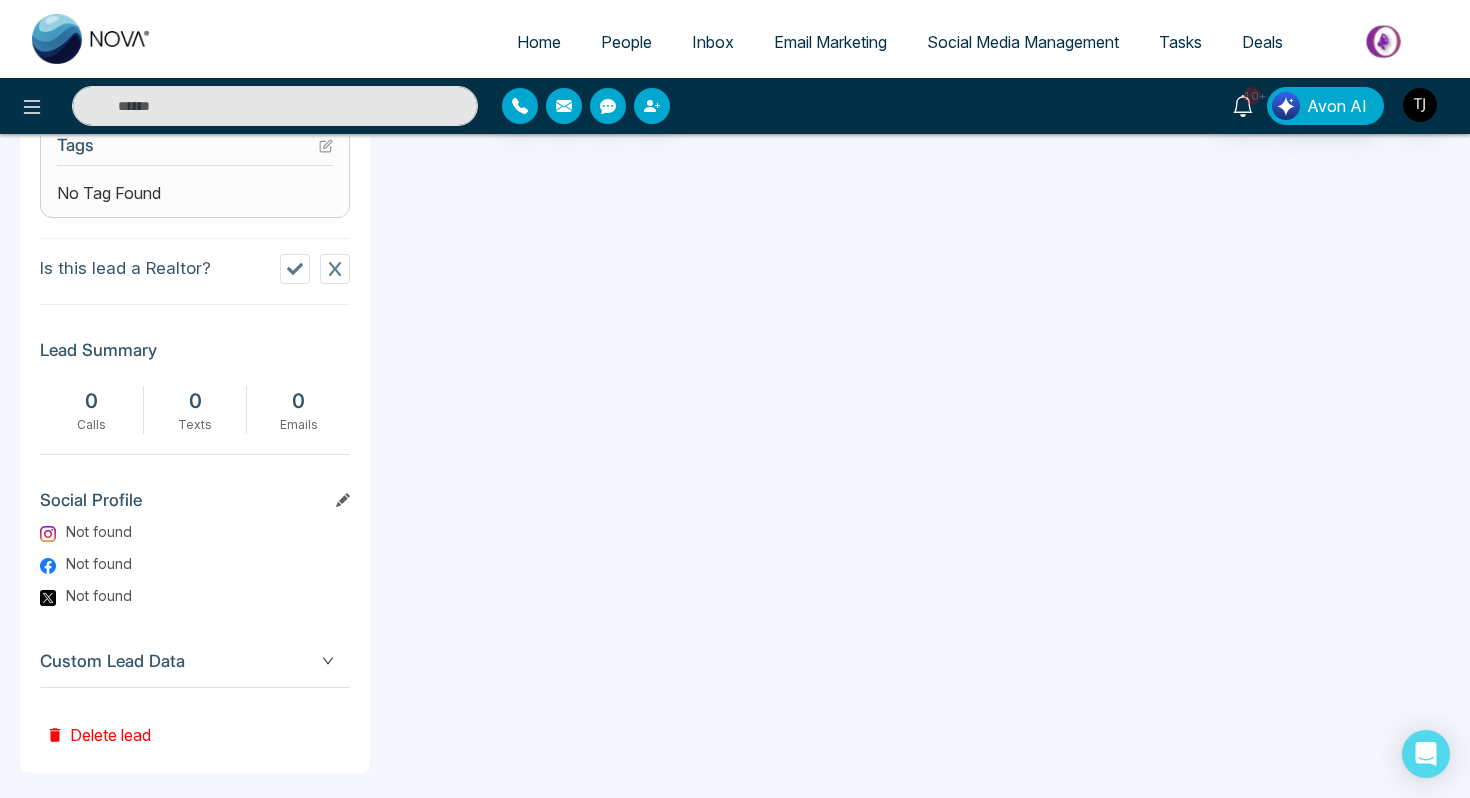 click on "Custom Lead Data" at bounding box center [195, 661] 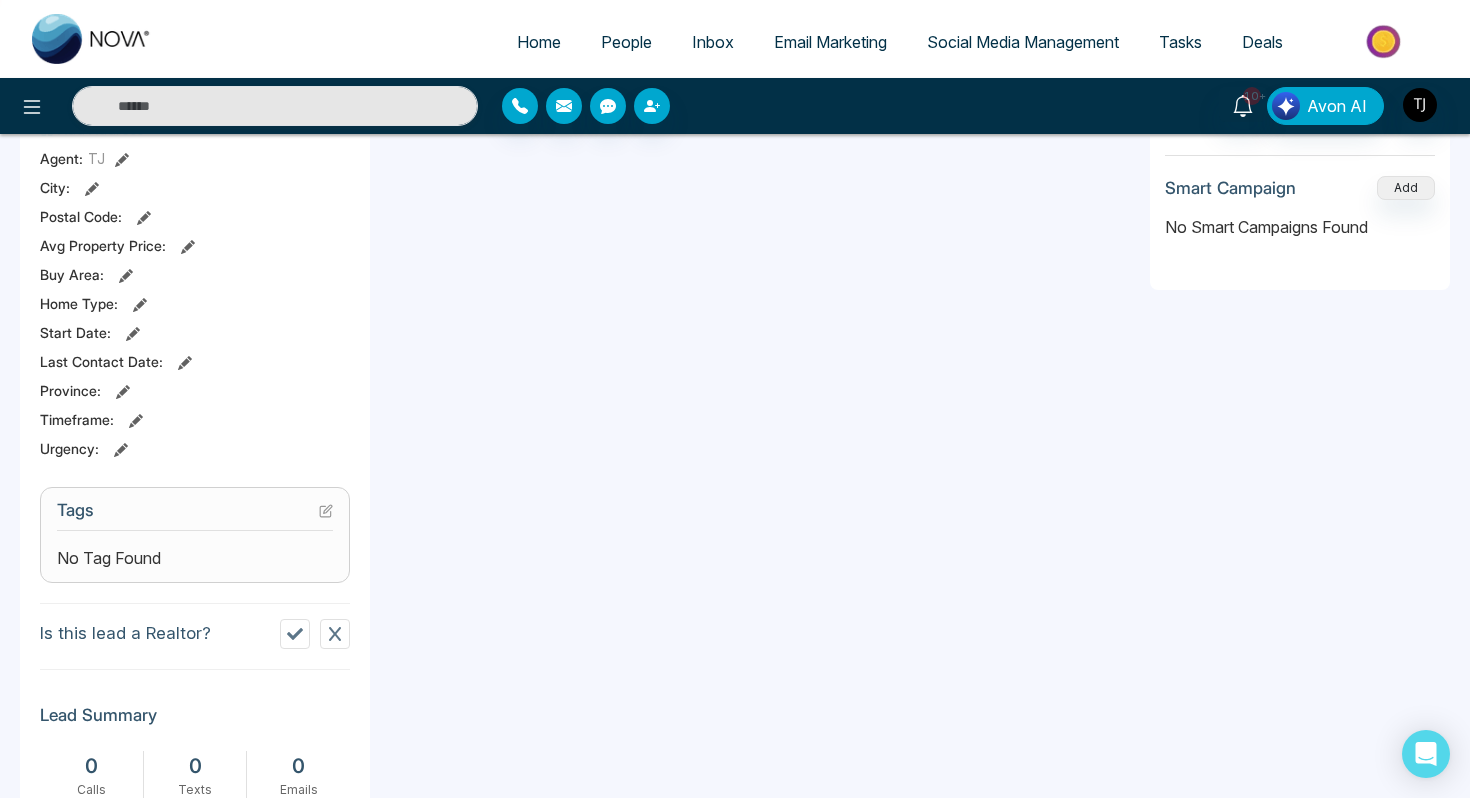 scroll, scrollTop: 0, scrollLeft: 0, axis: both 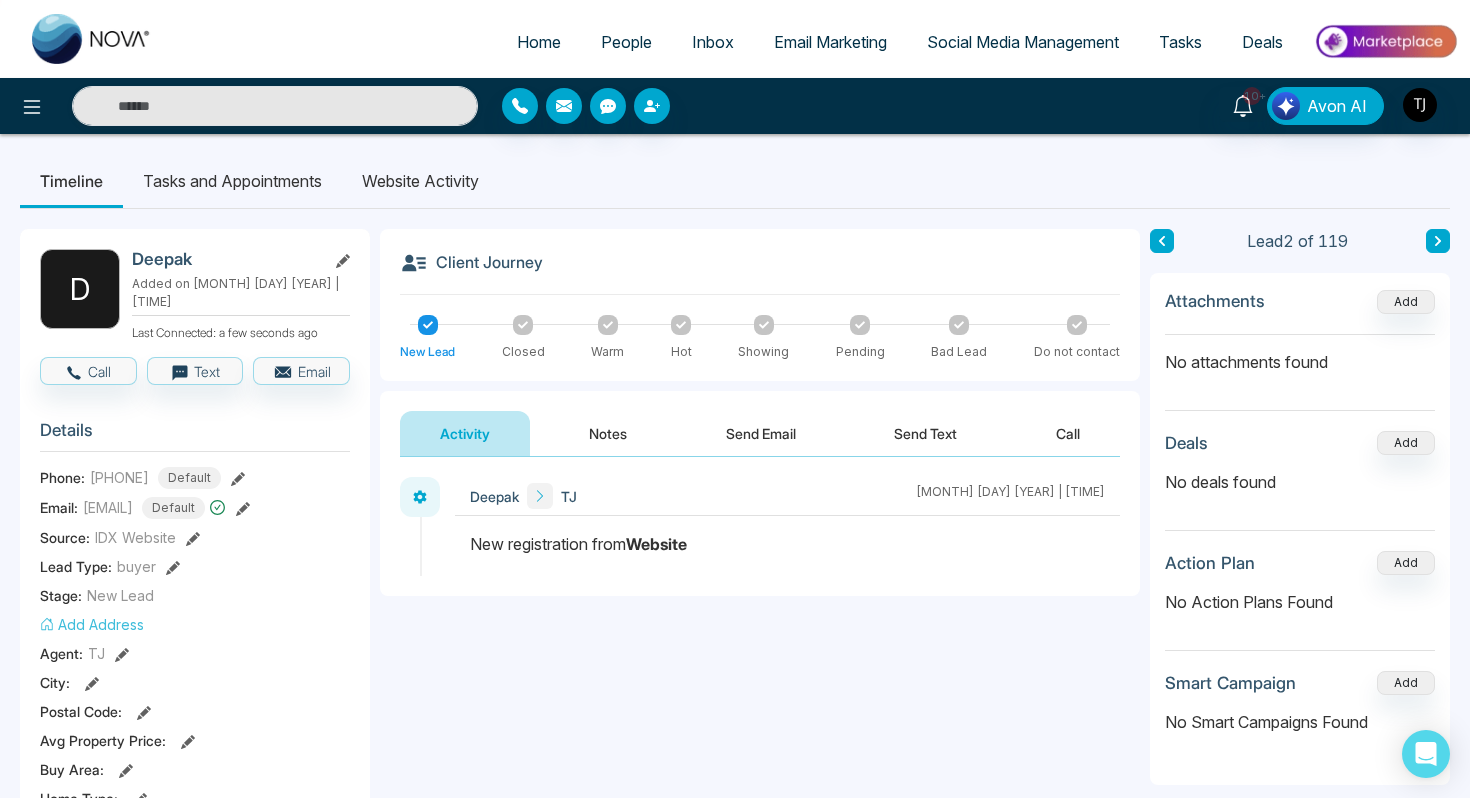 click on "Notes" at bounding box center [608, 433] 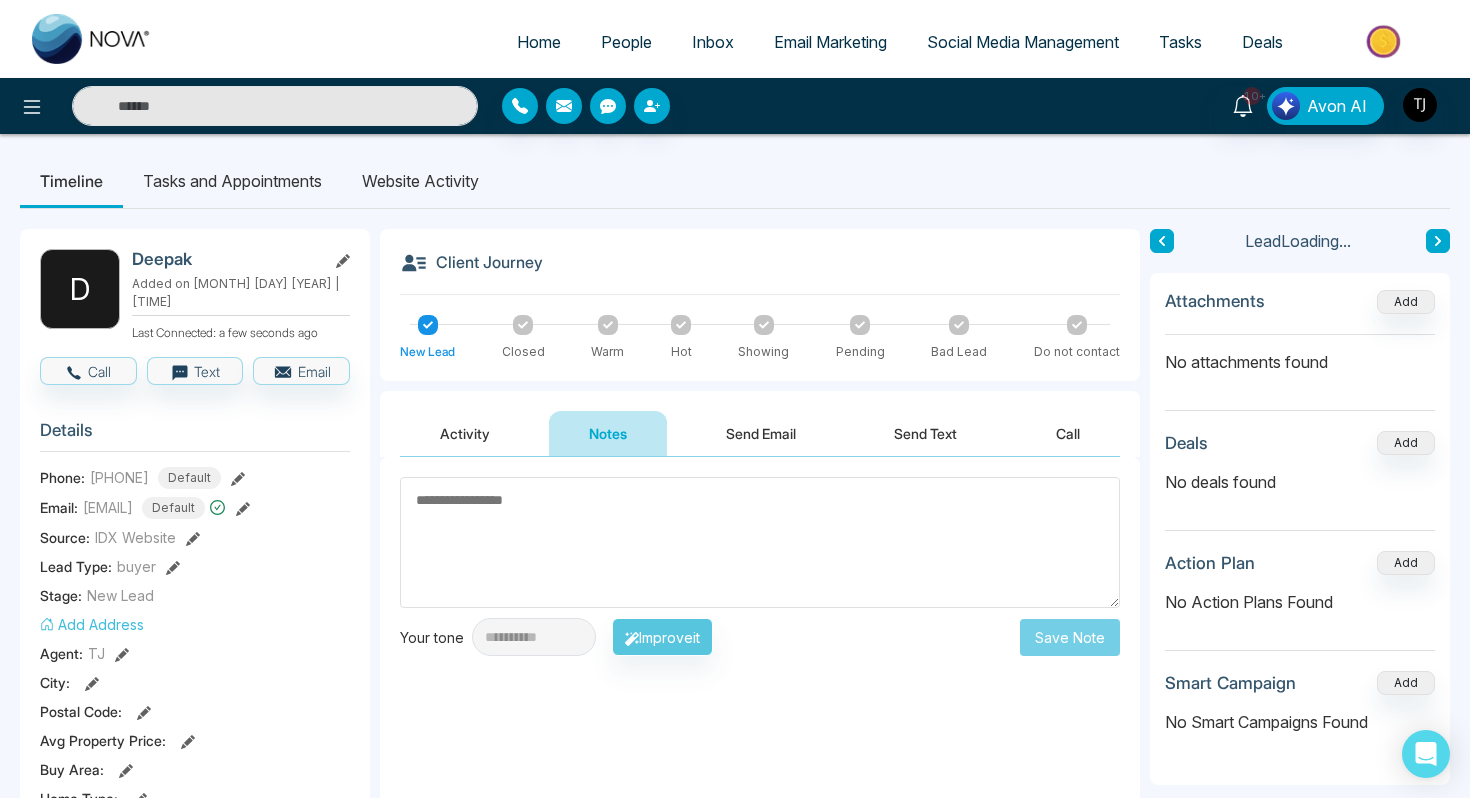 click on "Send Email" at bounding box center (761, 433) 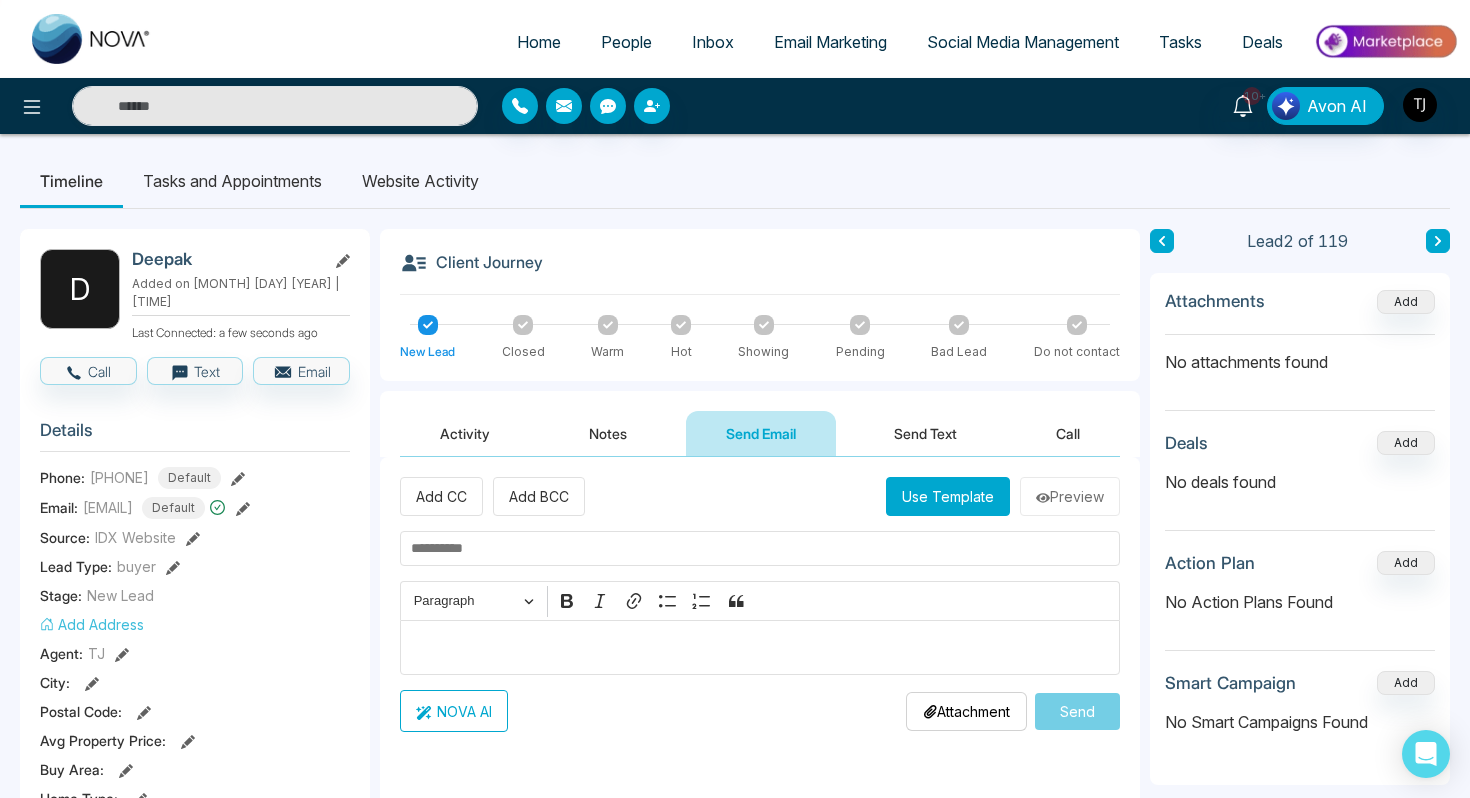 click on "Send Text" at bounding box center [925, 433] 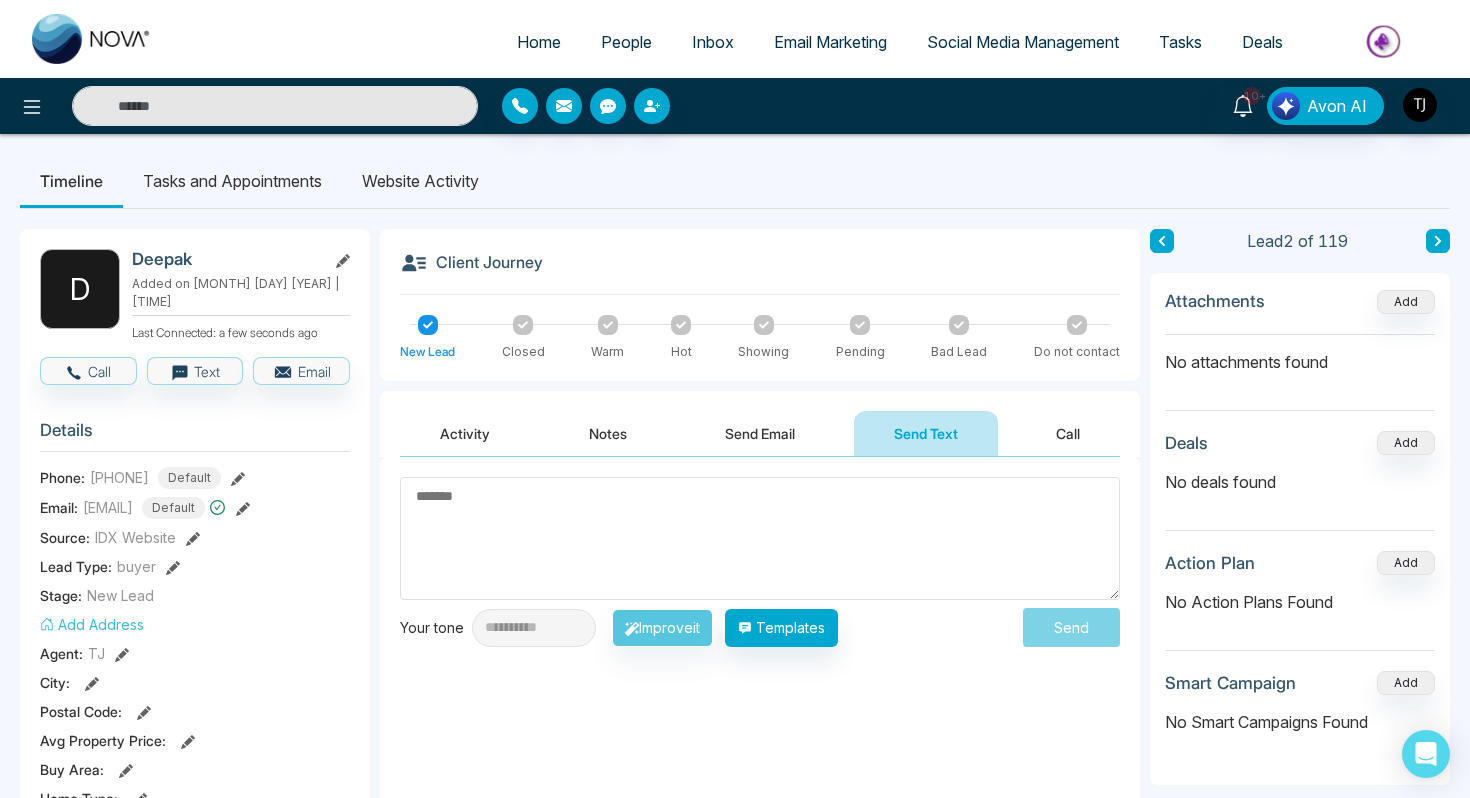 click on "Social Media Management" at bounding box center (1023, 42) 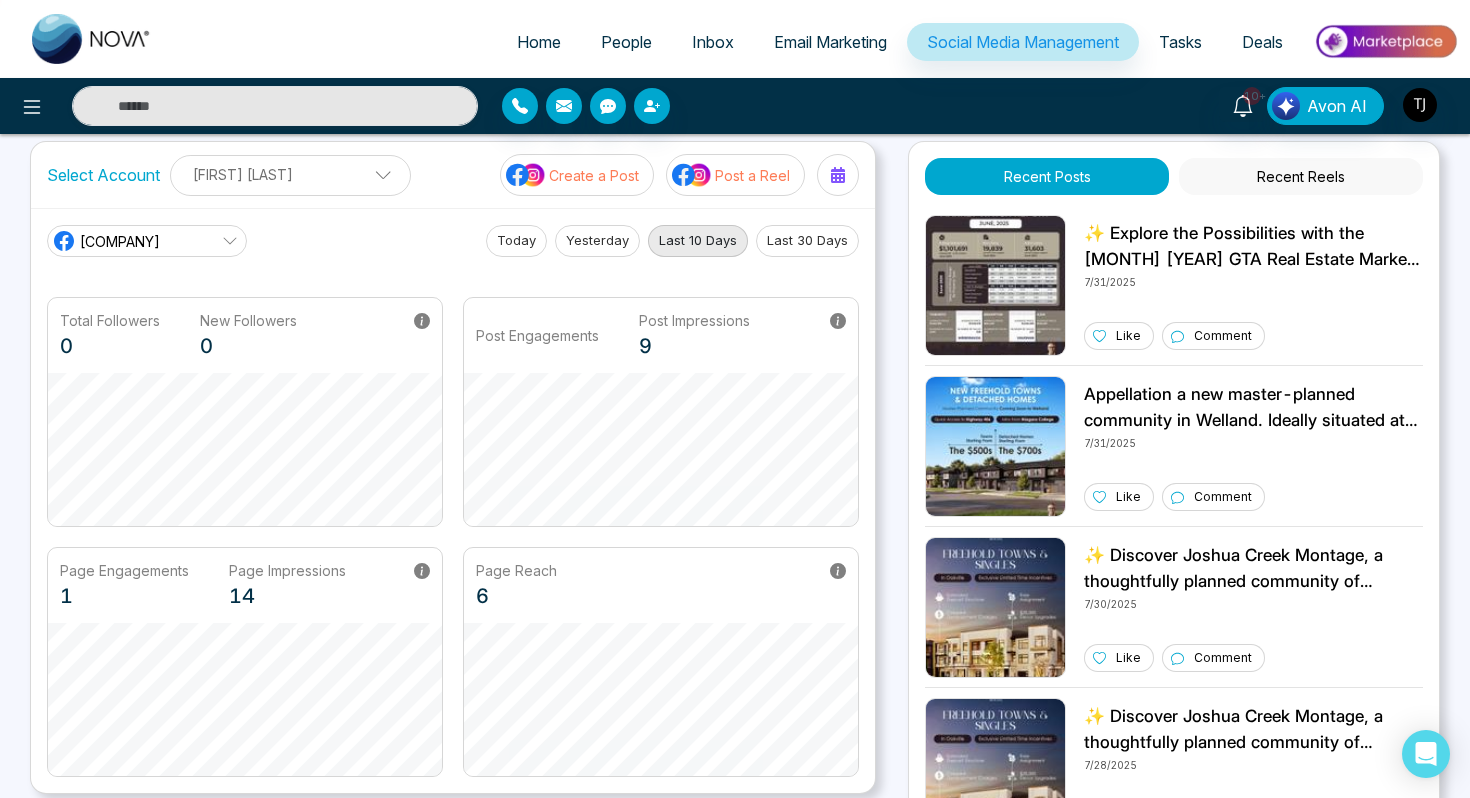 scroll, scrollTop: 0, scrollLeft: 0, axis: both 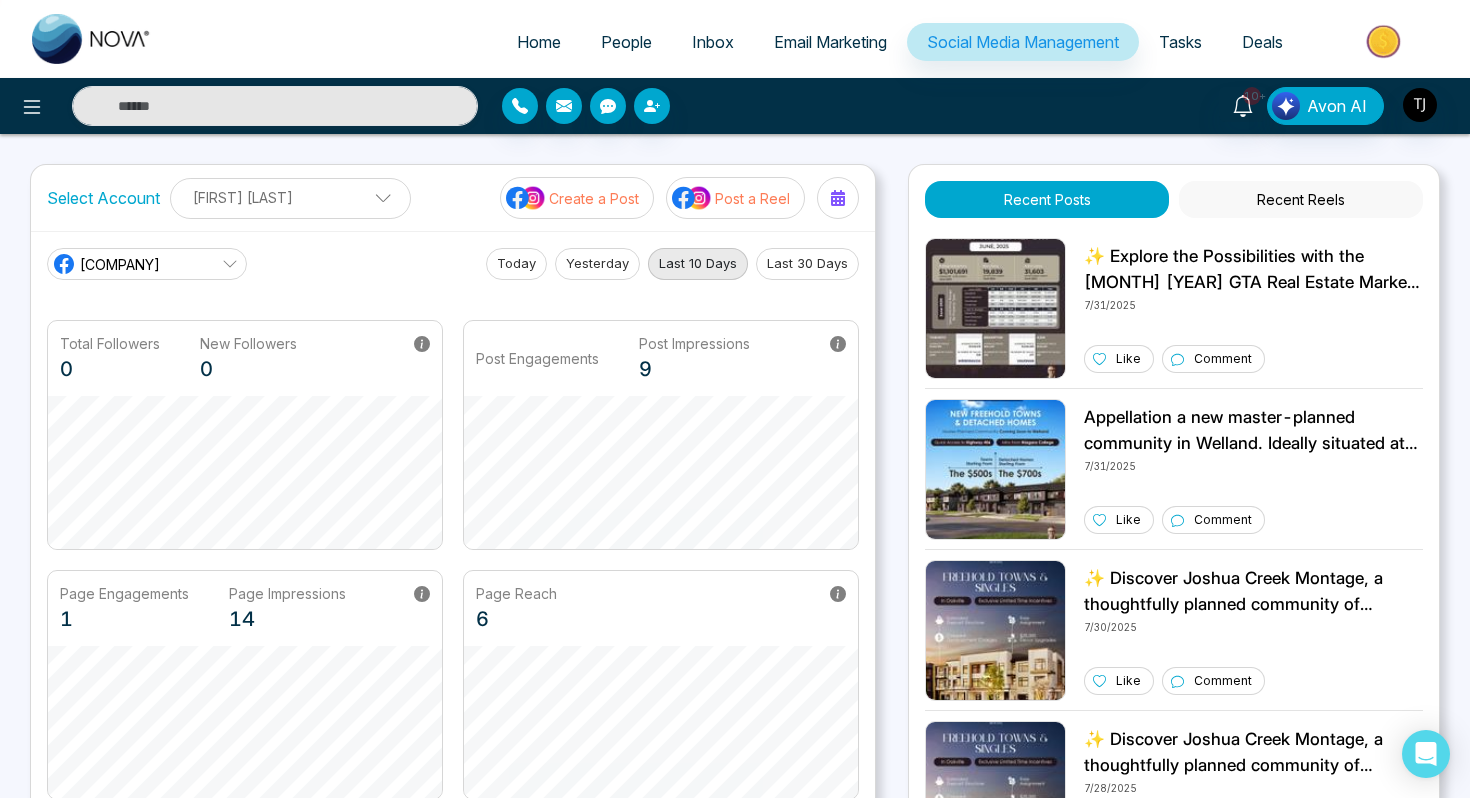 click on "Create a Post" at bounding box center [594, 198] 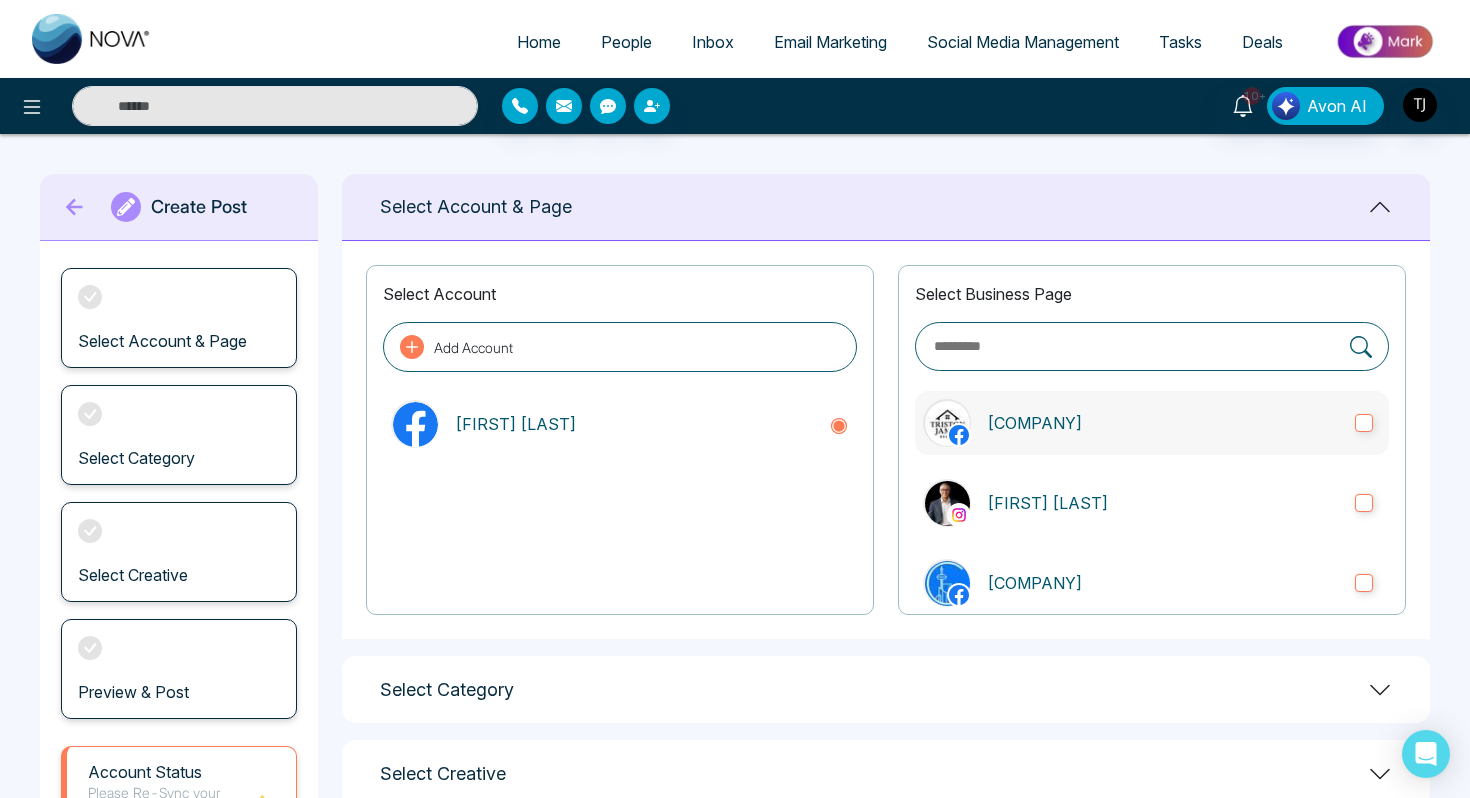click on "[COMPANY]" at bounding box center (1152, 423) 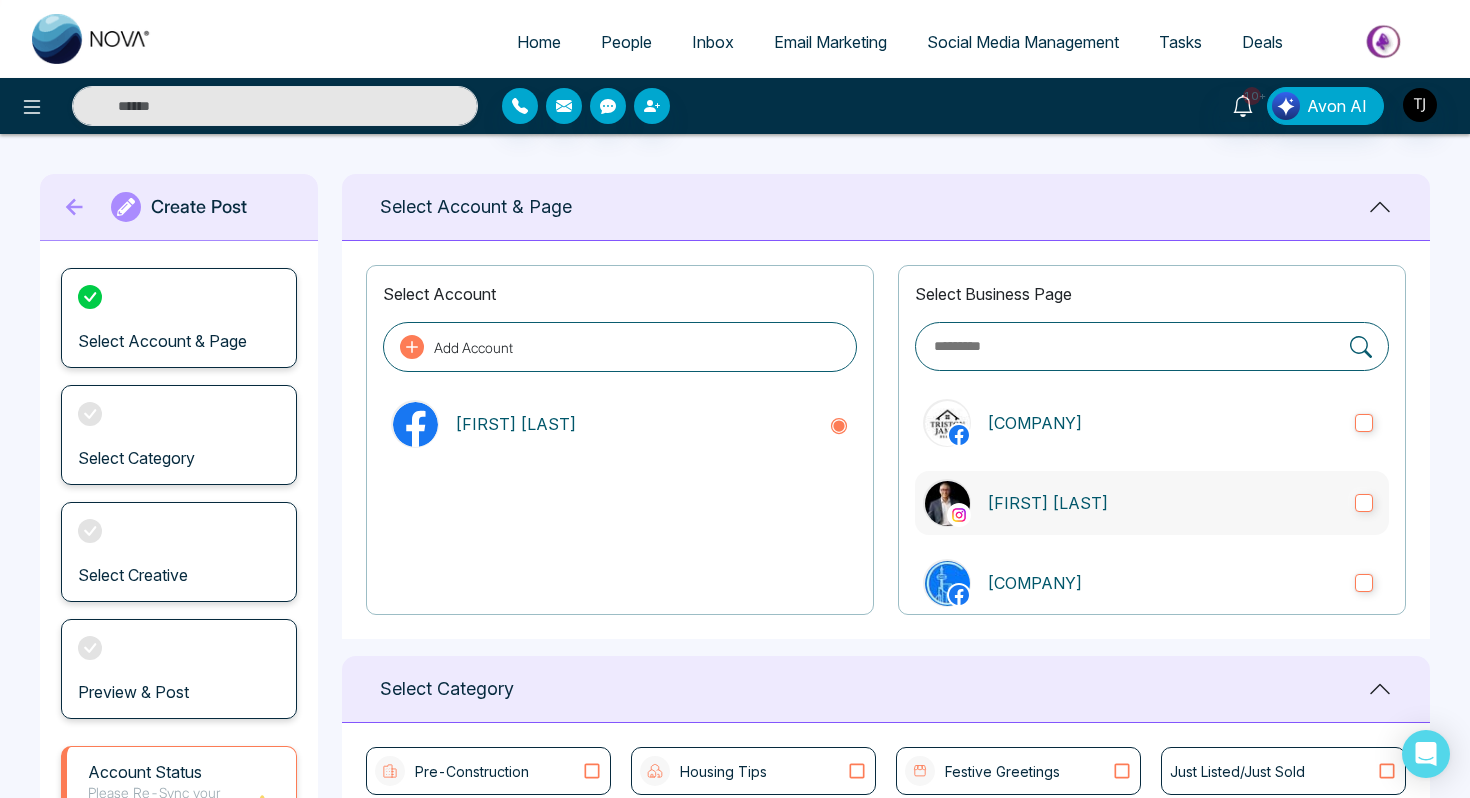 click on "[FIRST] [LAST]" at bounding box center (1163, 503) 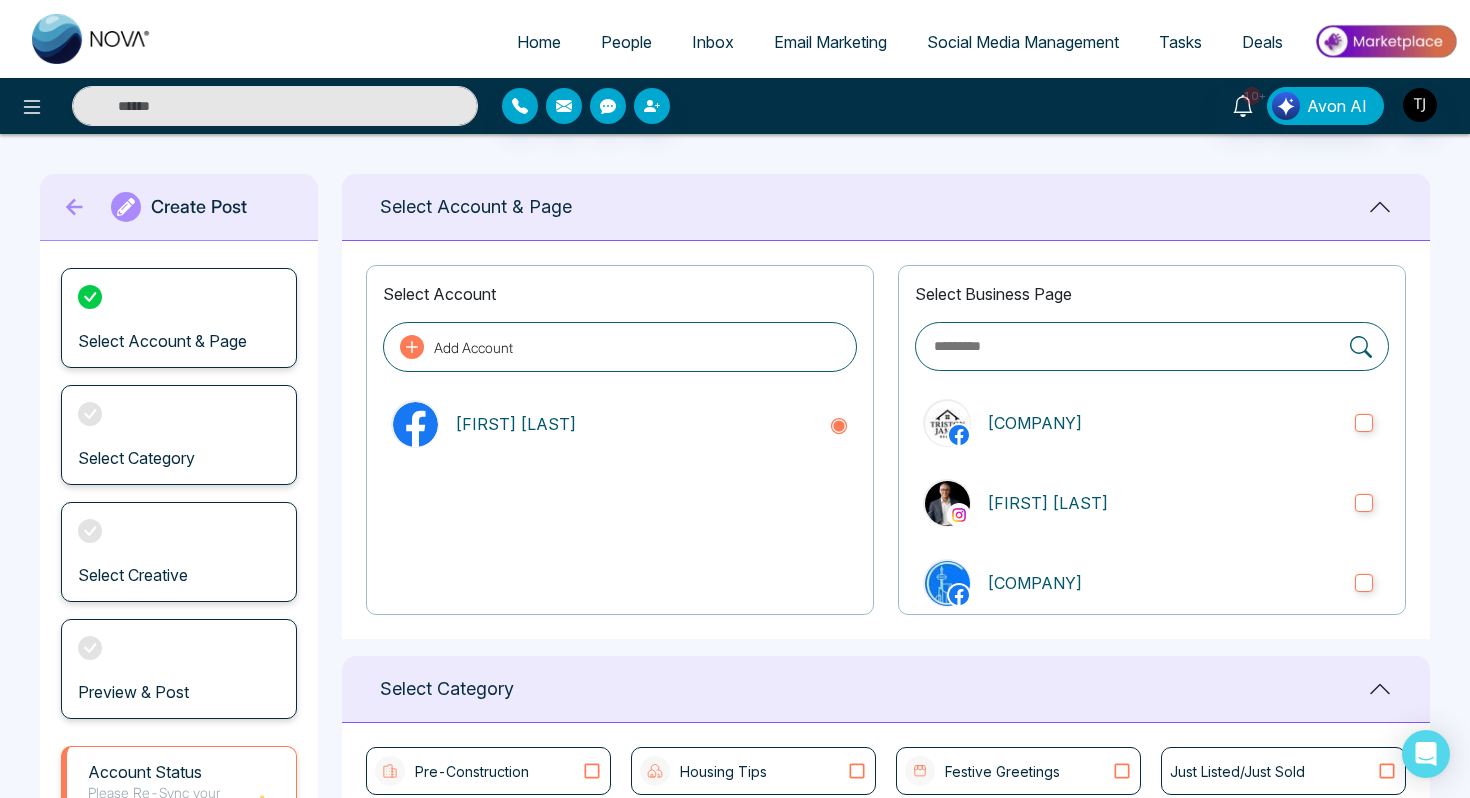 scroll, scrollTop: 324, scrollLeft: 0, axis: vertical 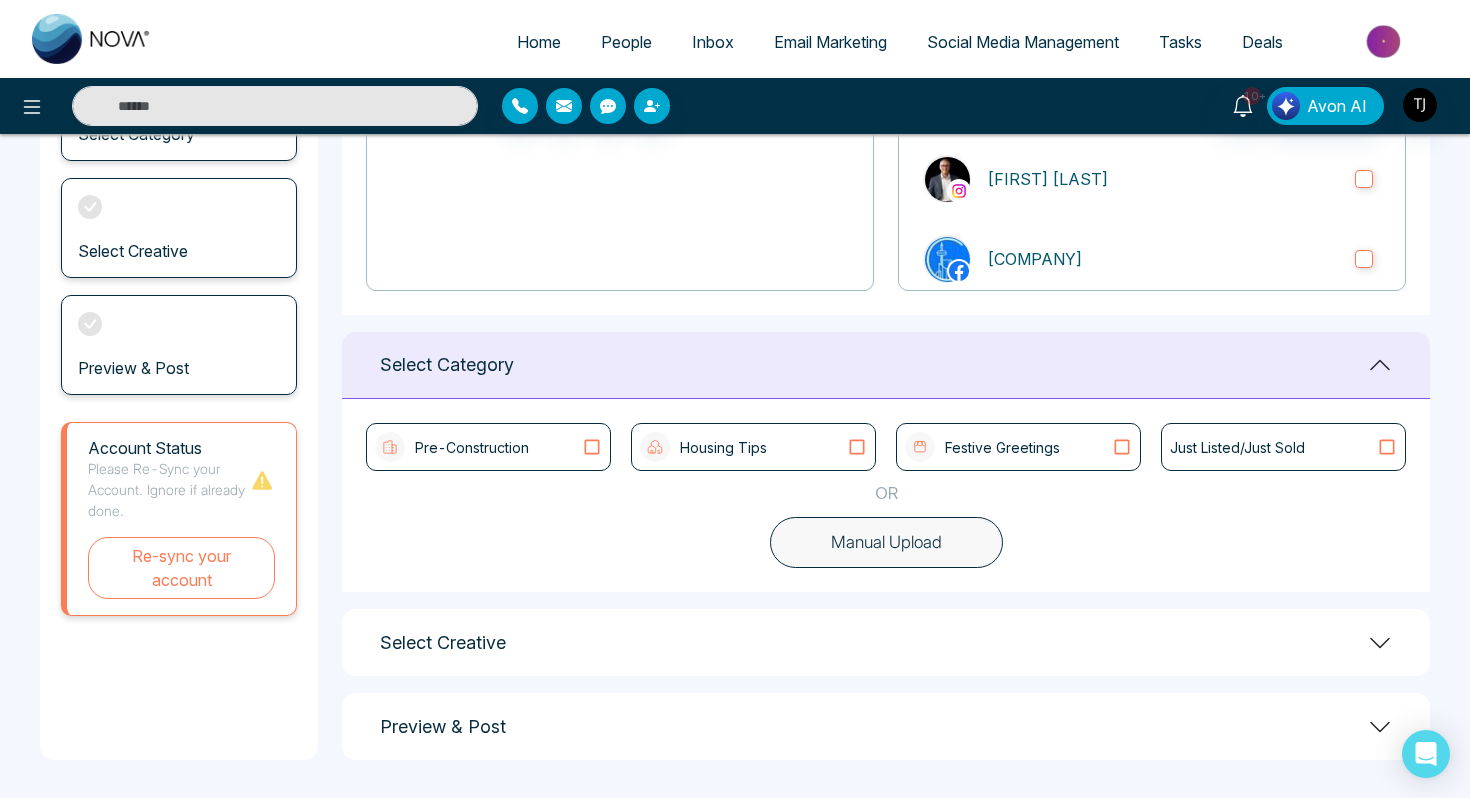 click on "Select Account & Page Select Account Add Account [FIRST] [LAST] Select Business Page [COMPANY] [COMPANY] First Time Home Buyer Edmonton Homes Team Allwin TeamAllwin | GTA & Durham Homes Lions Legacy Group Lions Legacy Group Real Estate CRM  Reid Group Elite Reid Group Elite Mortgage Solutions [FIRST] [LAST] Real Estate Broker [FIRST] [LAST] Real Estate Broker [FIRST] [LAST] Realtor [FIRST] Team [FIRST] [LAST] [FIRST] [LAST] Home Selling System. [FIRST] [LAST] Re/Max [FIRST] [FIRST] [LAST] Surender Tandal Realtor Surender Tandal [FIRST] [LAST] Wellthy Realty Inc. Savith Geevarghese Mankidy Savith Geevarghese Mankidy | Realtor MM NOVA Tech  MM Nova Tech [COMPANY] [COMPANY] [FIRST] [LAST] Mortgage Lending Centre Mortgage Lending Centre All You Need To Know About Property Buying/ Selling [FIRST] [LAST] [FIRST] [LAST] - Realtor [FIRST] [LAST] Select Category Pre-Construction Housing Tips Festive Greetings Just Listed/Just Sold OR Manual Upload Select Creative Preview & Post Suggested Captions     1" at bounding box center (886, 305) 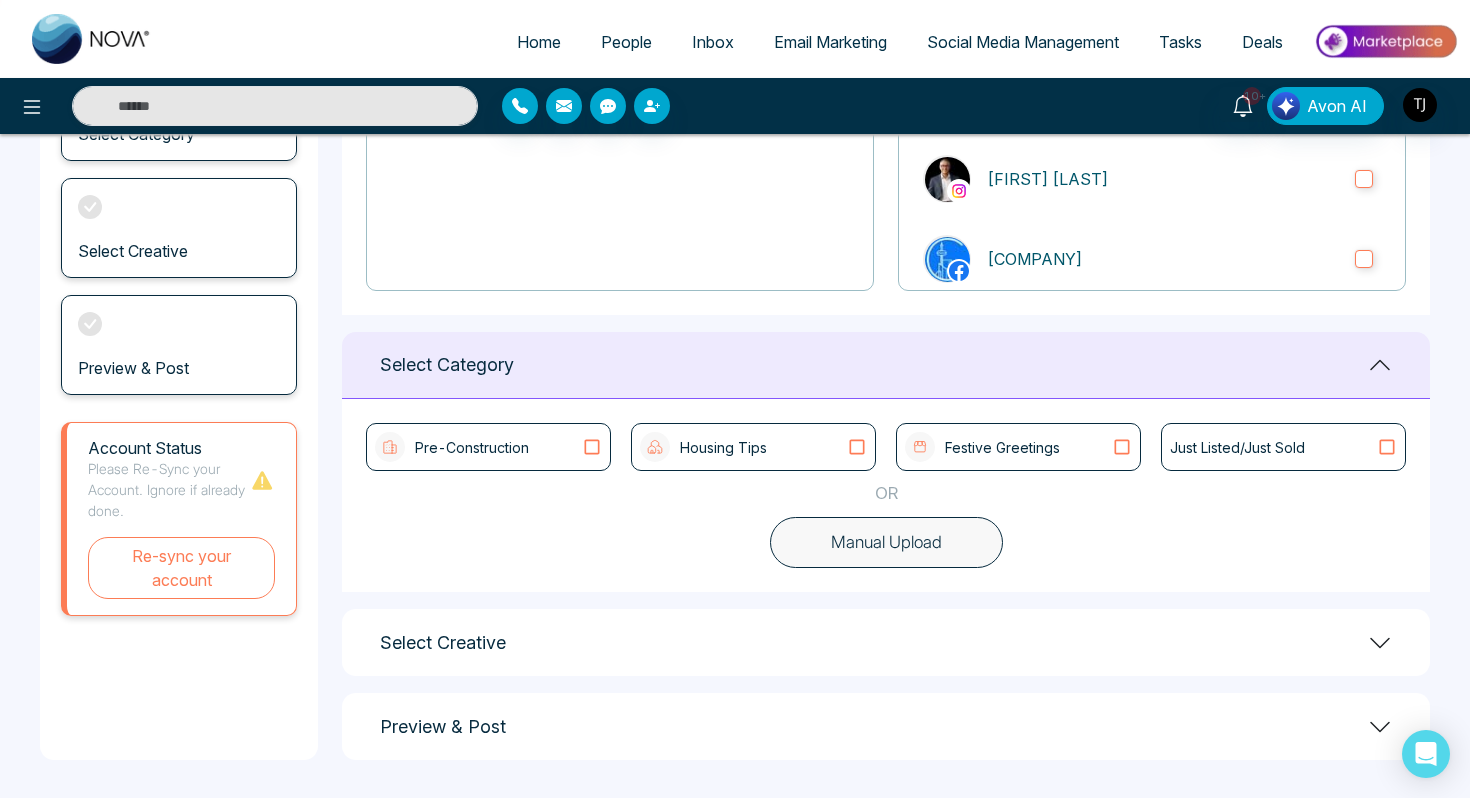 click on "Manual Upload" at bounding box center [886, 543] 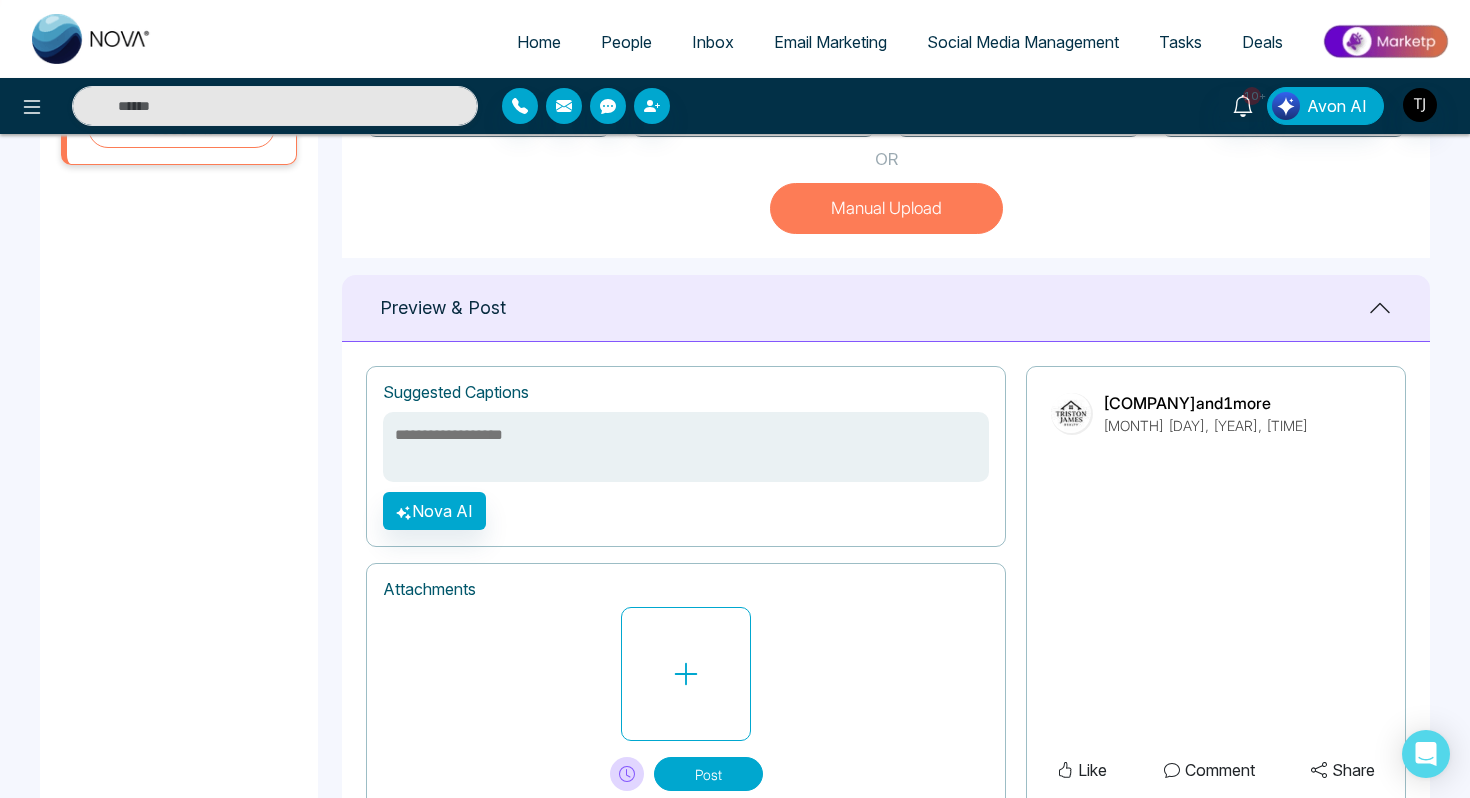 scroll, scrollTop: 730, scrollLeft: 0, axis: vertical 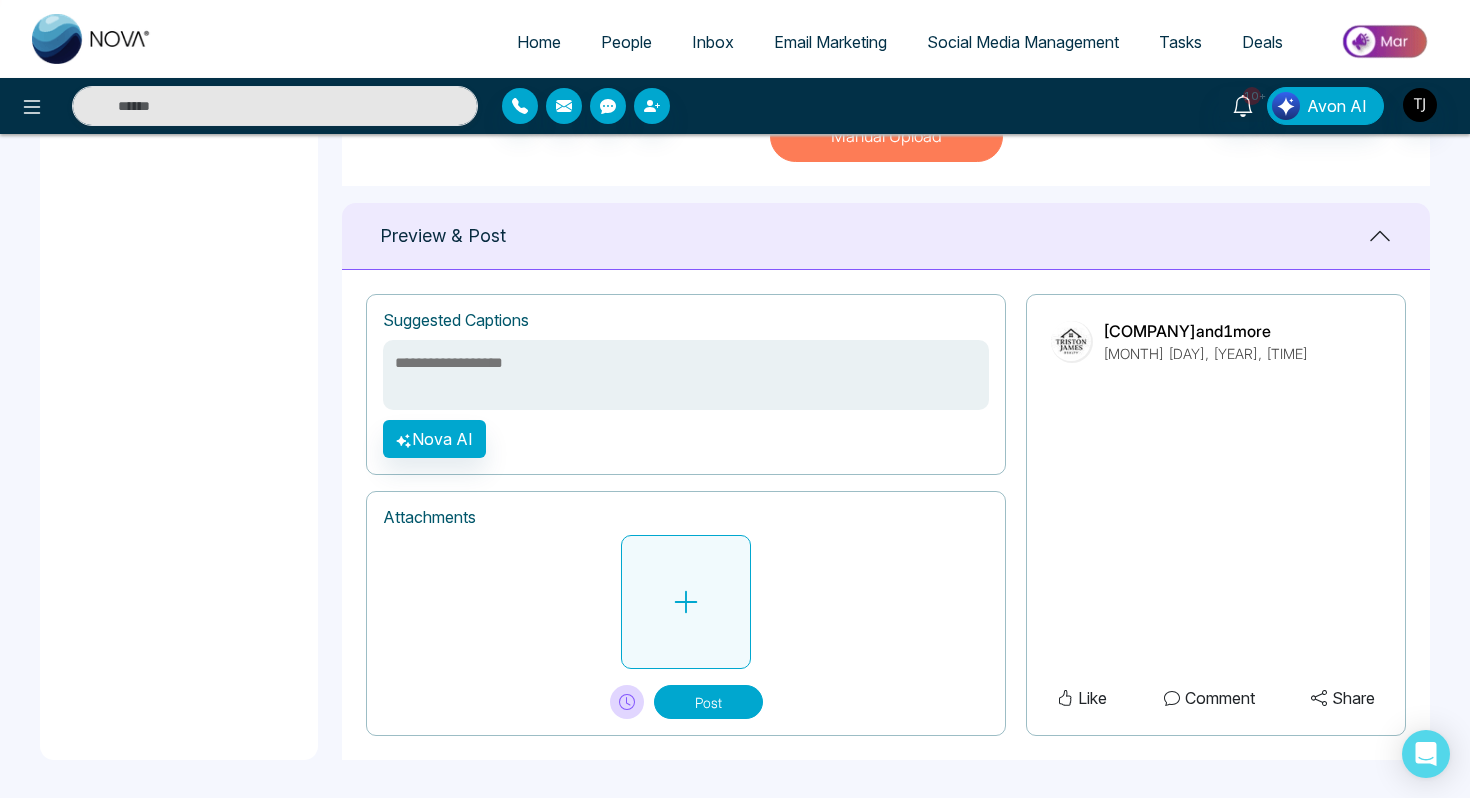 click at bounding box center (686, 602) 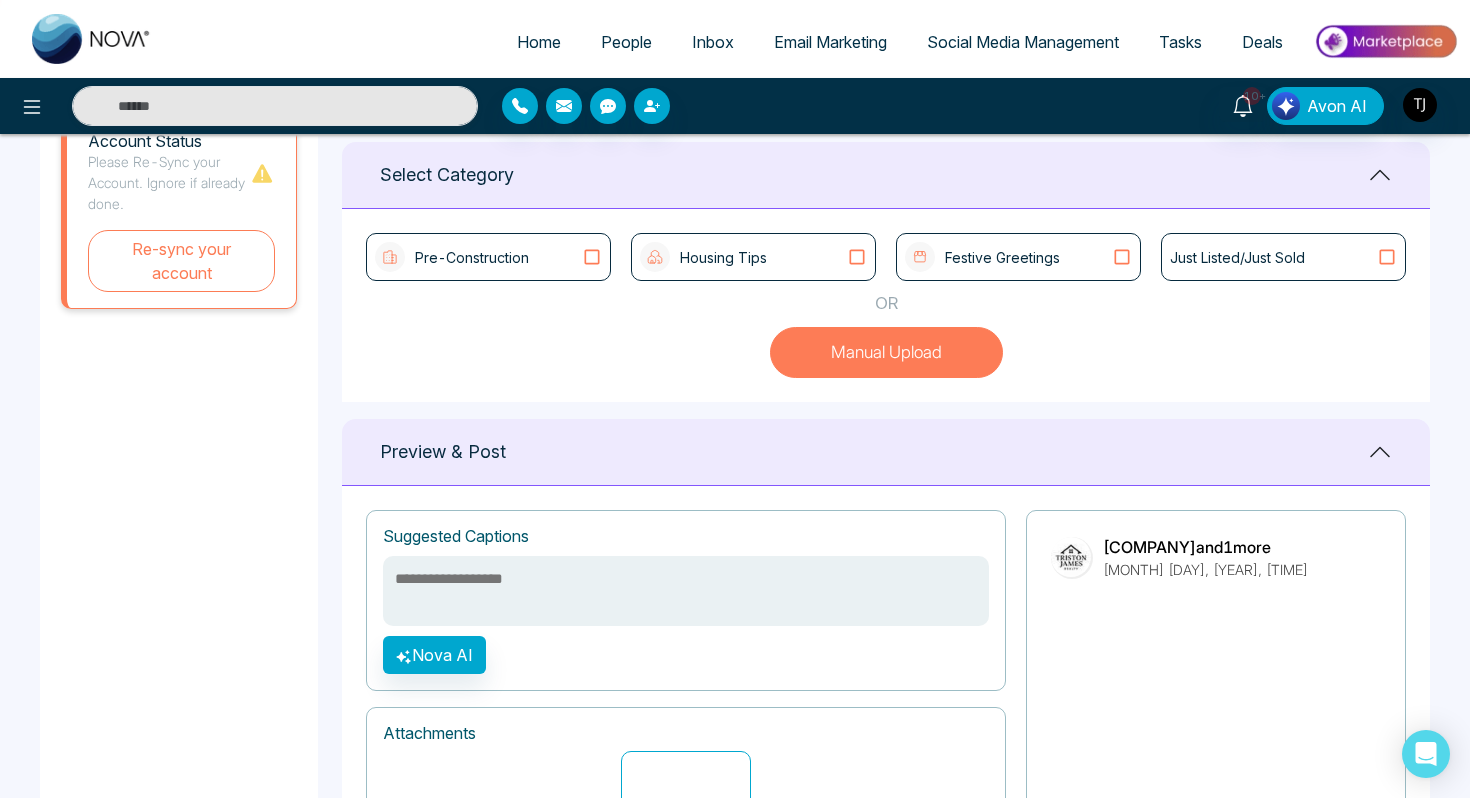 scroll, scrollTop: 512, scrollLeft: 0, axis: vertical 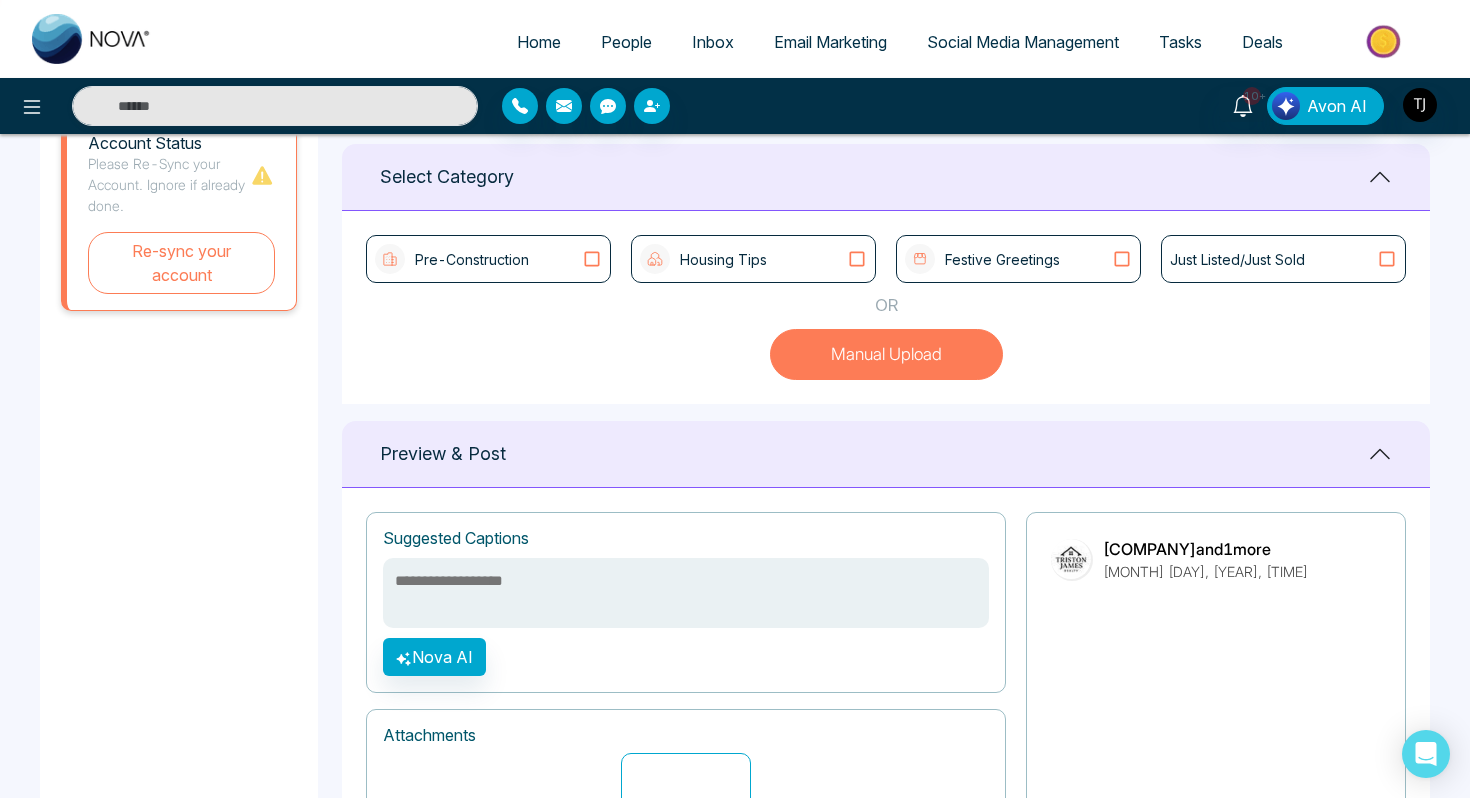 click on "Just Listed/Just Sold" at bounding box center [1237, 259] 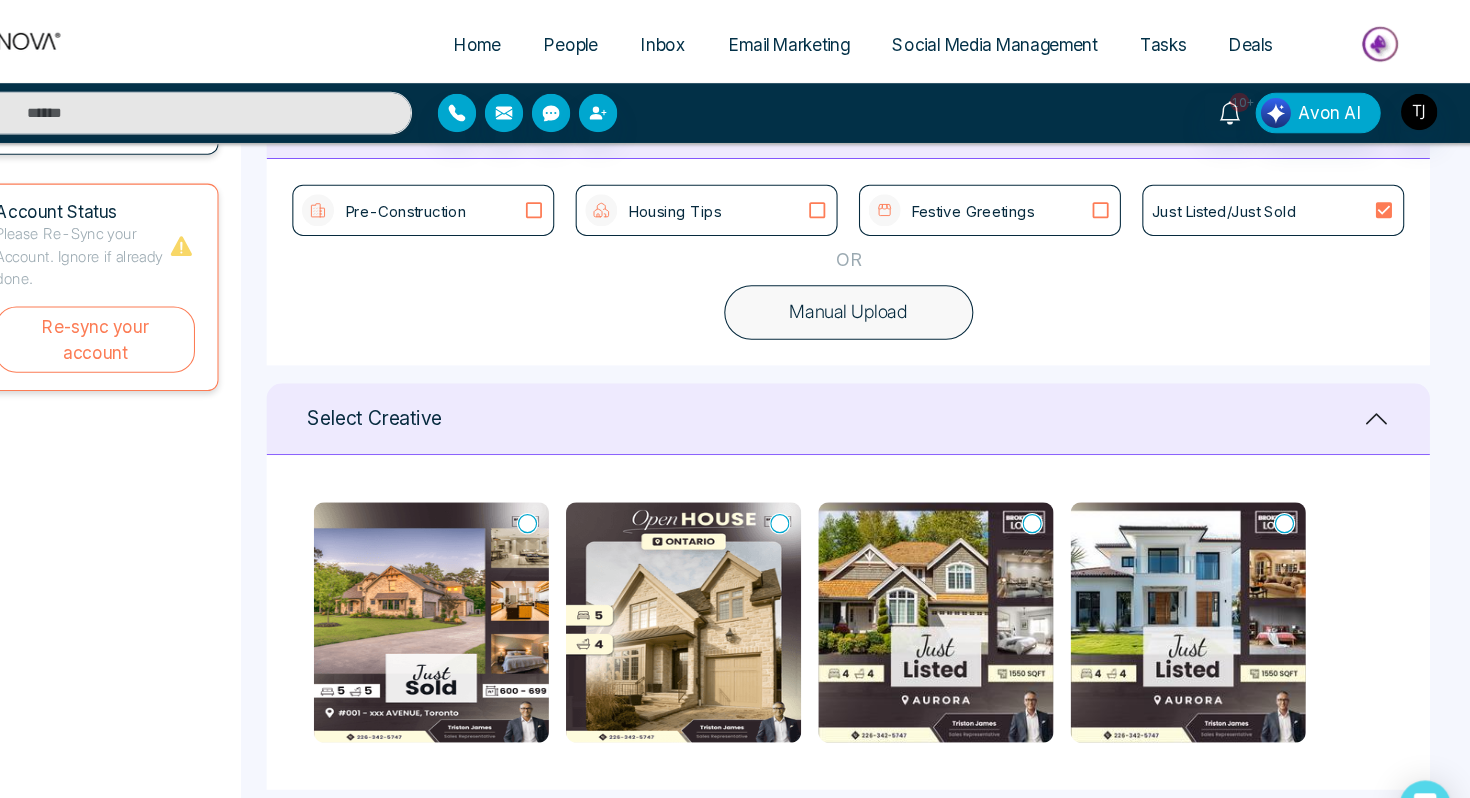 scroll, scrollTop: 572, scrollLeft: 0, axis: vertical 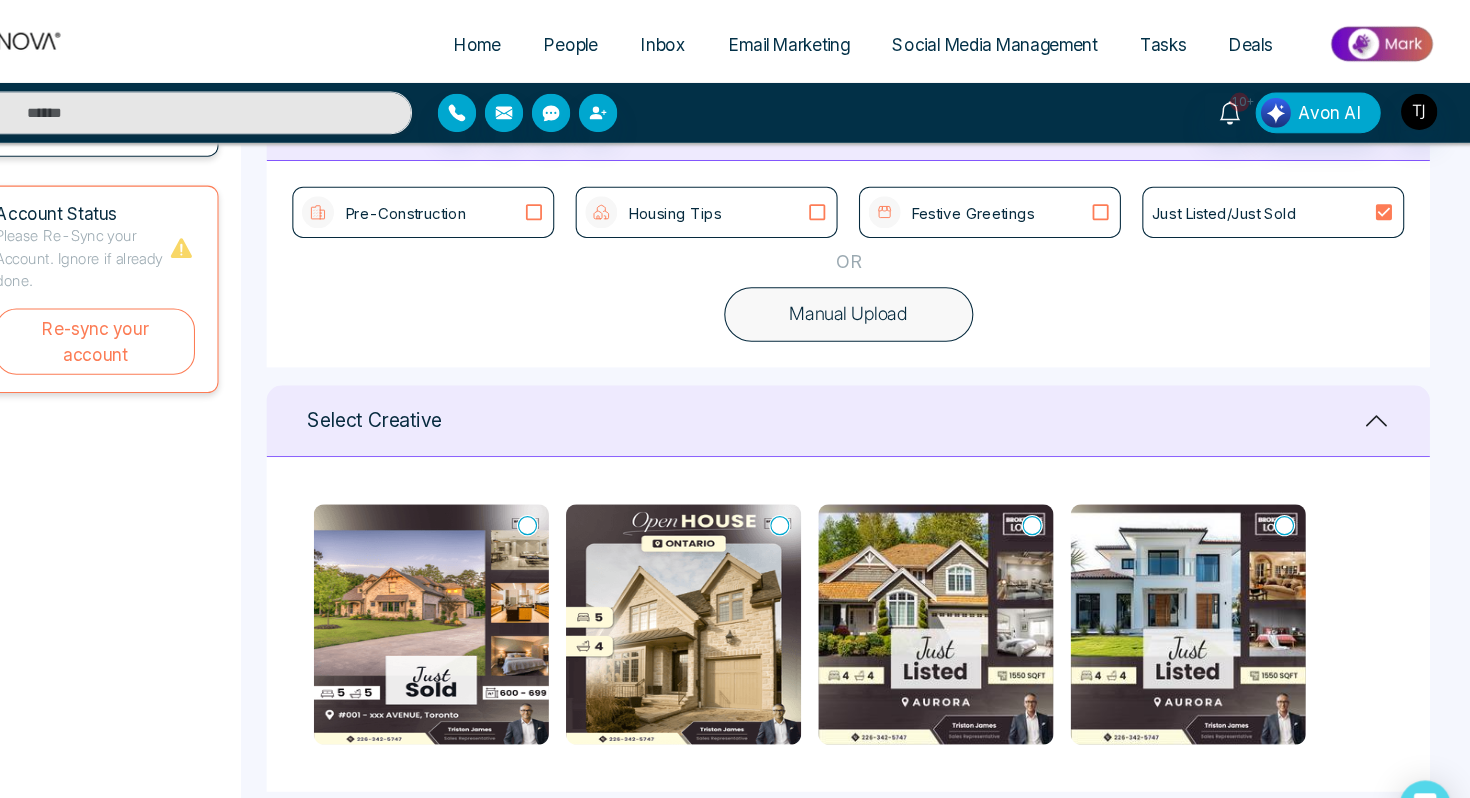 click on "Festive Greetings" at bounding box center (1002, 199) 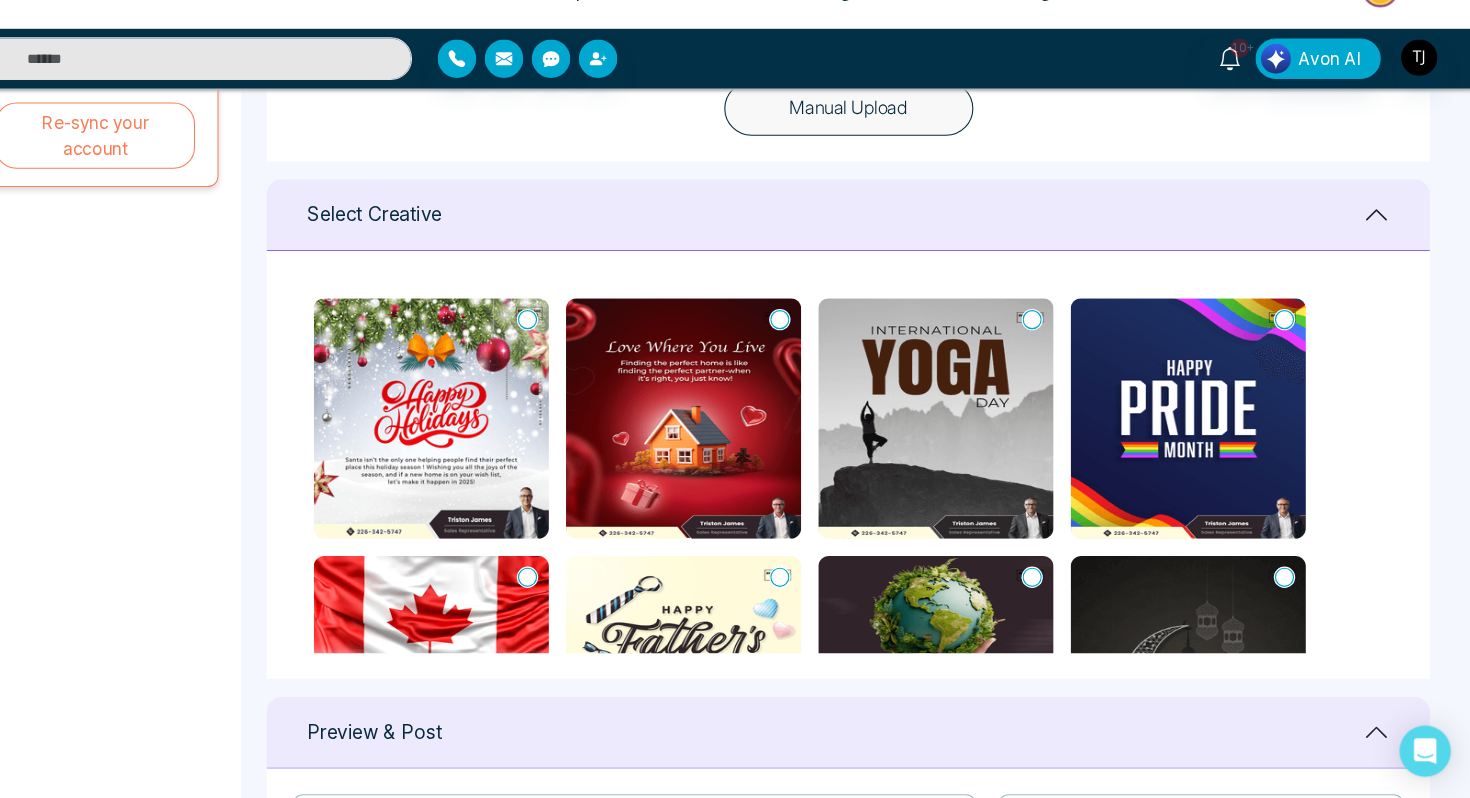 scroll, scrollTop: 719, scrollLeft: 0, axis: vertical 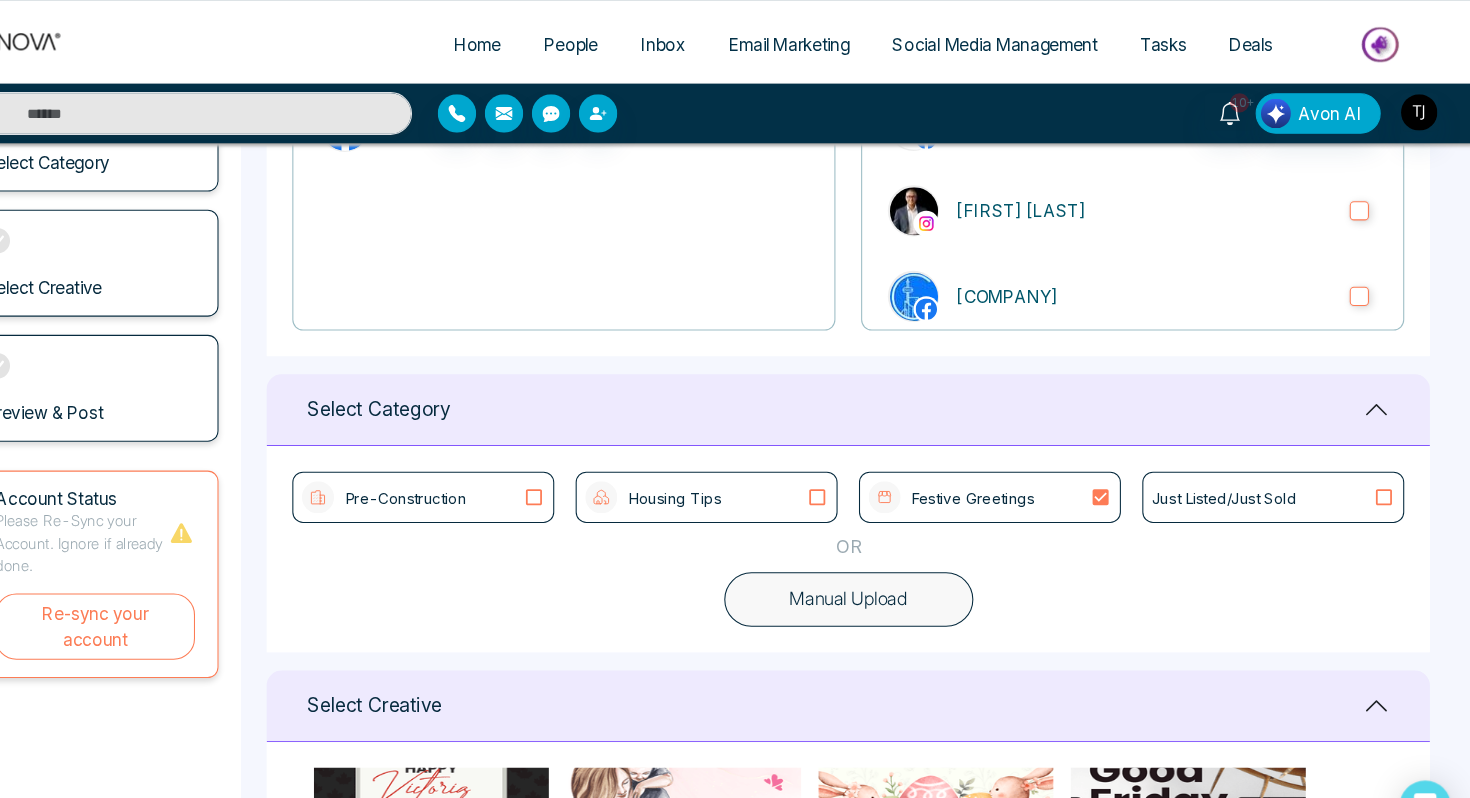 click on "Housing Tips" at bounding box center (753, 465) 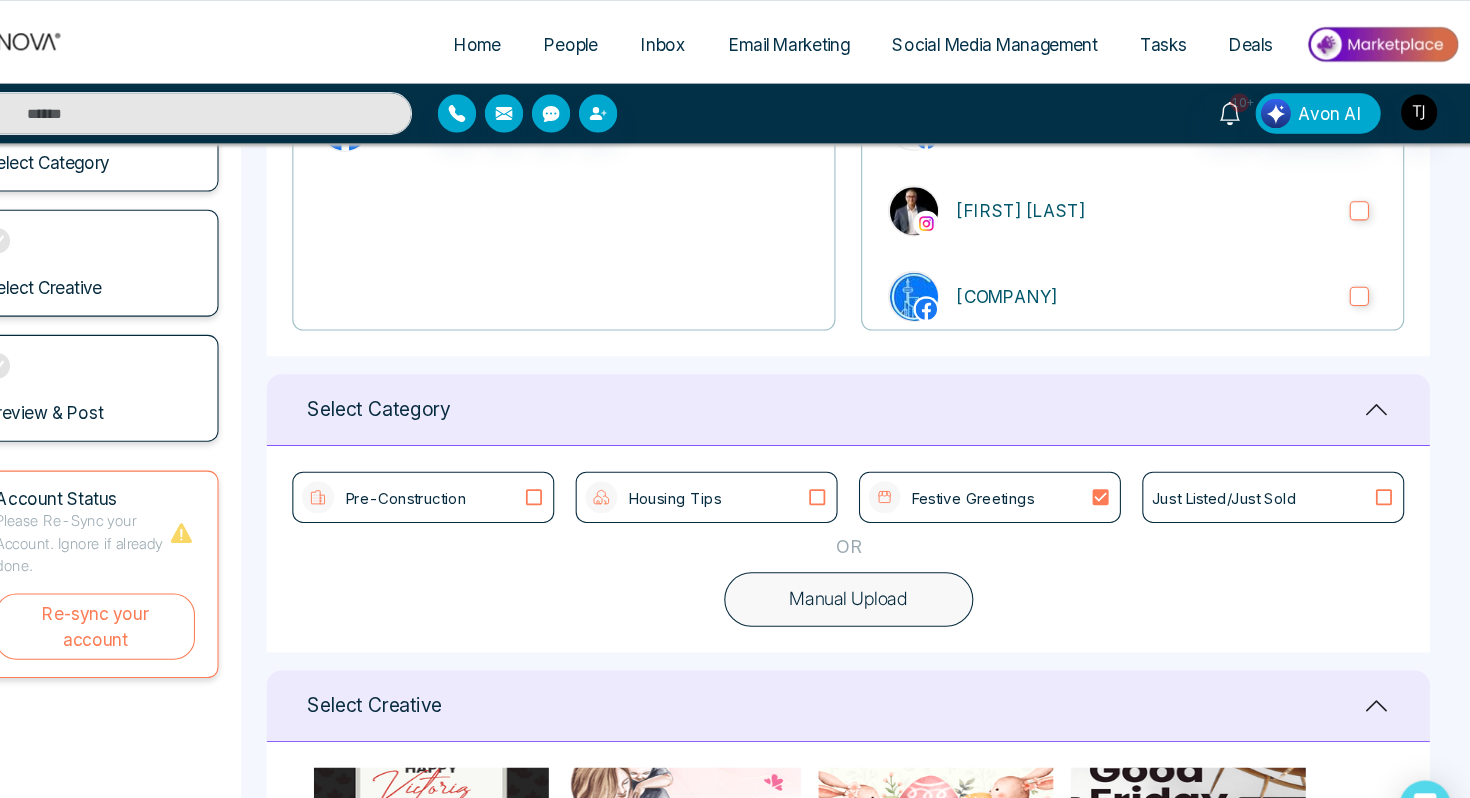 scroll, scrollTop: 395, scrollLeft: 0, axis: vertical 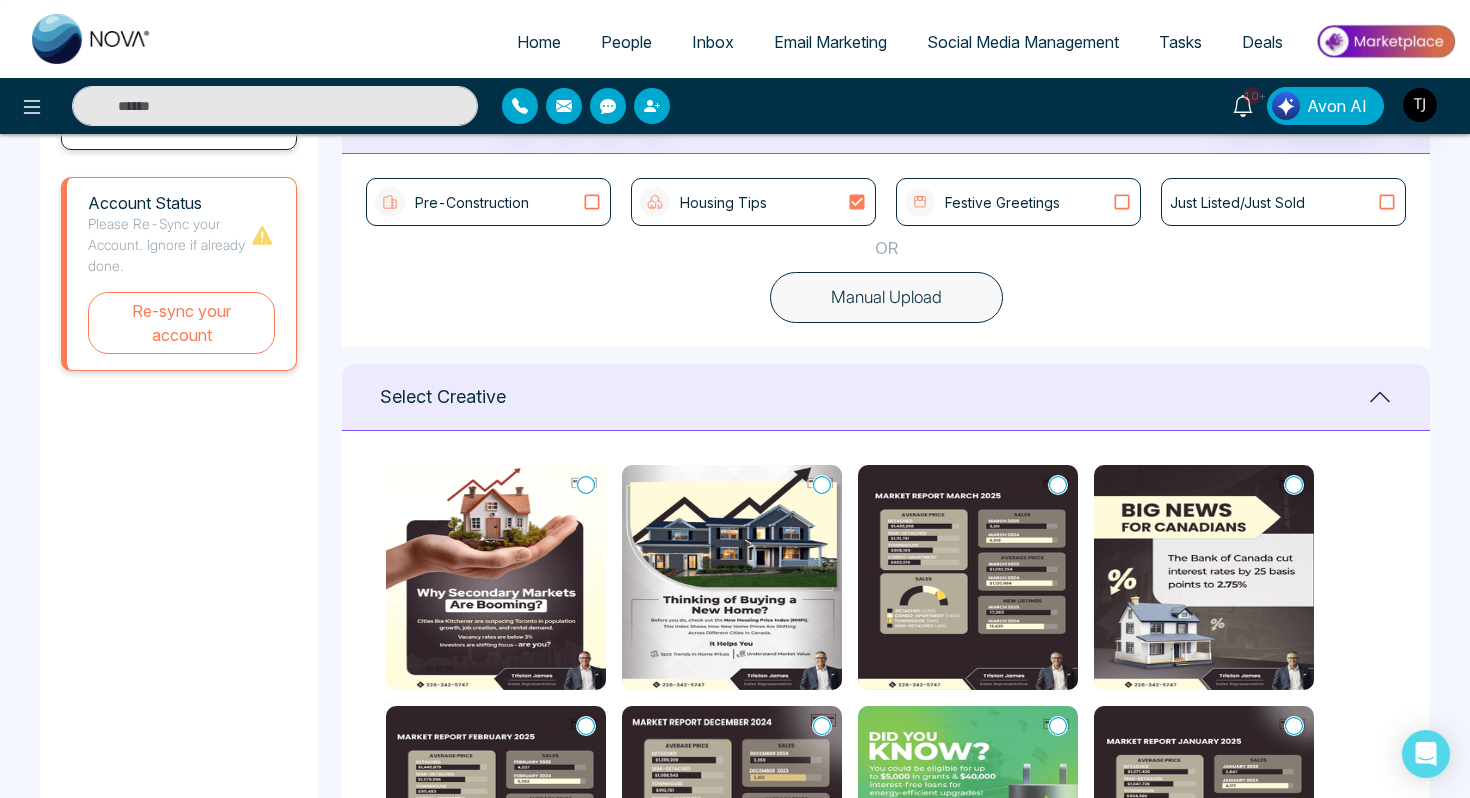 click on "Pre-Construction" at bounding box center [488, 202] 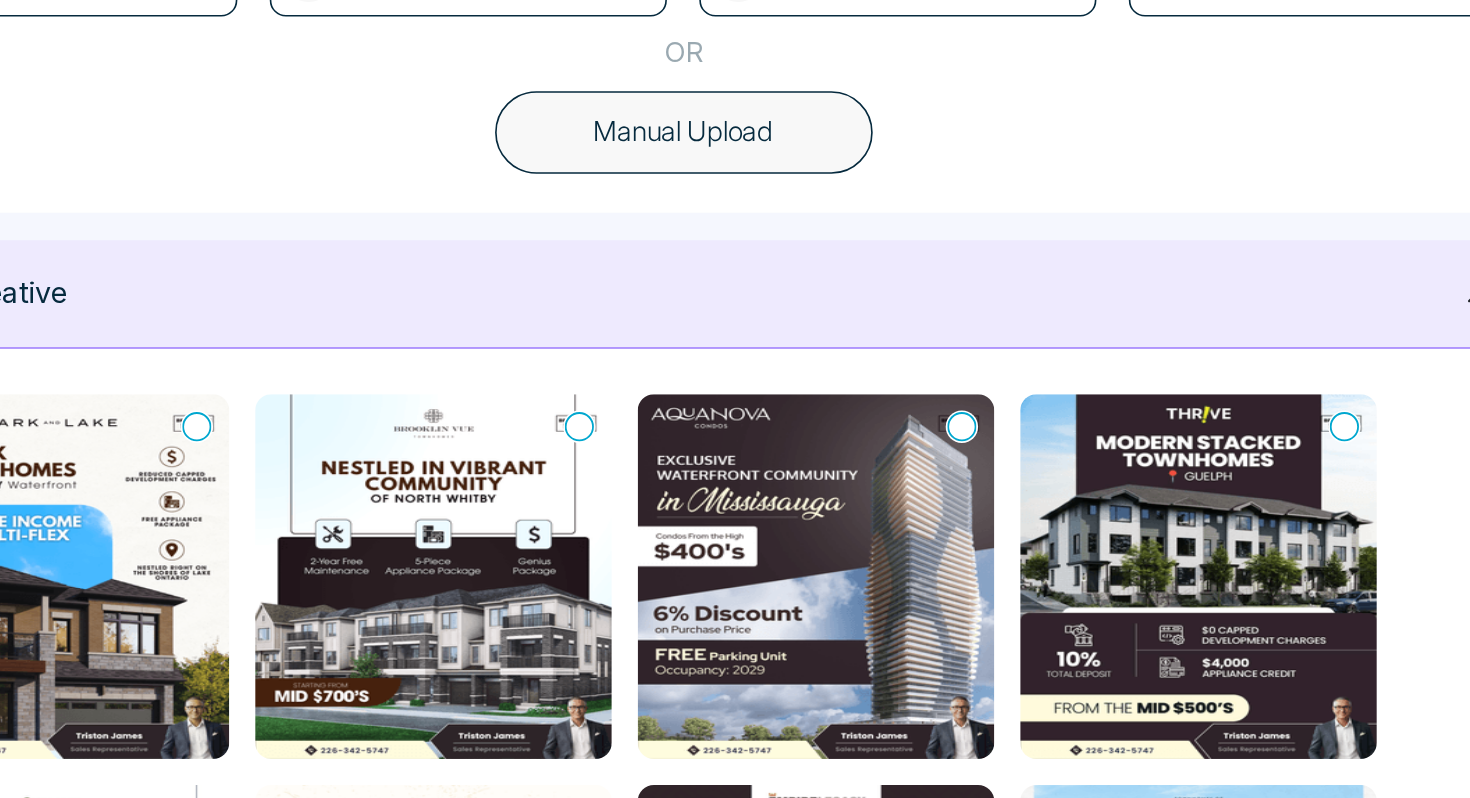 scroll, scrollTop: 498, scrollLeft: 0, axis: vertical 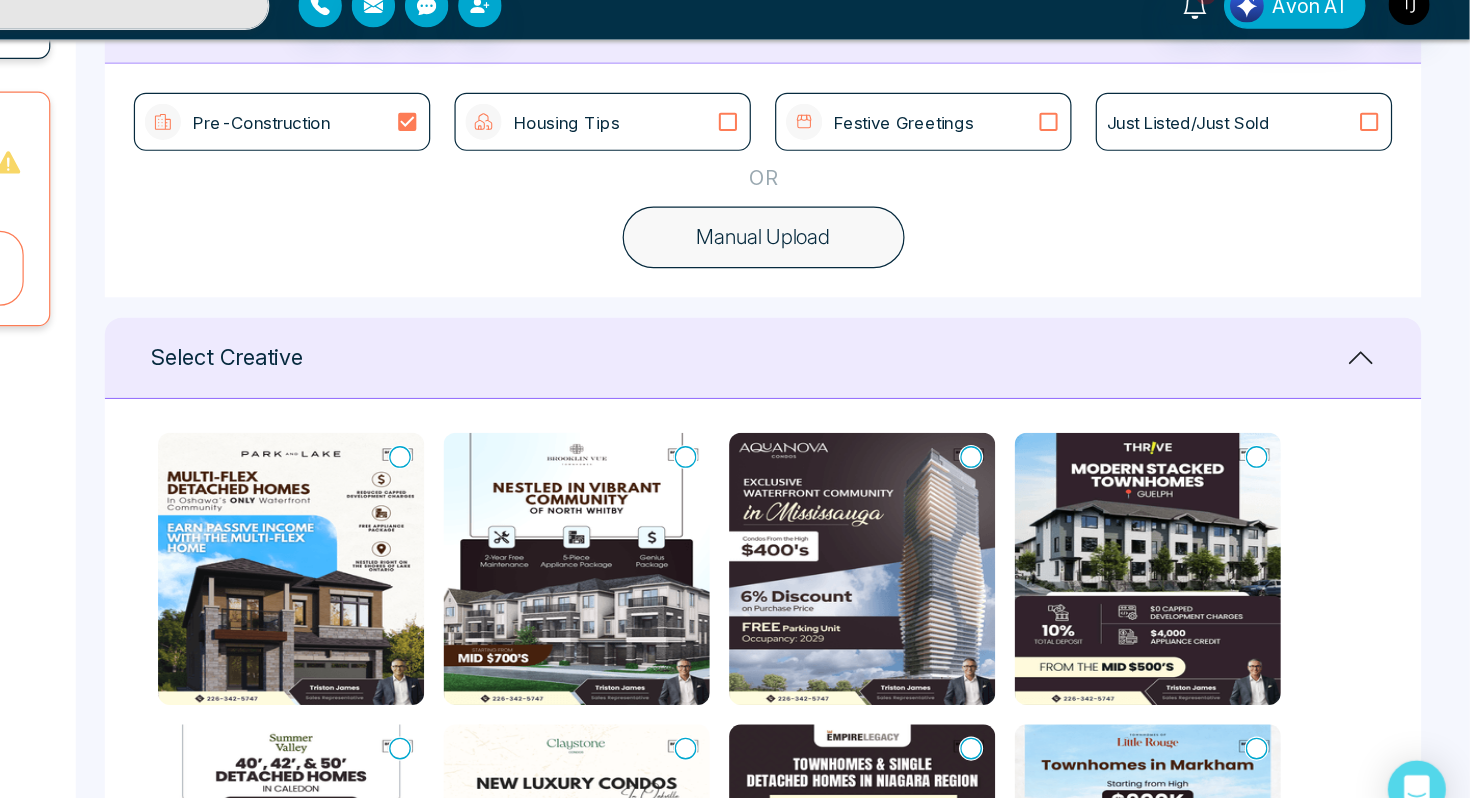 click 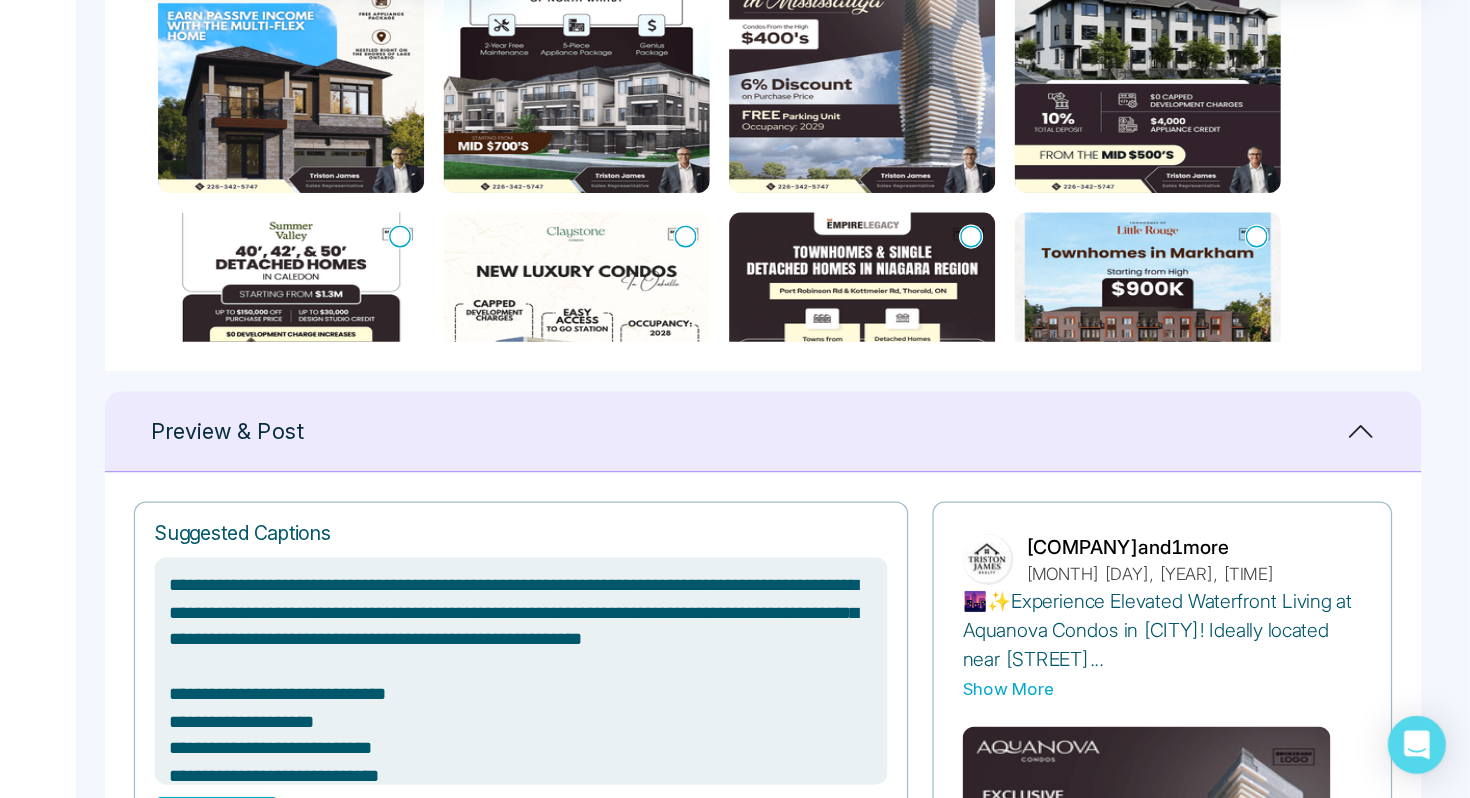 scroll, scrollTop: 954, scrollLeft: 0, axis: vertical 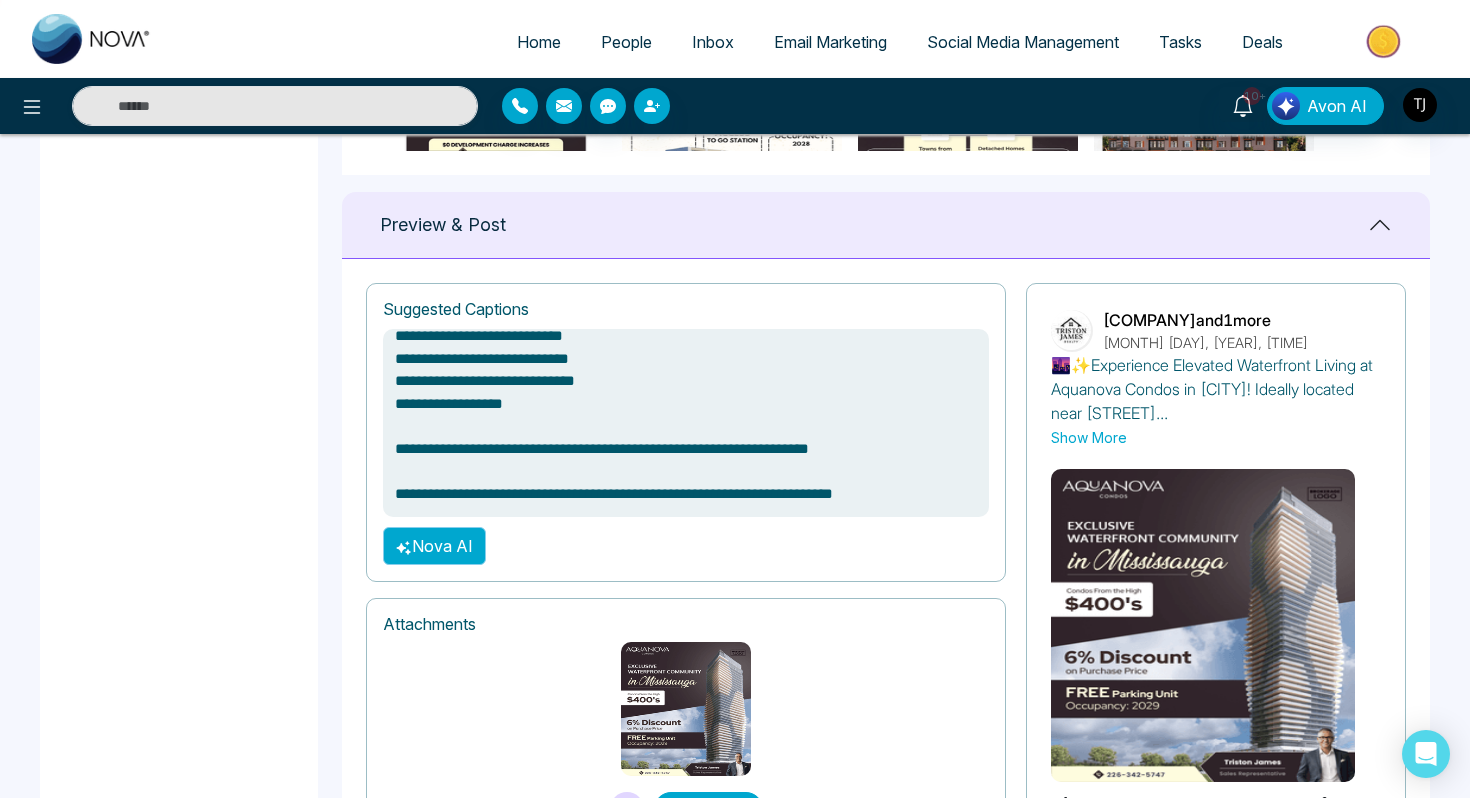 click on "Nova AI" at bounding box center (434, 546) 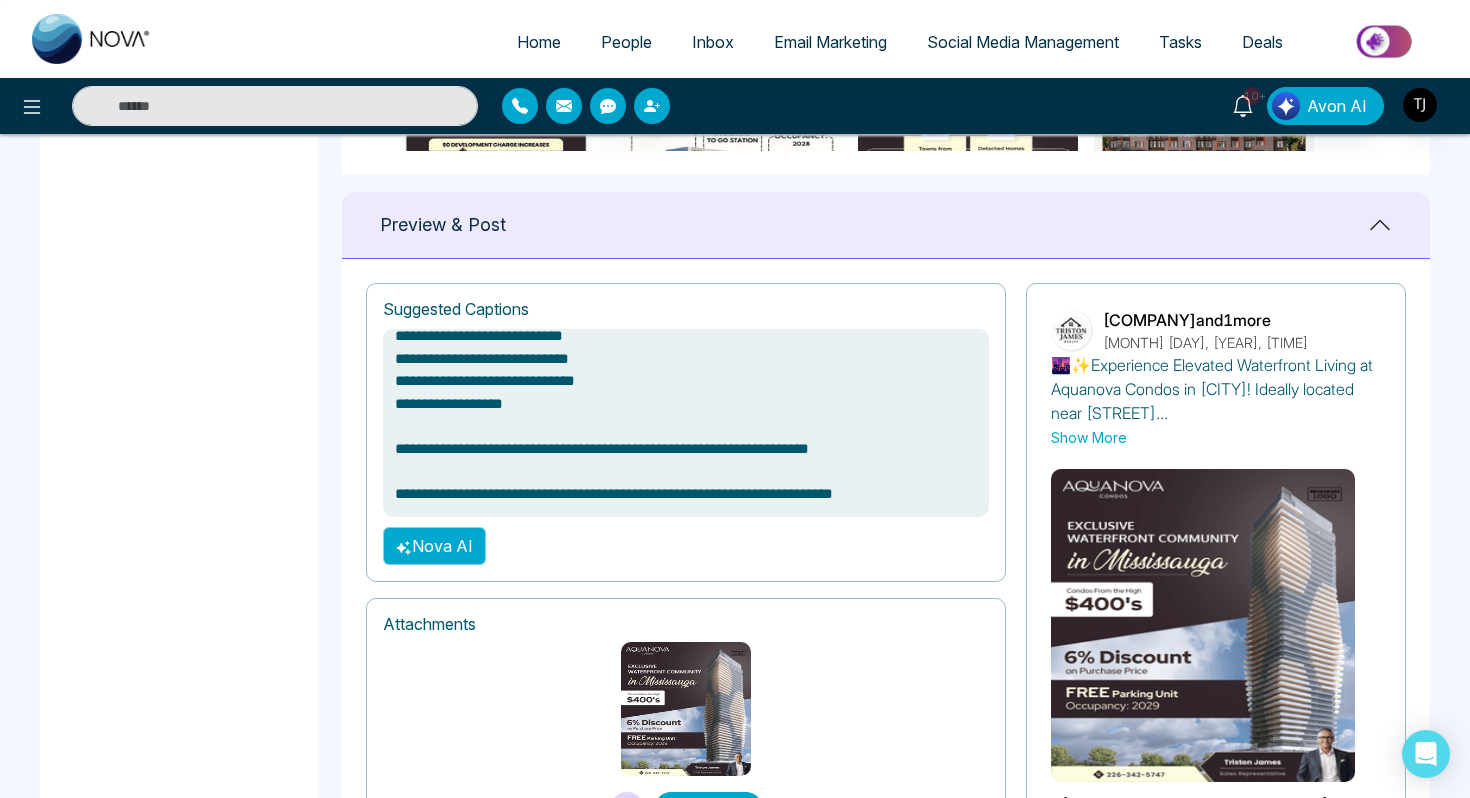 type on "**********" 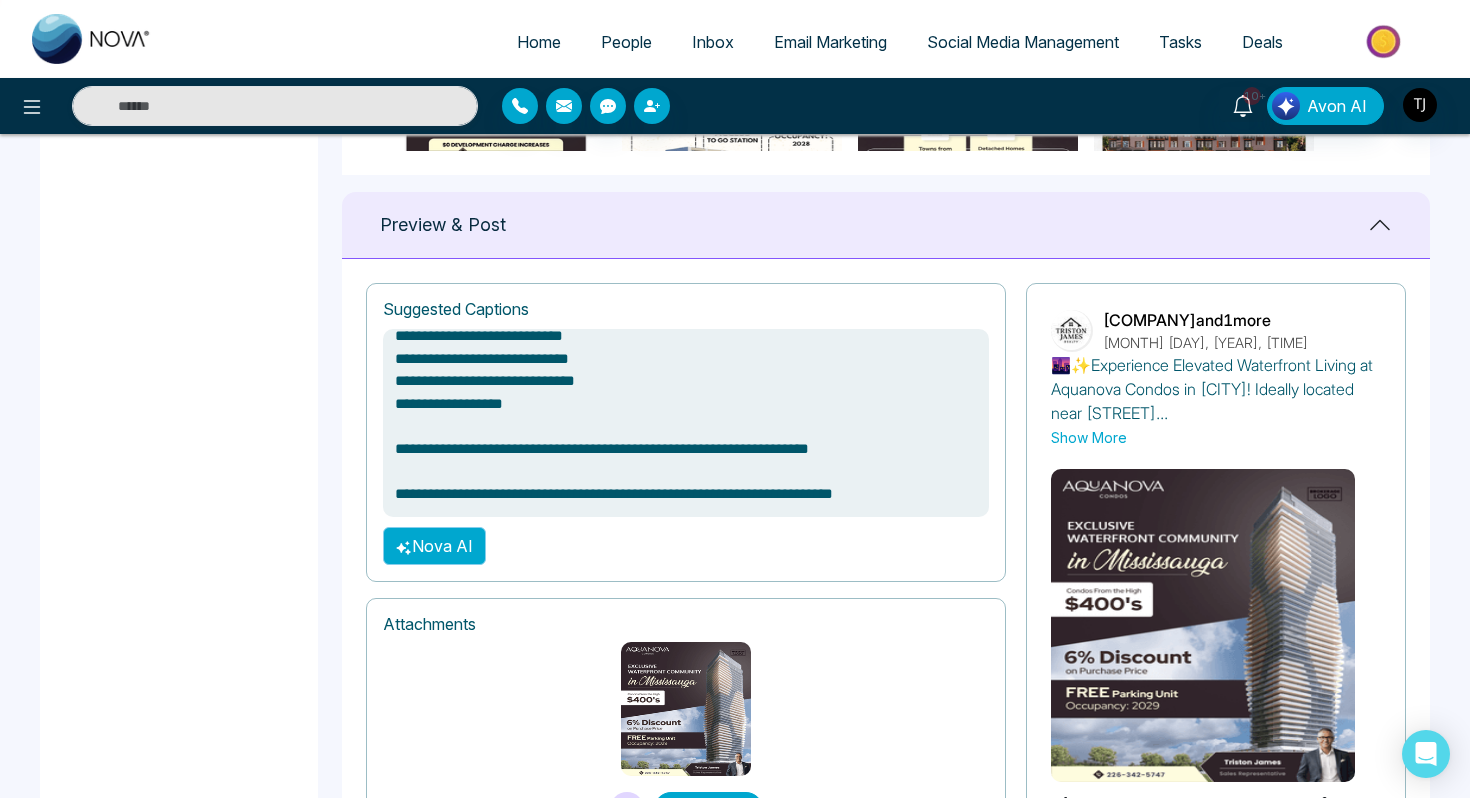 type on "**********" 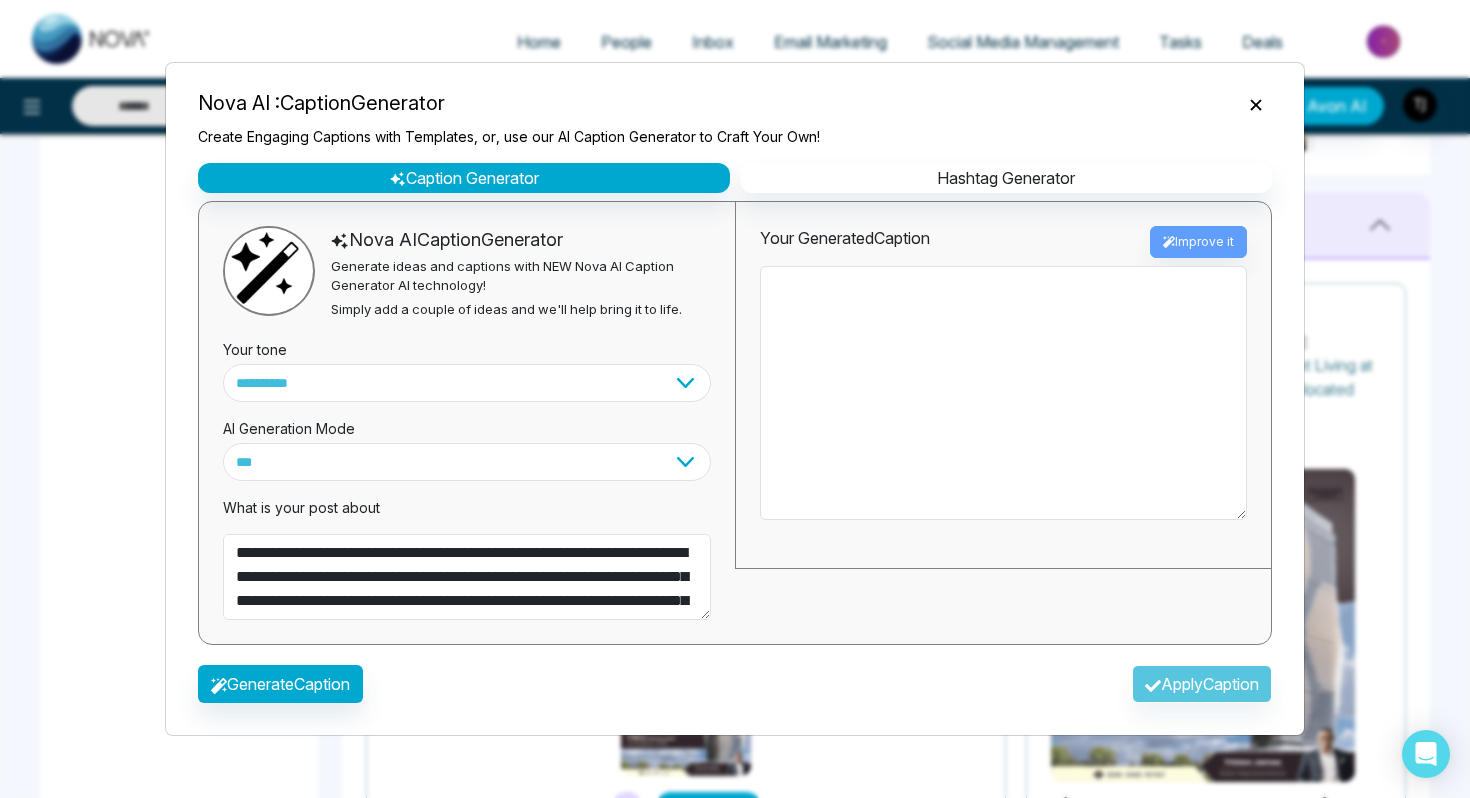 click on "Your tone" at bounding box center (467, 343) 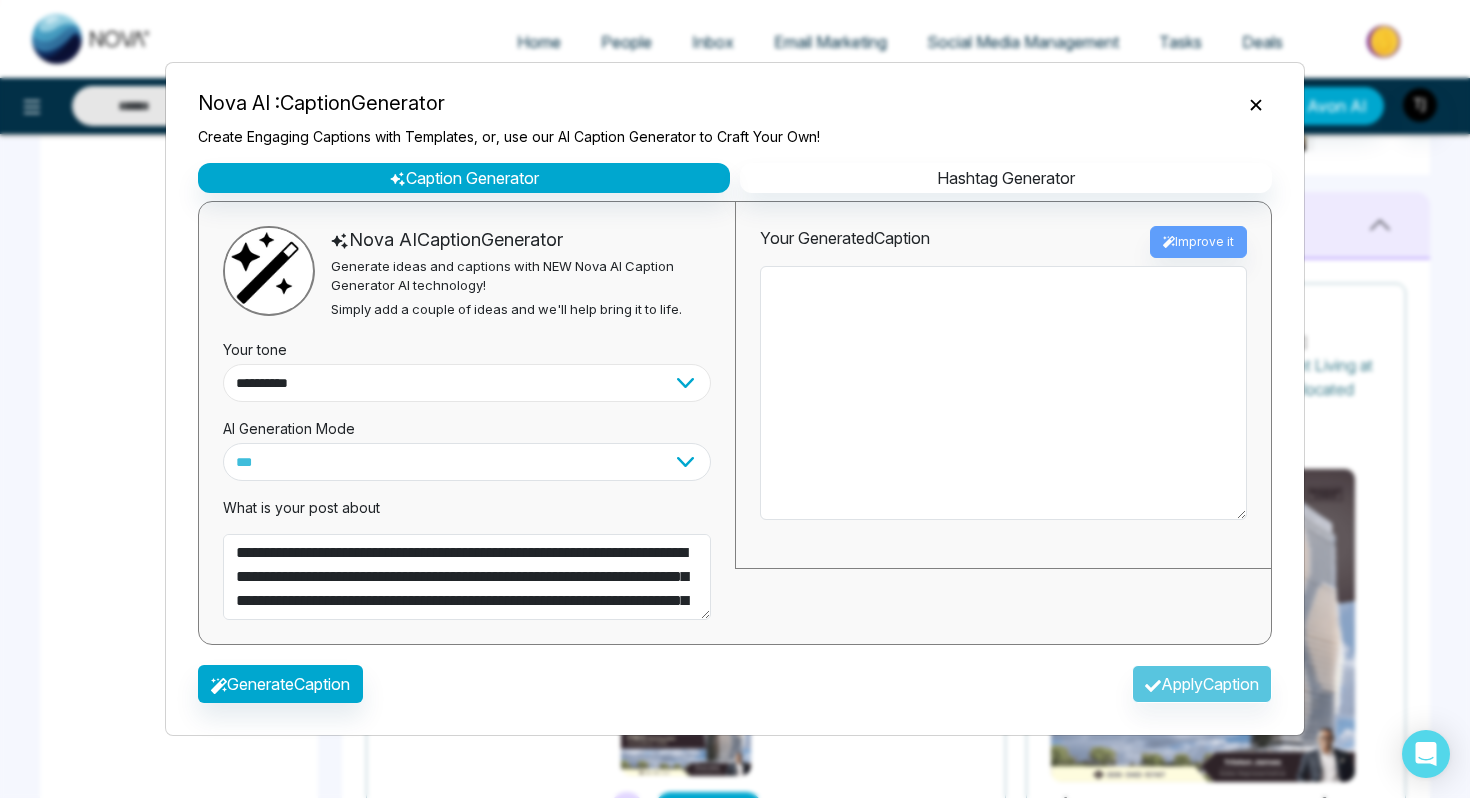 click on "**********" at bounding box center [467, 383] 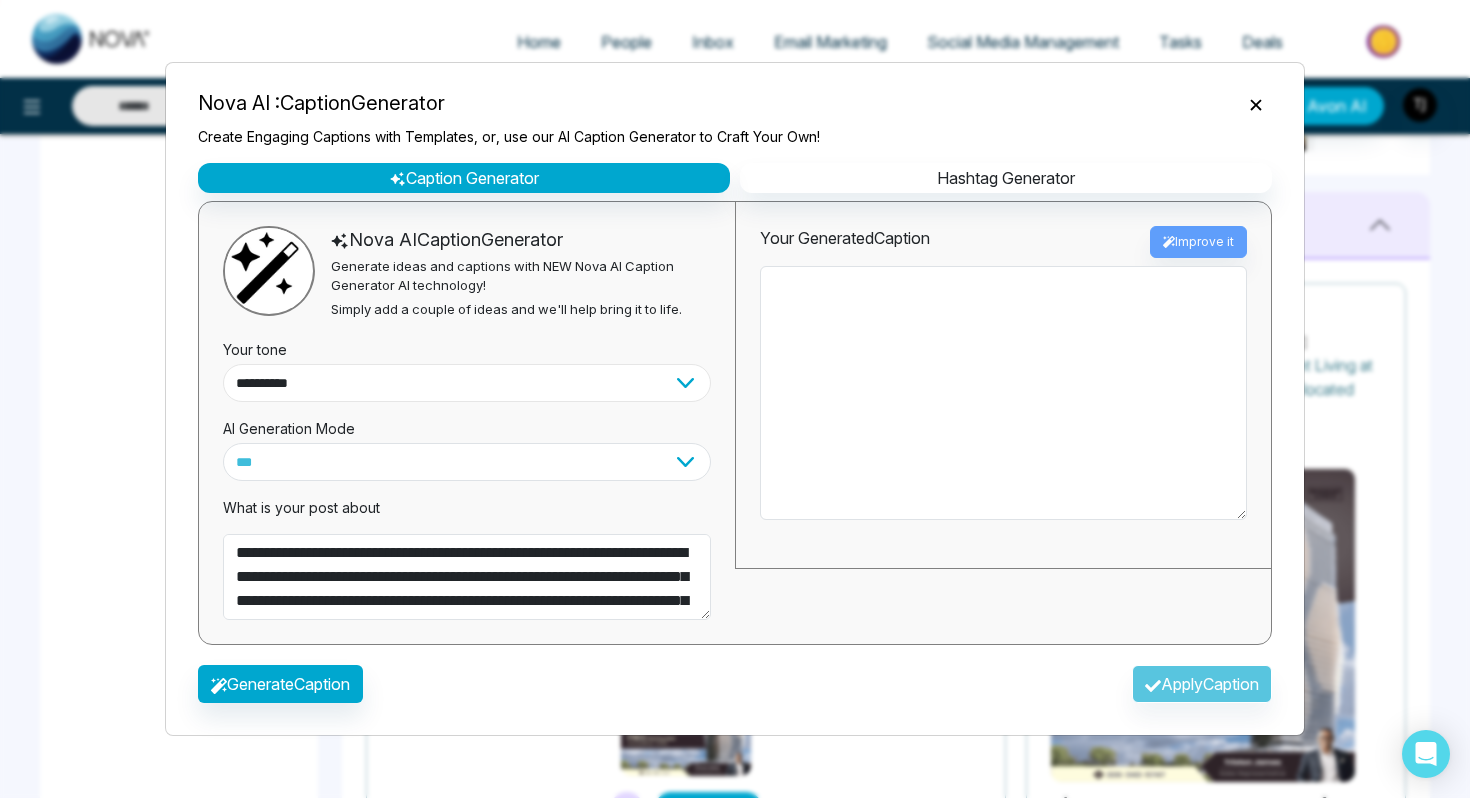 select on "*******" 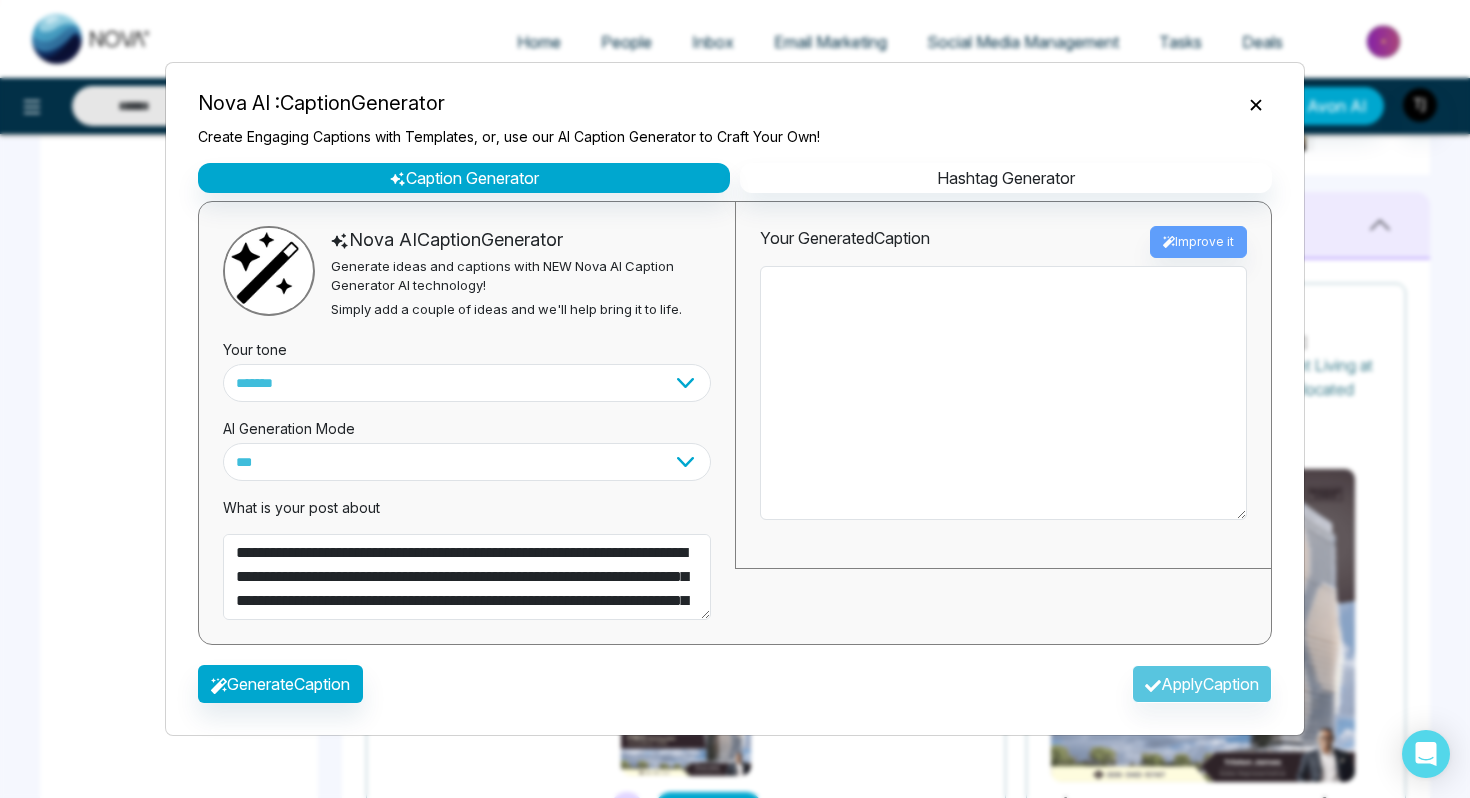click on "Generate  Caption  Apply  Caption" at bounding box center (735, 690) 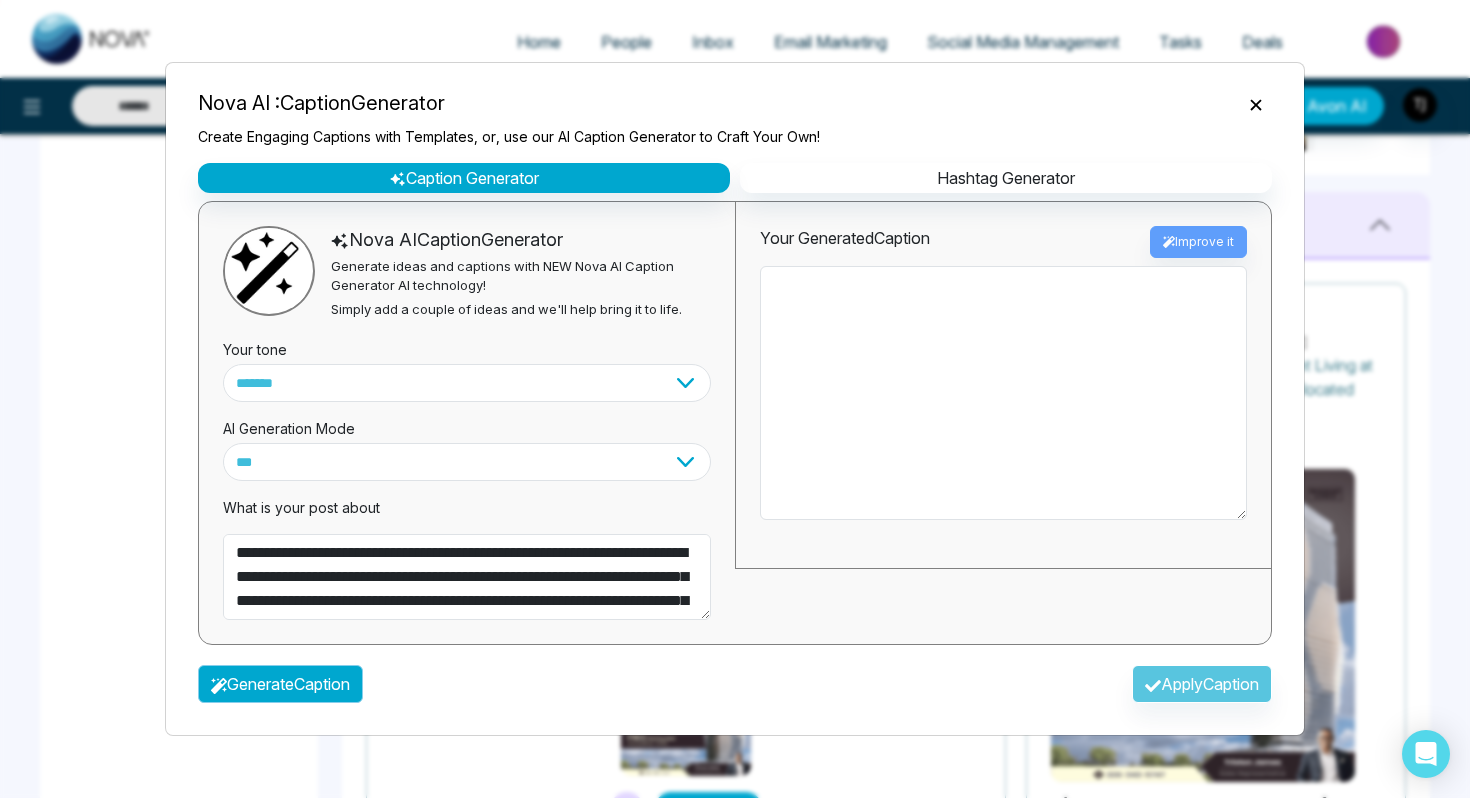click on "Generate  Caption" at bounding box center (280, 684) 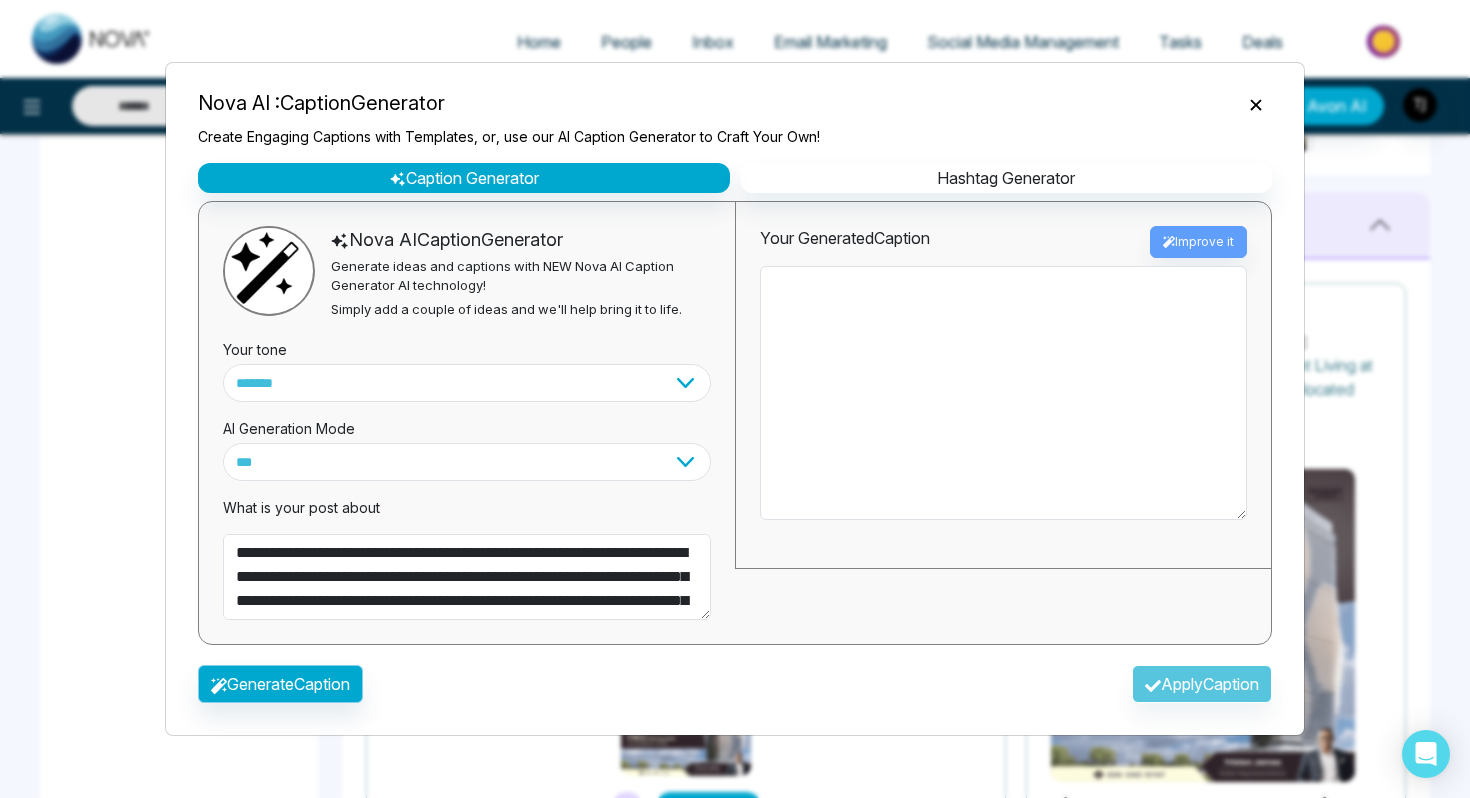 type on "**********" 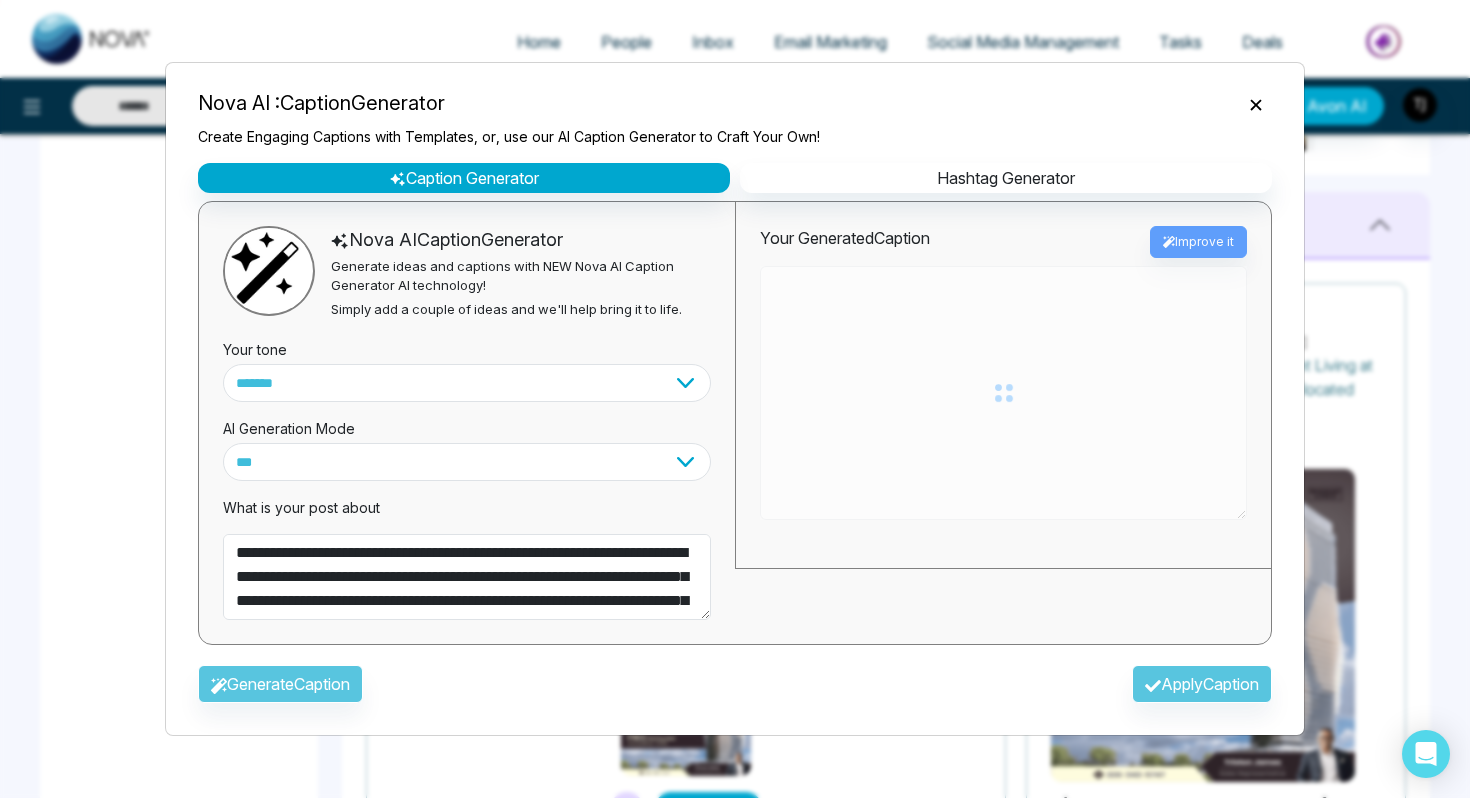 type on "**********" 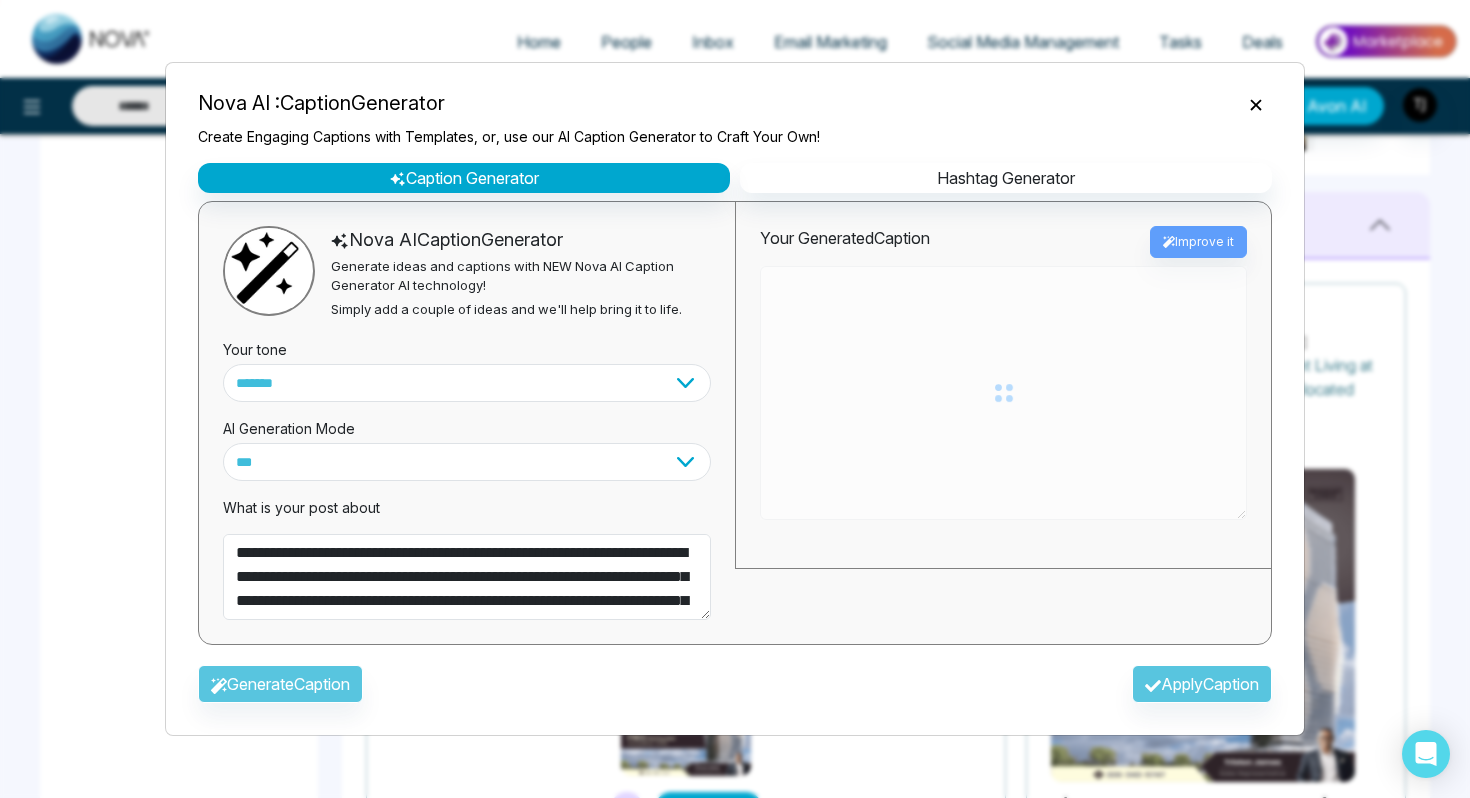 type on "**********" 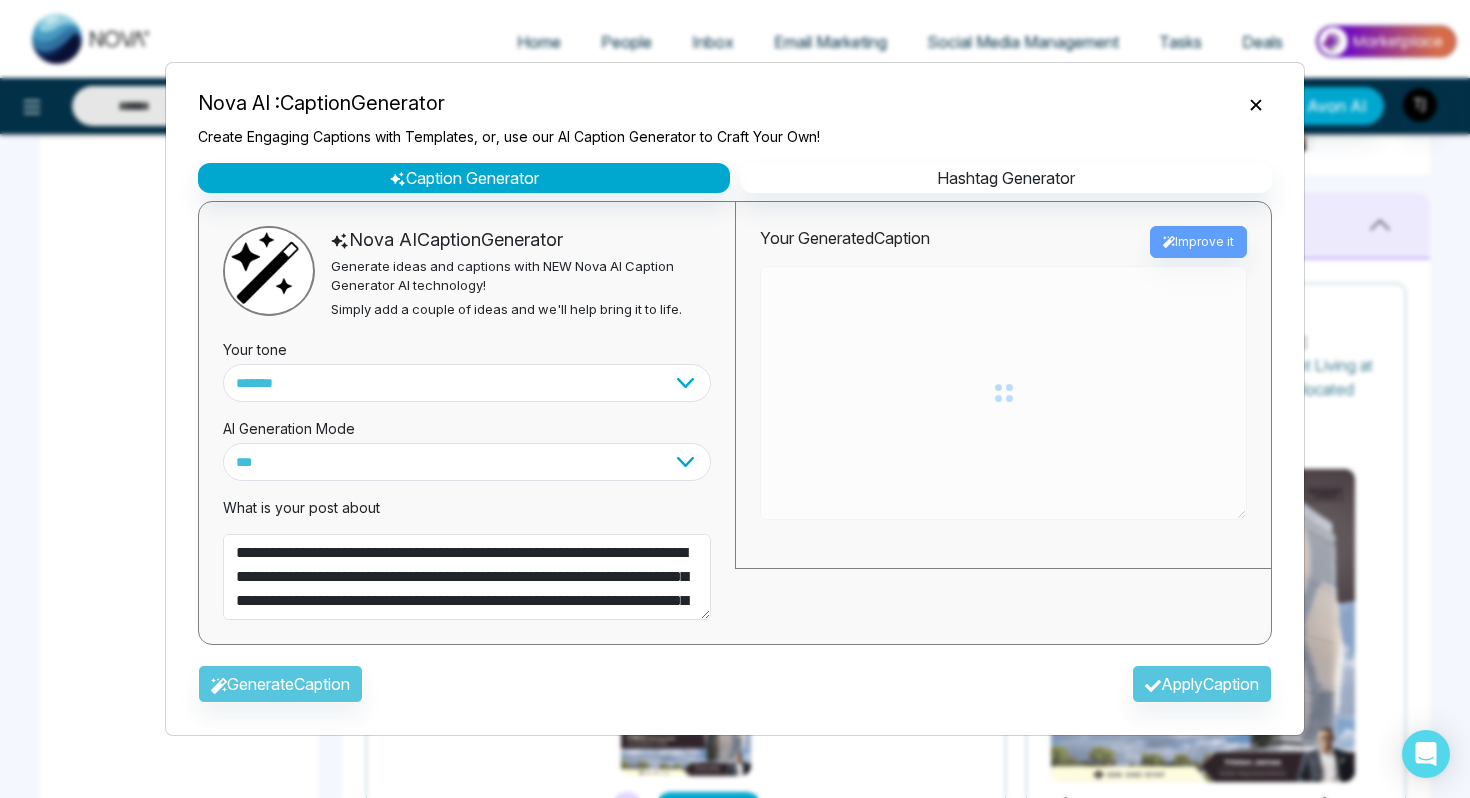 type on "**********" 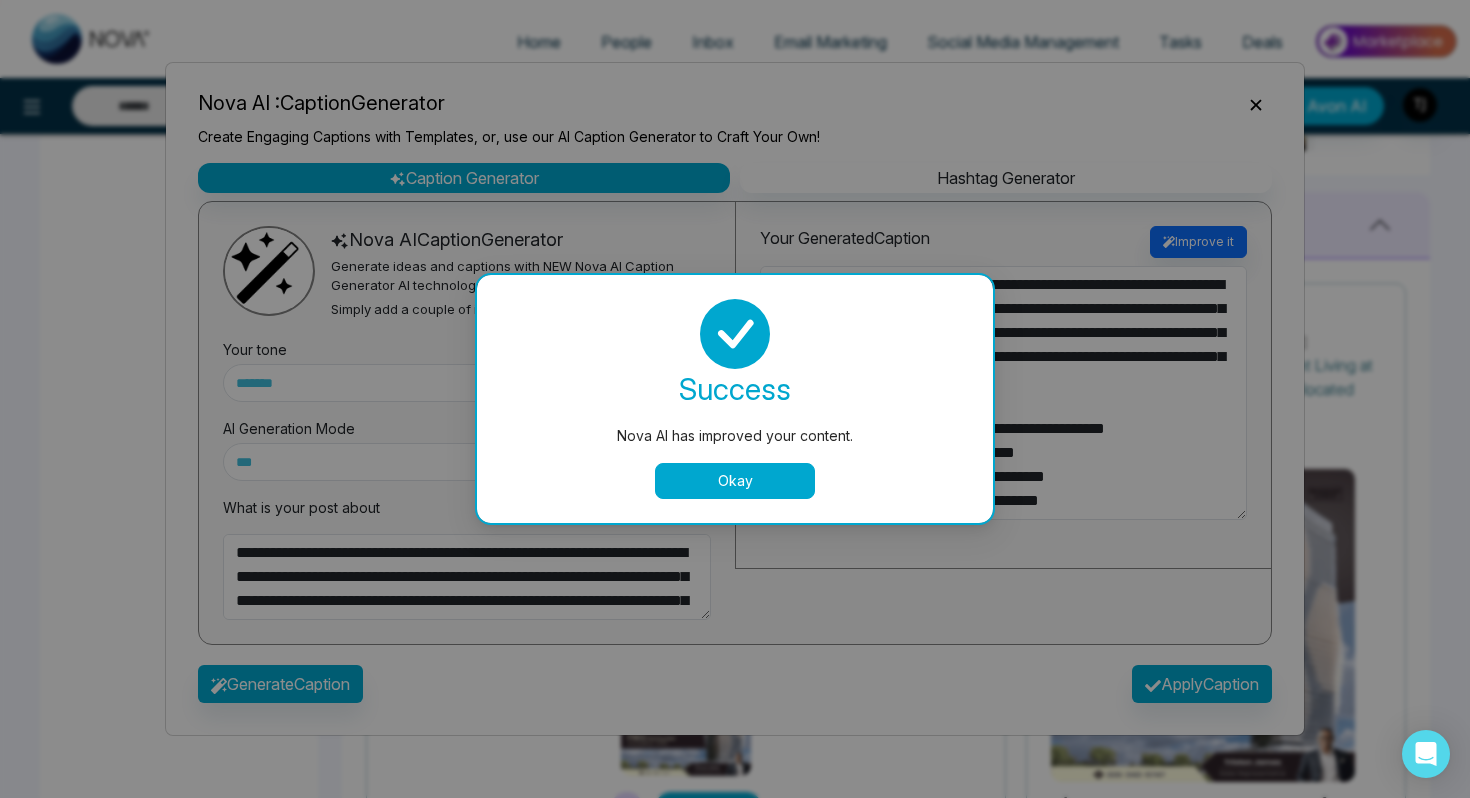 click on "Okay" at bounding box center [735, 481] 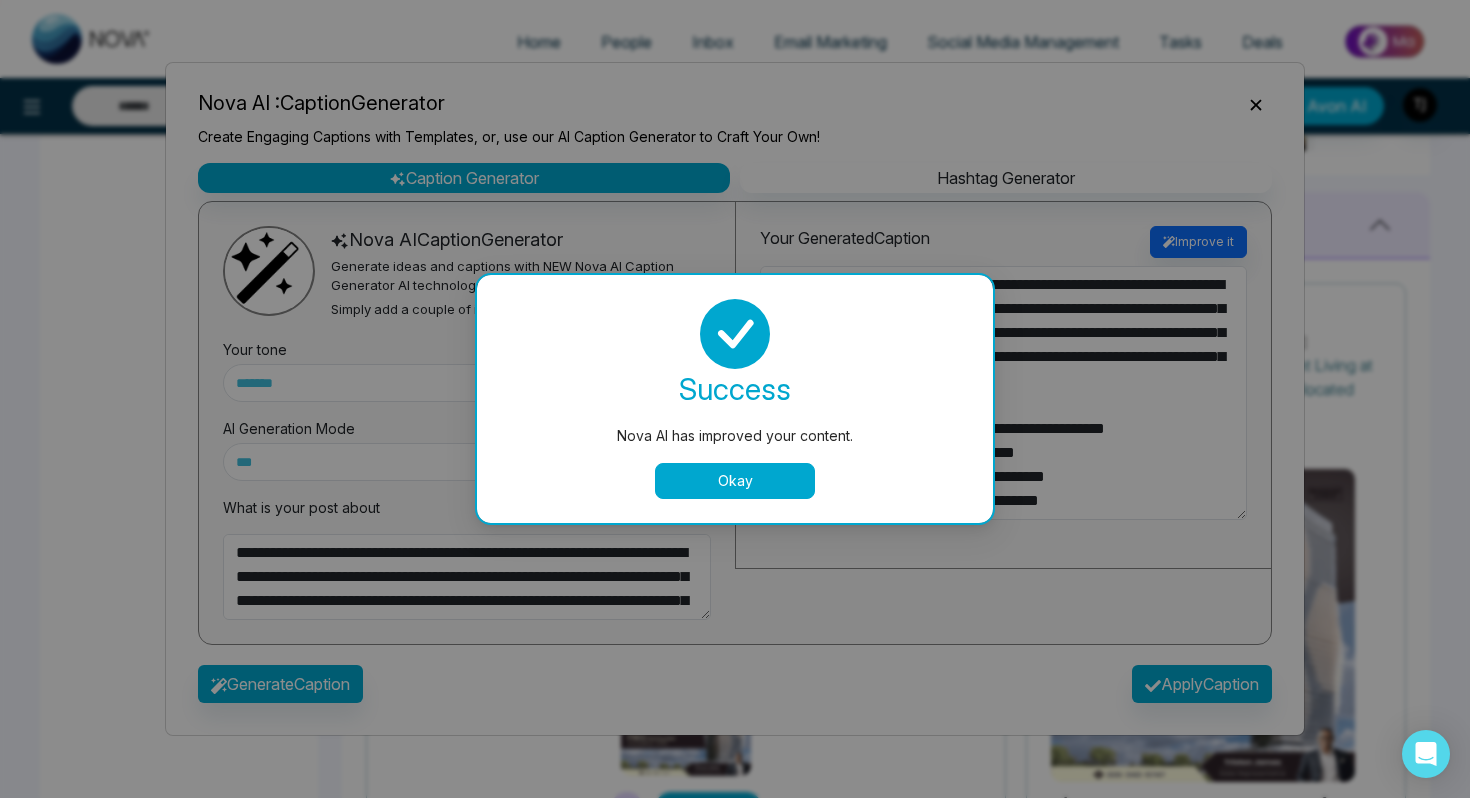 type on "**********" 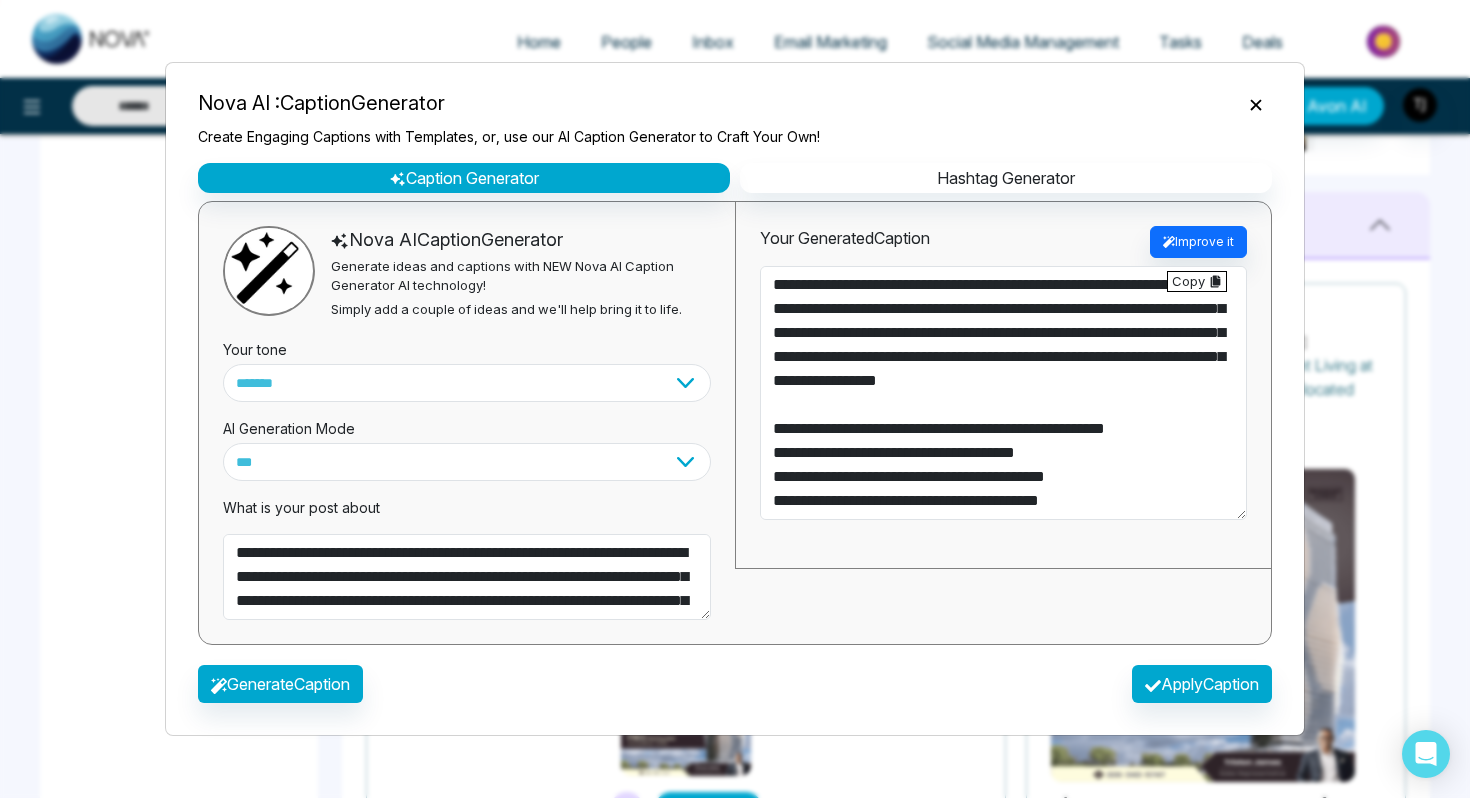 type on "**********" 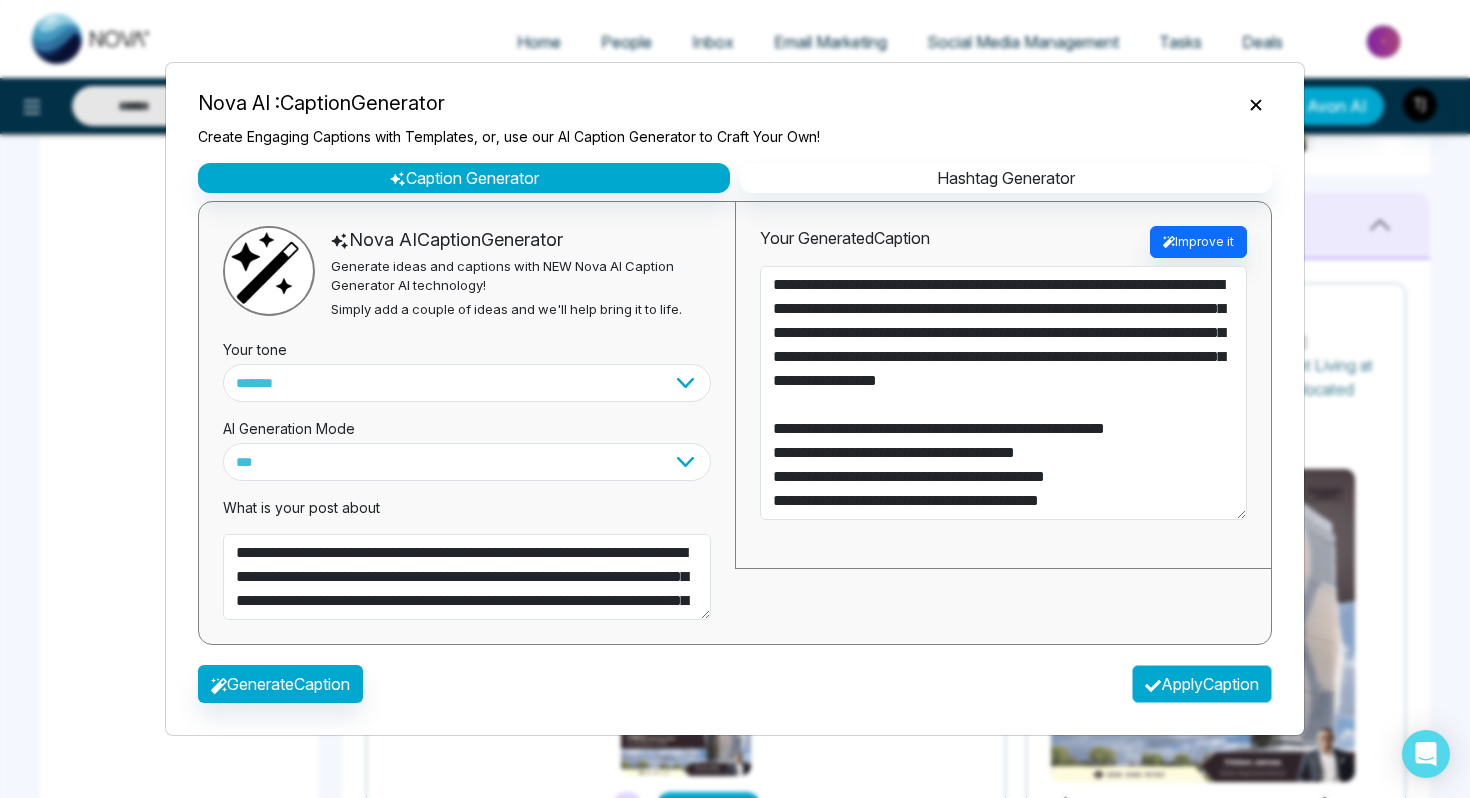 click 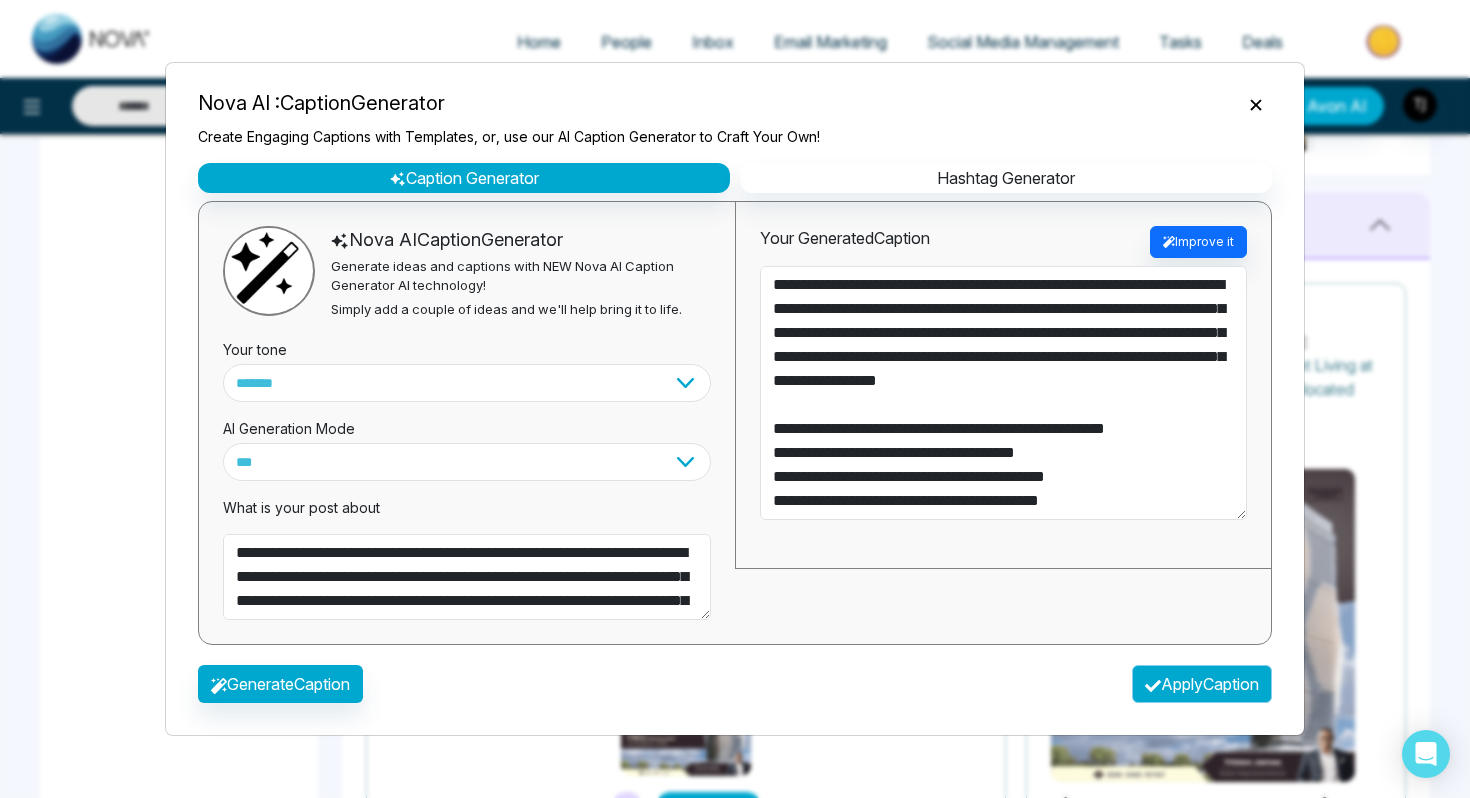 type on "**********" 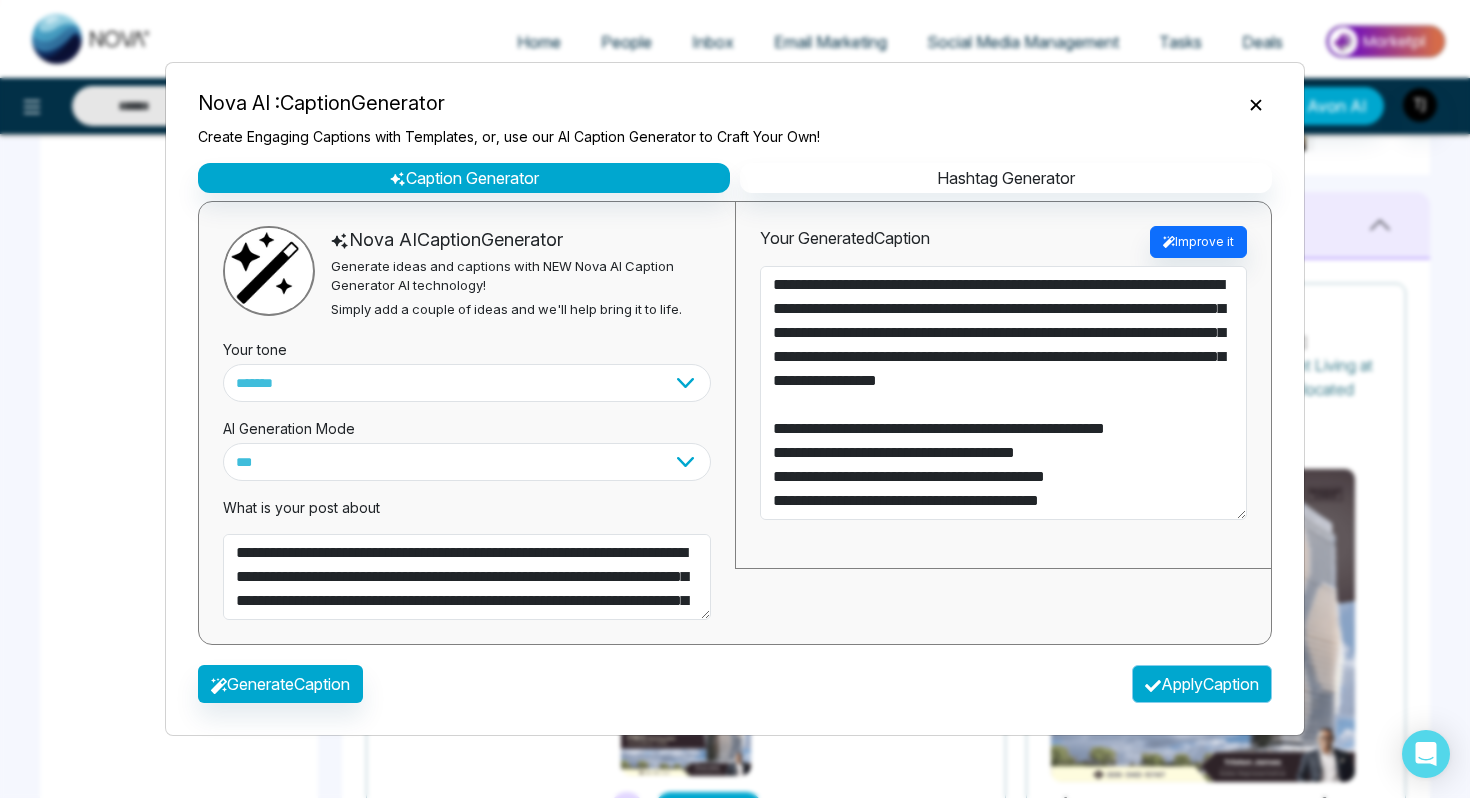 type on "**********" 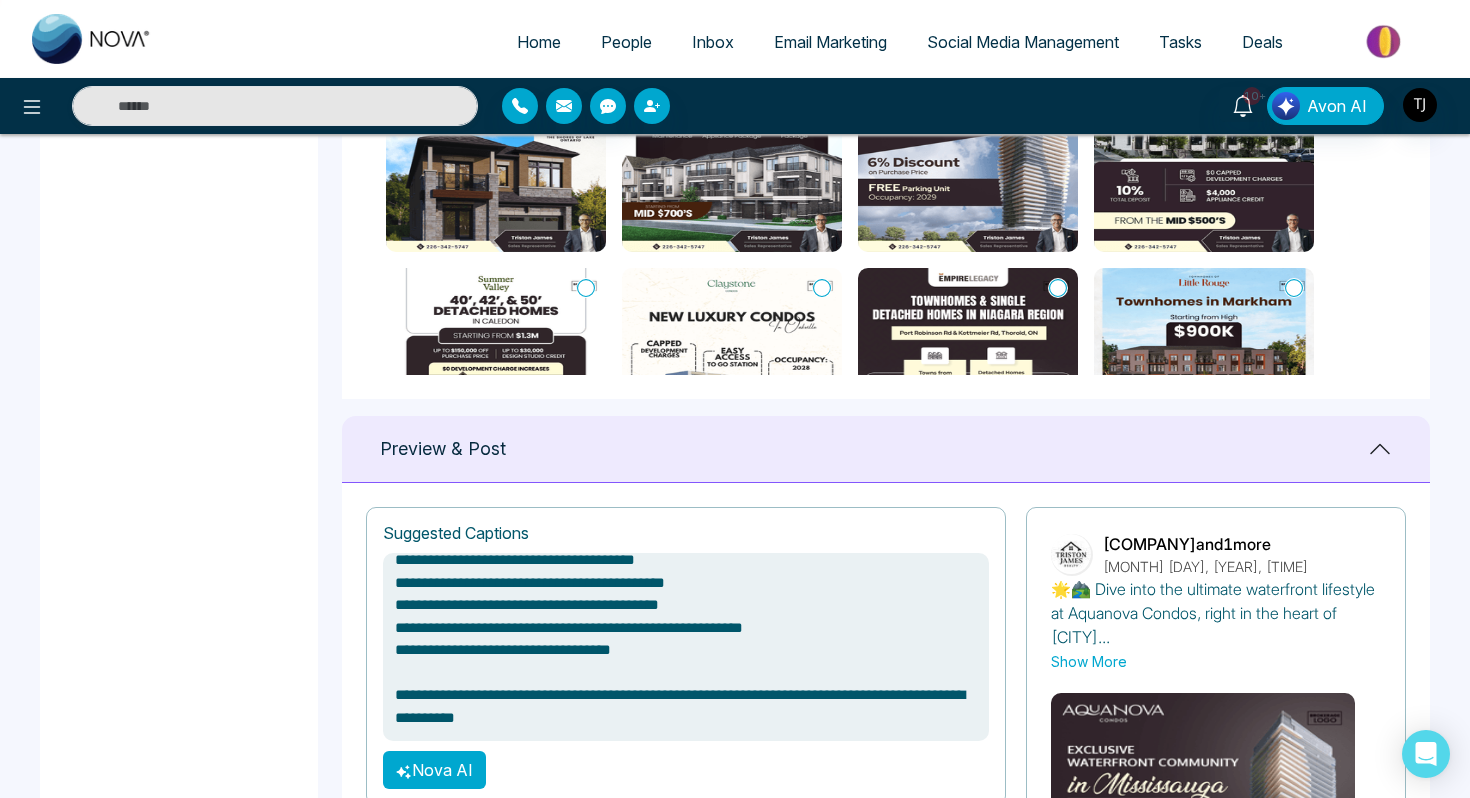 scroll, scrollTop: 999, scrollLeft: 0, axis: vertical 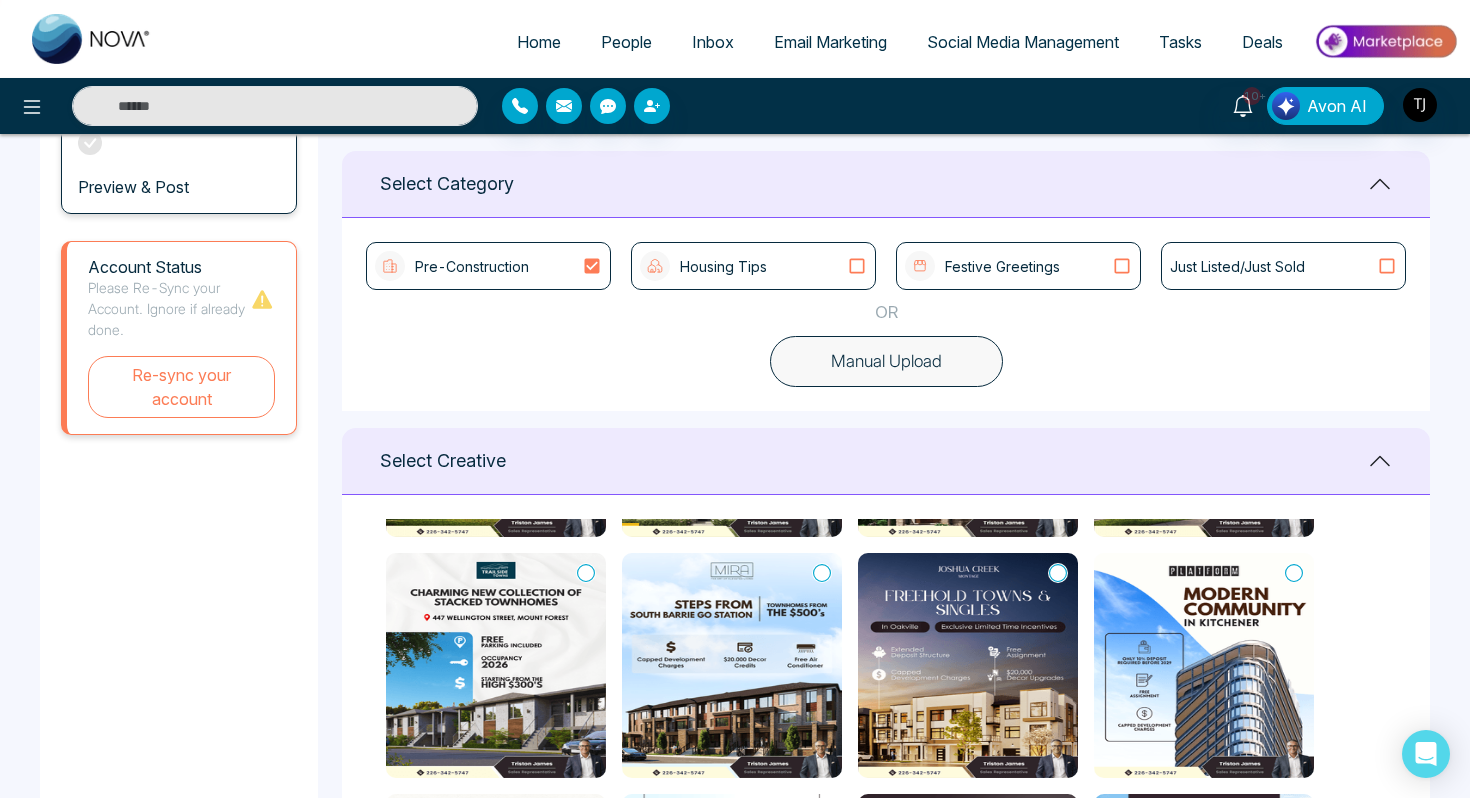 click on "Social Media Management" at bounding box center (1023, 42) 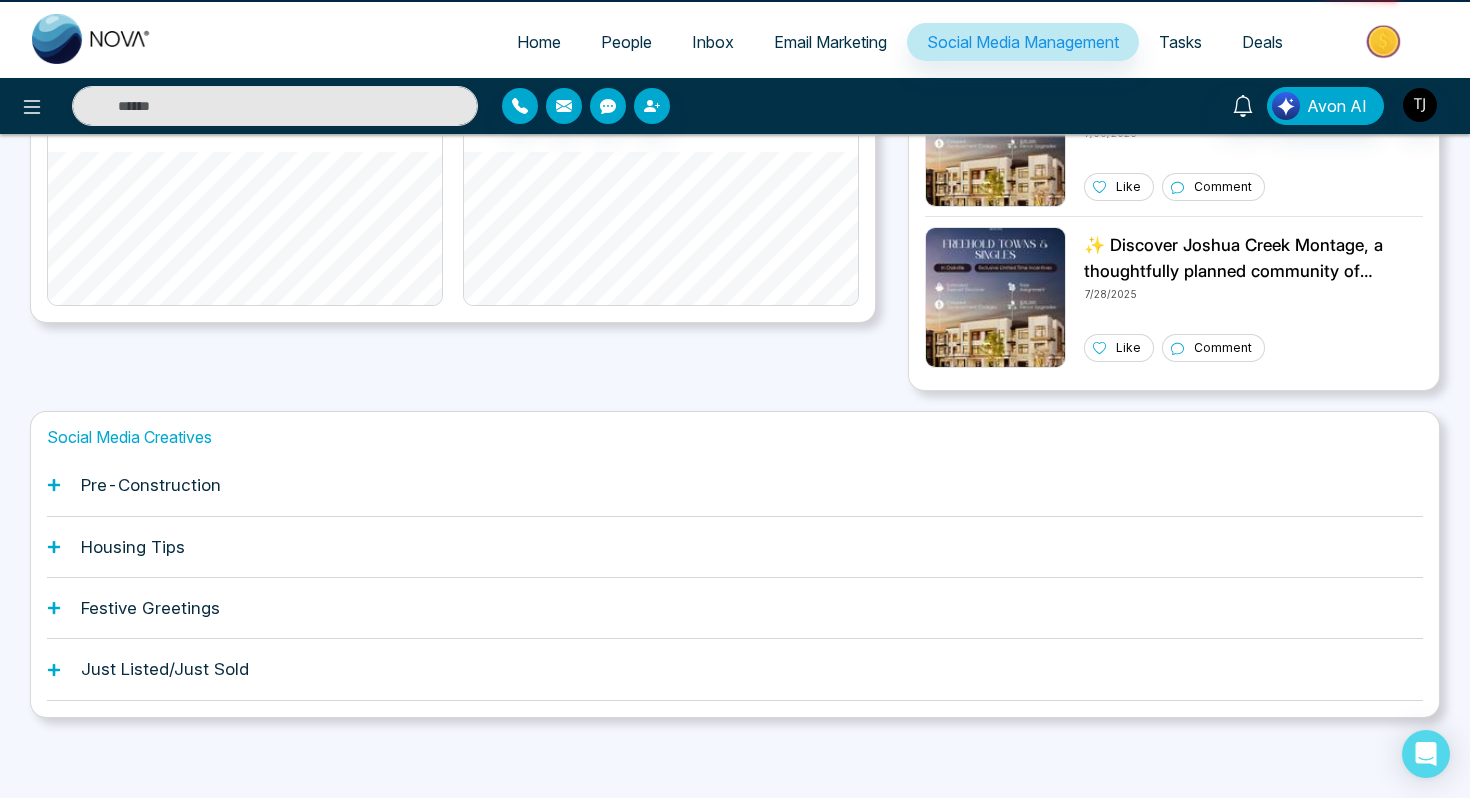scroll, scrollTop: 0, scrollLeft: 0, axis: both 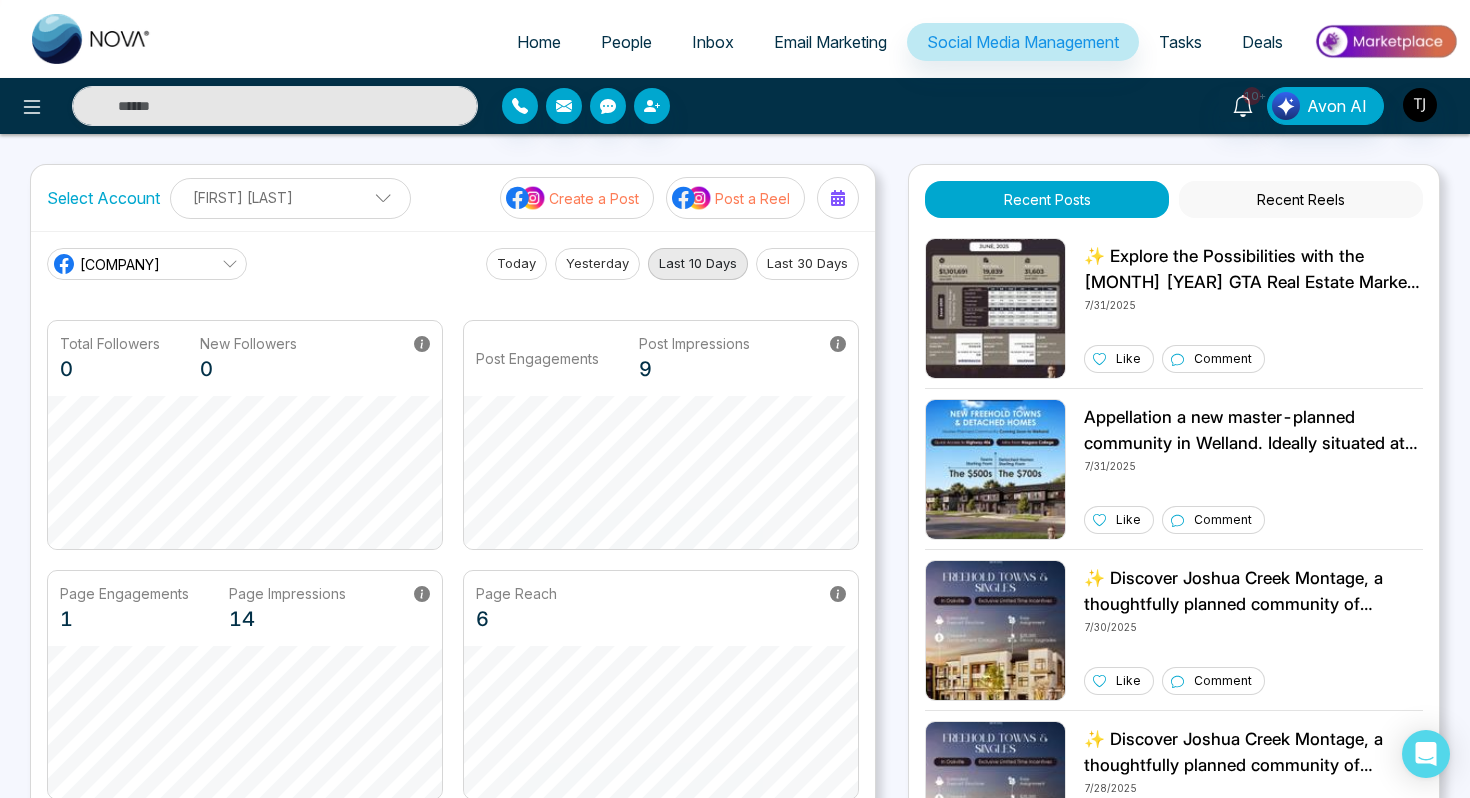 click on "Post a Reel" at bounding box center (735, 198) 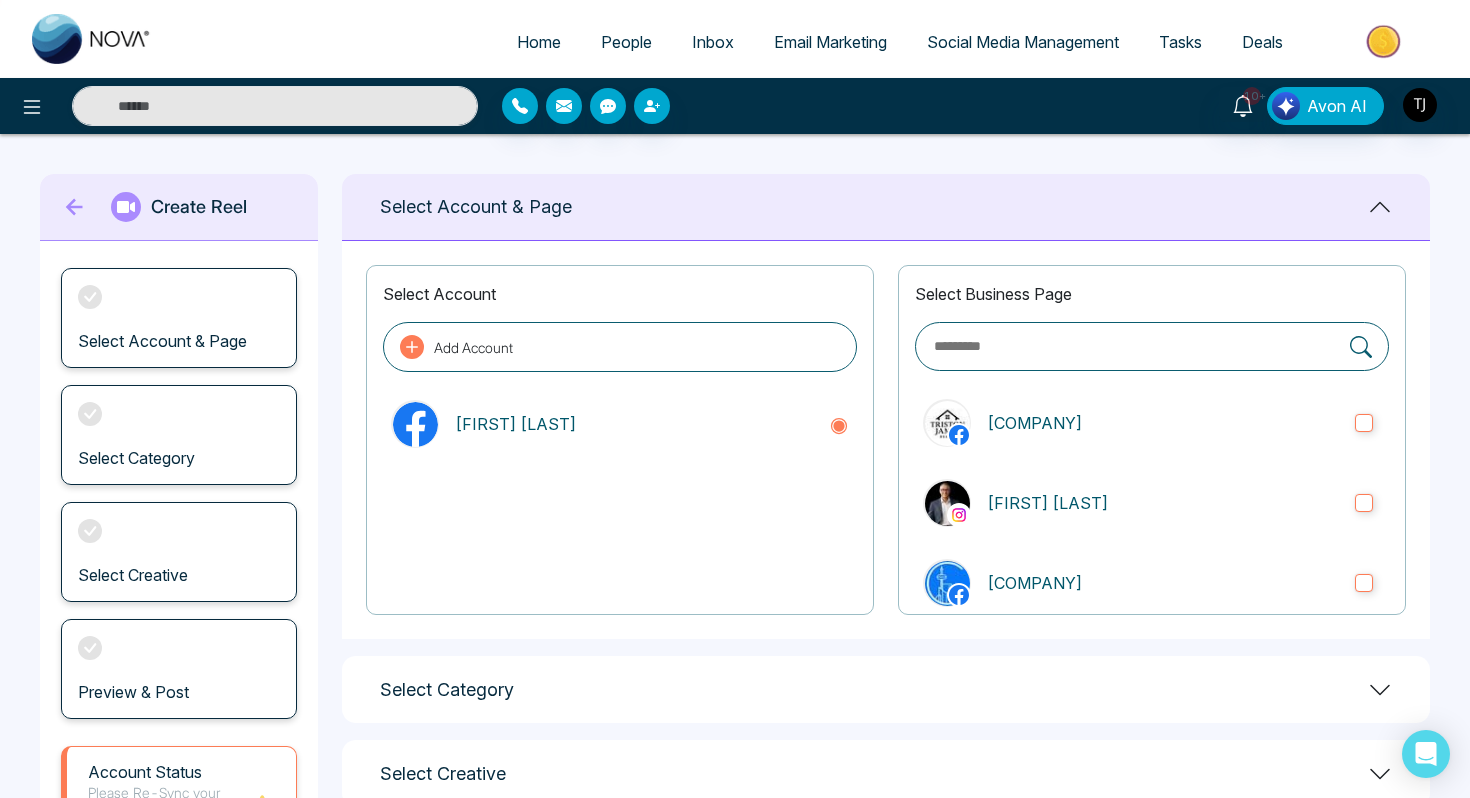 scroll, scrollTop: 211, scrollLeft: 0, axis: vertical 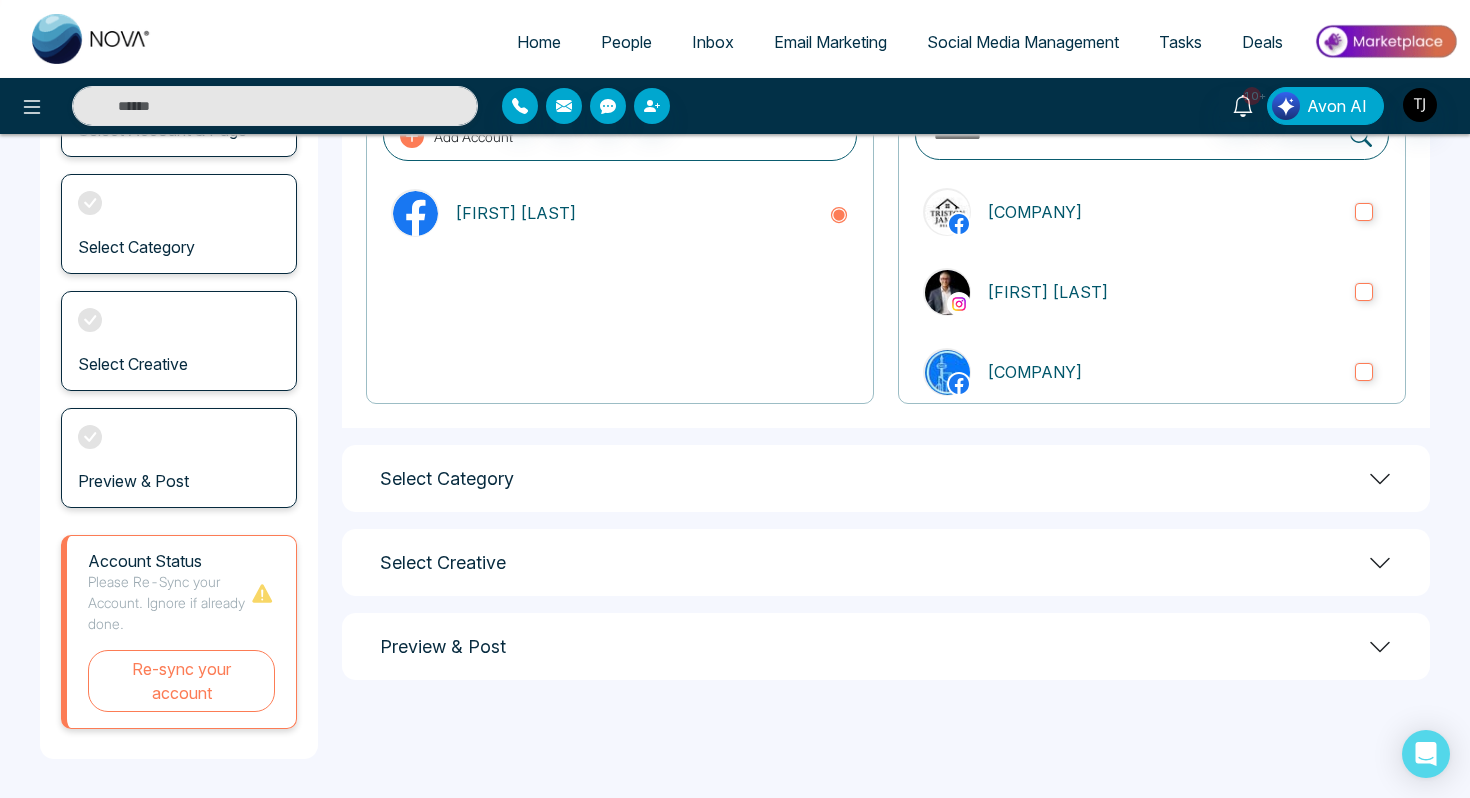 click on "Select Category" at bounding box center (886, 478) 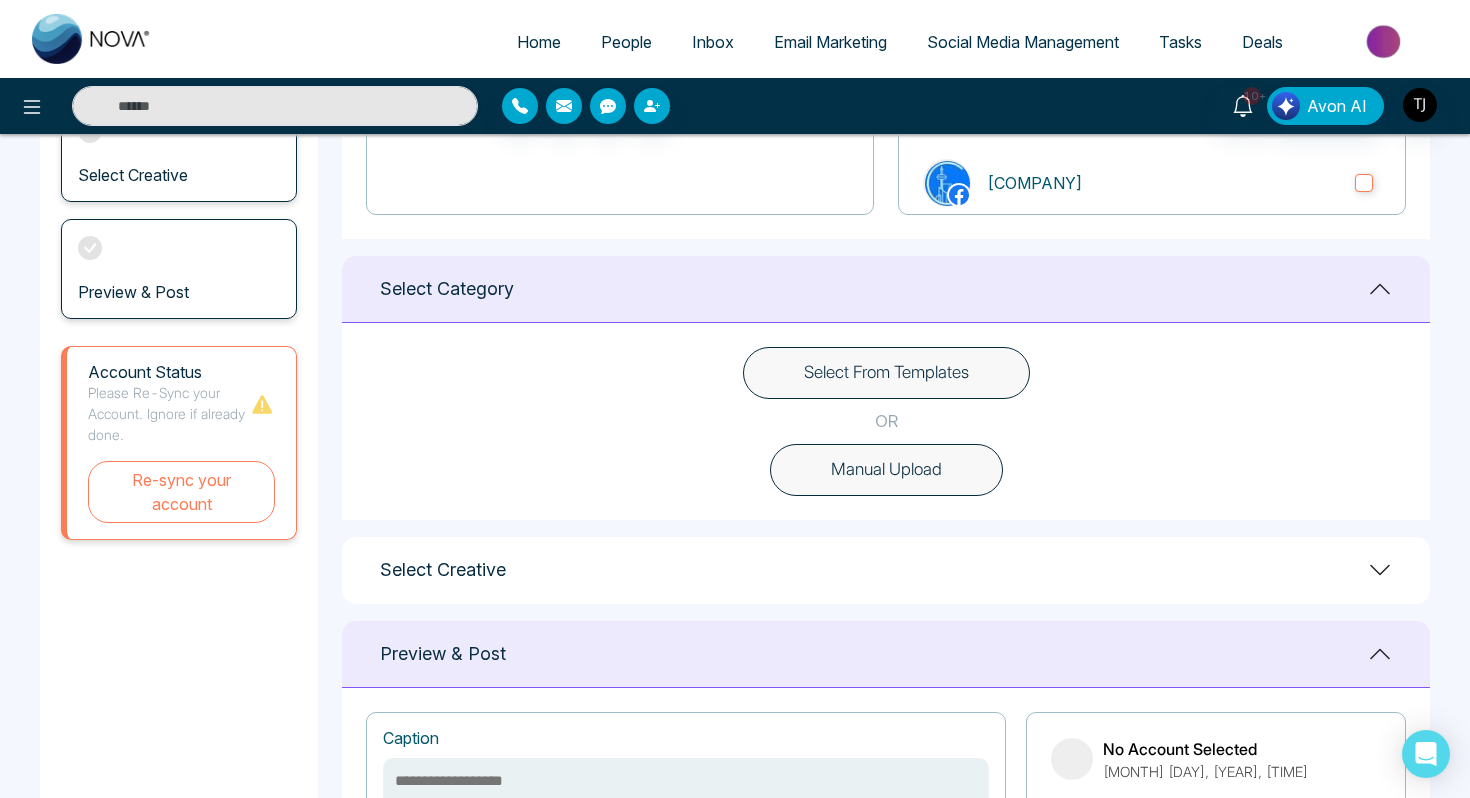scroll, scrollTop: 412, scrollLeft: 0, axis: vertical 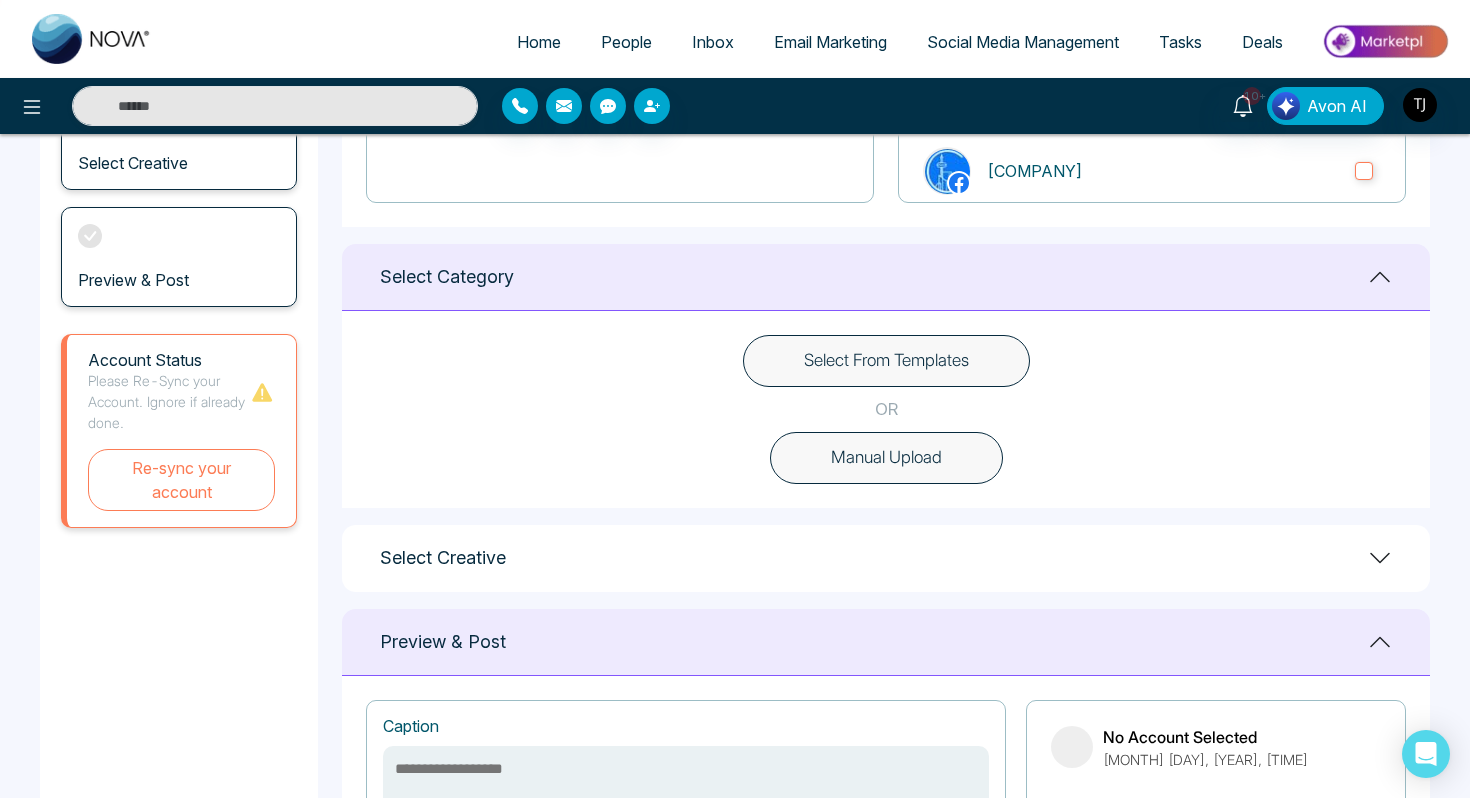 click on "Select From Templates" at bounding box center (886, 361) 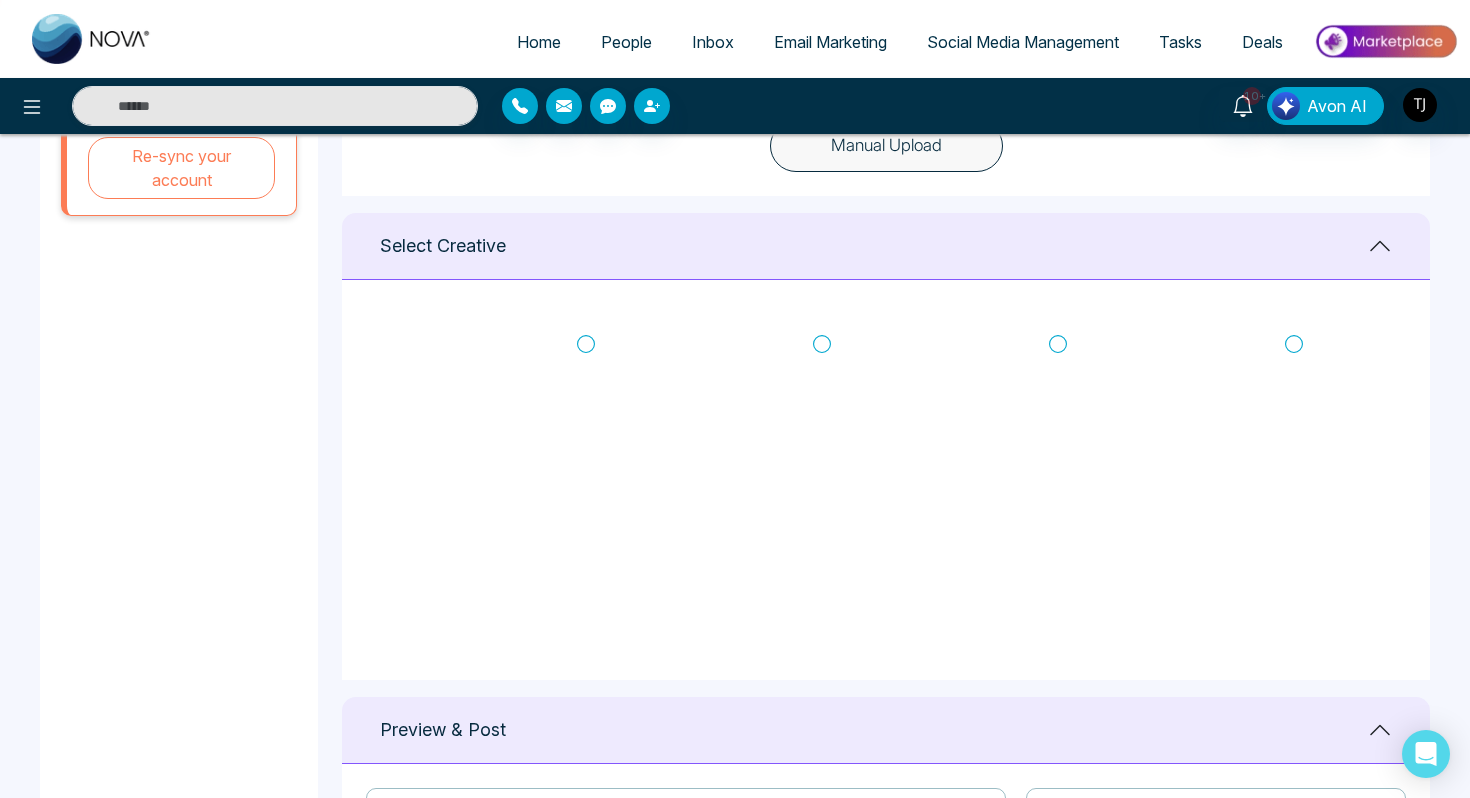 scroll, scrollTop: 757, scrollLeft: 0, axis: vertical 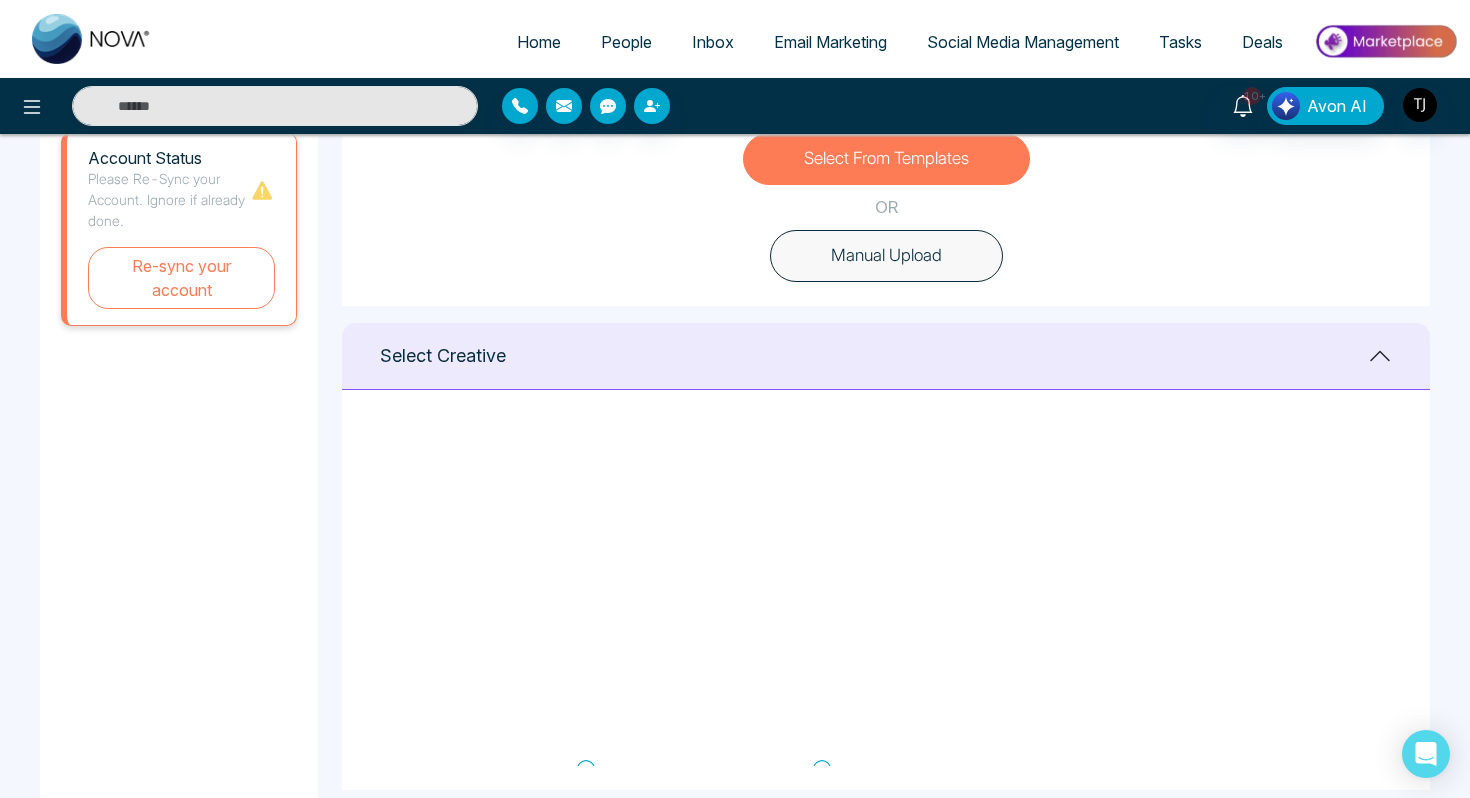 click on "Email Marketing" at bounding box center (830, 42) 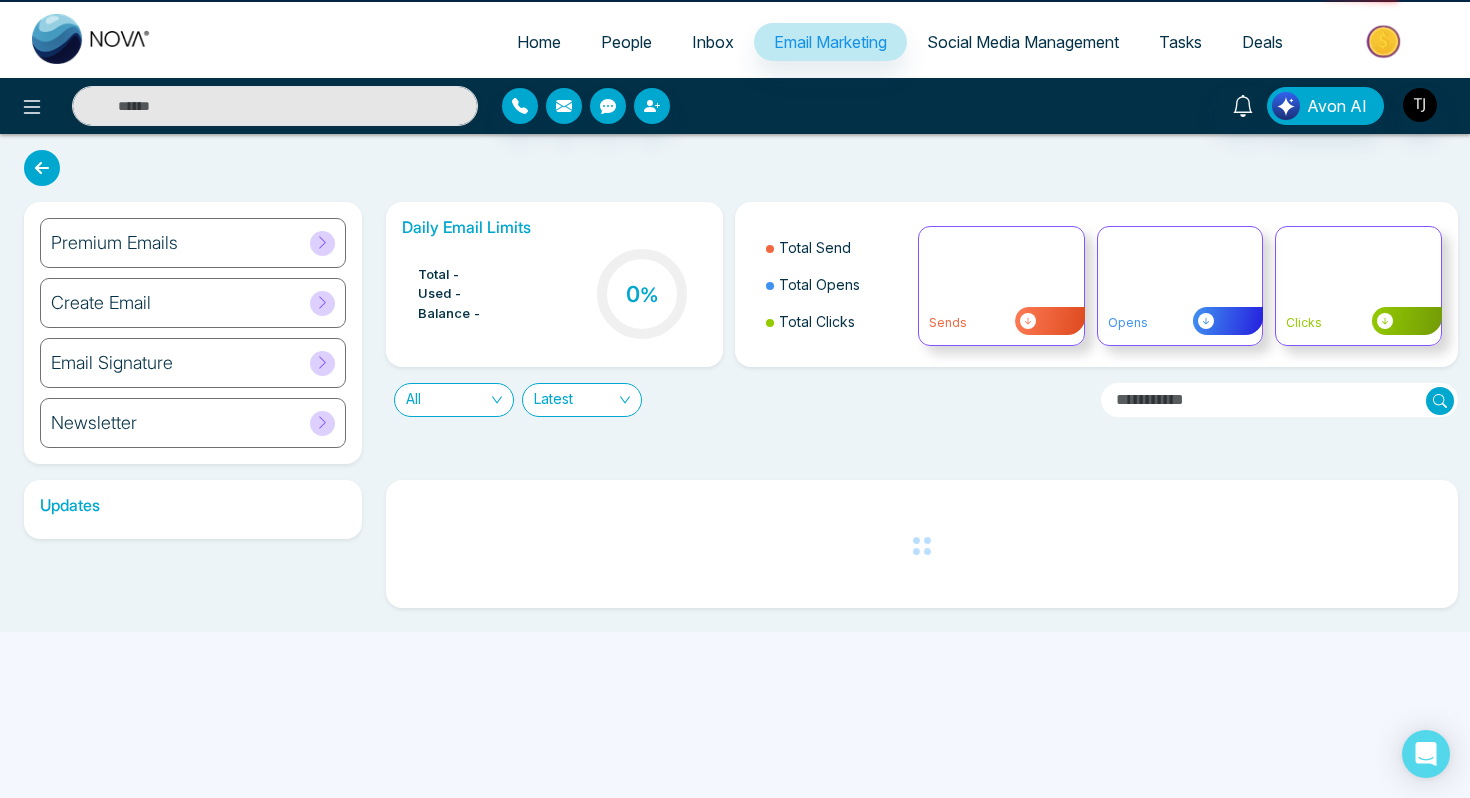 scroll, scrollTop: 0, scrollLeft: 0, axis: both 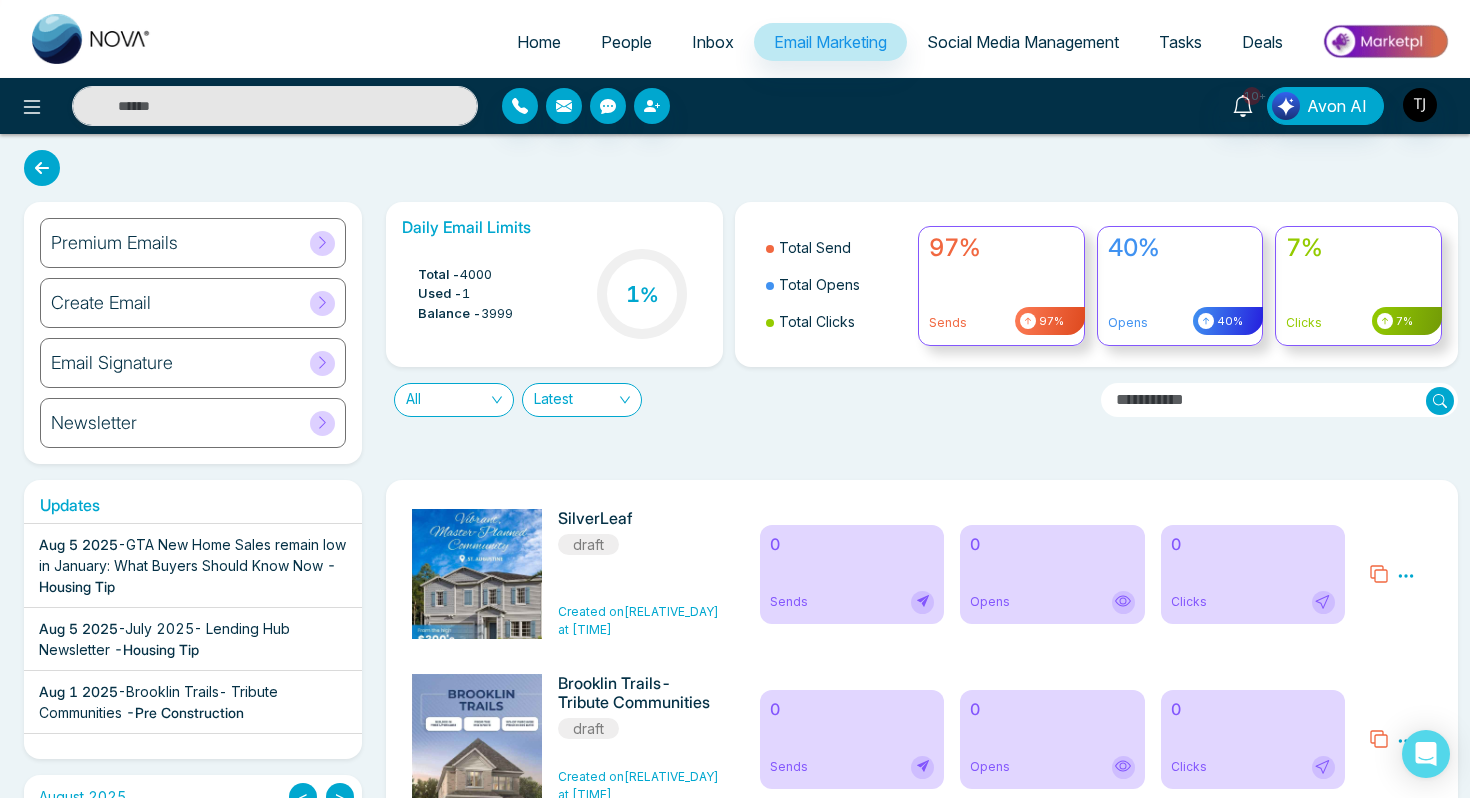 click on "Create Email" at bounding box center (193, 303) 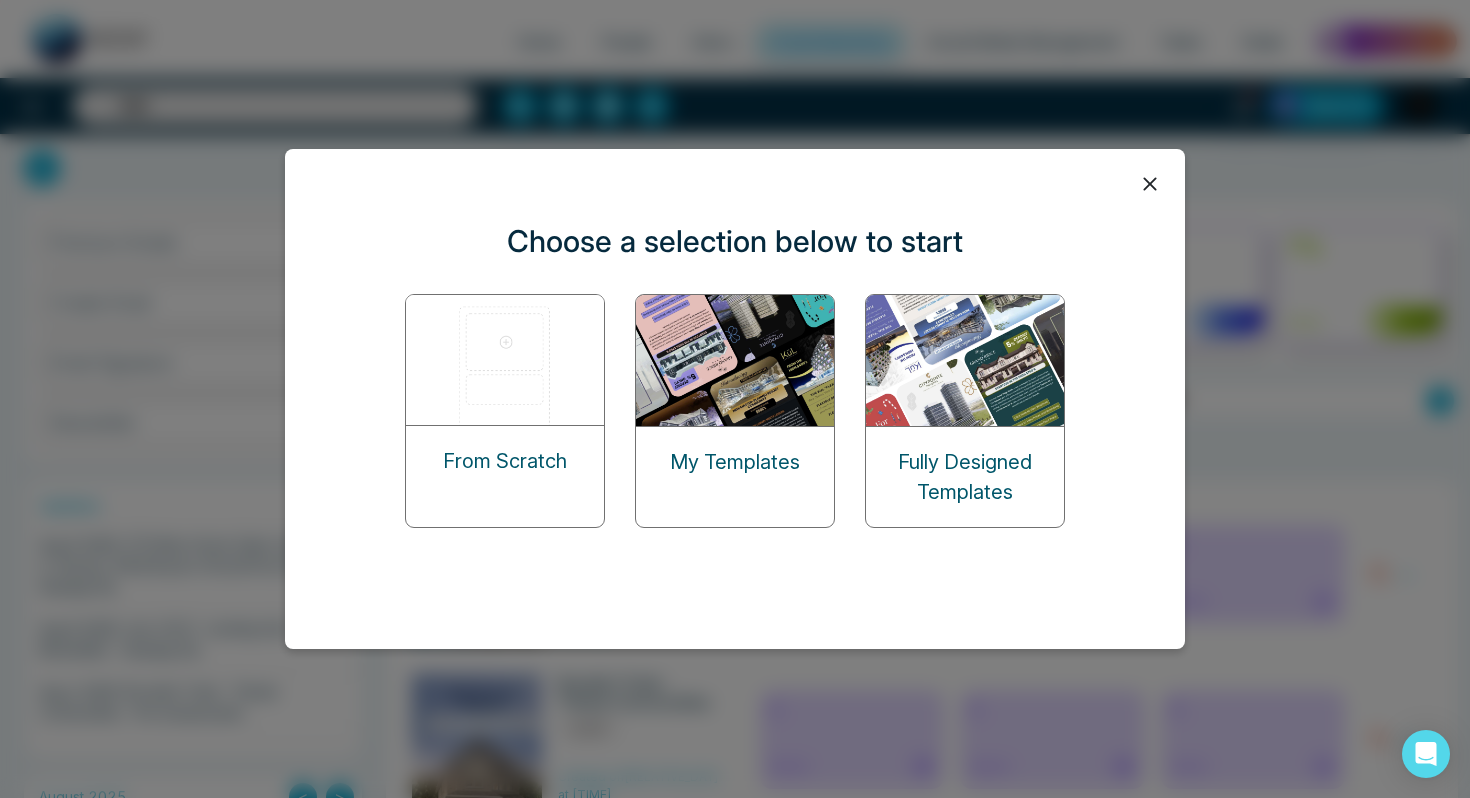 click at bounding box center (506, 360) 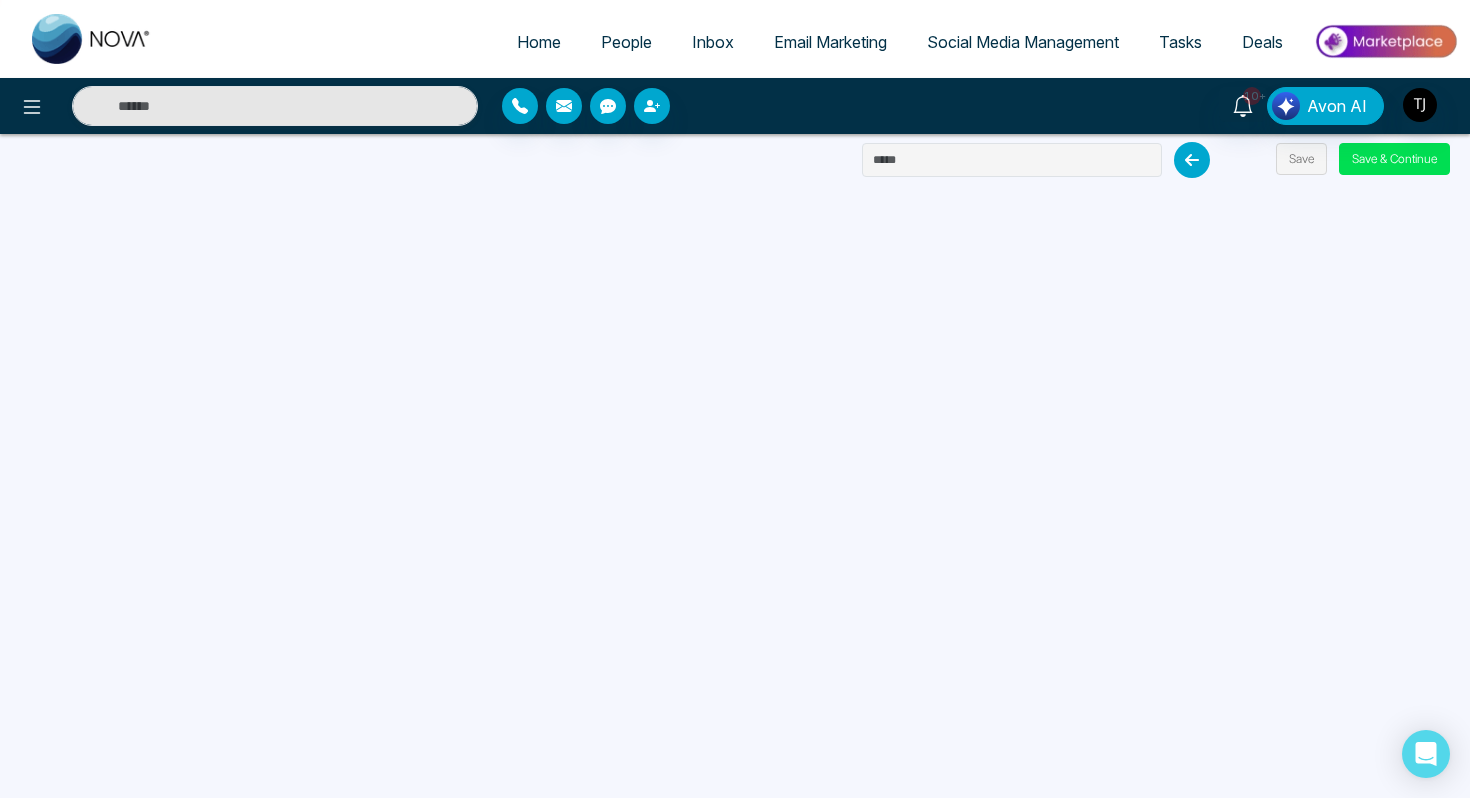 click on "Email Marketing" at bounding box center (830, 42) 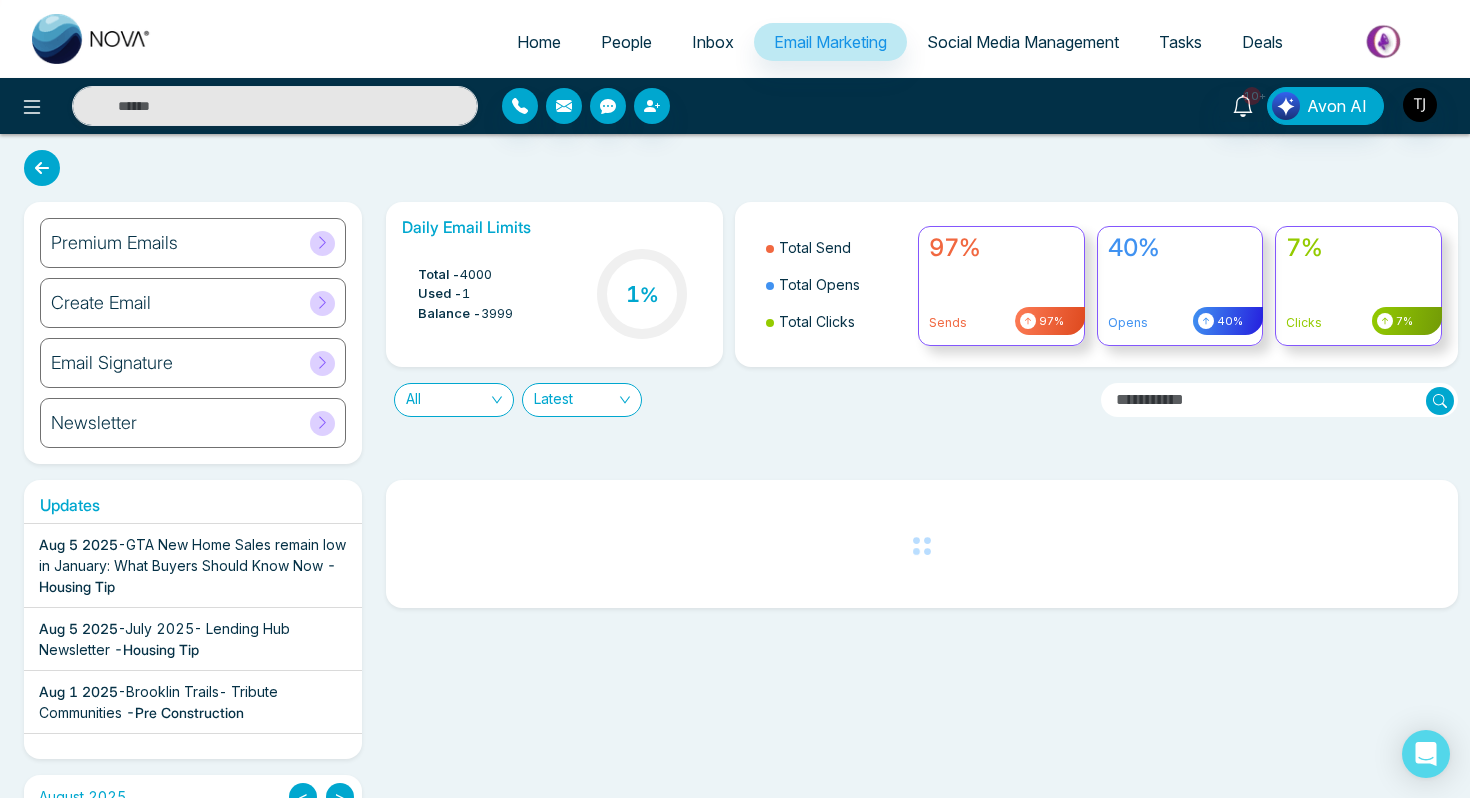 click on "Premium Emails" at bounding box center (193, 243) 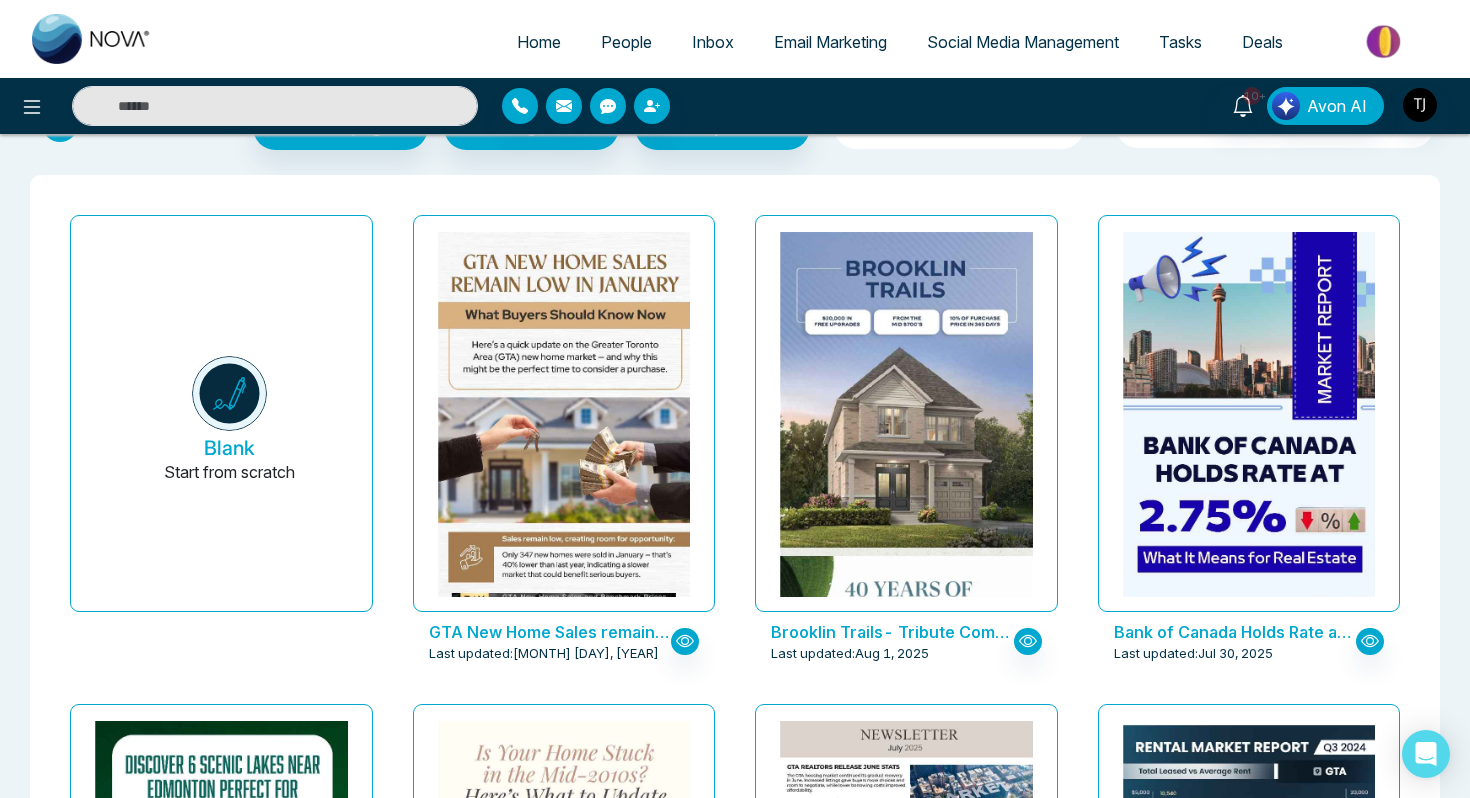 scroll, scrollTop: 0, scrollLeft: 0, axis: both 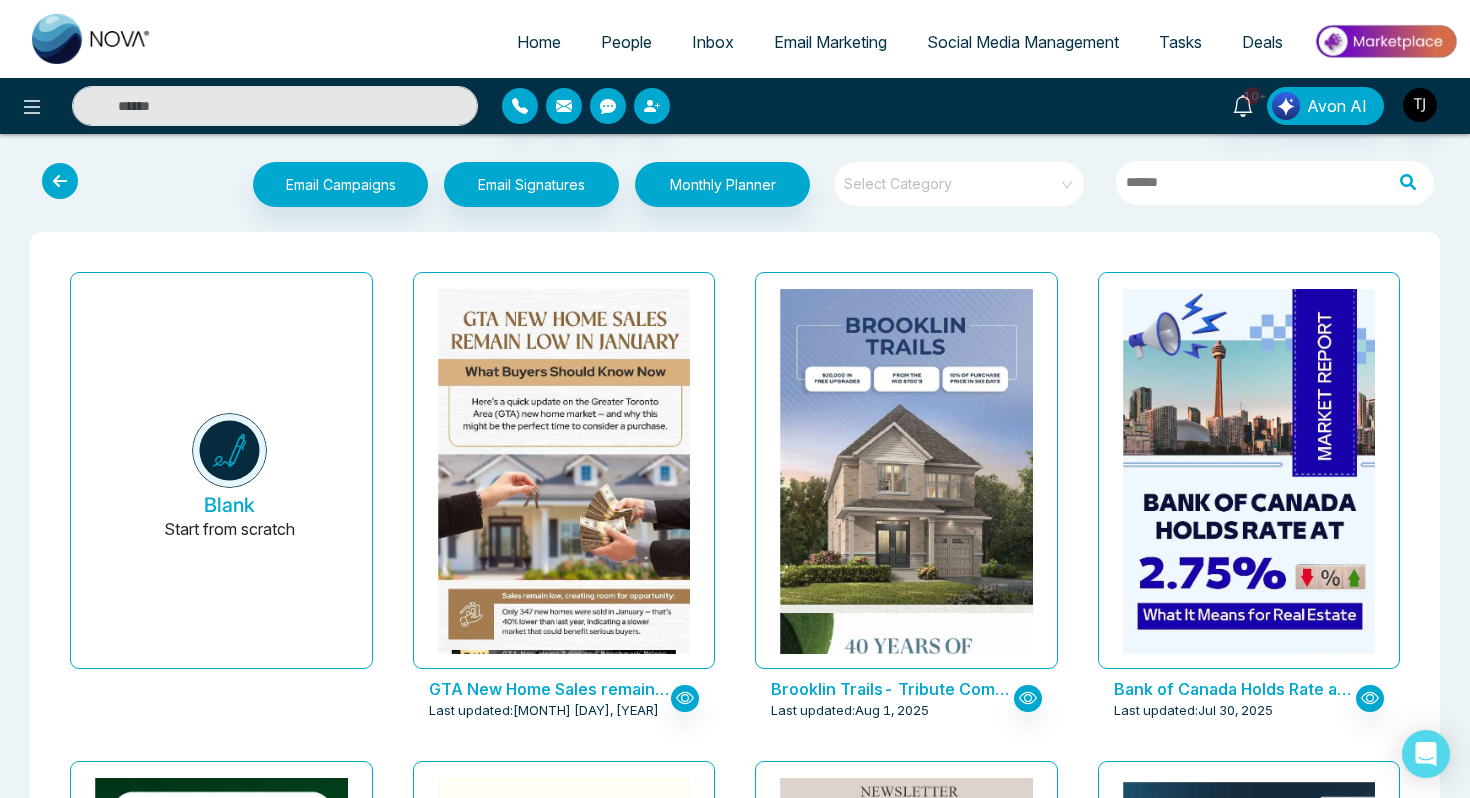 click at bounding box center (952, 184) 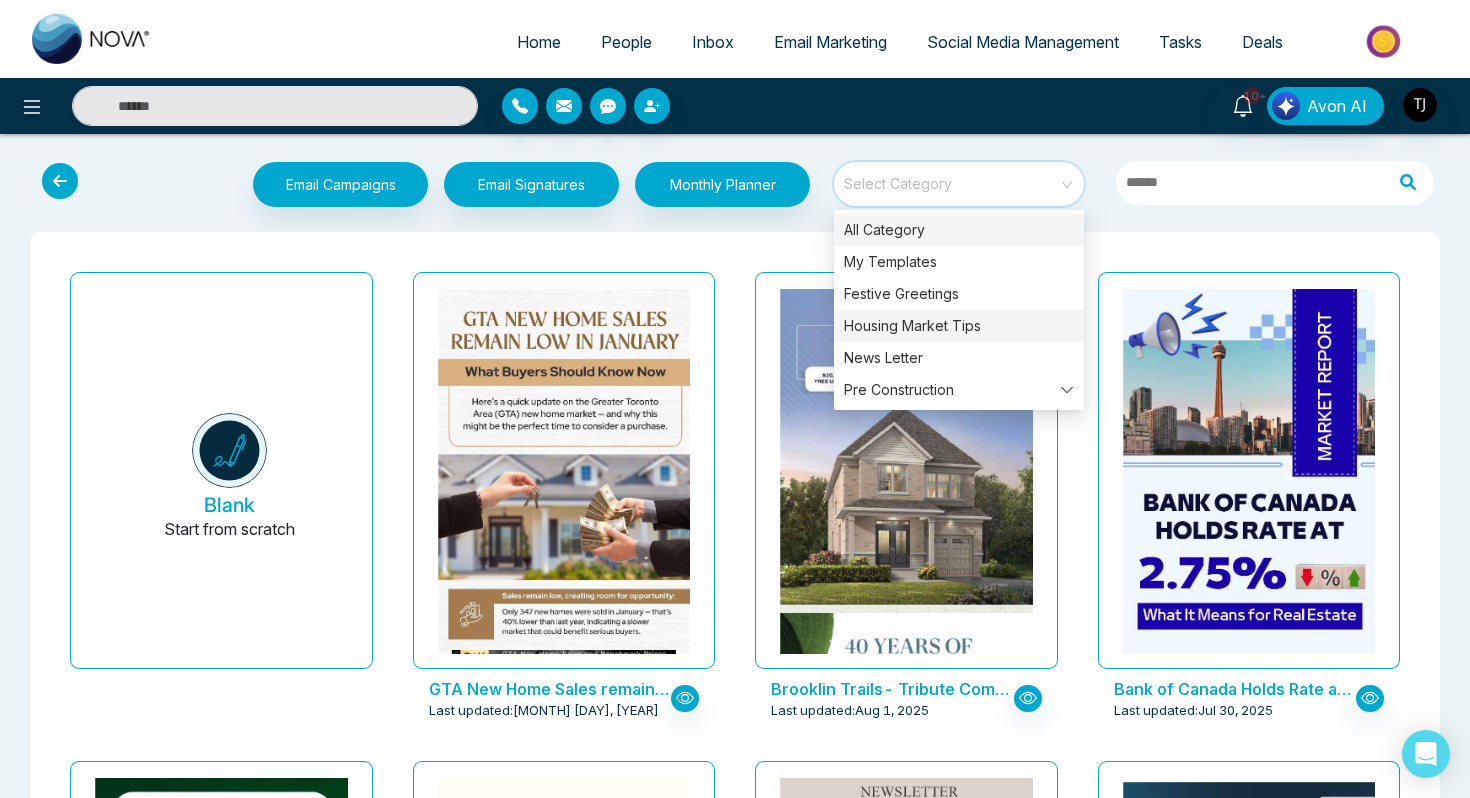 click on "Housing Market Tips" at bounding box center [959, 326] 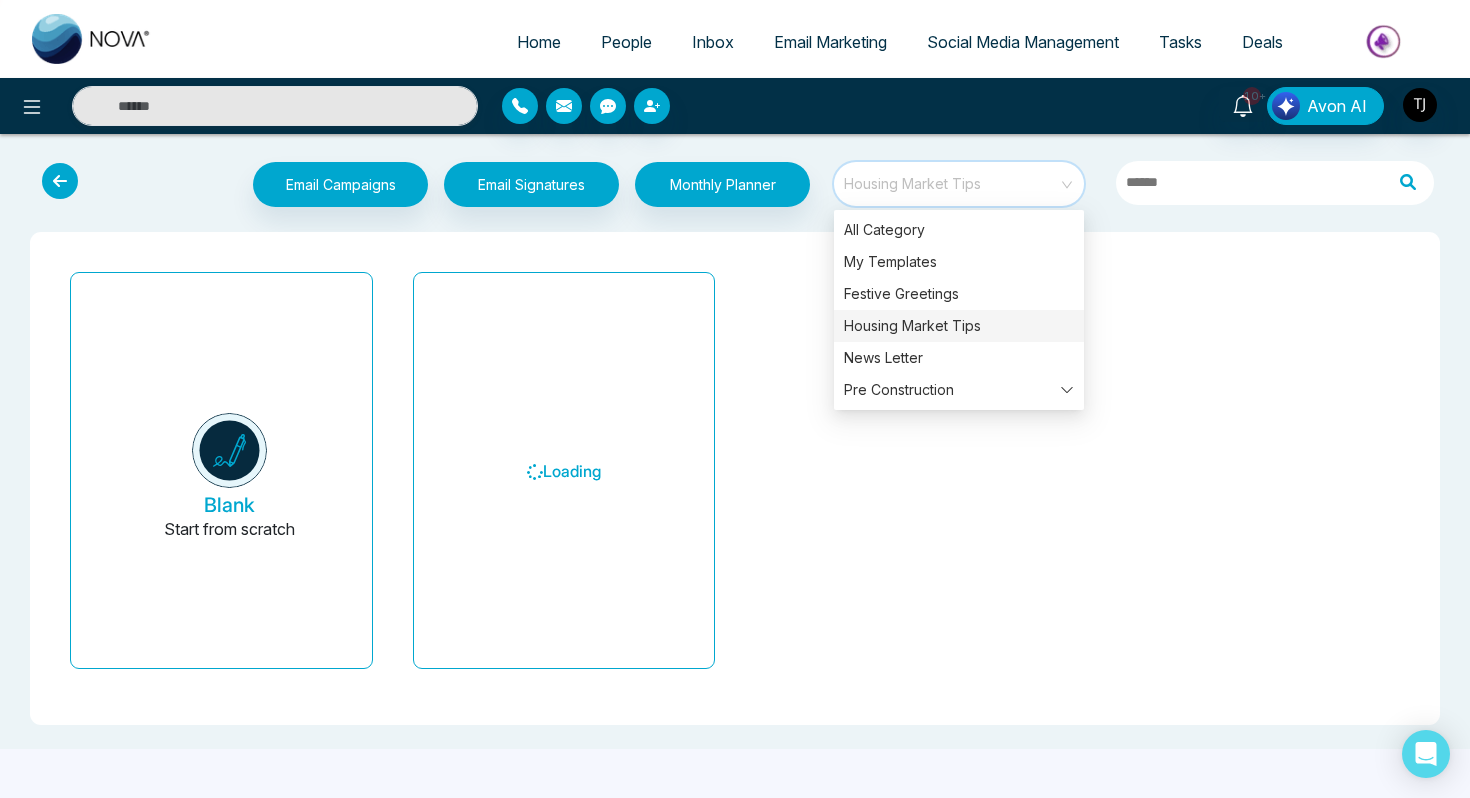 click on "Blank Start from scratch  Loading" at bounding box center (735, 478) 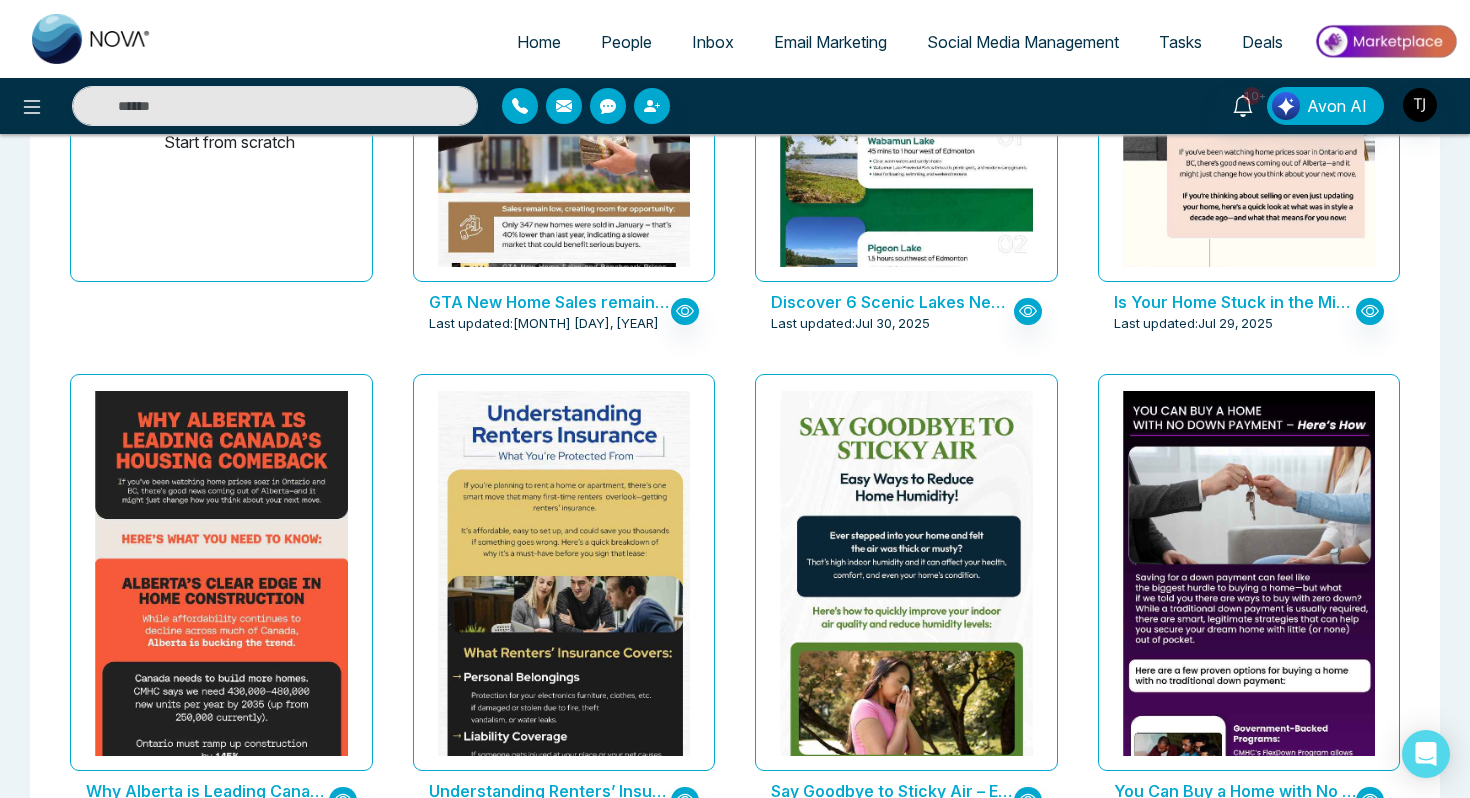 scroll, scrollTop: 391, scrollLeft: 0, axis: vertical 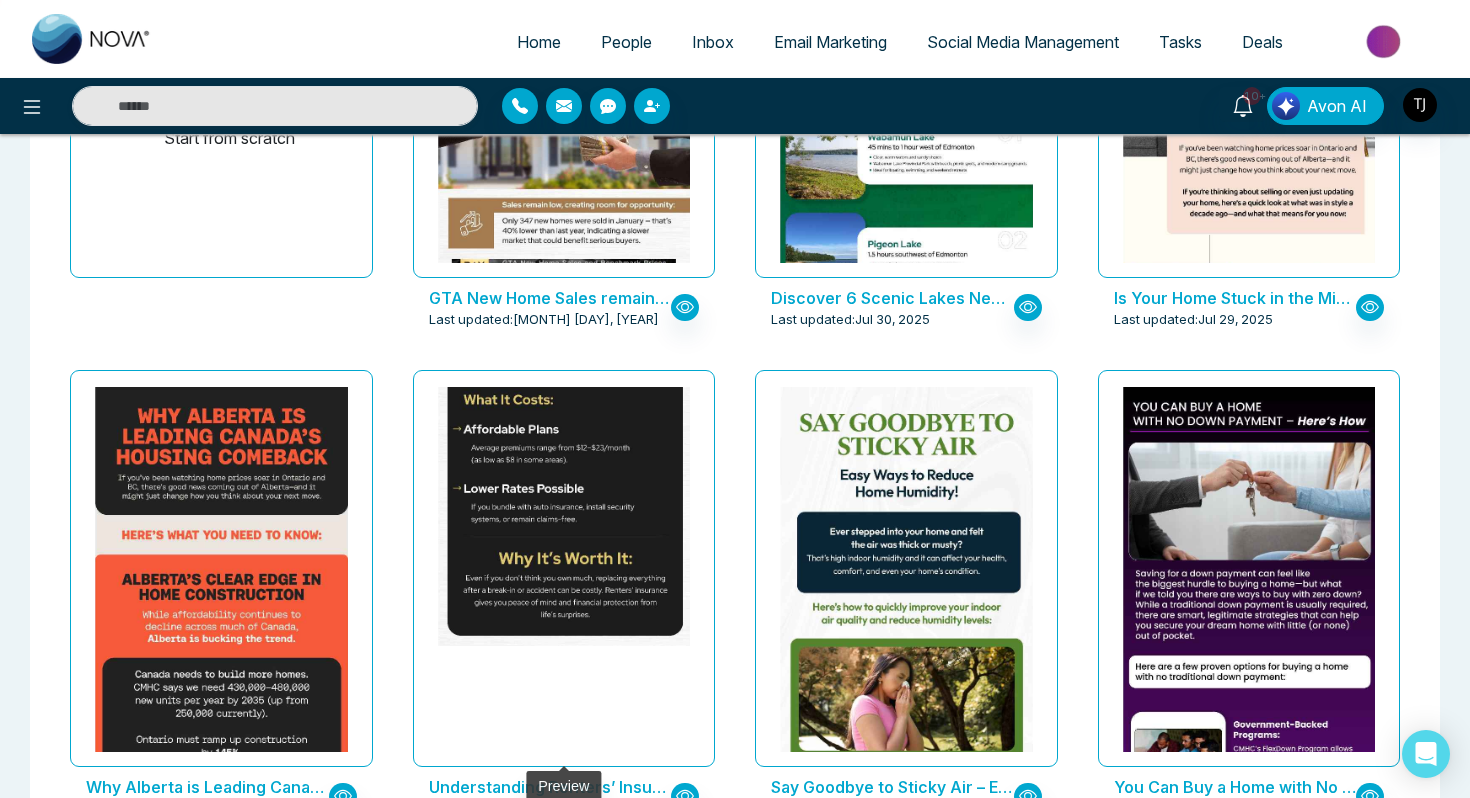 click at bounding box center (563, -35) 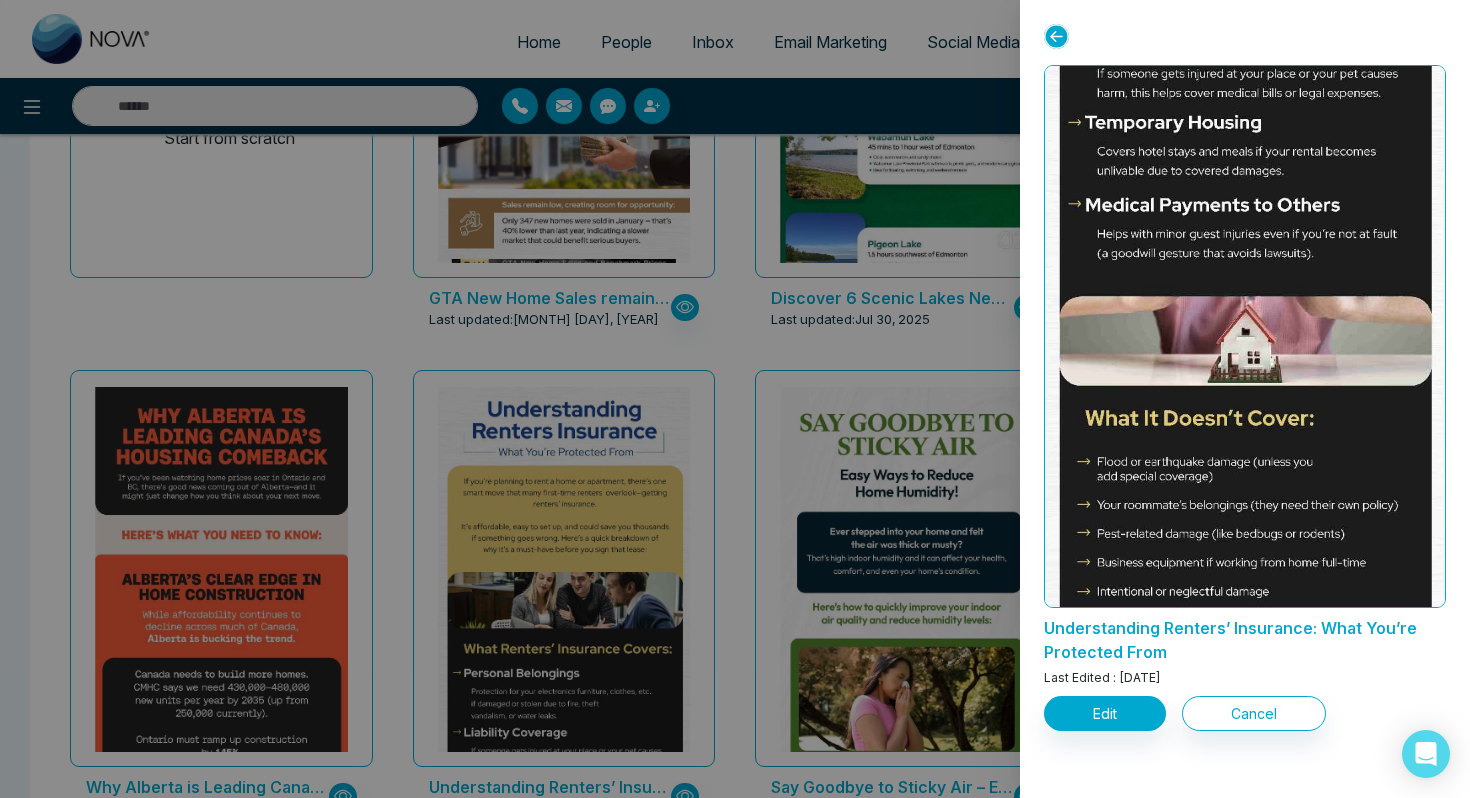scroll, scrollTop: 579, scrollLeft: 0, axis: vertical 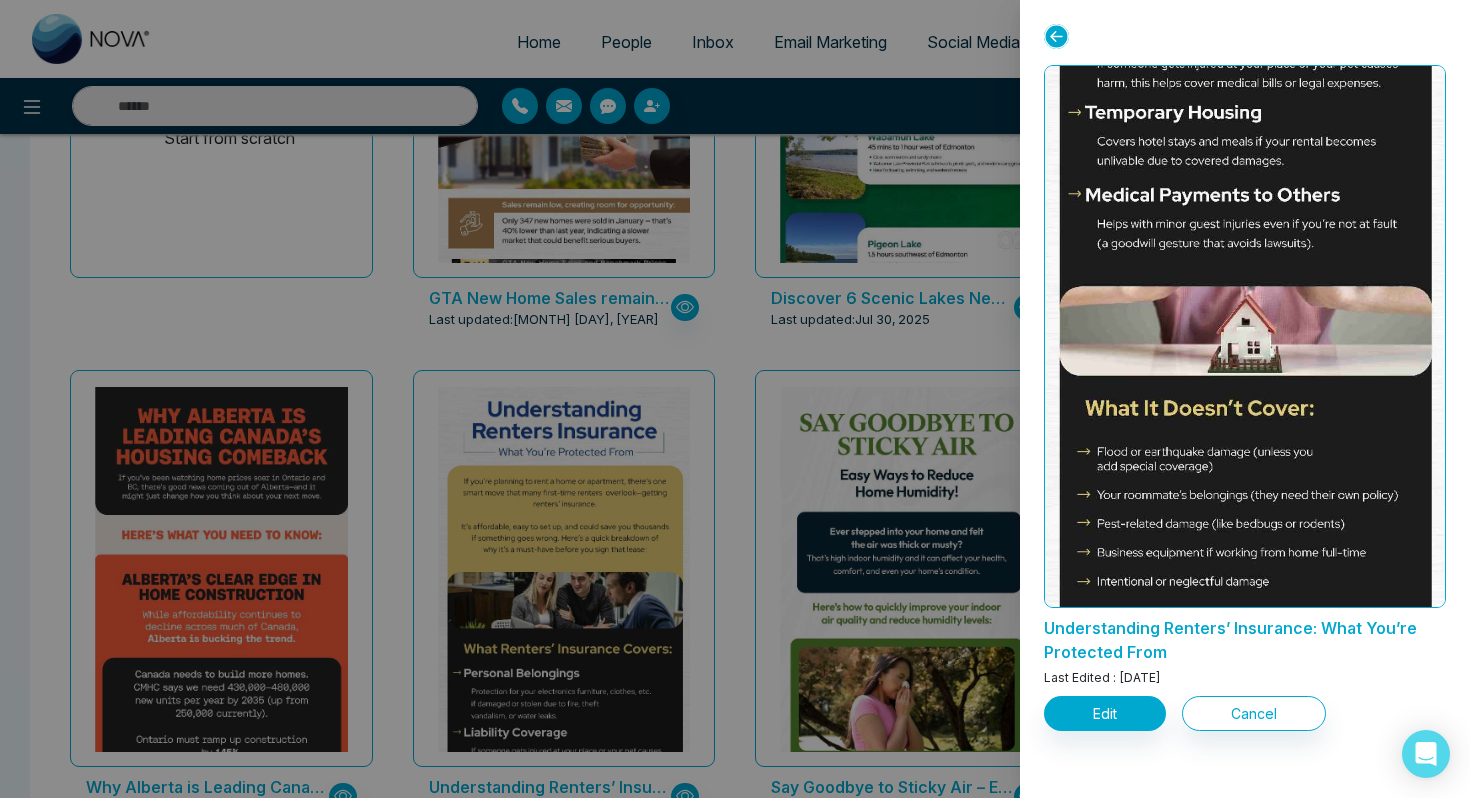 click at bounding box center [735, 399] 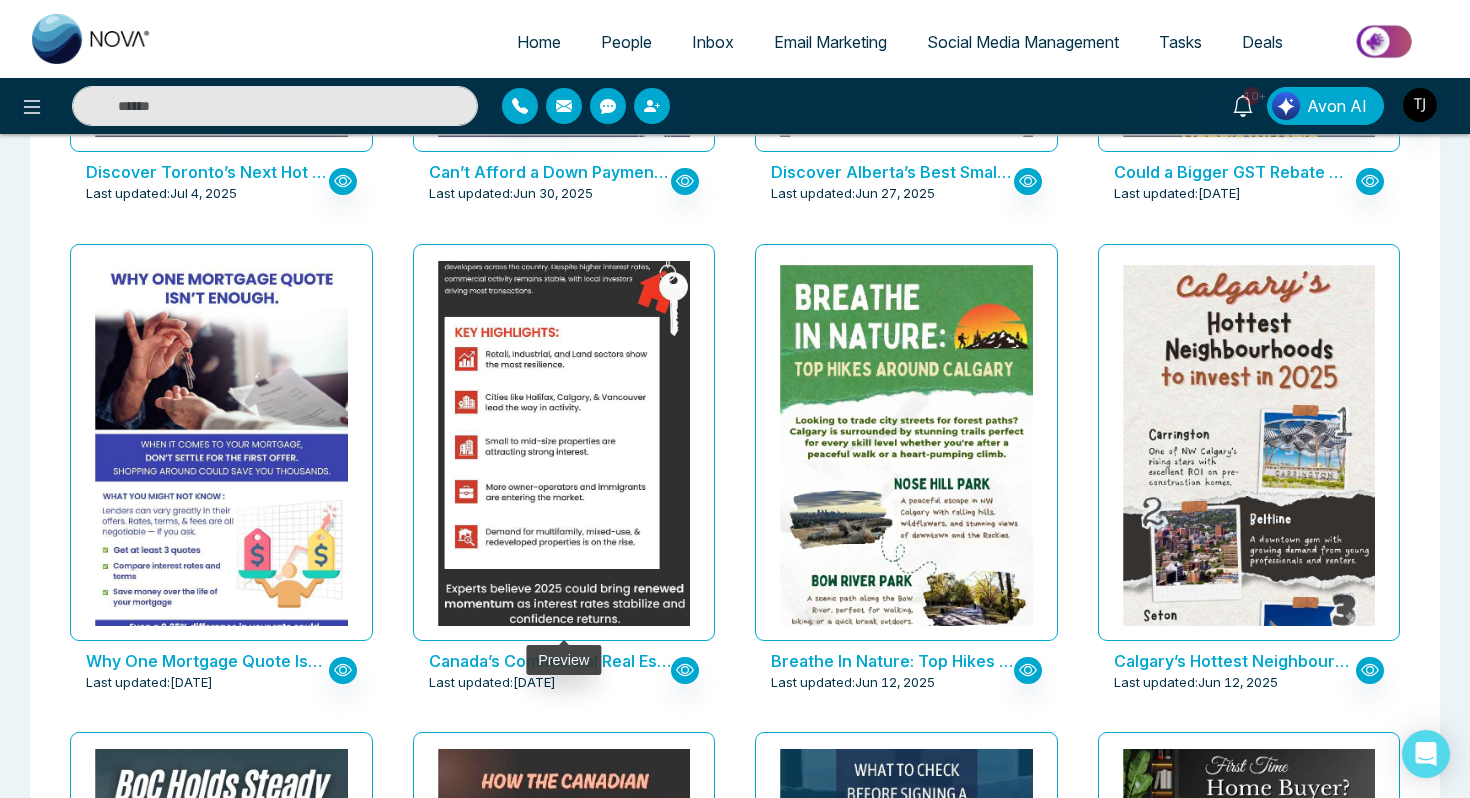 scroll, scrollTop: 1550, scrollLeft: 0, axis: vertical 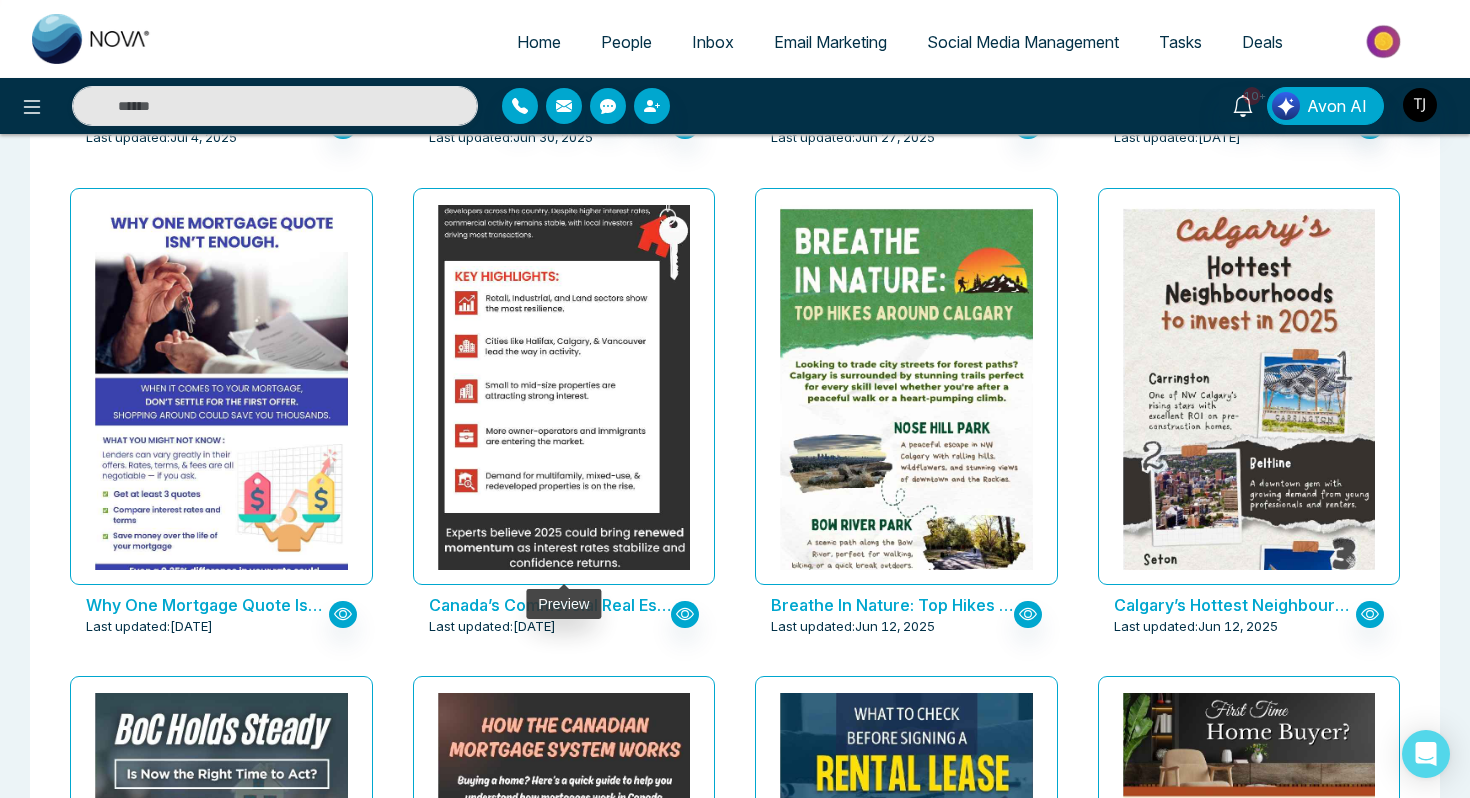 click at bounding box center [563, 283] 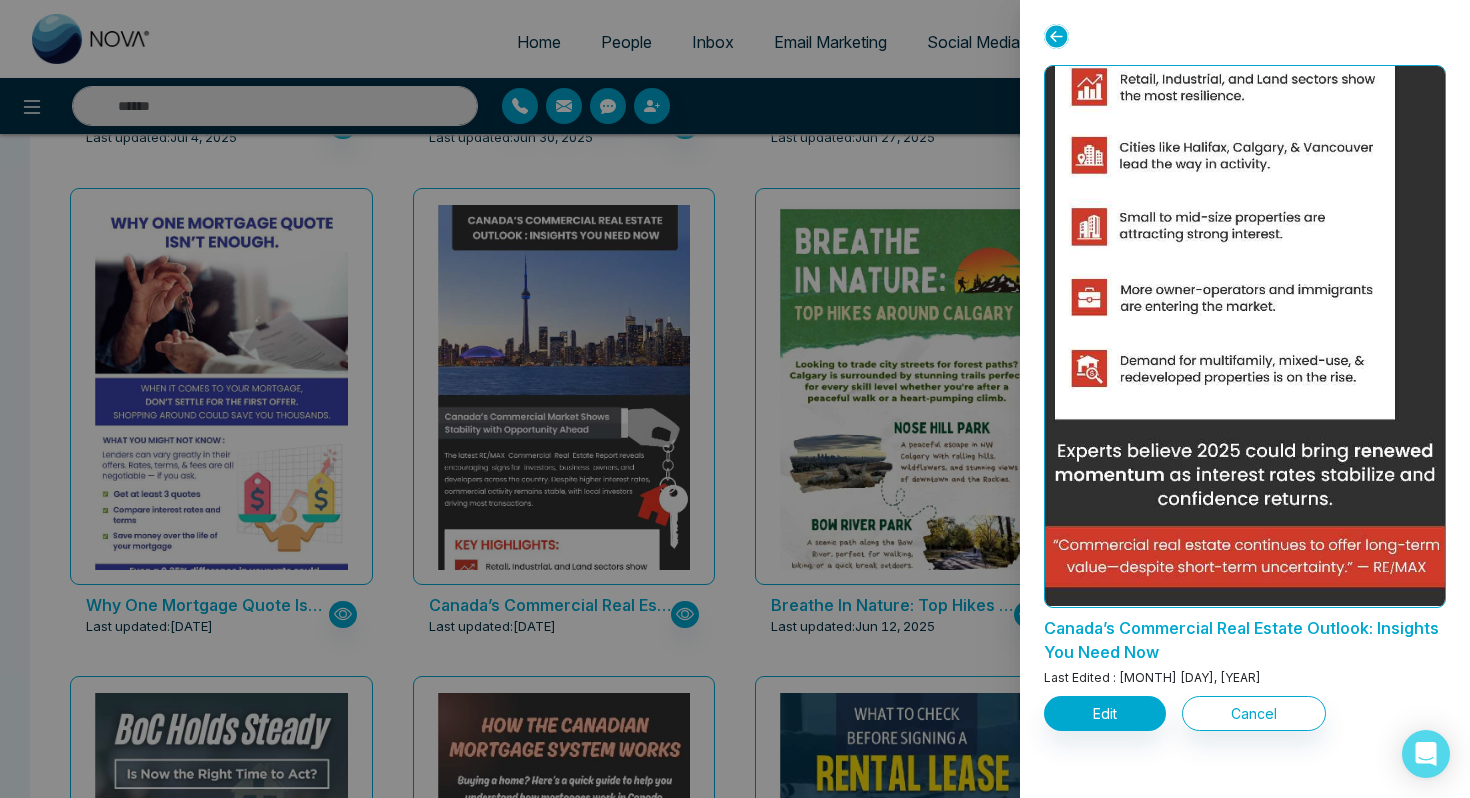 scroll, scrollTop: 0, scrollLeft: 0, axis: both 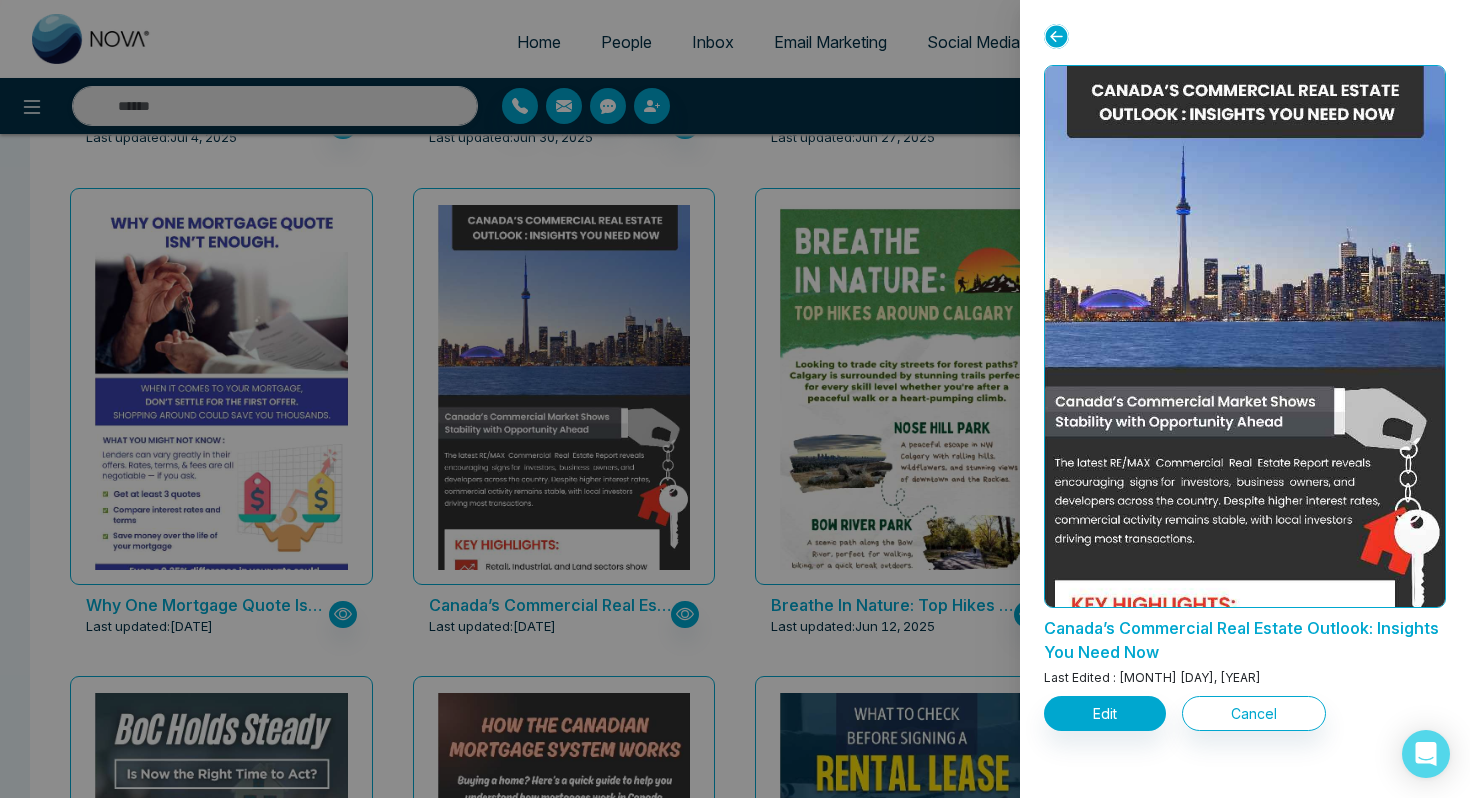 click at bounding box center [735, 399] 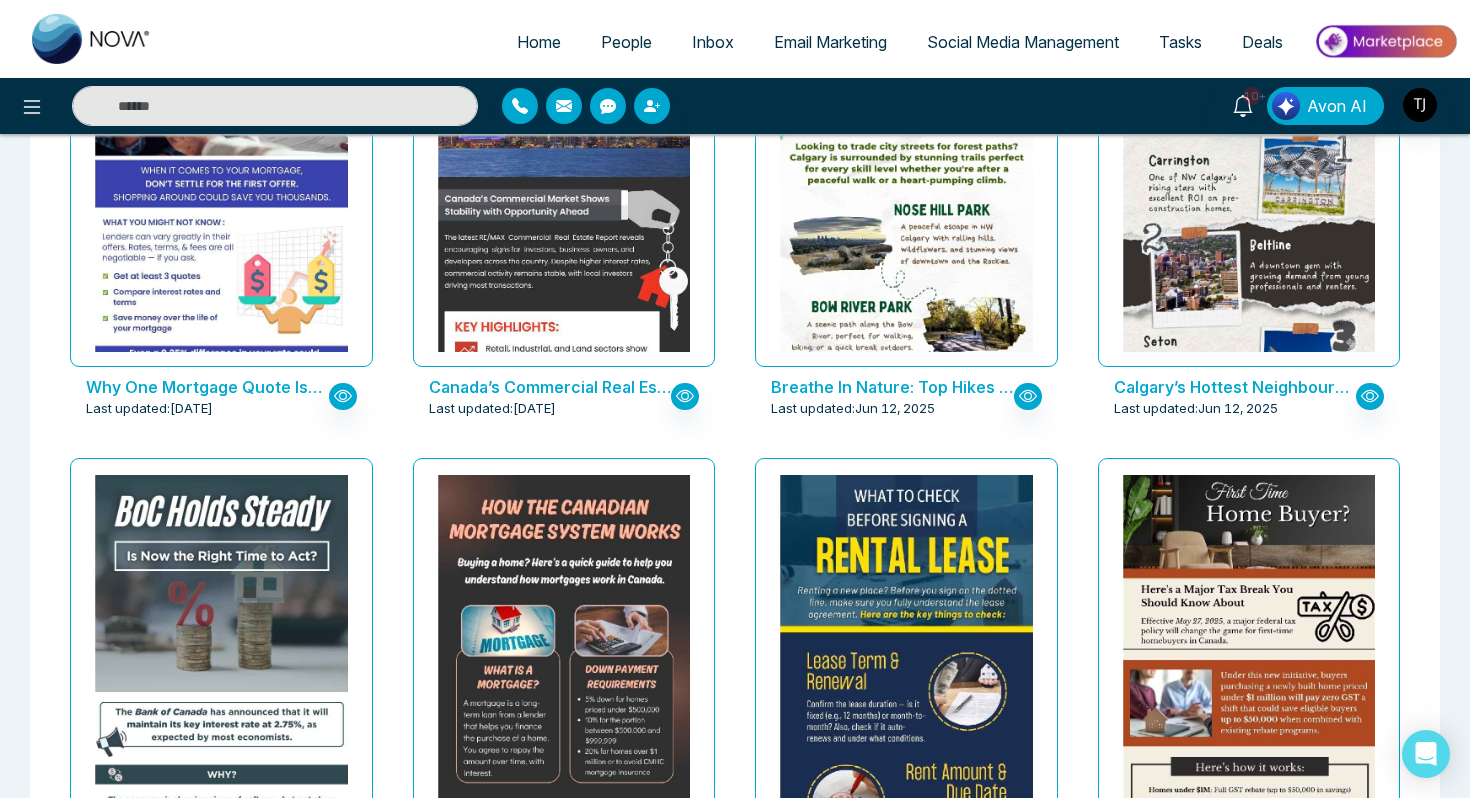 scroll, scrollTop: 1770, scrollLeft: 0, axis: vertical 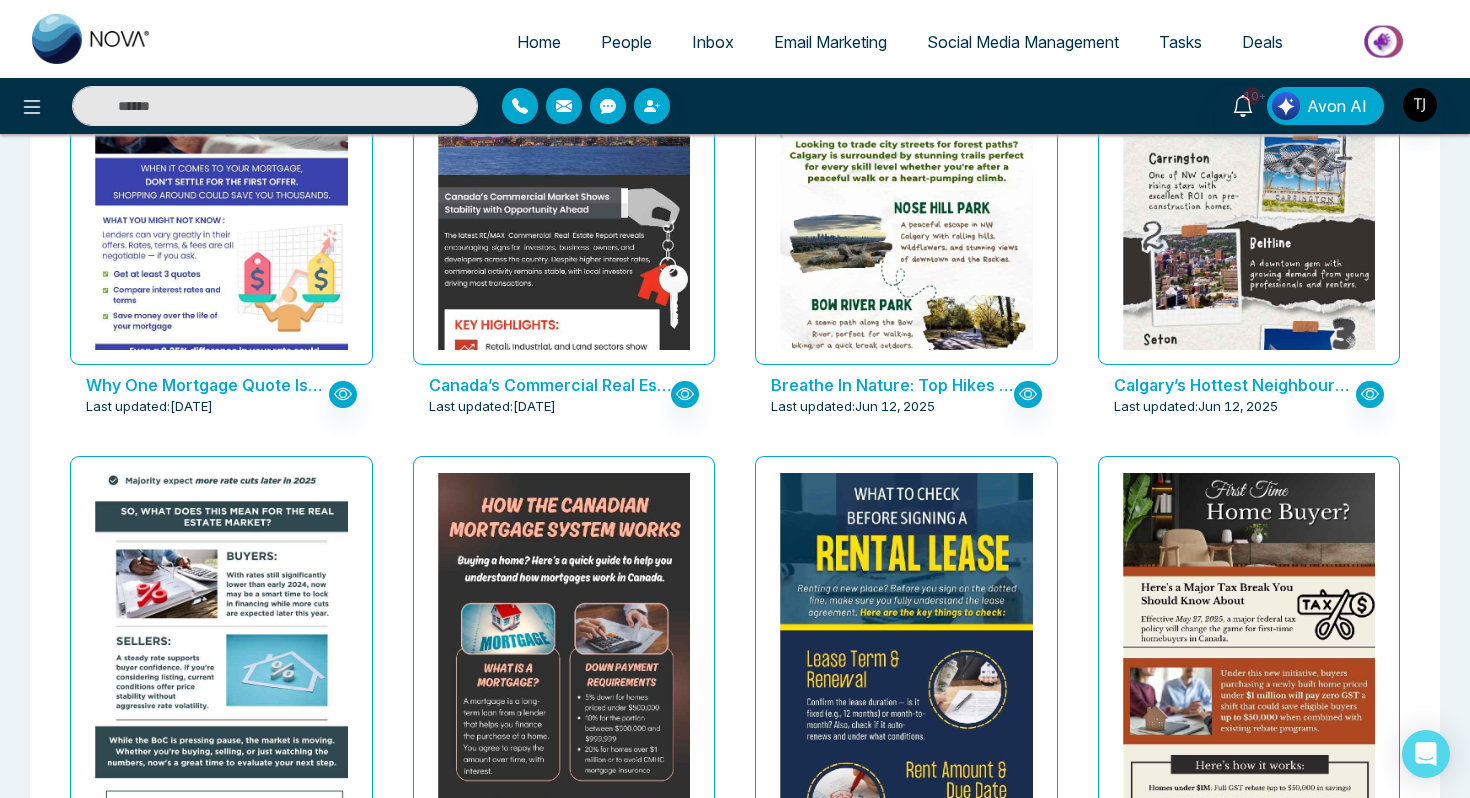 click at bounding box center (221, 429) 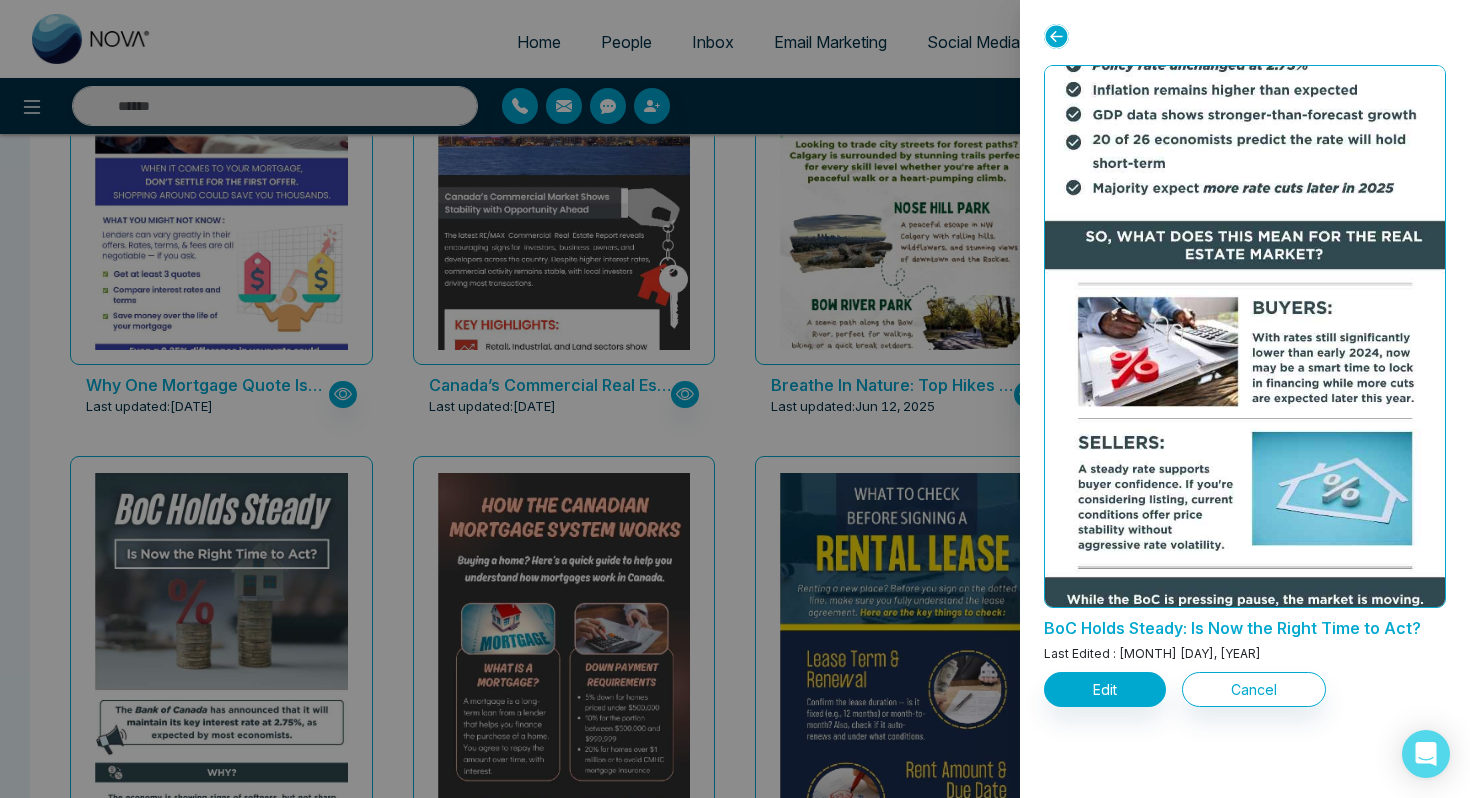 scroll, scrollTop: 819, scrollLeft: 0, axis: vertical 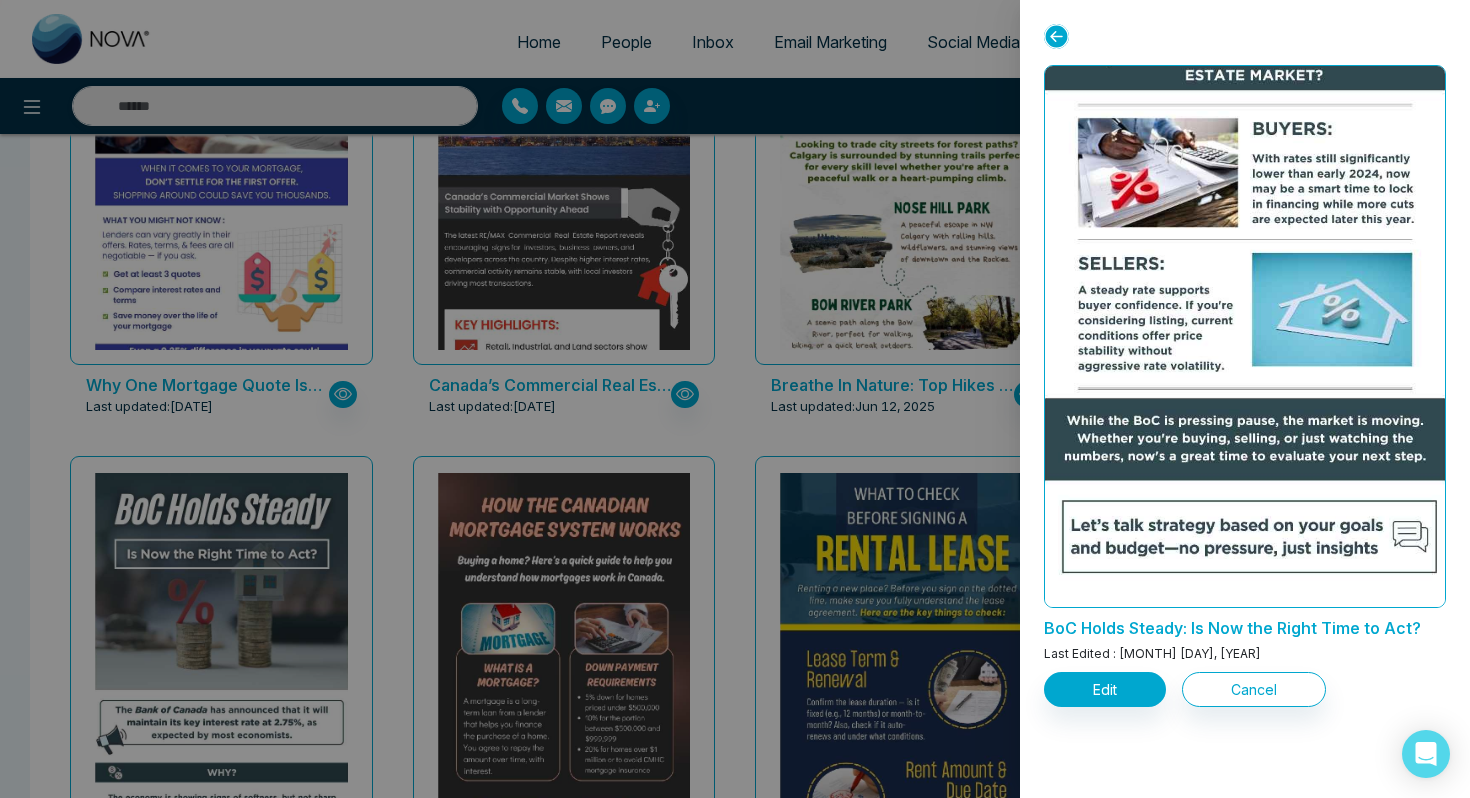 click at bounding box center (735, 399) 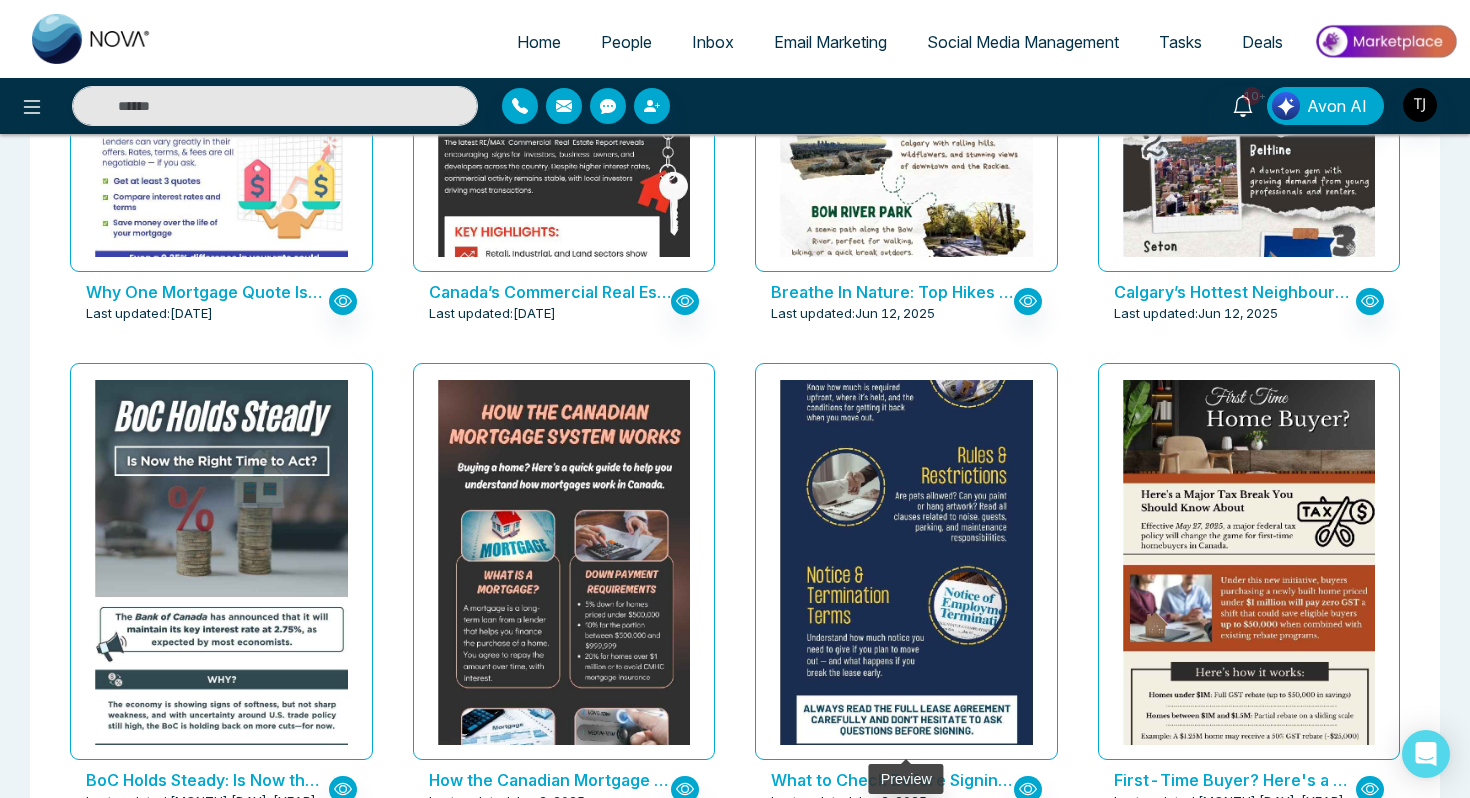 scroll, scrollTop: 1890, scrollLeft: 0, axis: vertical 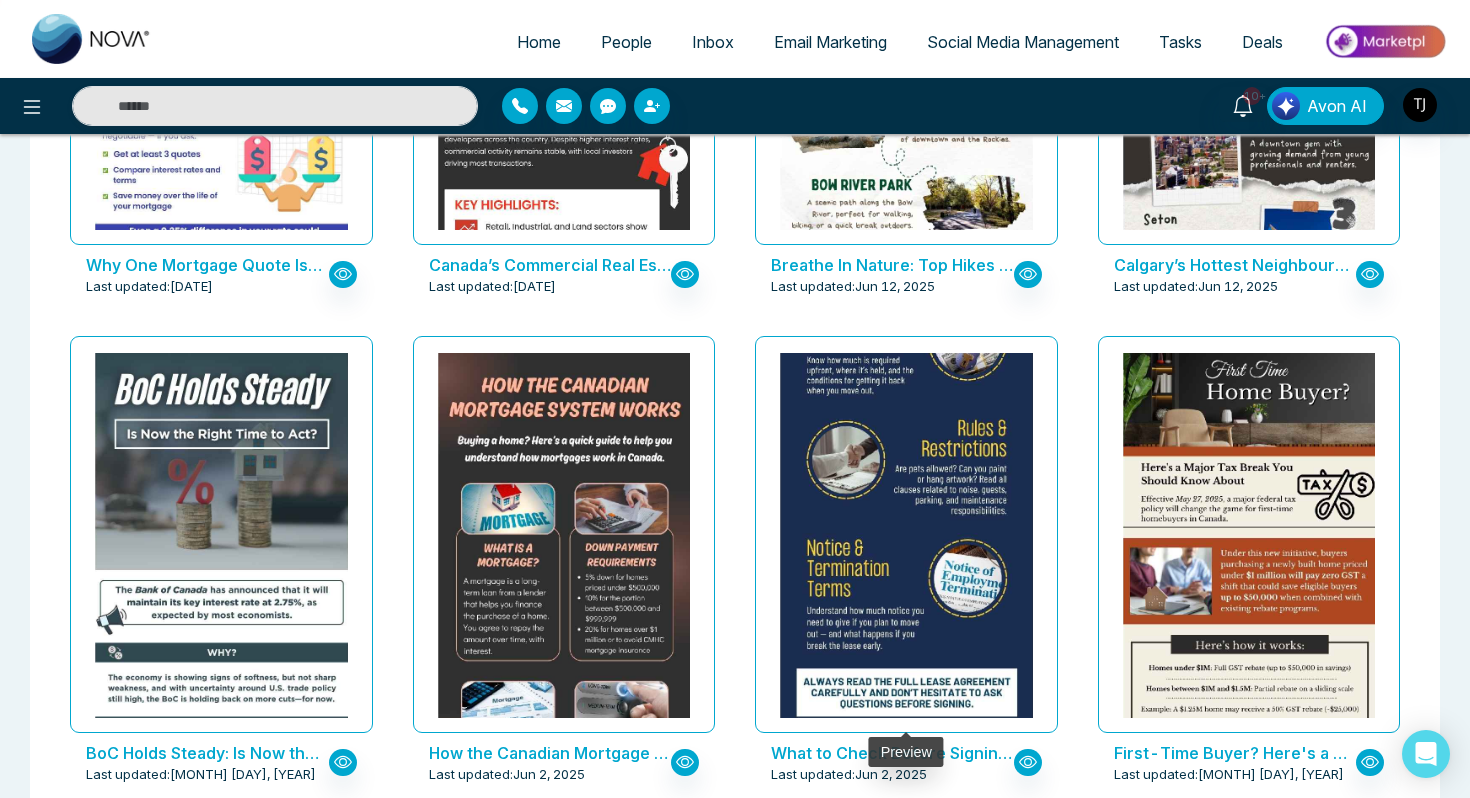 click at bounding box center [906, 321] 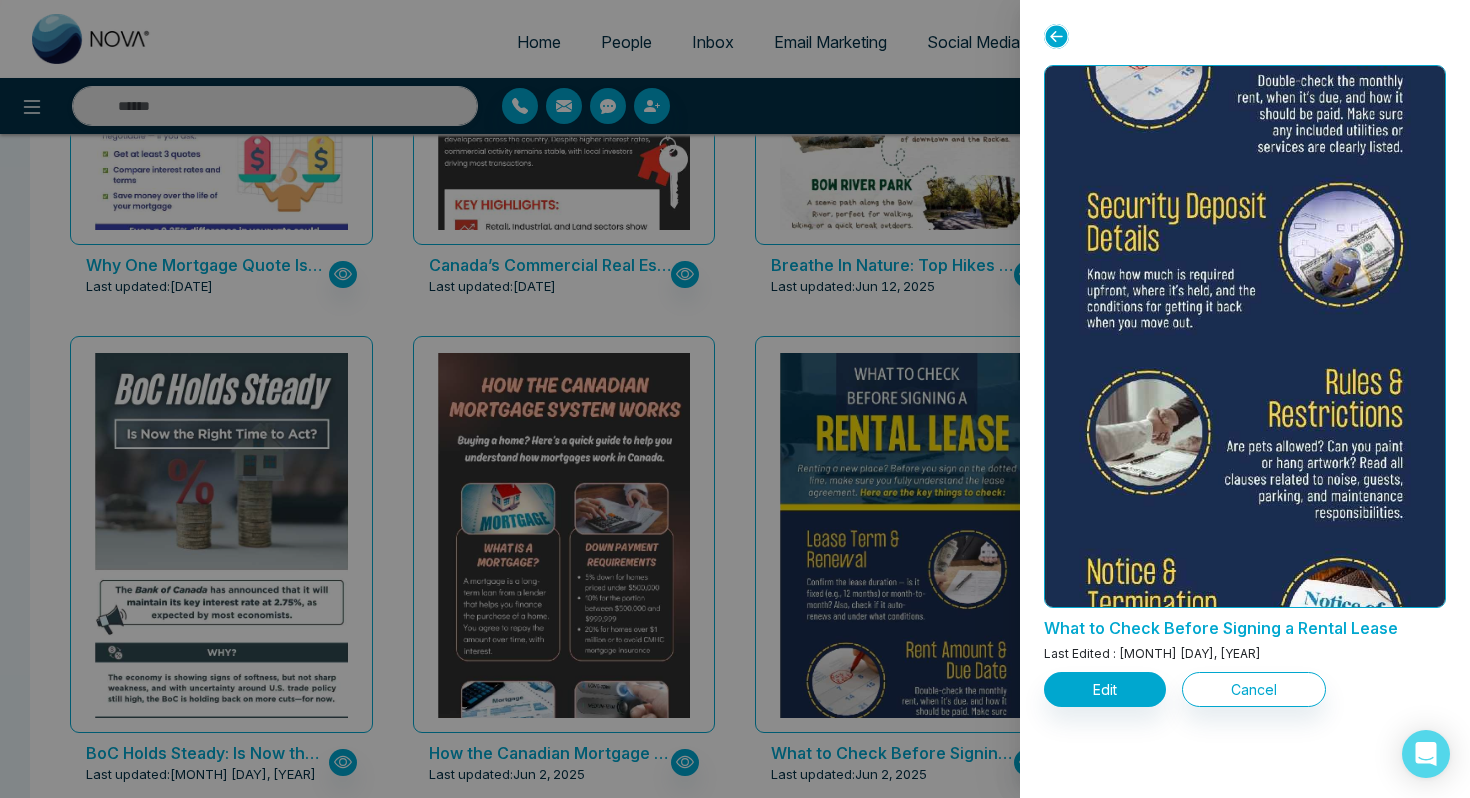 scroll, scrollTop: 0, scrollLeft: 0, axis: both 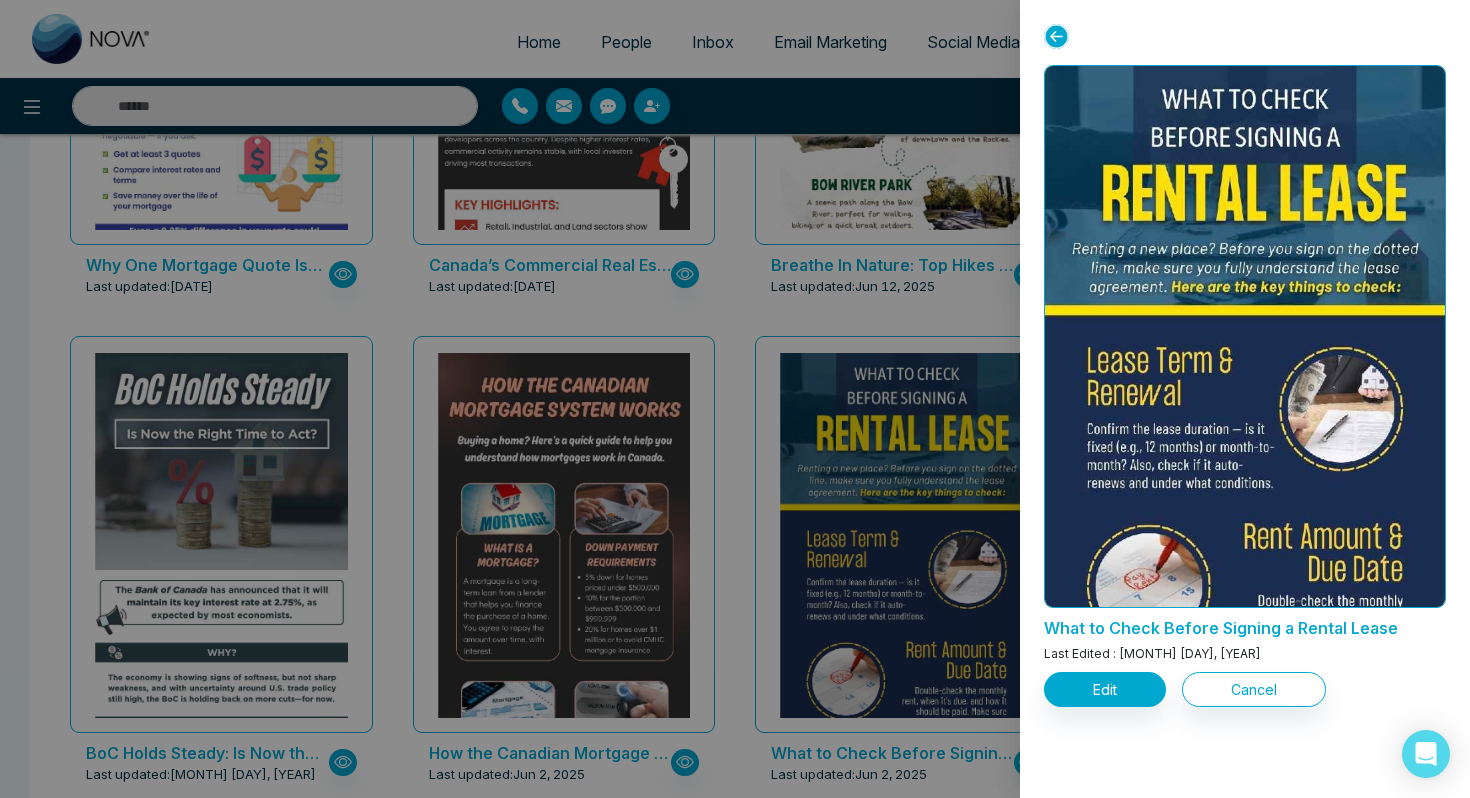 click at bounding box center [735, 399] 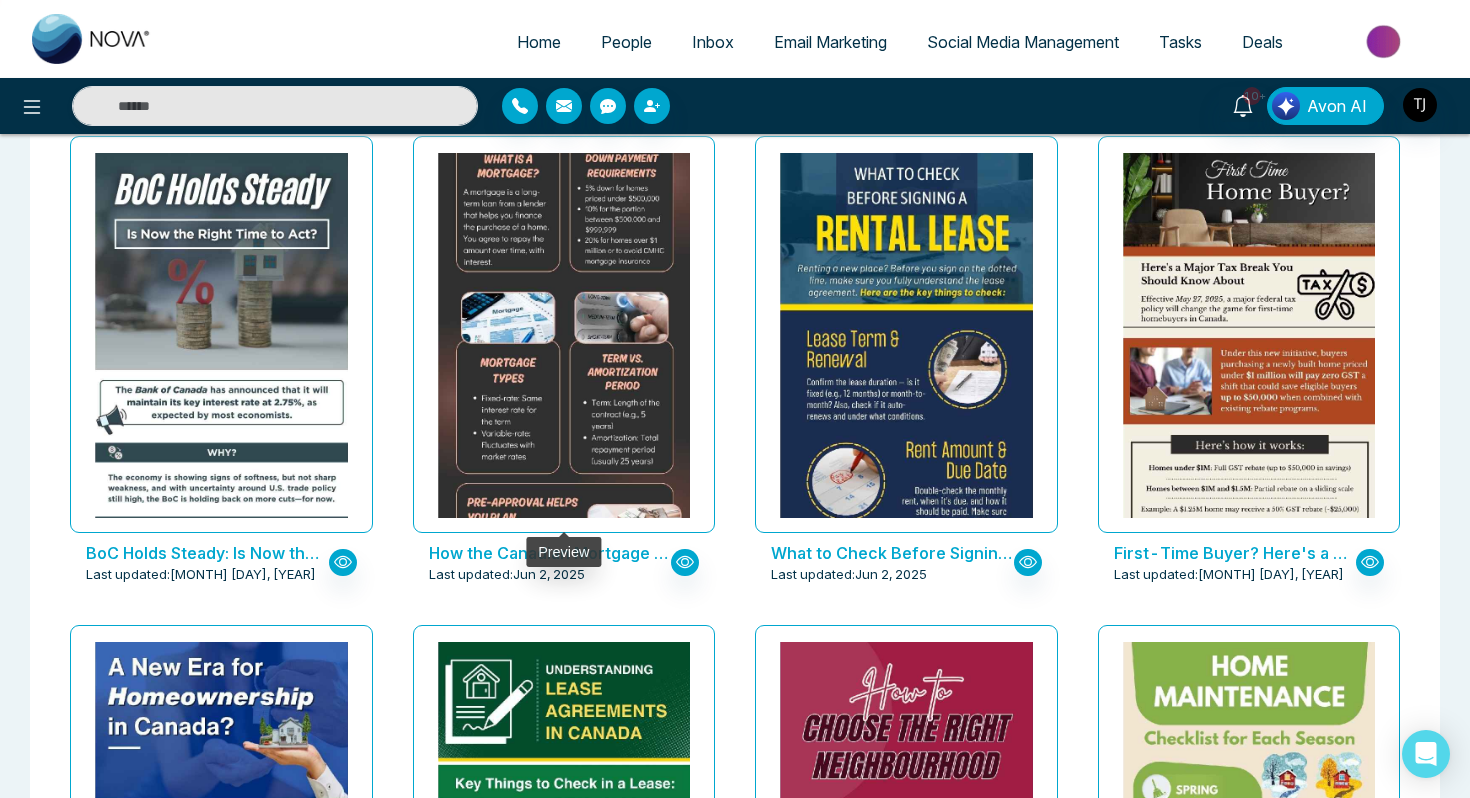scroll, scrollTop: 2082, scrollLeft: 0, axis: vertical 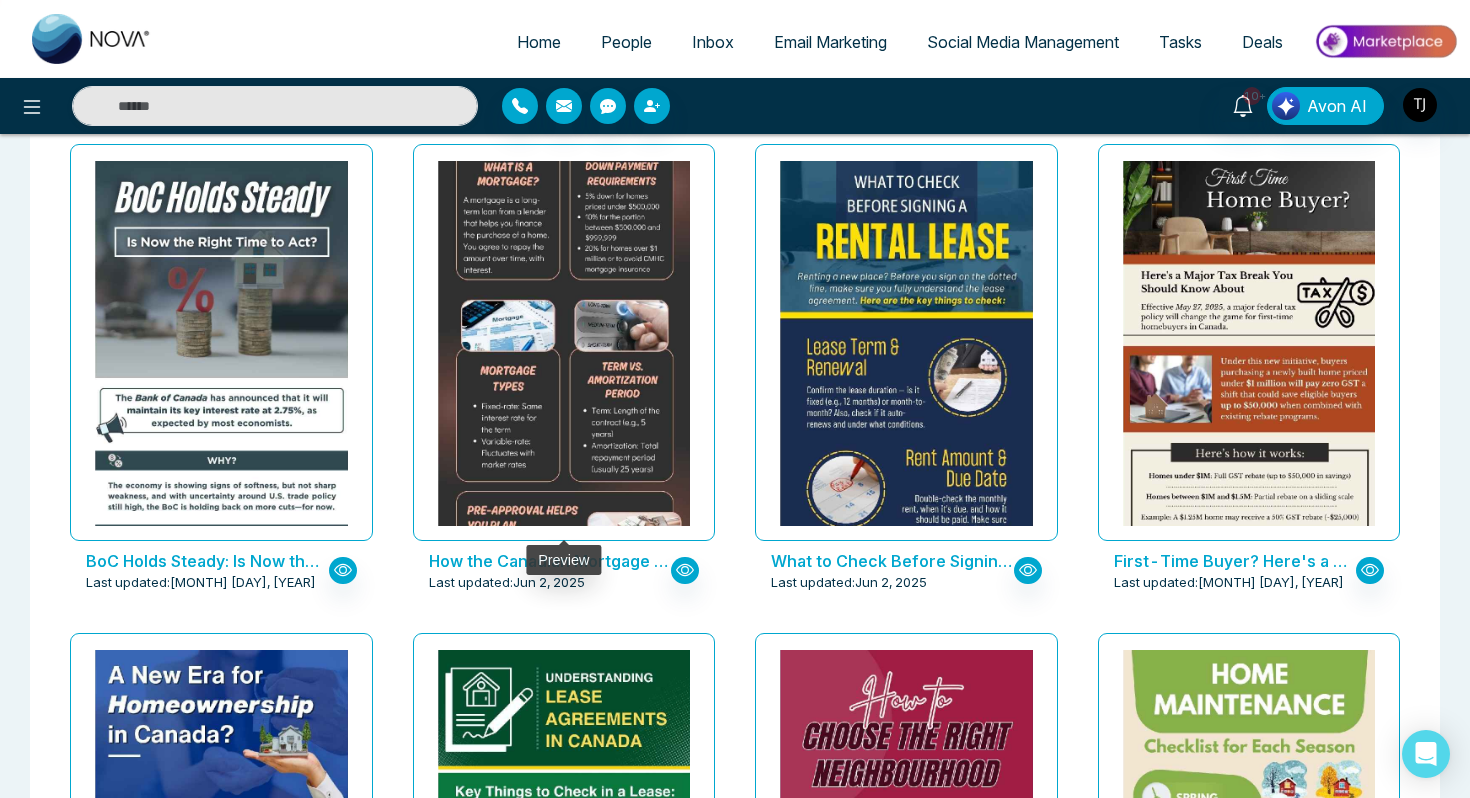 click at bounding box center [563, 287] 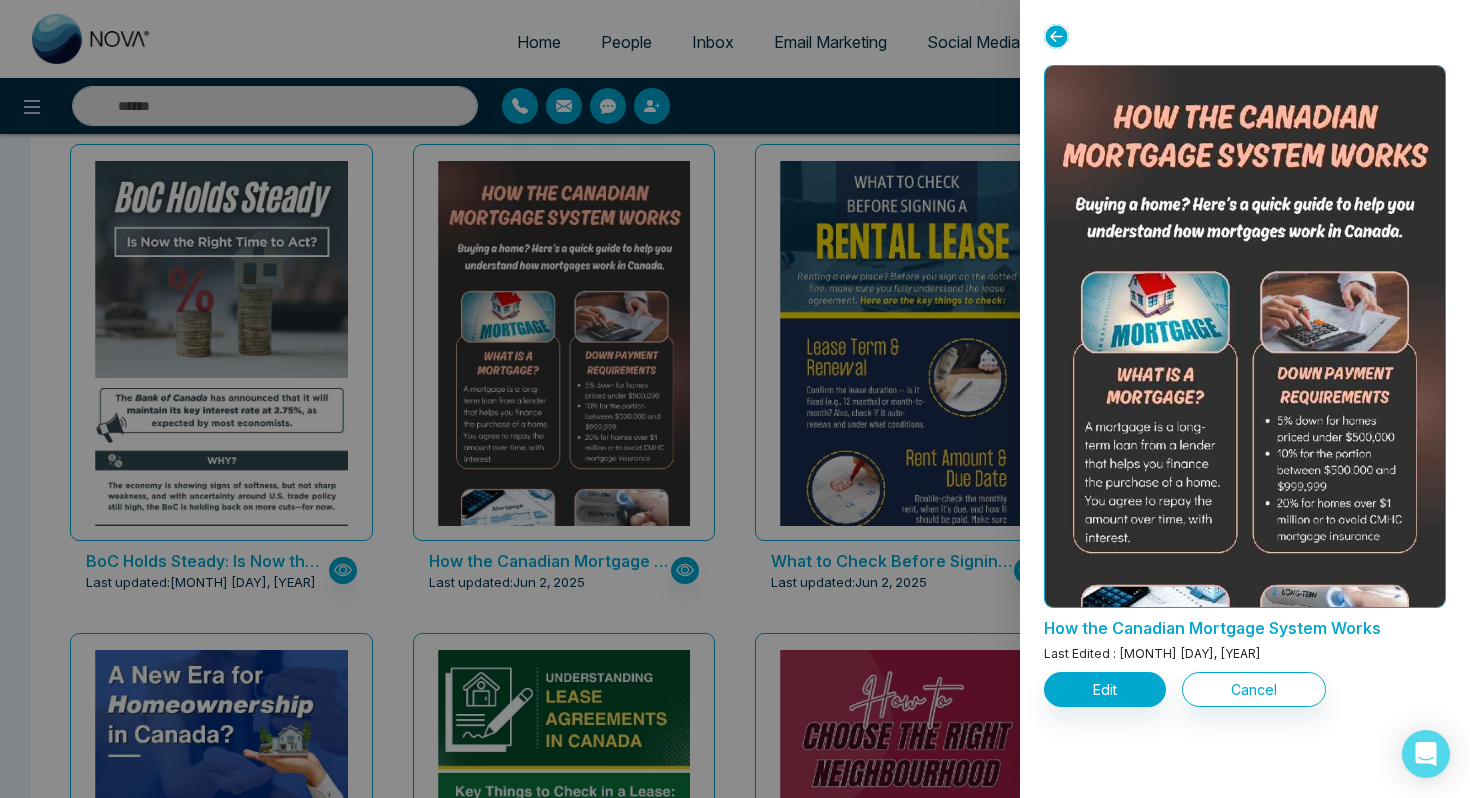 click at bounding box center [735, 399] 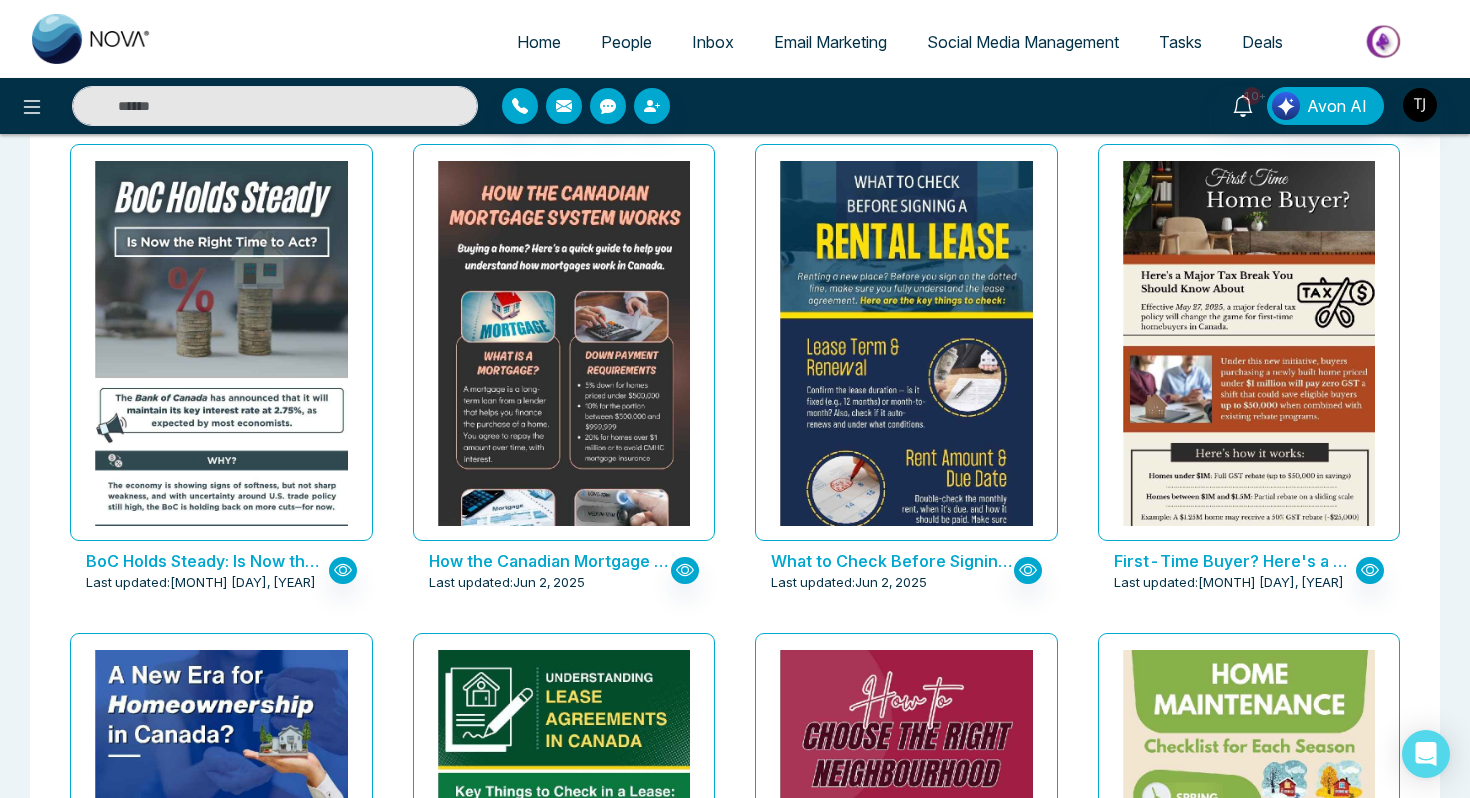 click at bounding box center [221, 1115] 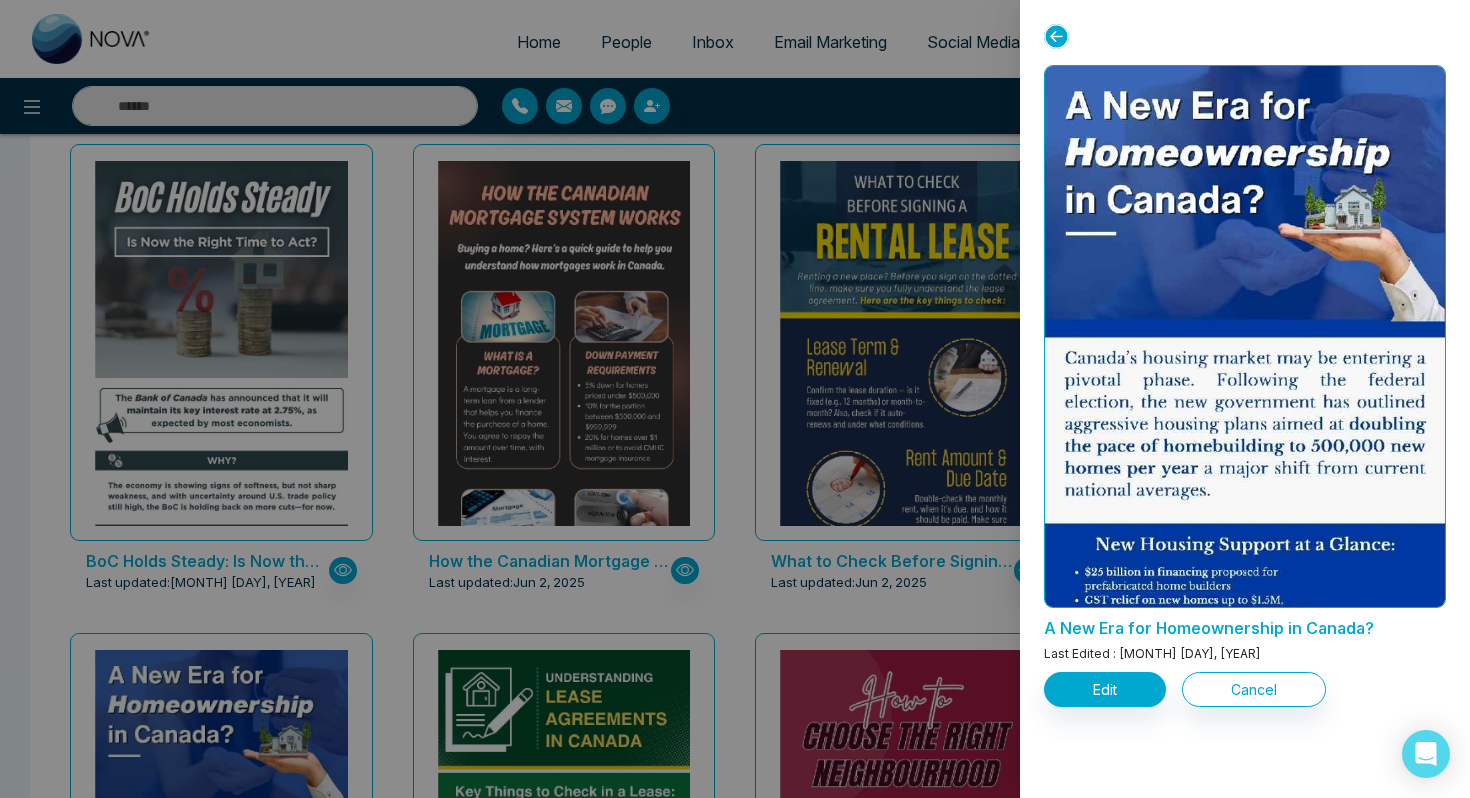 click at bounding box center [735, 399] 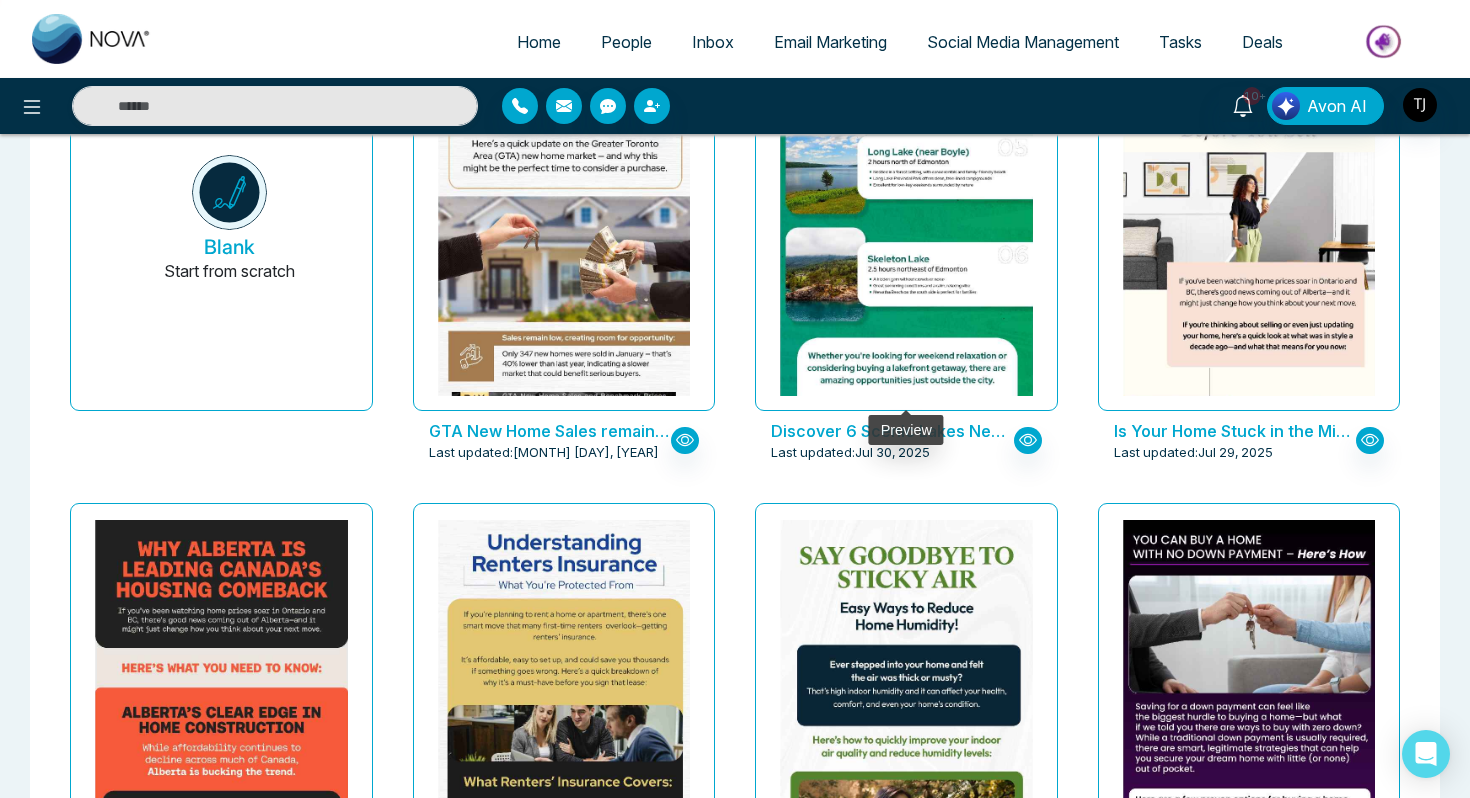 scroll, scrollTop: 0, scrollLeft: 0, axis: both 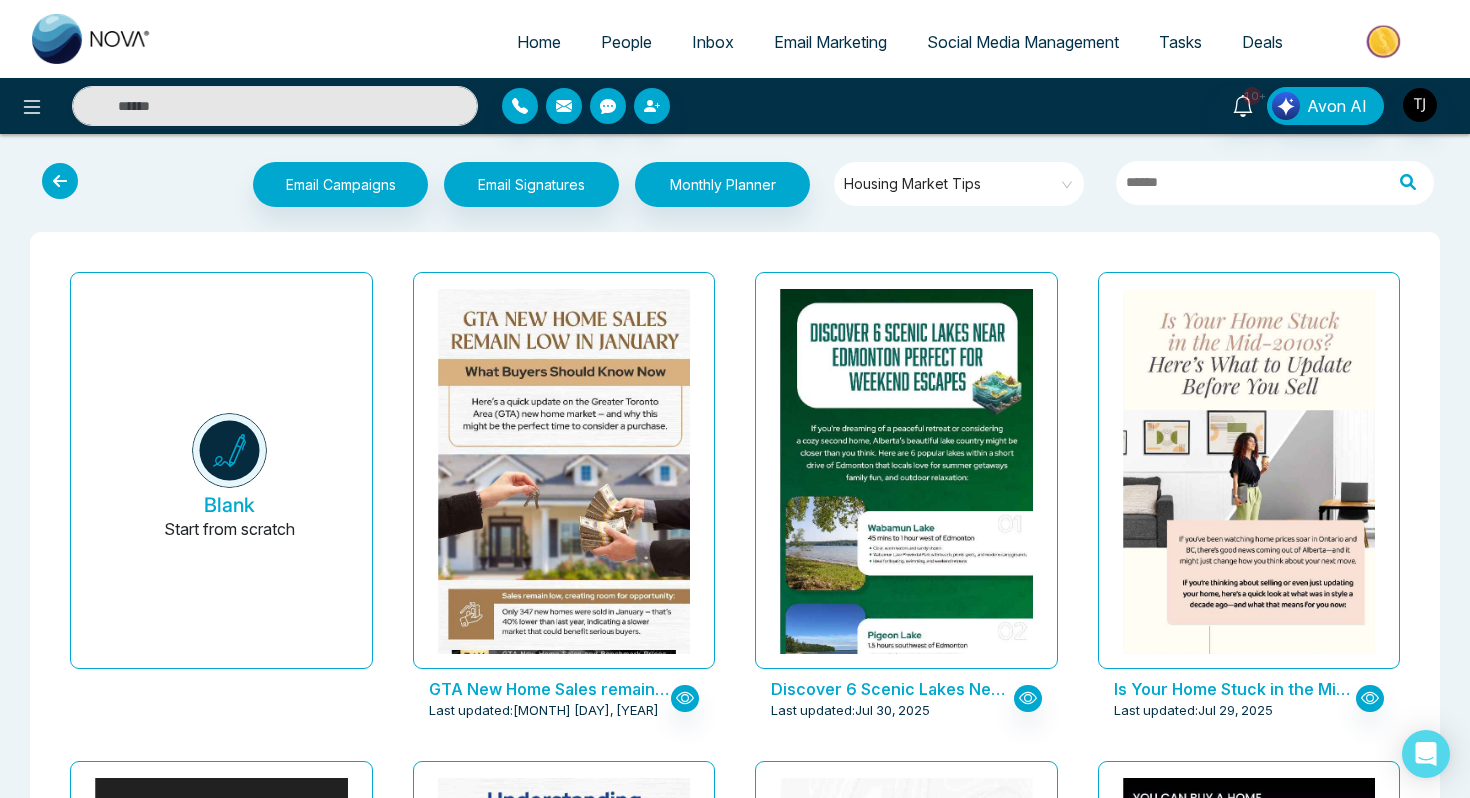 click on "Housing Market Tips" at bounding box center (960, 184) 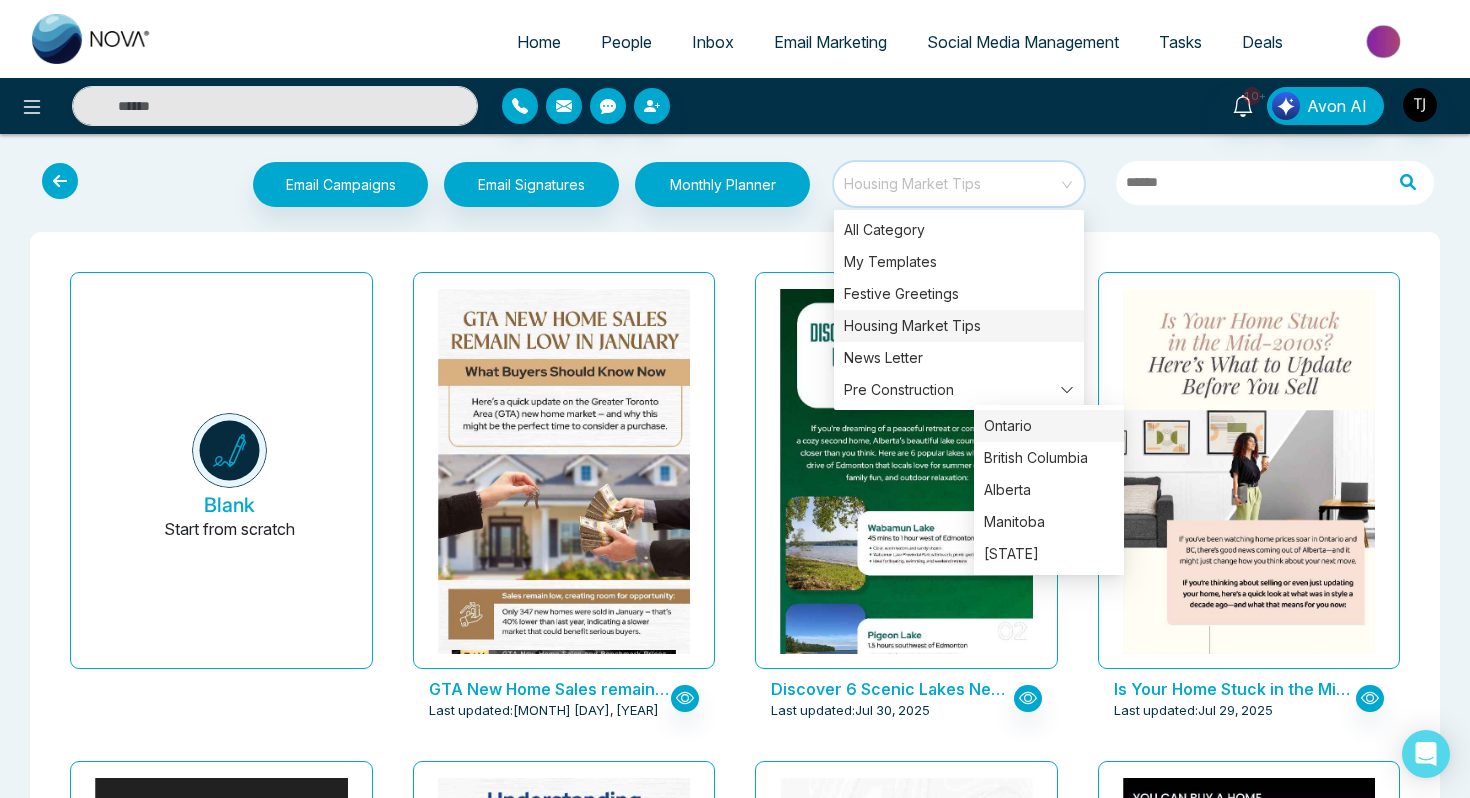 click on "Ontario" at bounding box center (1049, 426) 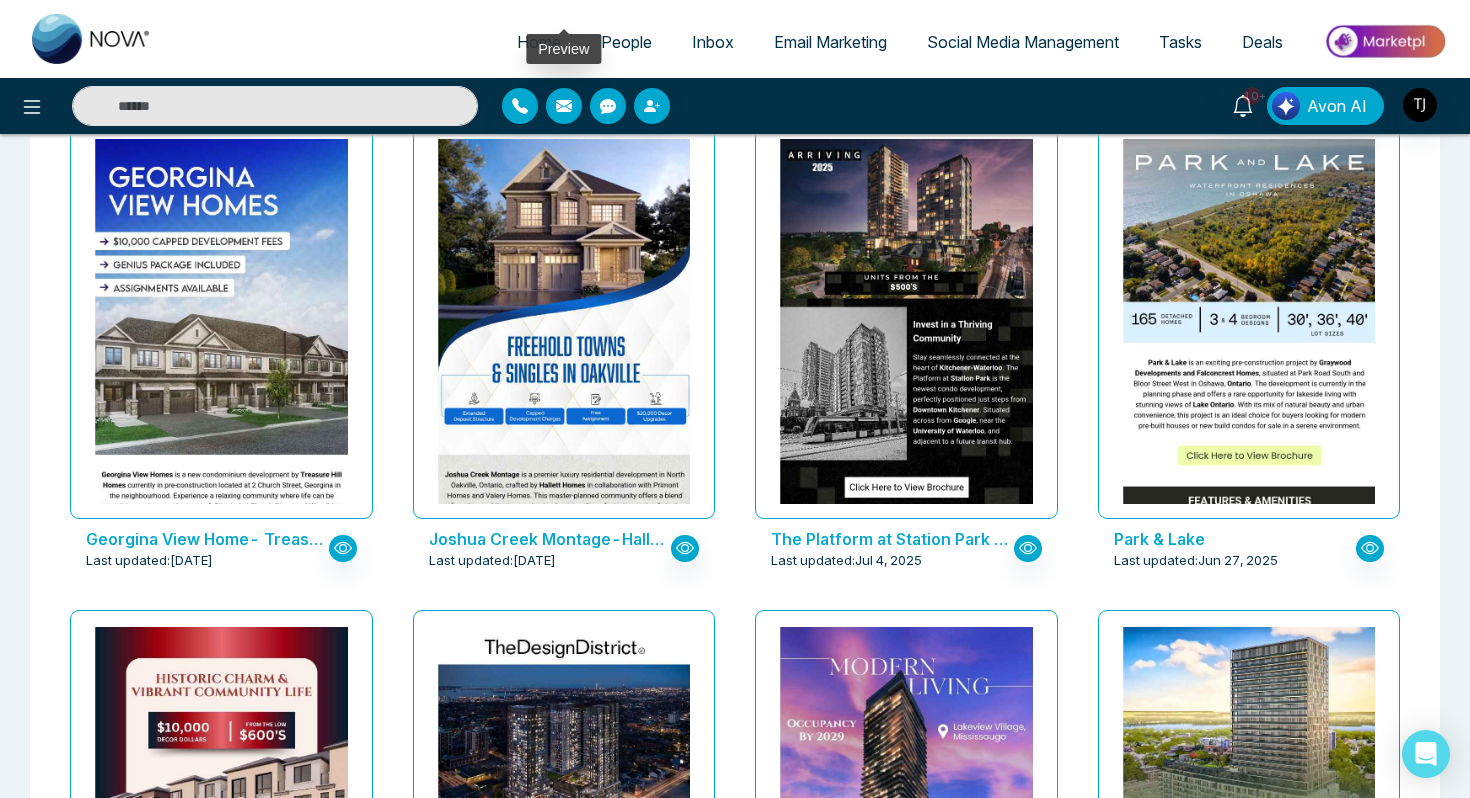 scroll, scrollTop: 642, scrollLeft: 0, axis: vertical 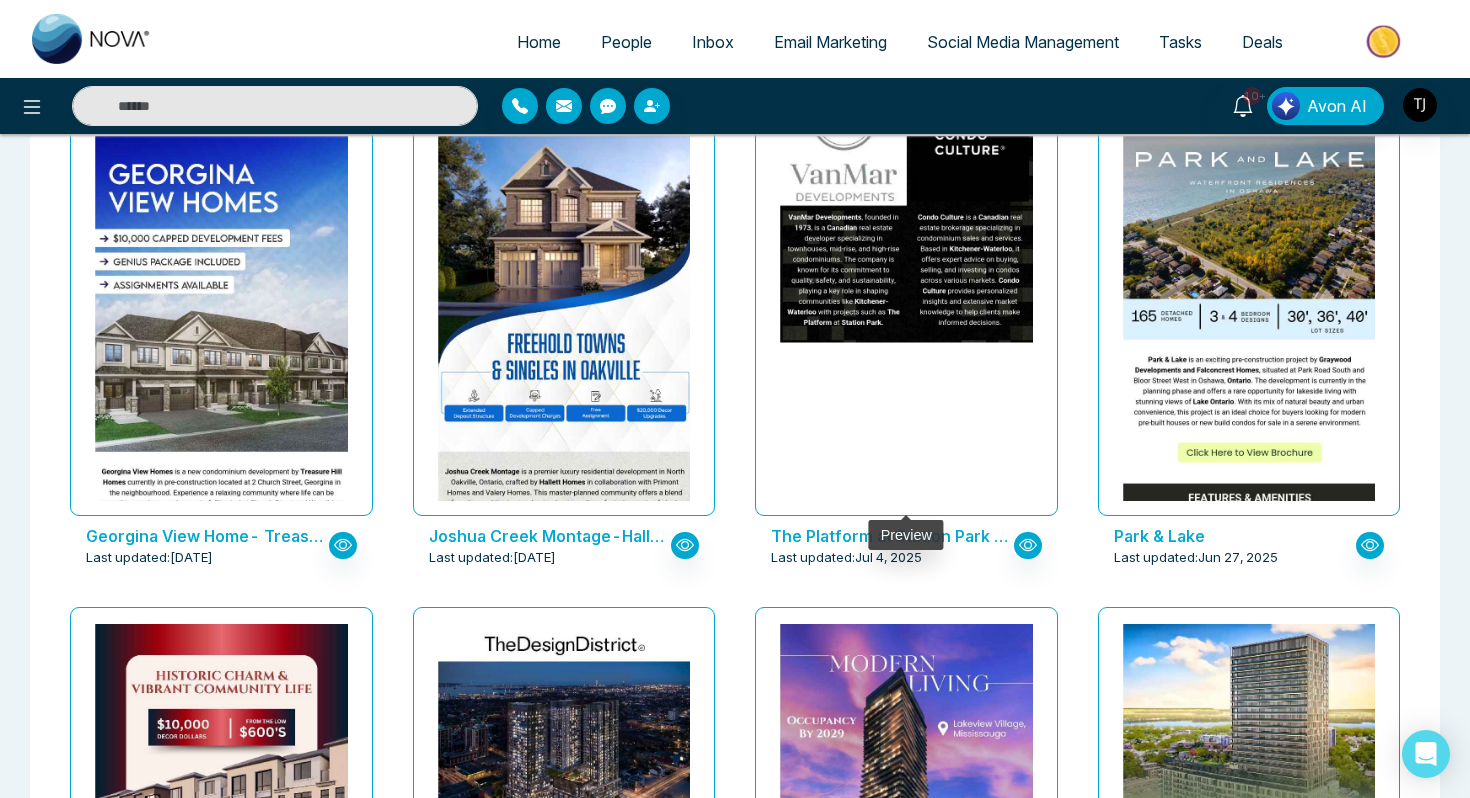 click at bounding box center [906, -446] 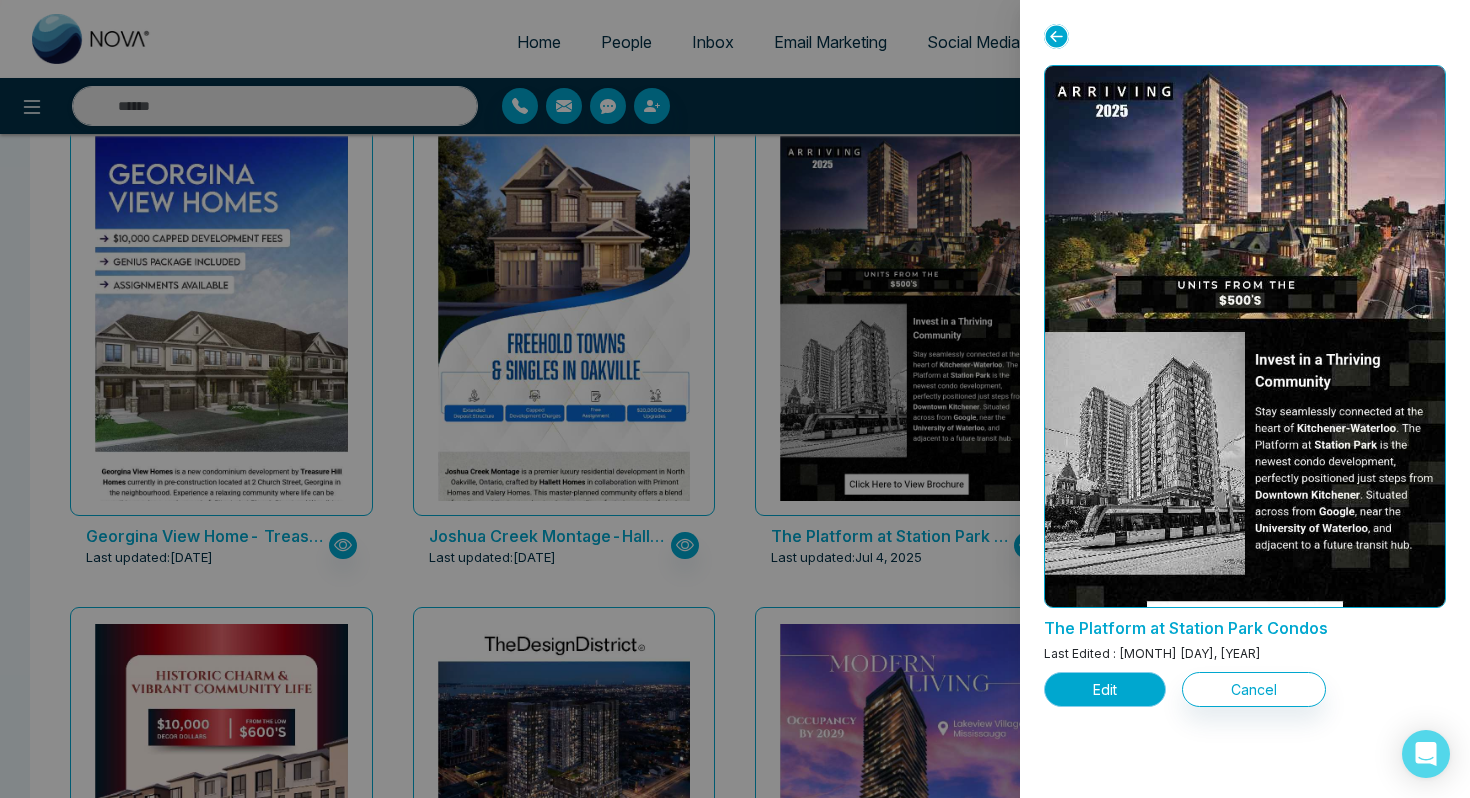 click on "Edit" at bounding box center (1105, 689) 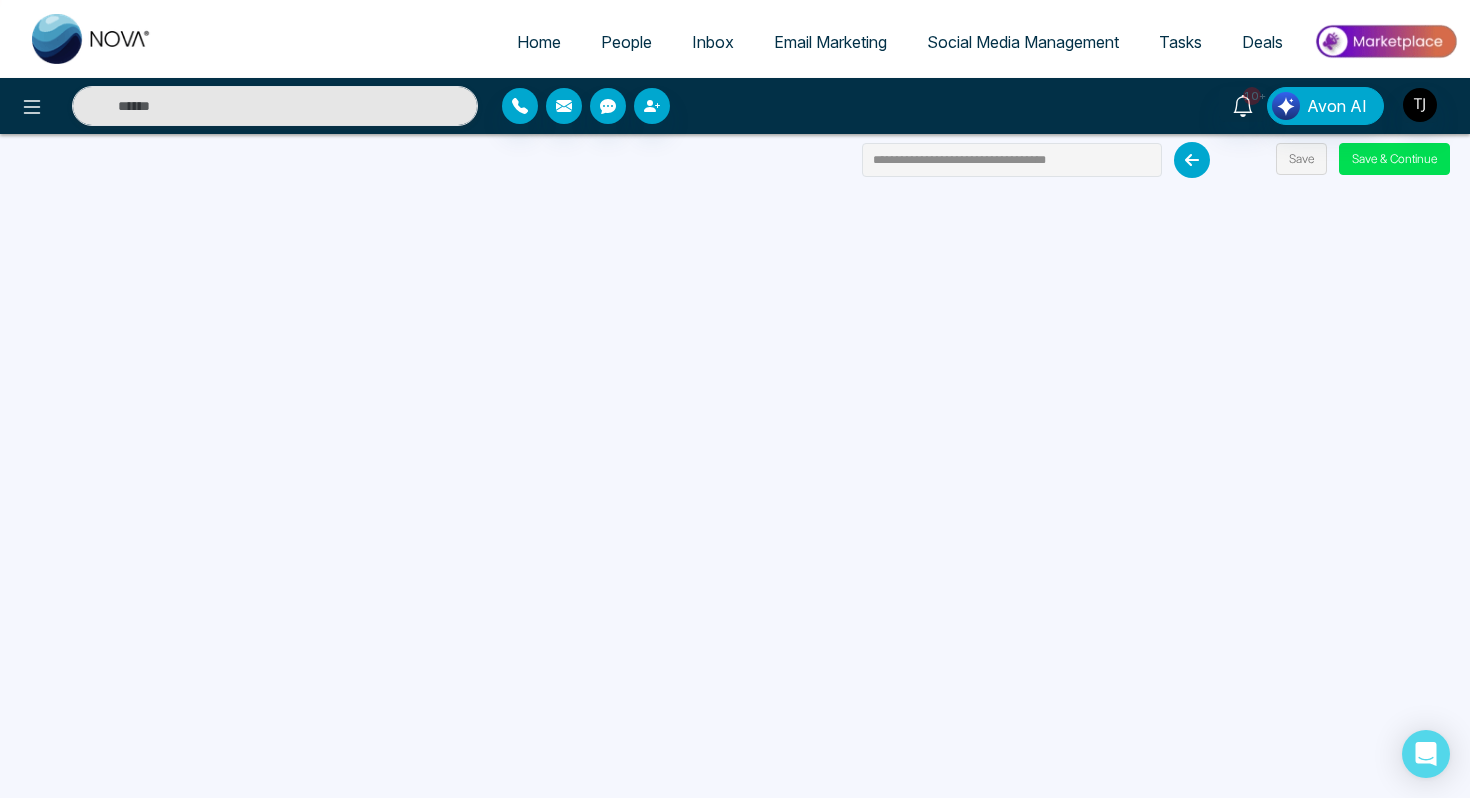 scroll, scrollTop: 190, scrollLeft: 0, axis: vertical 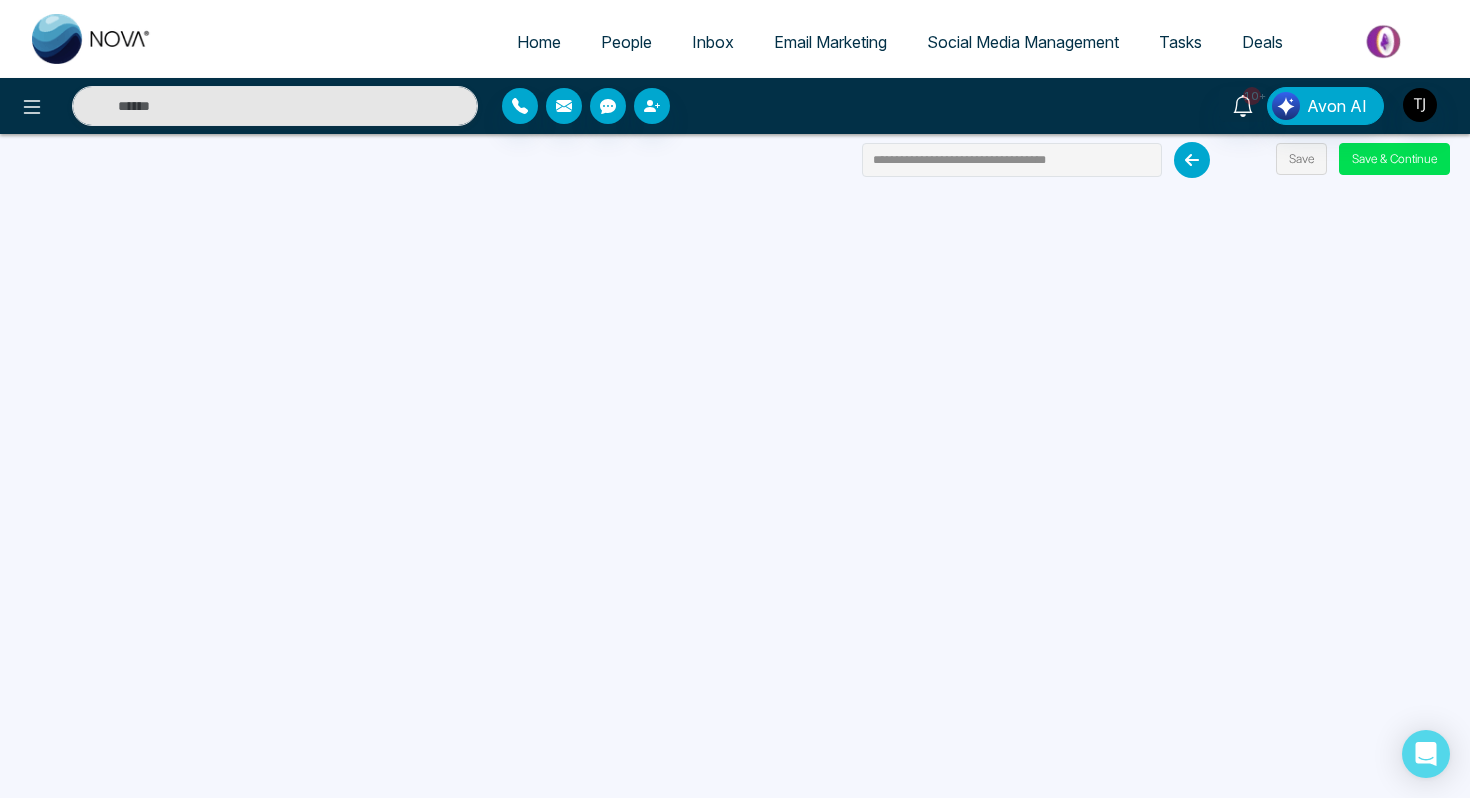 click at bounding box center (1192, 160) 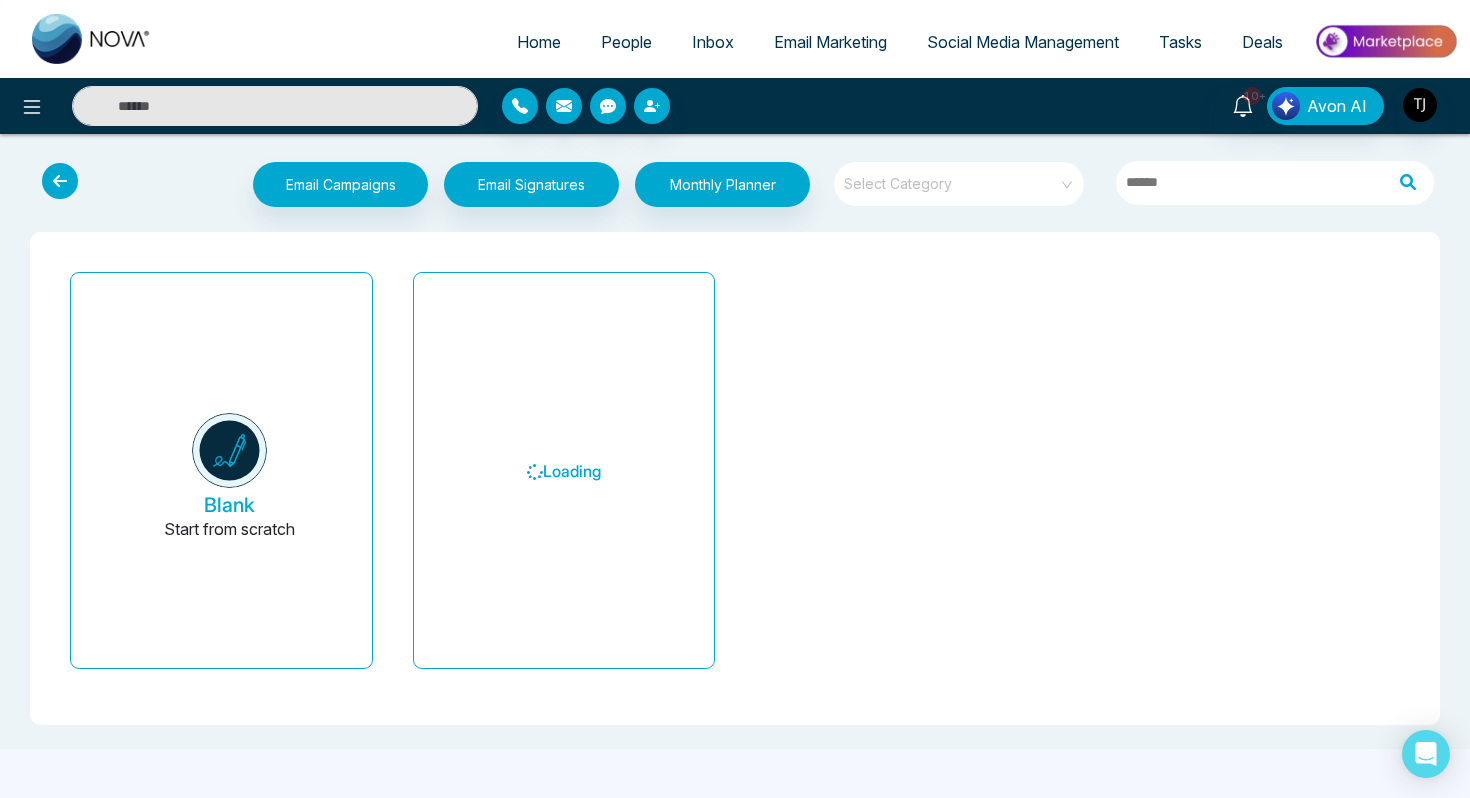 click on "Email Marketing" at bounding box center [830, 42] 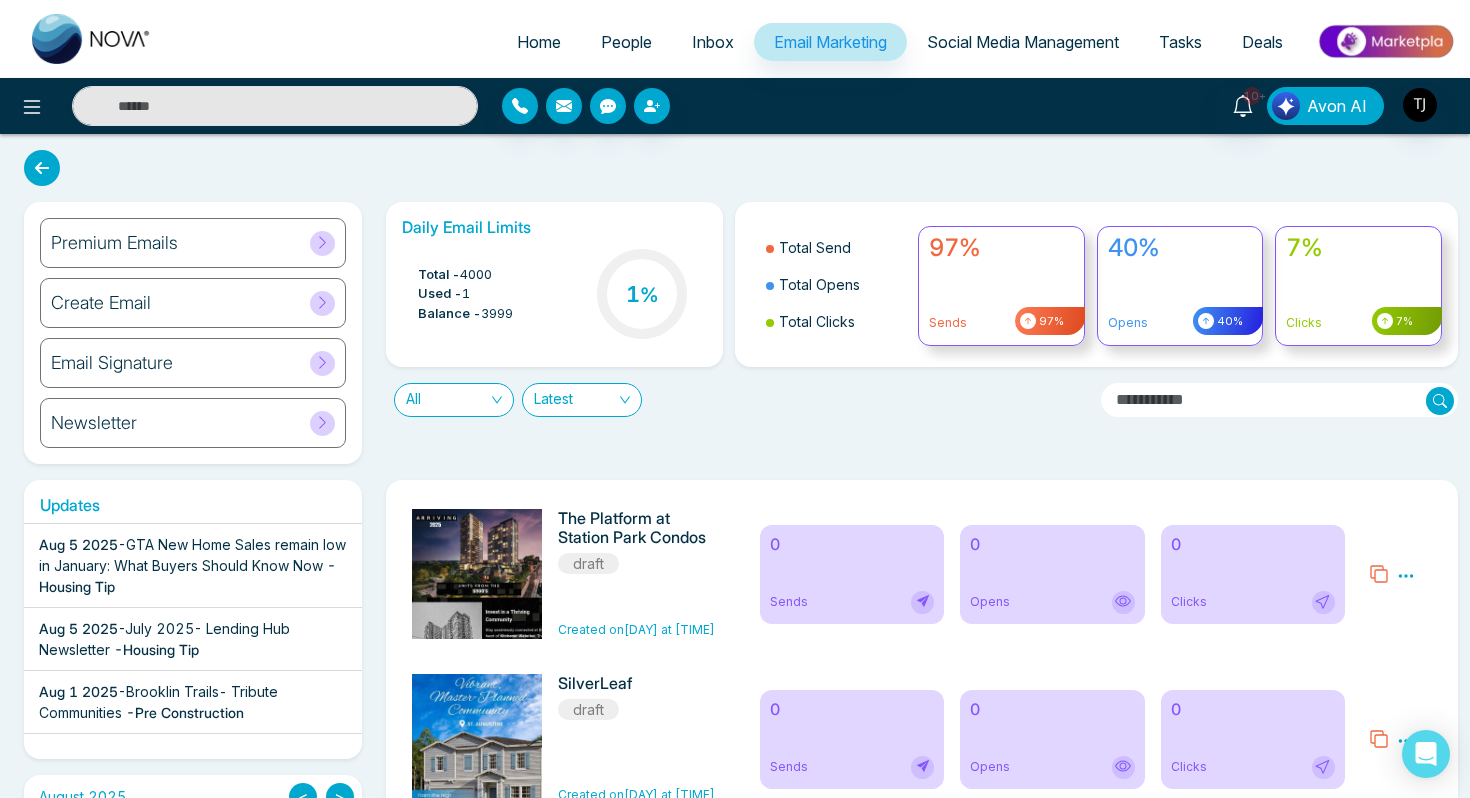 click on "Avon AI" at bounding box center [1337, 106] 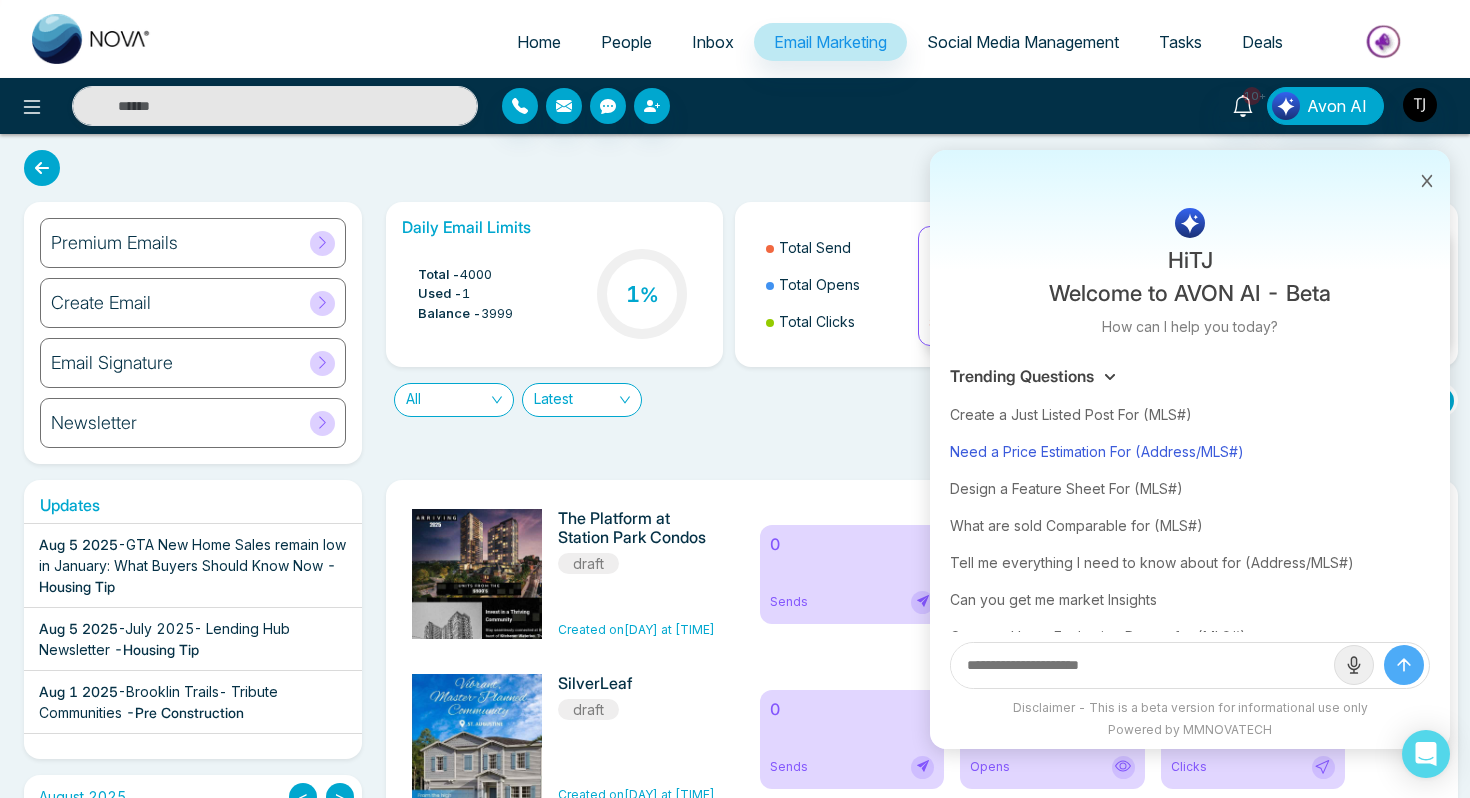 click on "Need a Price Estimation For (Address/MLS#)" at bounding box center (1190, 451) 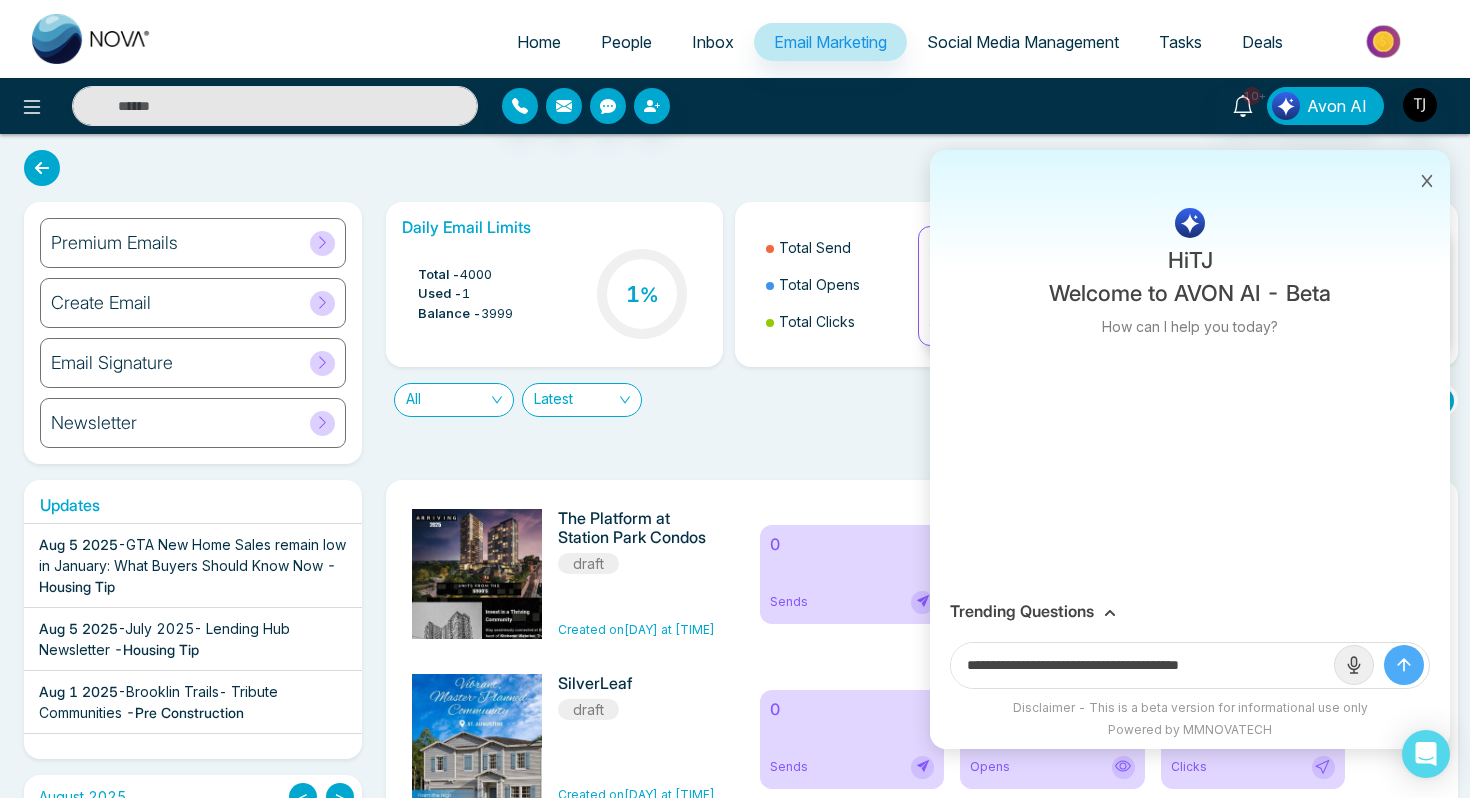 drag, startPoint x: 1156, startPoint y: 670, endPoint x: 1299, endPoint y: 664, distance: 143.12582 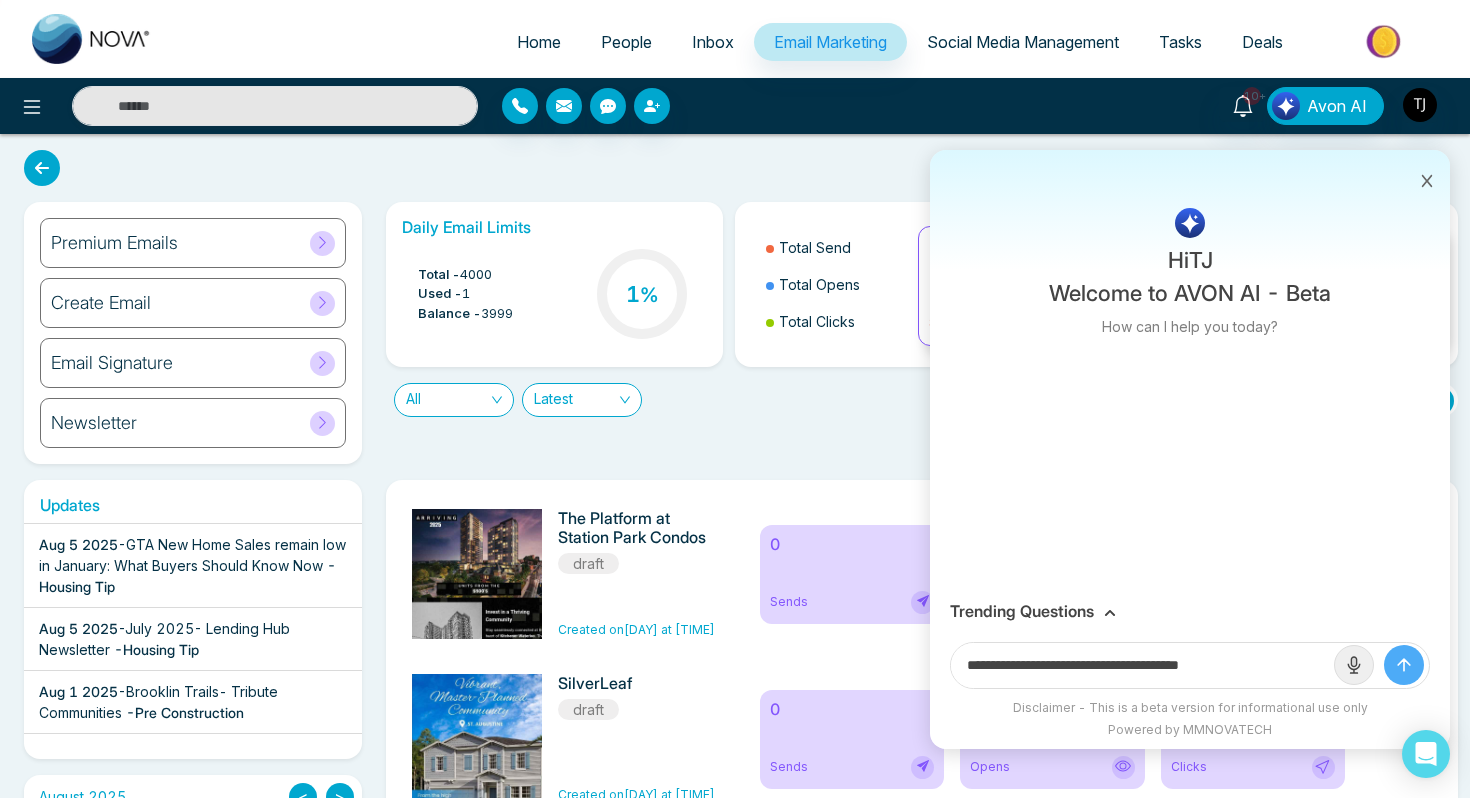 click on "**********" at bounding box center (1142, 665) 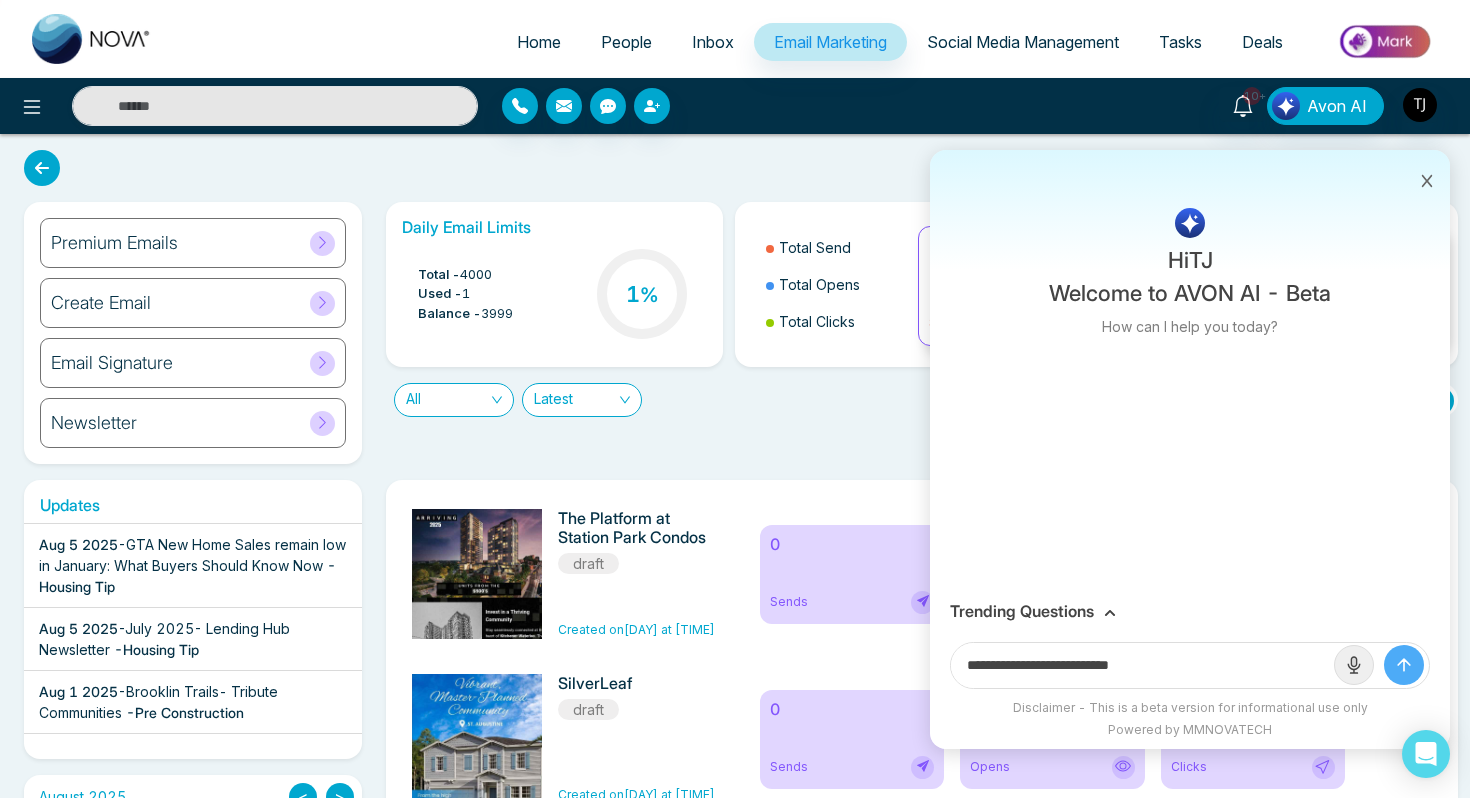 paste on "**********" 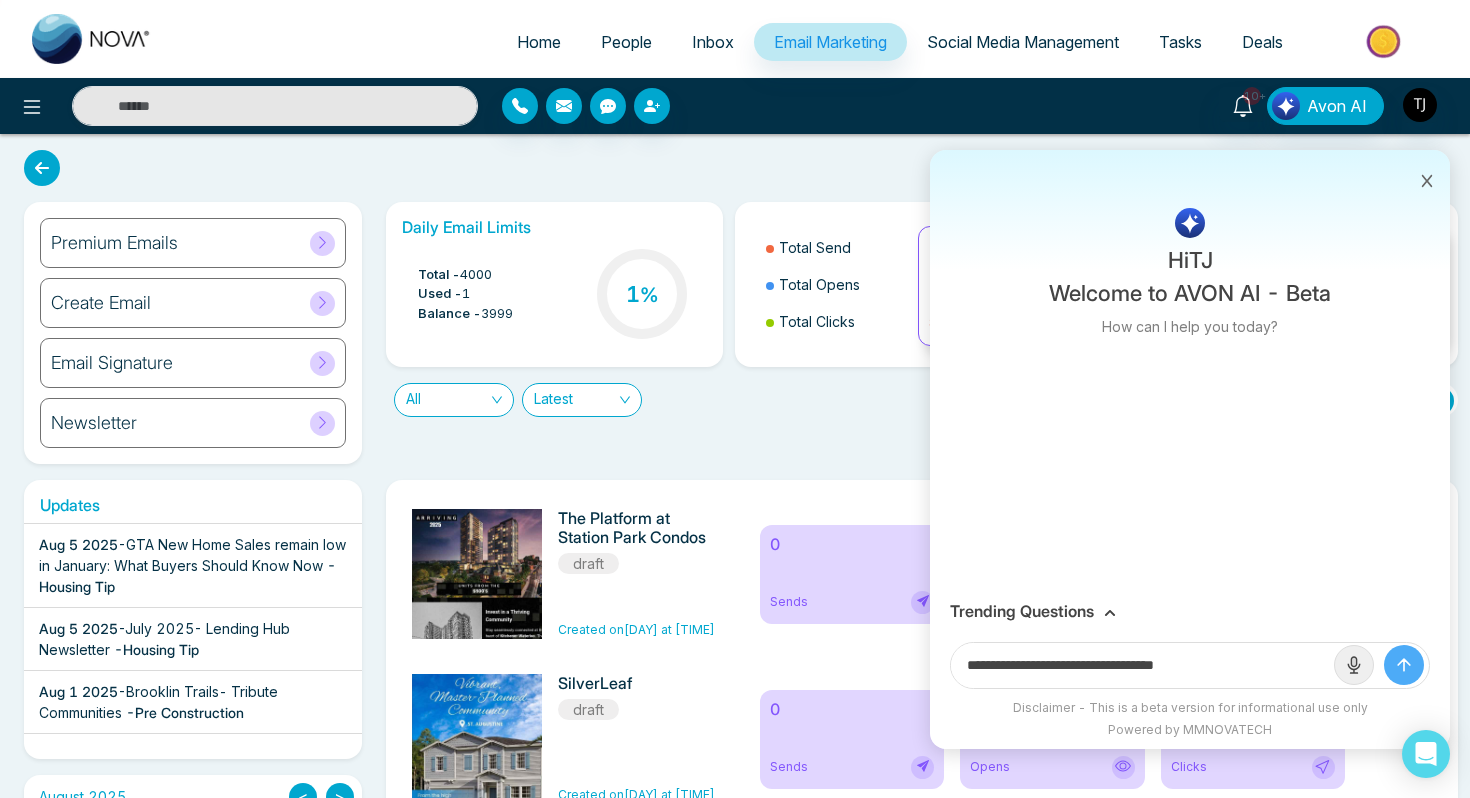 type on "**********" 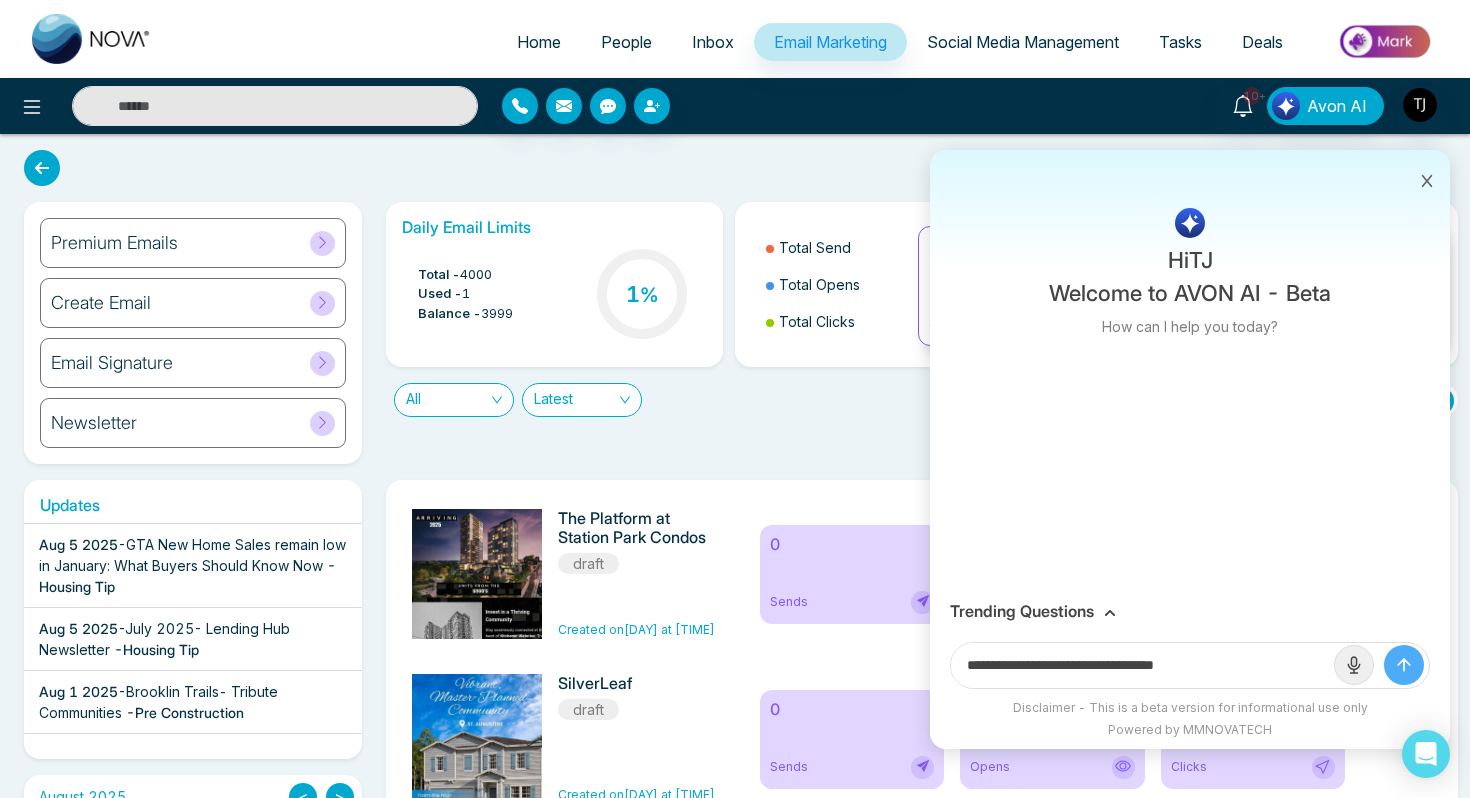 click at bounding box center (1404, 665) 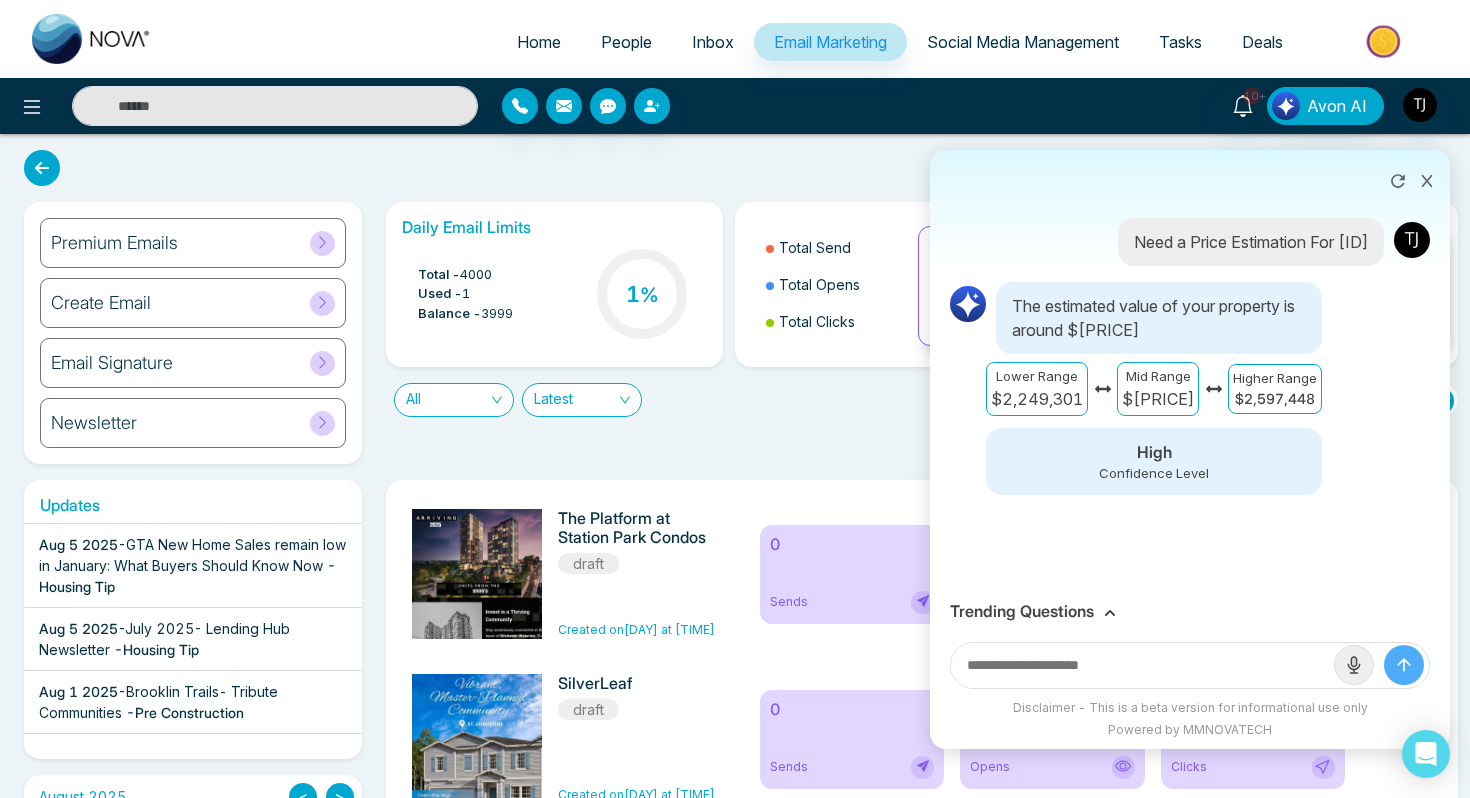 click on "Trending Questions" at bounding box center [1022, 611] 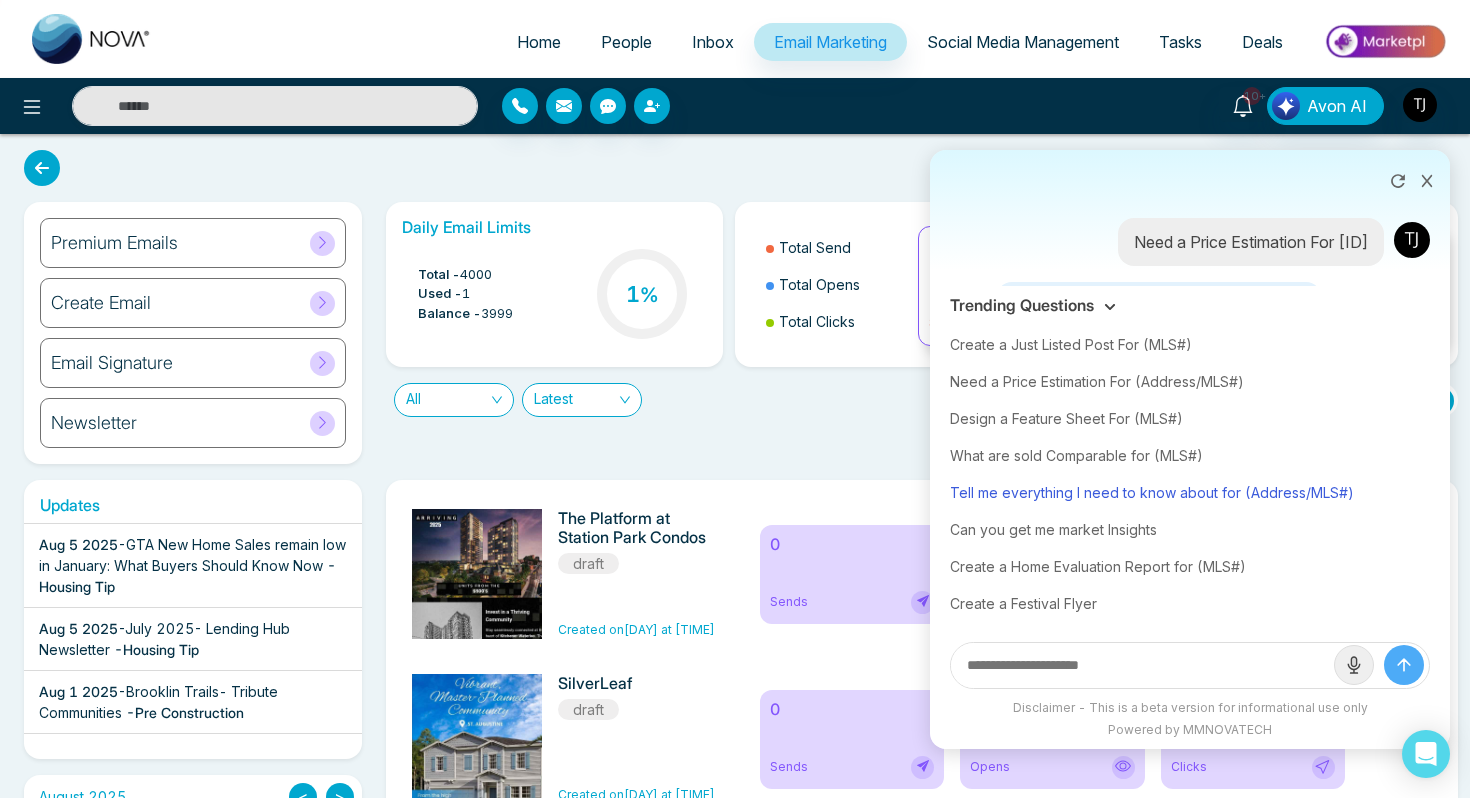 click on "Tell me everything I need to know about for (Address/MLS#)" at bounding box center (1190, 492) 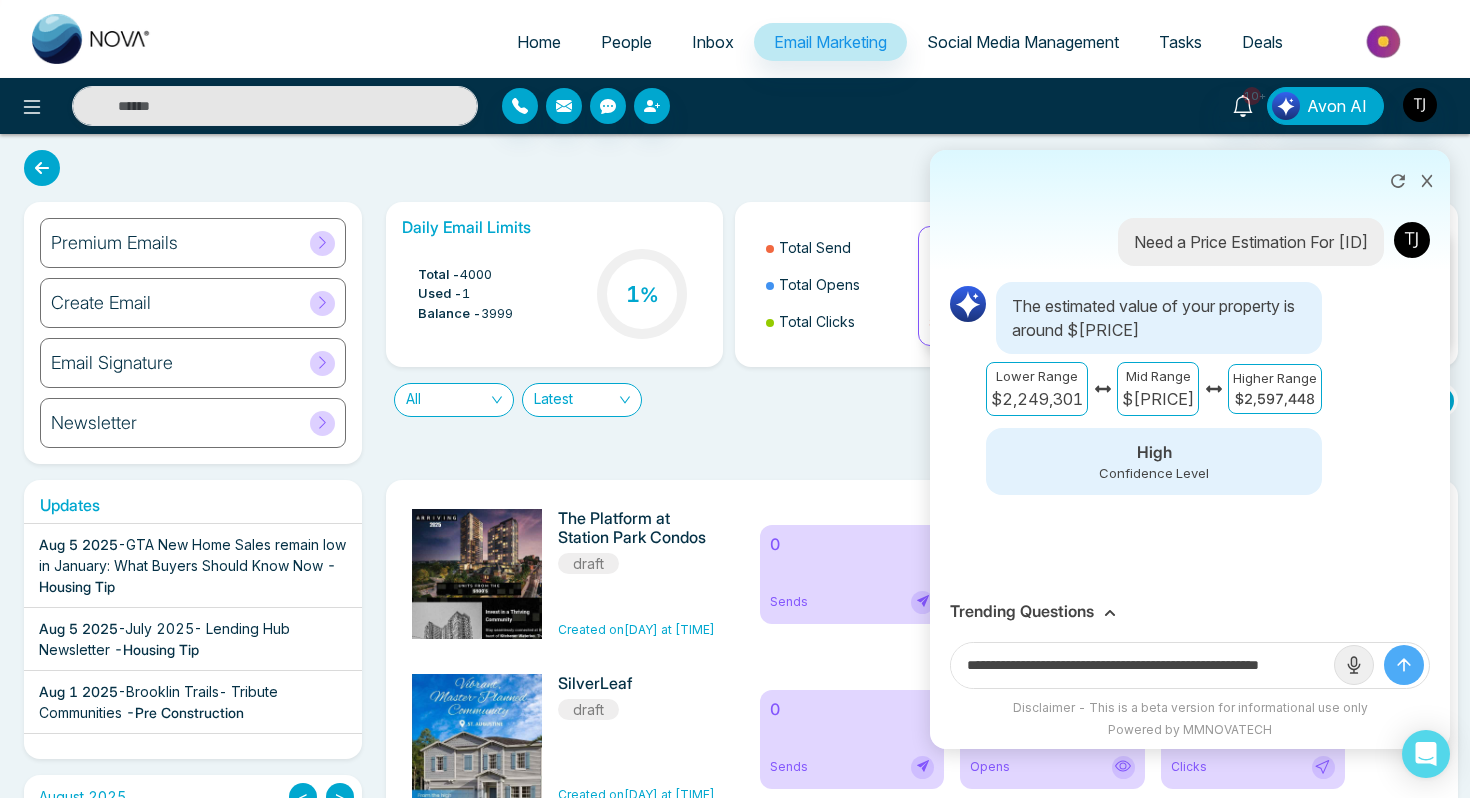 scroll, scrollTop: 0, scrollLeft: 48, axis: horizontal 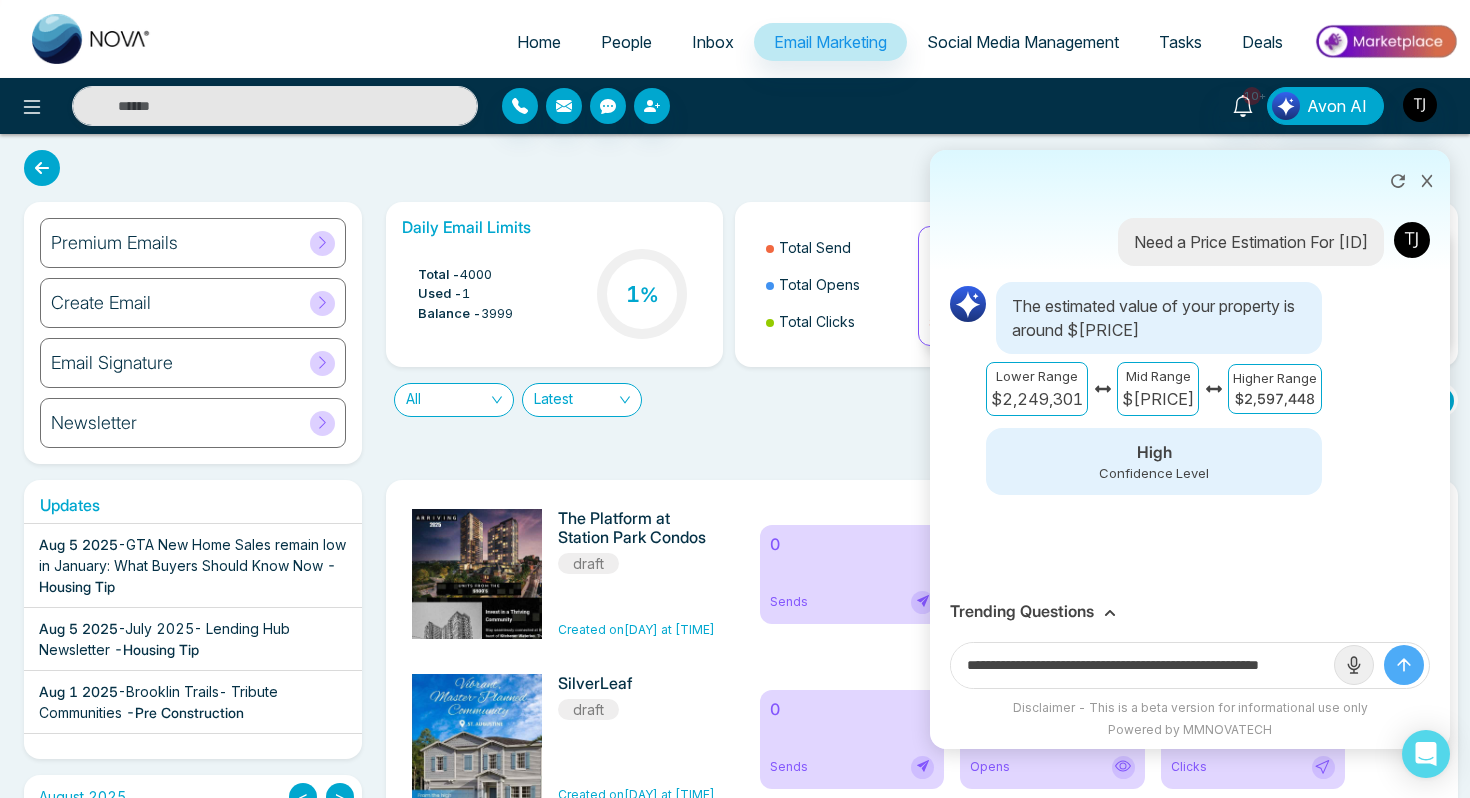 drag, startPoint x: 1258, startPoint y: 673, endPoint x: 1352, endPoint y: 673, distance: 94 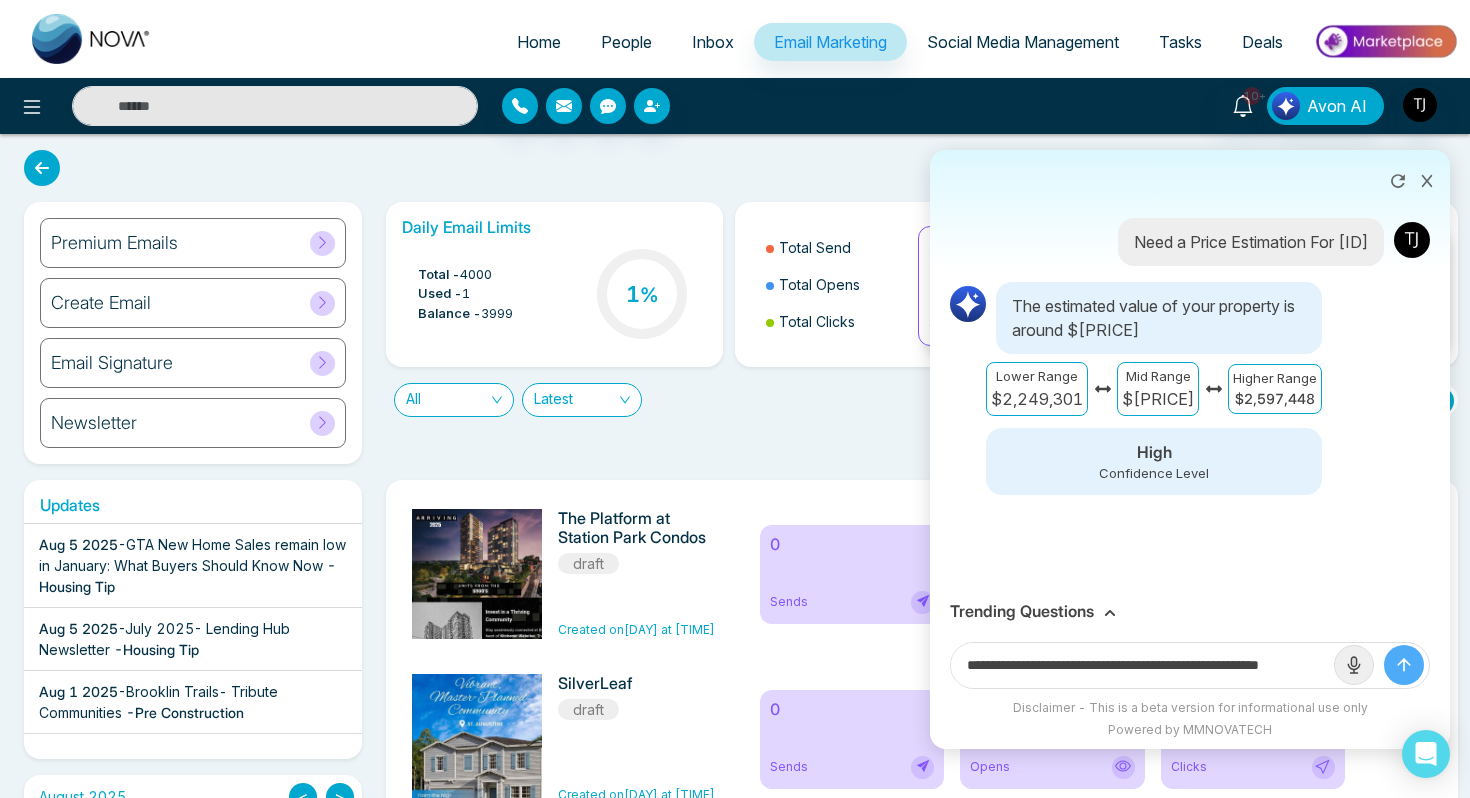 click on "**********" at bounding box center (1190, 665) 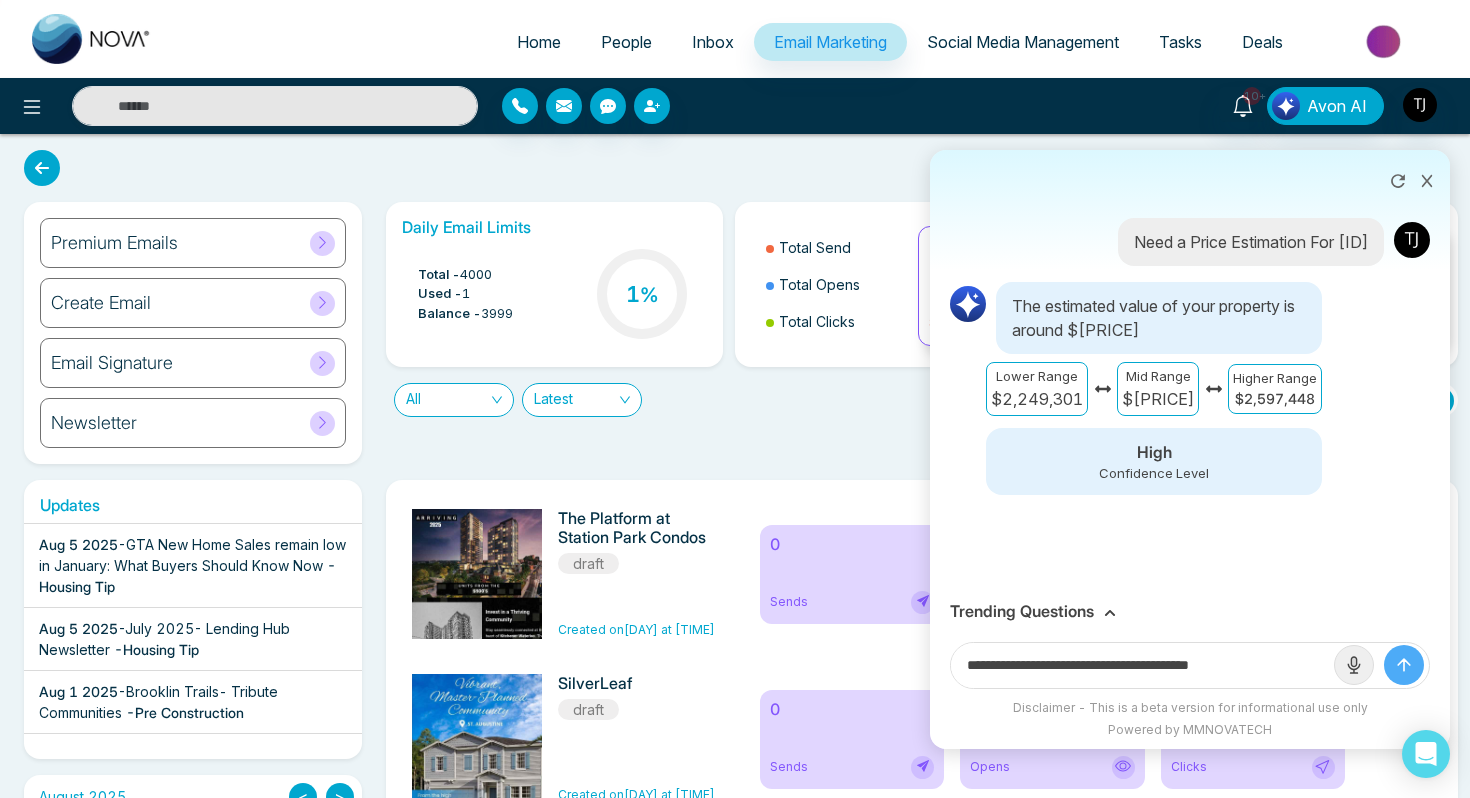 scroll, scrollTop: 0, scrollLeft: 0, axis: both 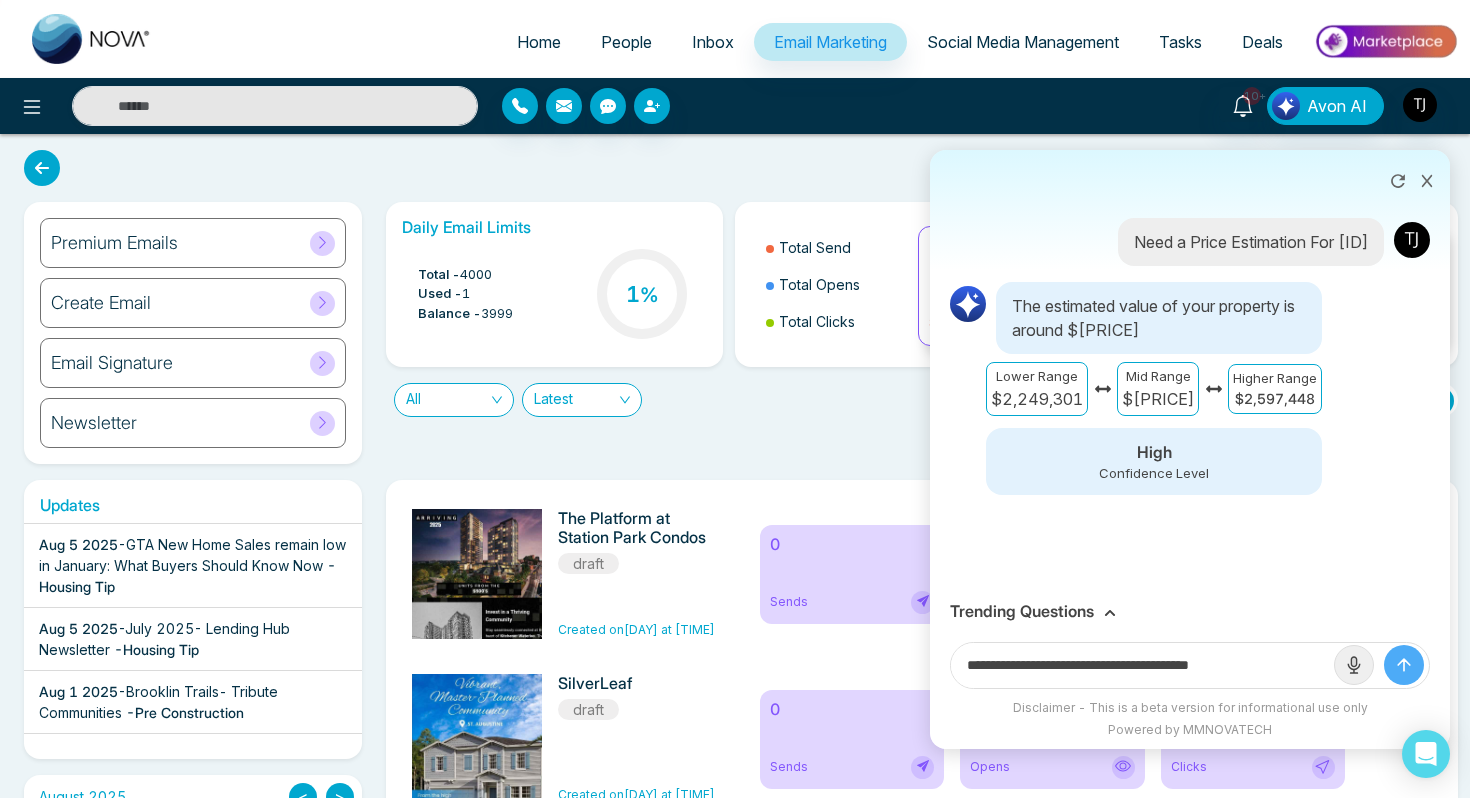paste on "**********" 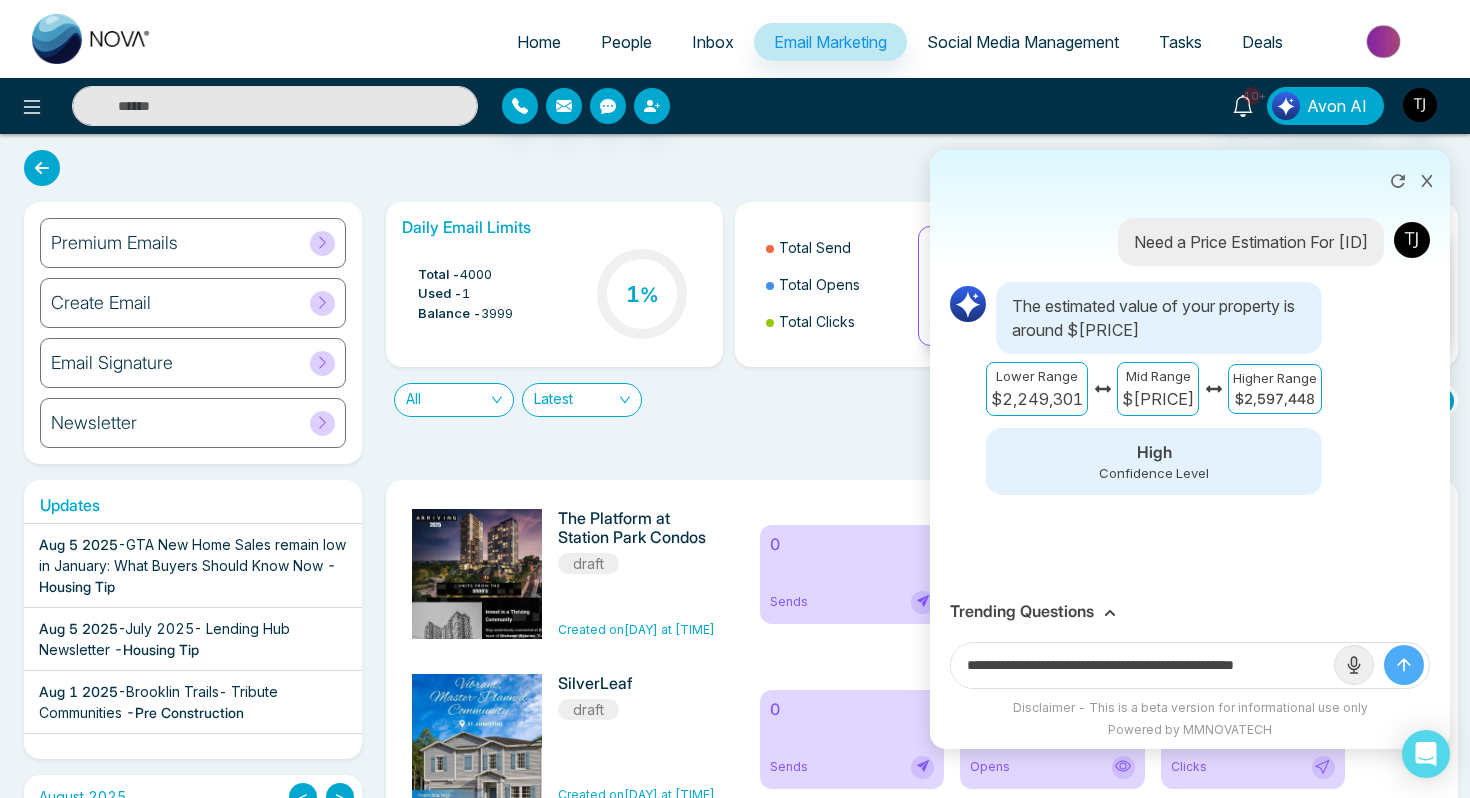 scroll, scrollTop: 0, scrollLeft: 16, axis: horizontal 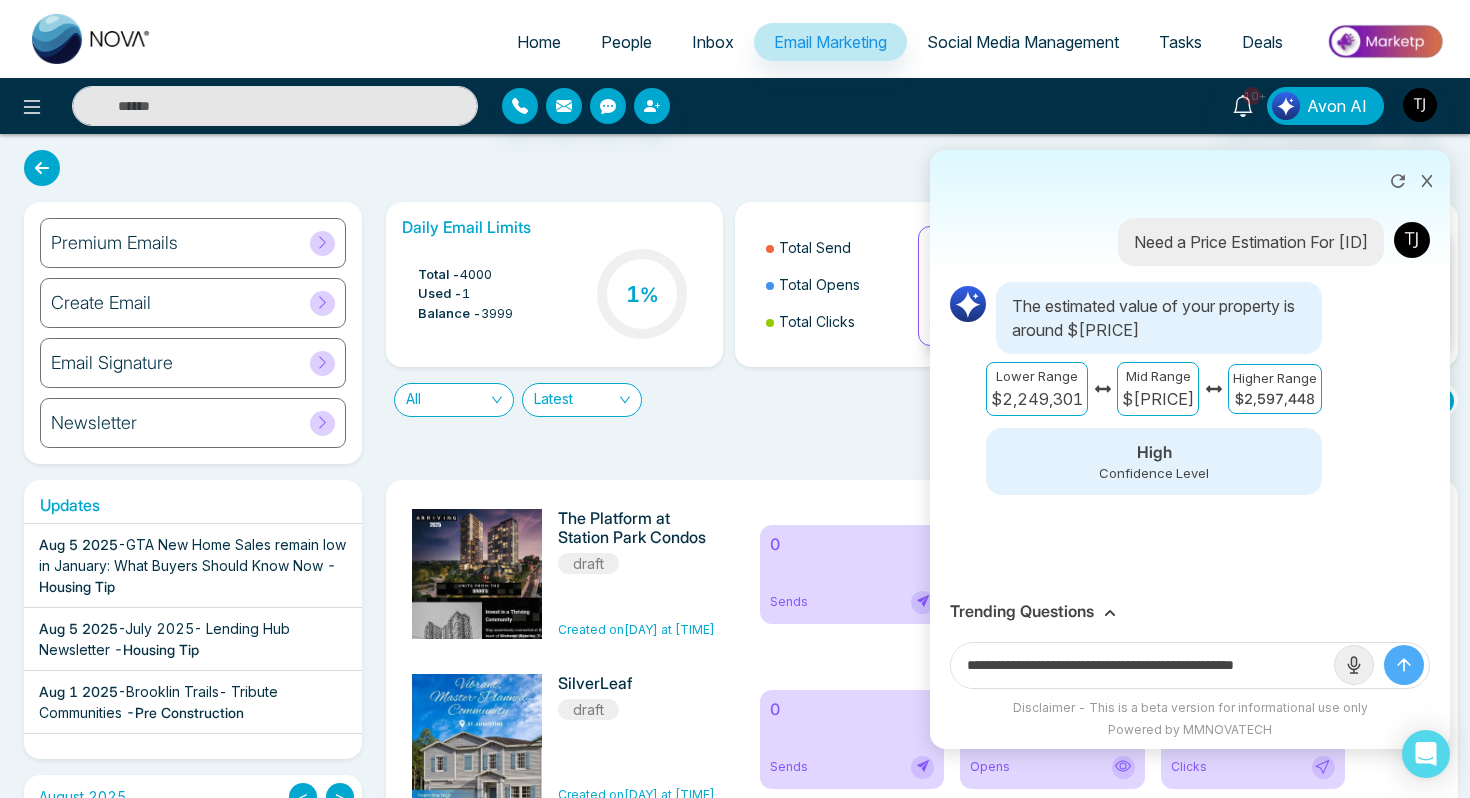 type on "**********" 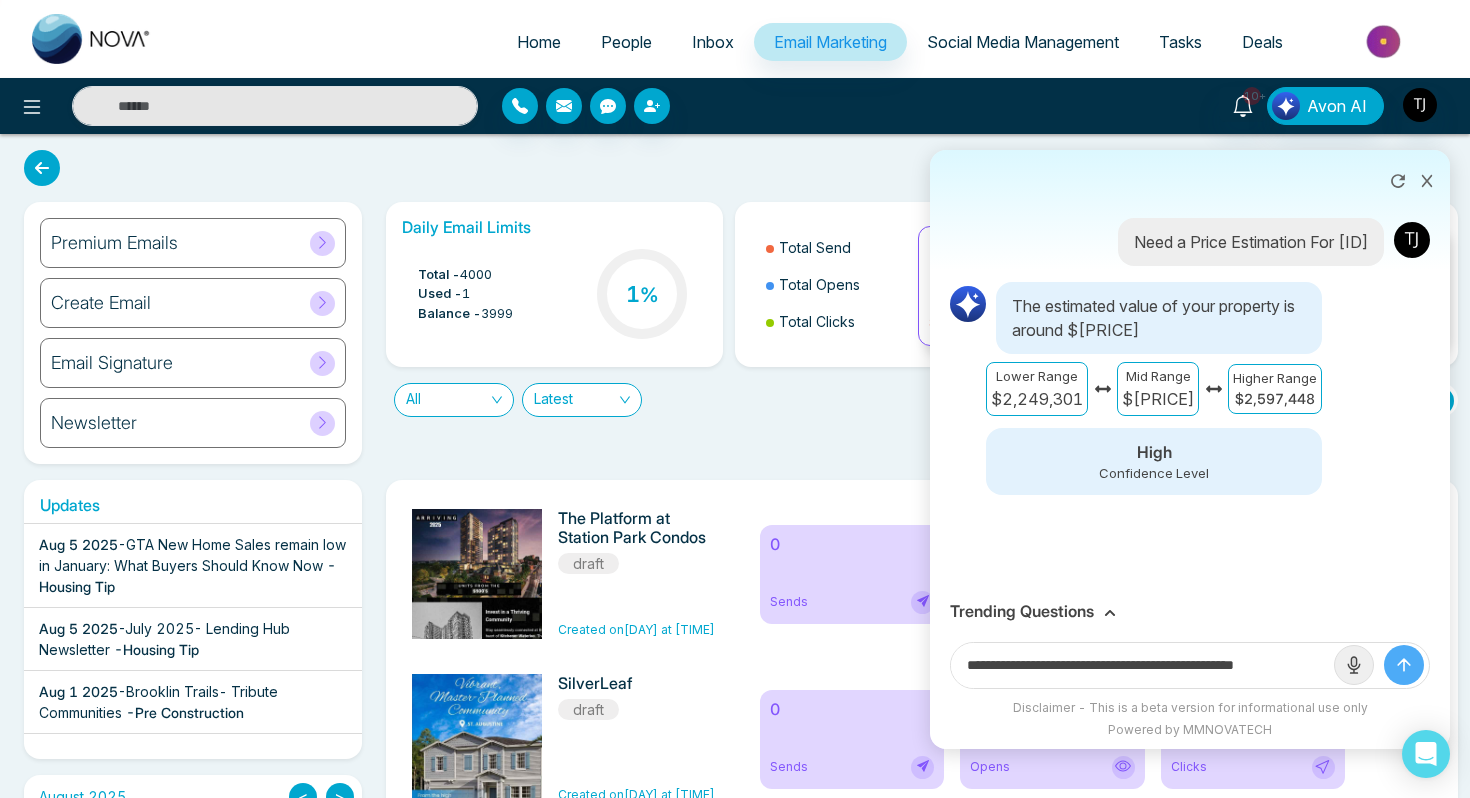 click at bounding box center (1404, 665) 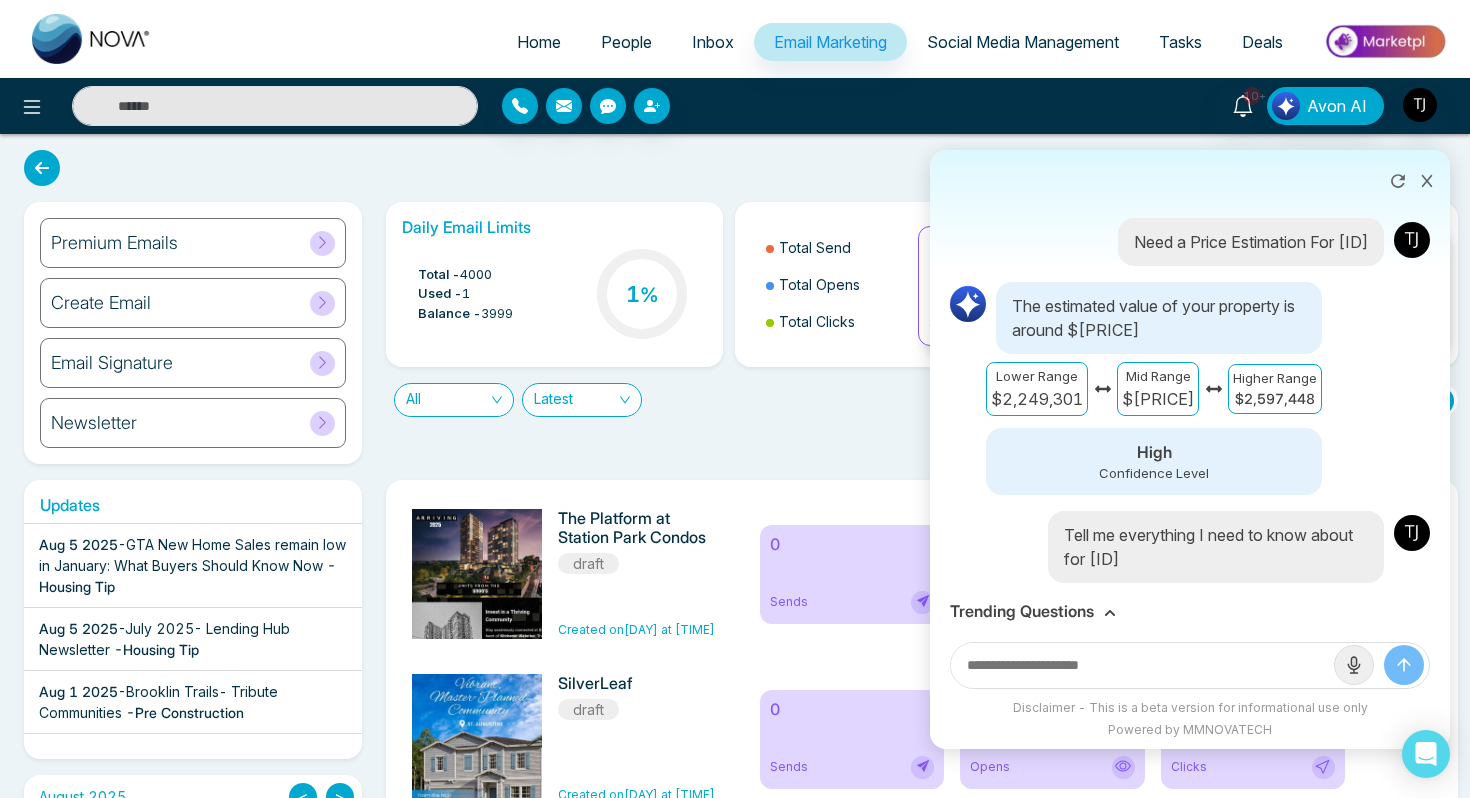 scroll, scrollTop: 0, scrollLeft: 0, axis: both 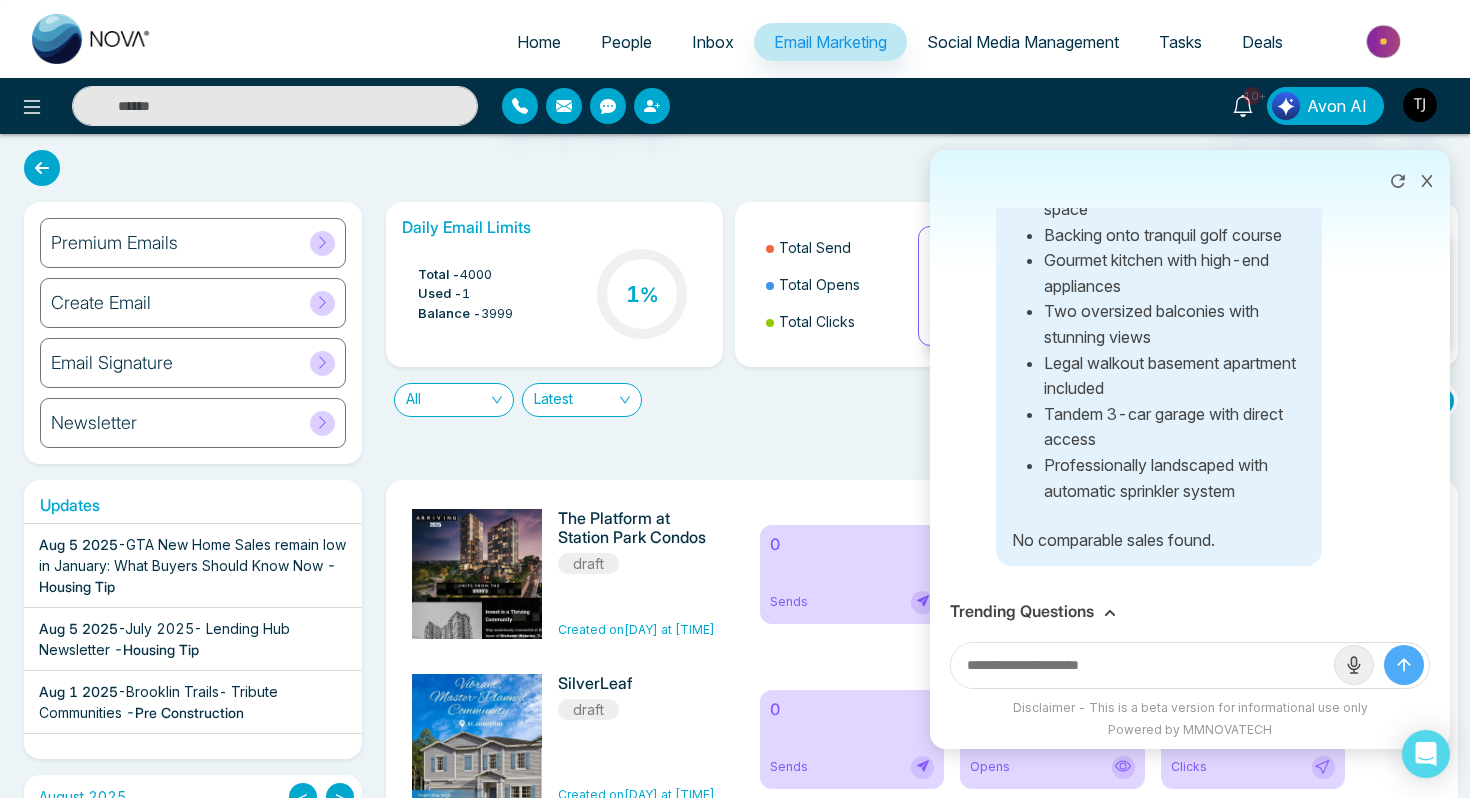 click on "Trending Questions" at bounding box center [1022, 611] 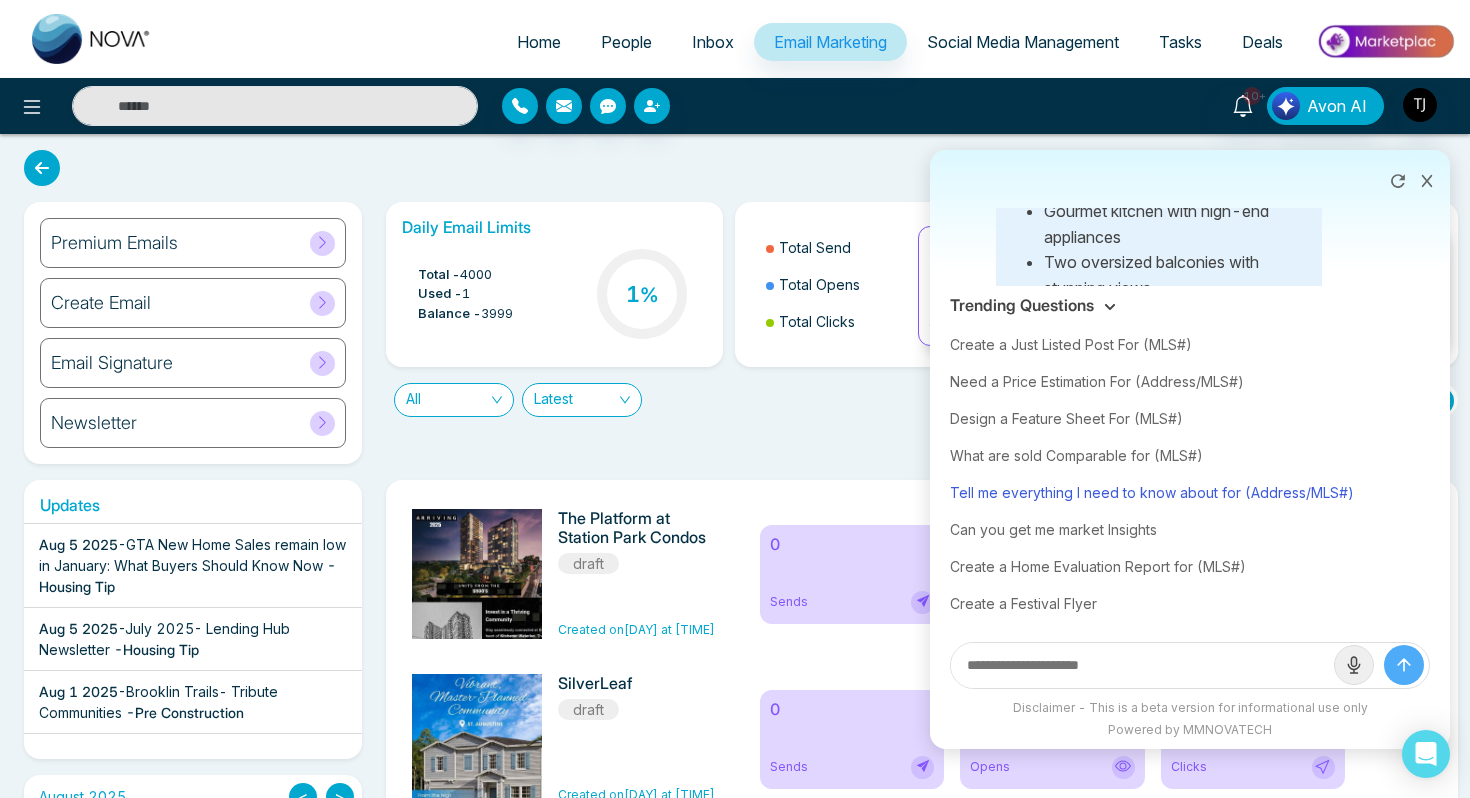 click on "Tell me everything I need to know about for (Address/MLS#)" at bounding box center [1190, 492] 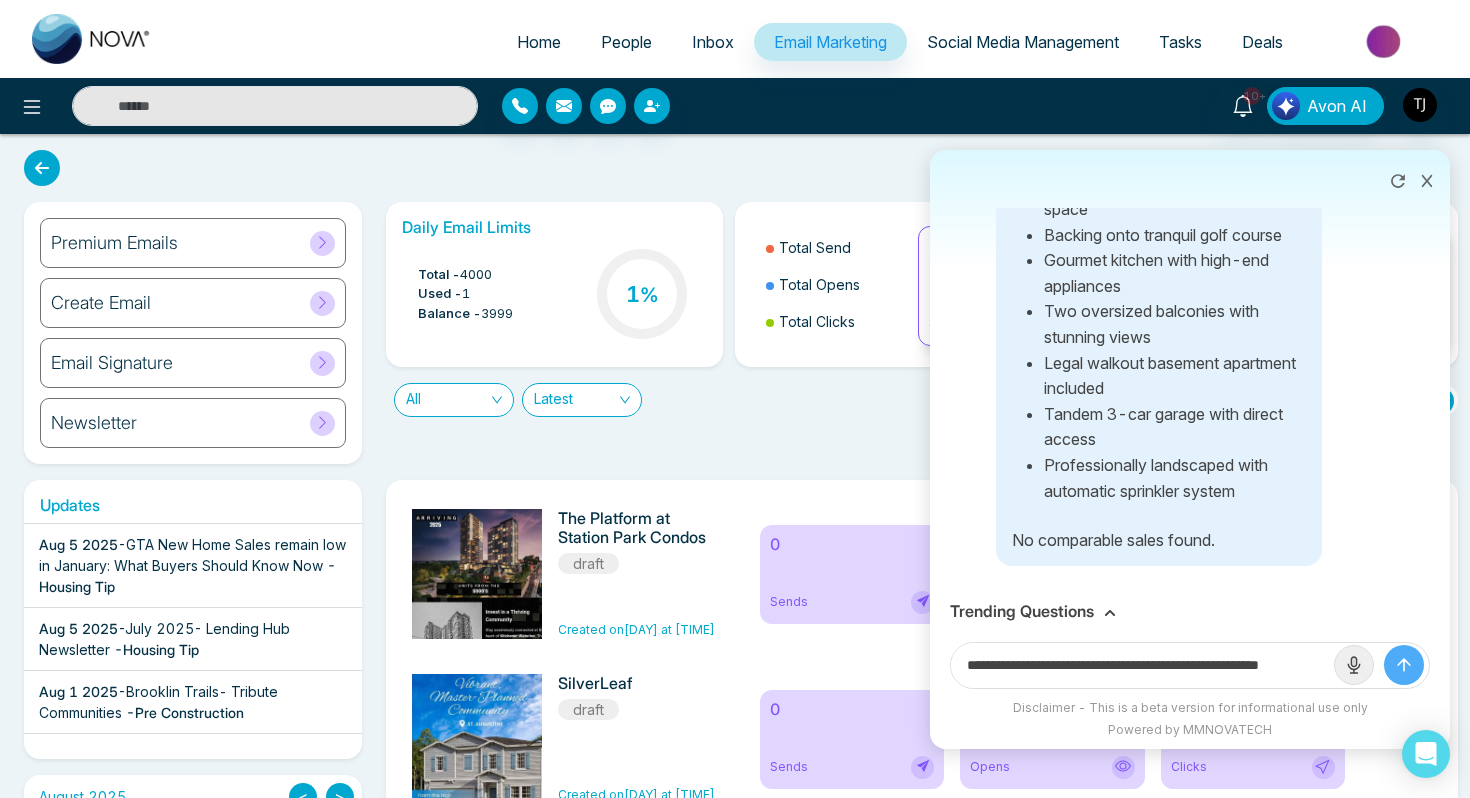 drag, startPoint x: 1262, startPoint y: 675, endPoint x: 1353, endPoint y: 674, distance: 91.00549 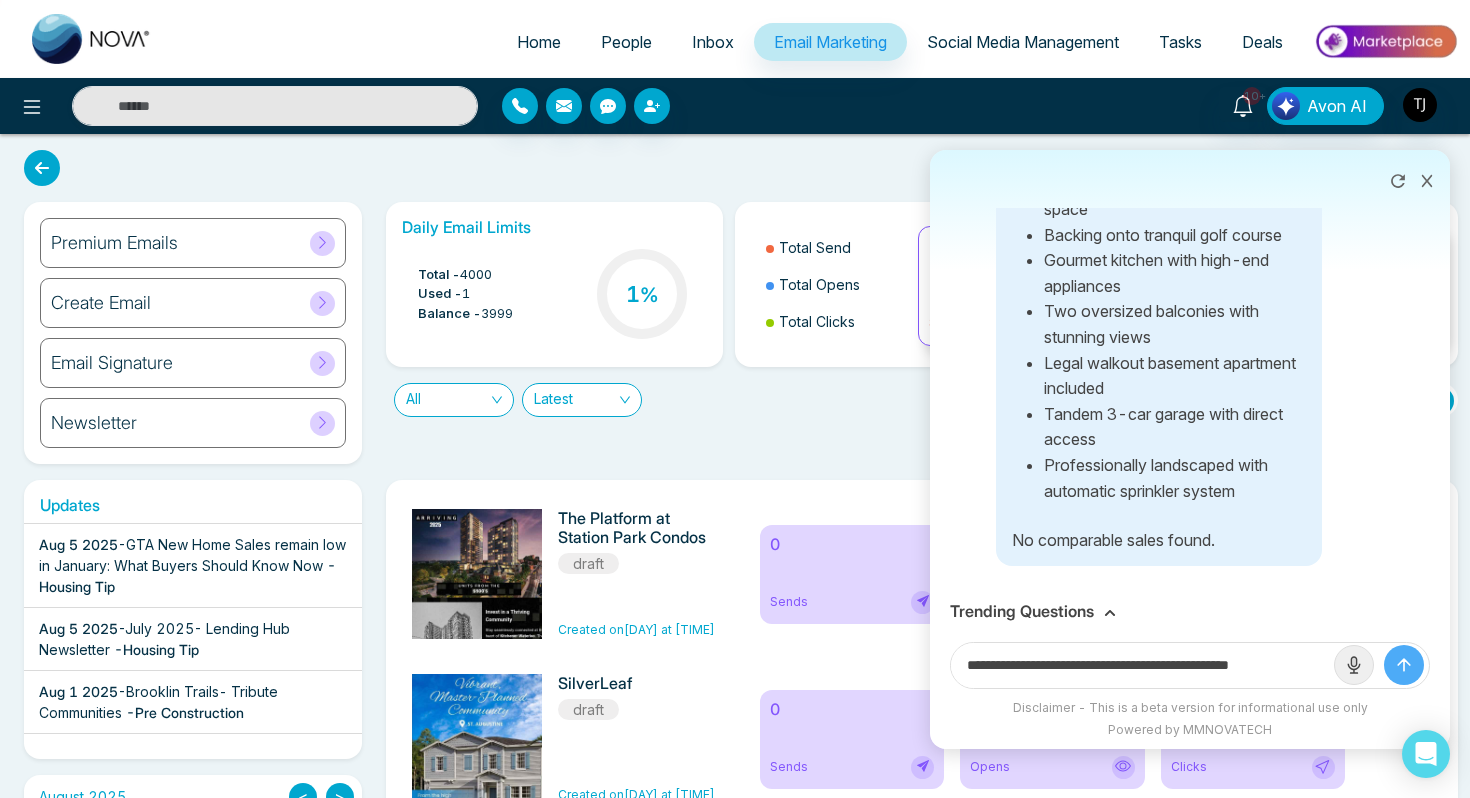 scroll, scrollTop: 0, scrollLeft: 0, axis: both 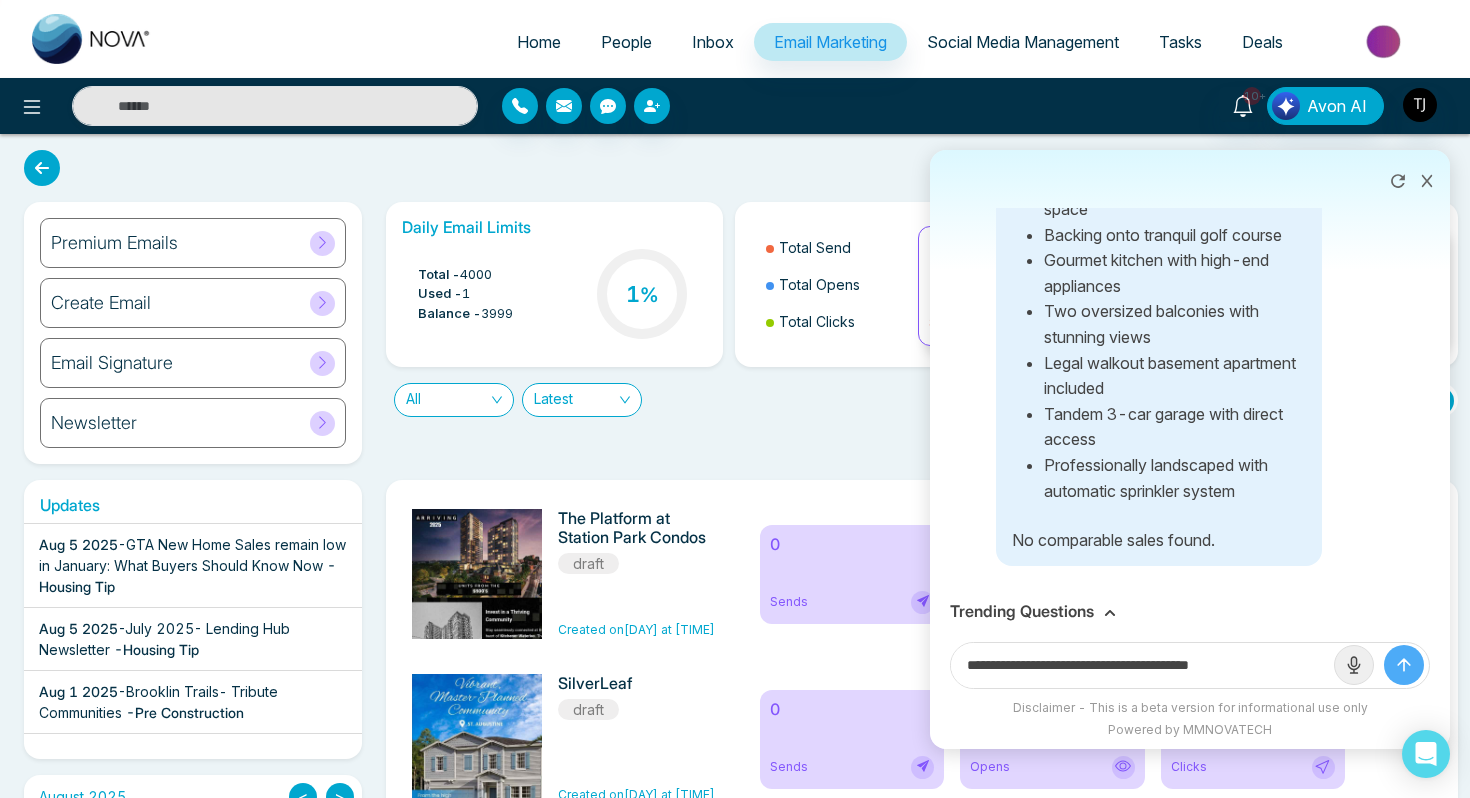 paste on "**********" 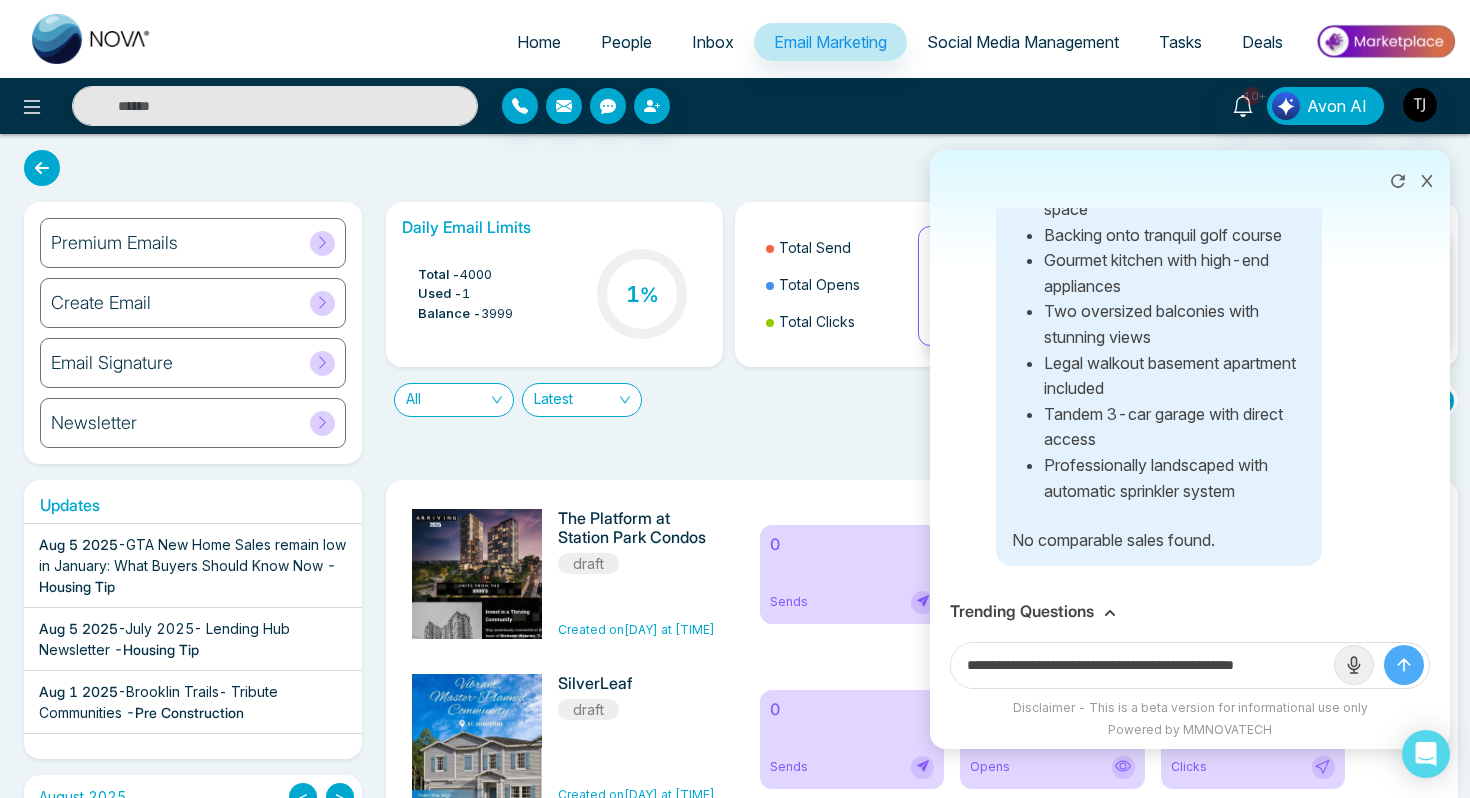 scroll, scrollTop: 0, scrollLeft: 19, axis: horizontal 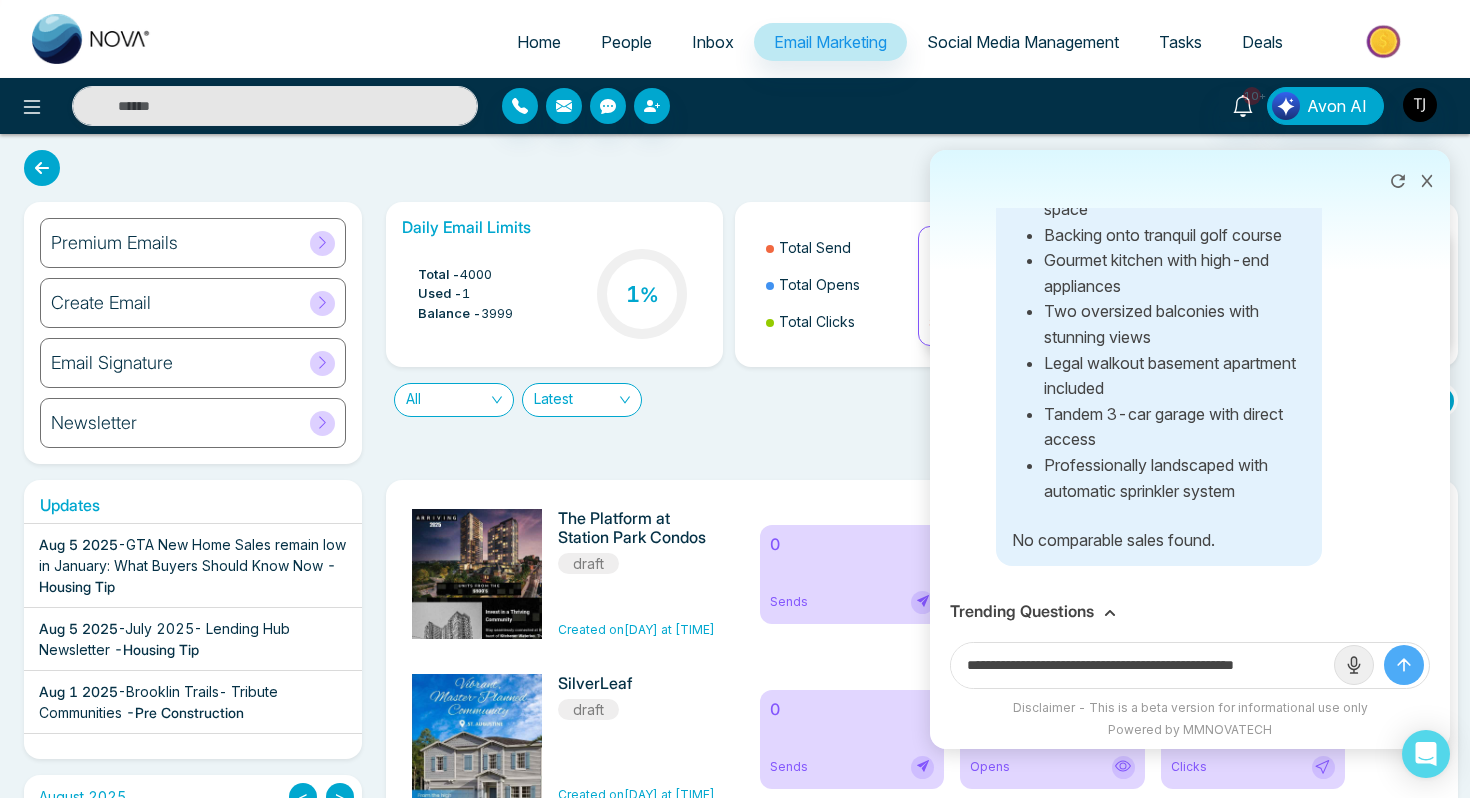 type on "**********" 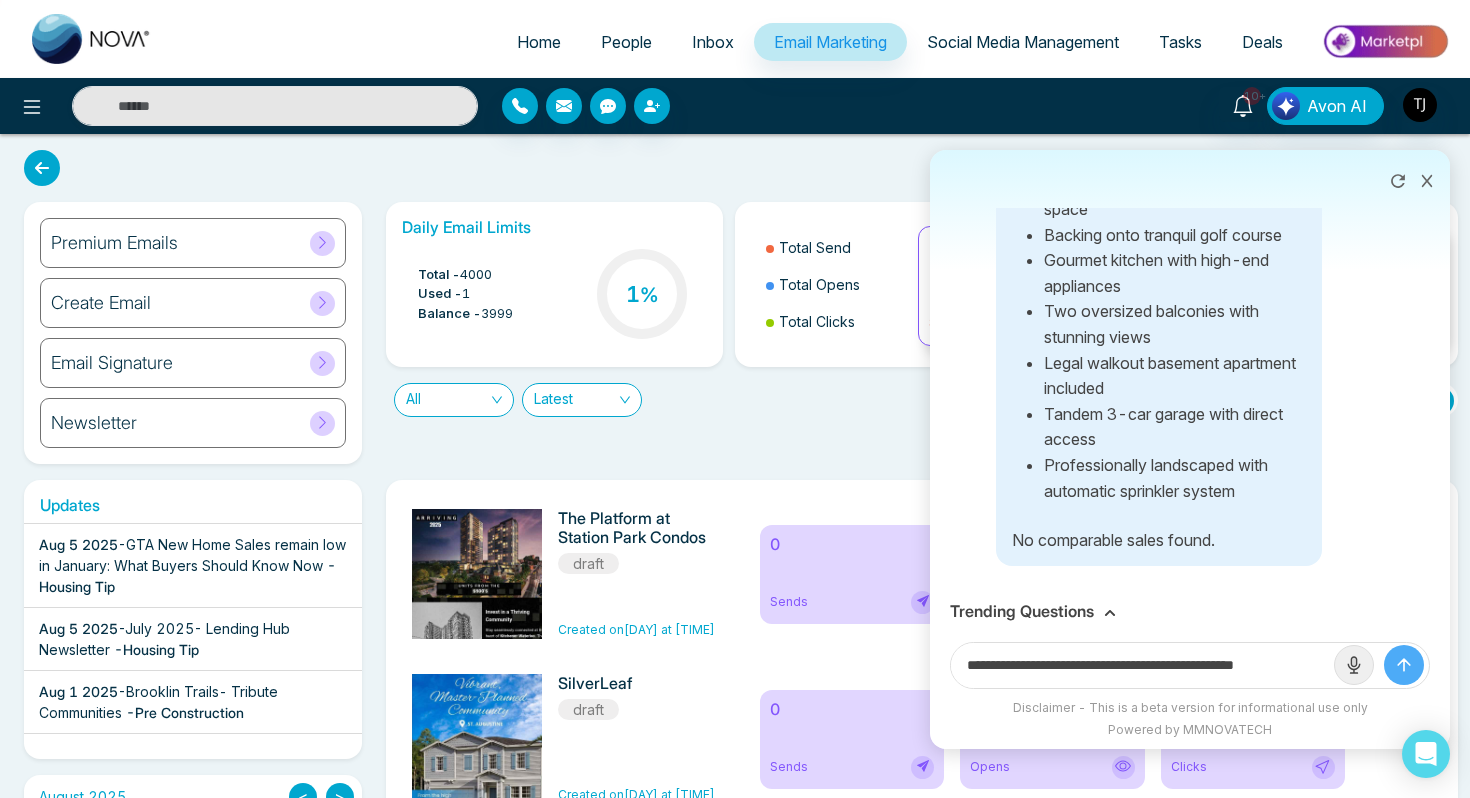 click at bounding box center [1404, 665] 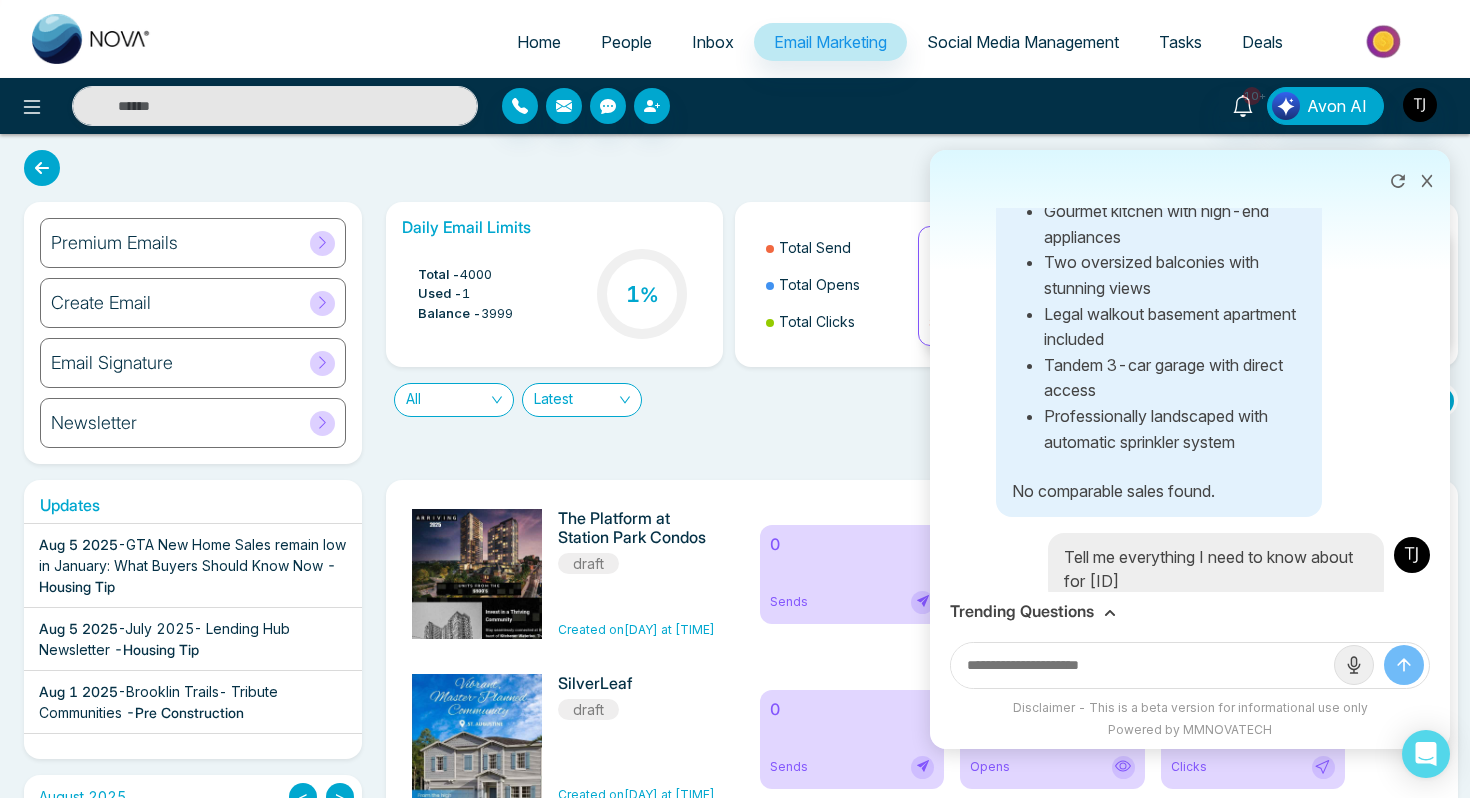scroll, scrollTop: 0, scrollLeft: 0, axis: both 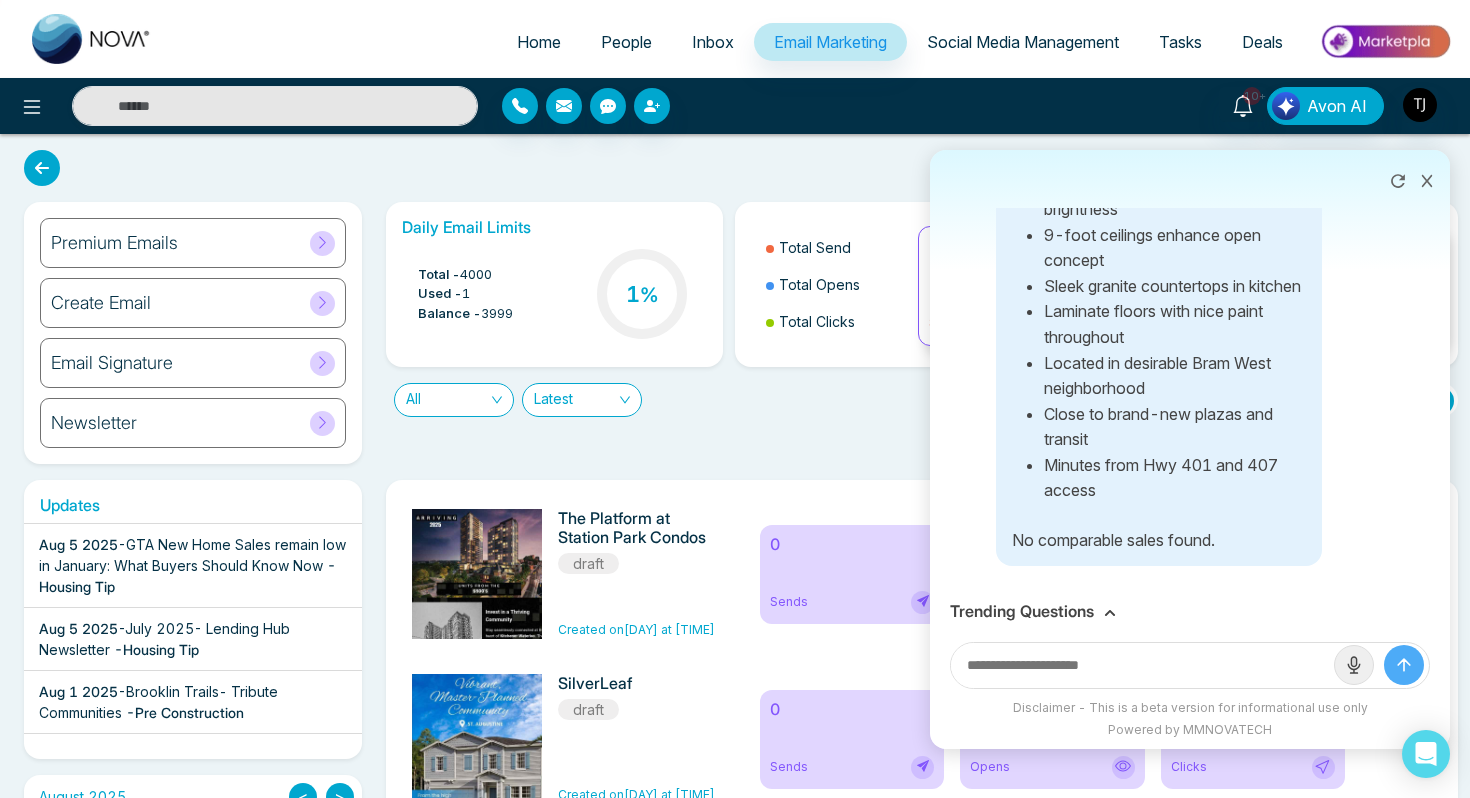 click on "Trending Questions" at bounding box center [1022, 611] 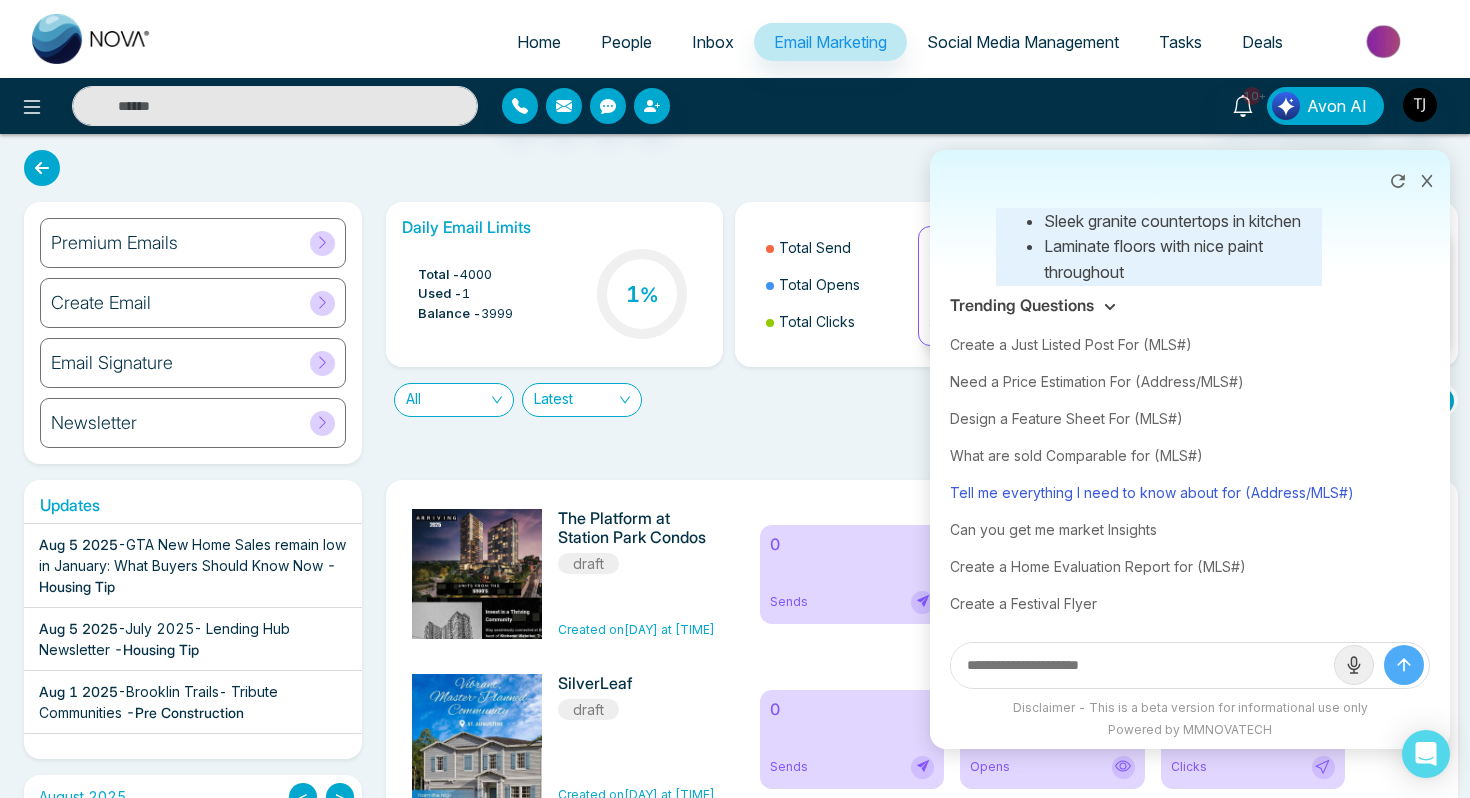 click on "Tell me everything I need to know about for (Address/MLS#)" at bounding box center [1190, 492] 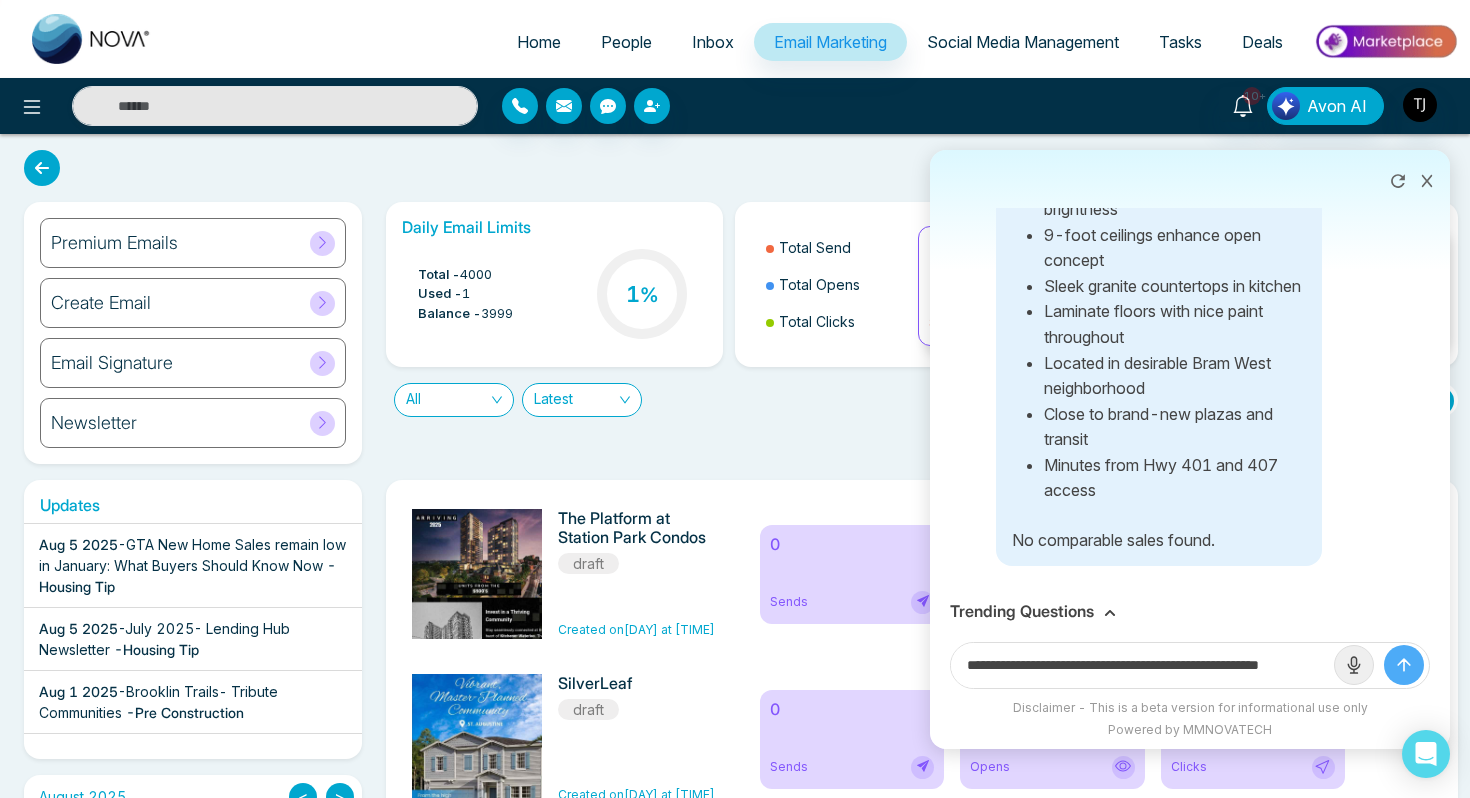 scroll, scrollTop: 0, scrollLeft: 48, axis: horizontal 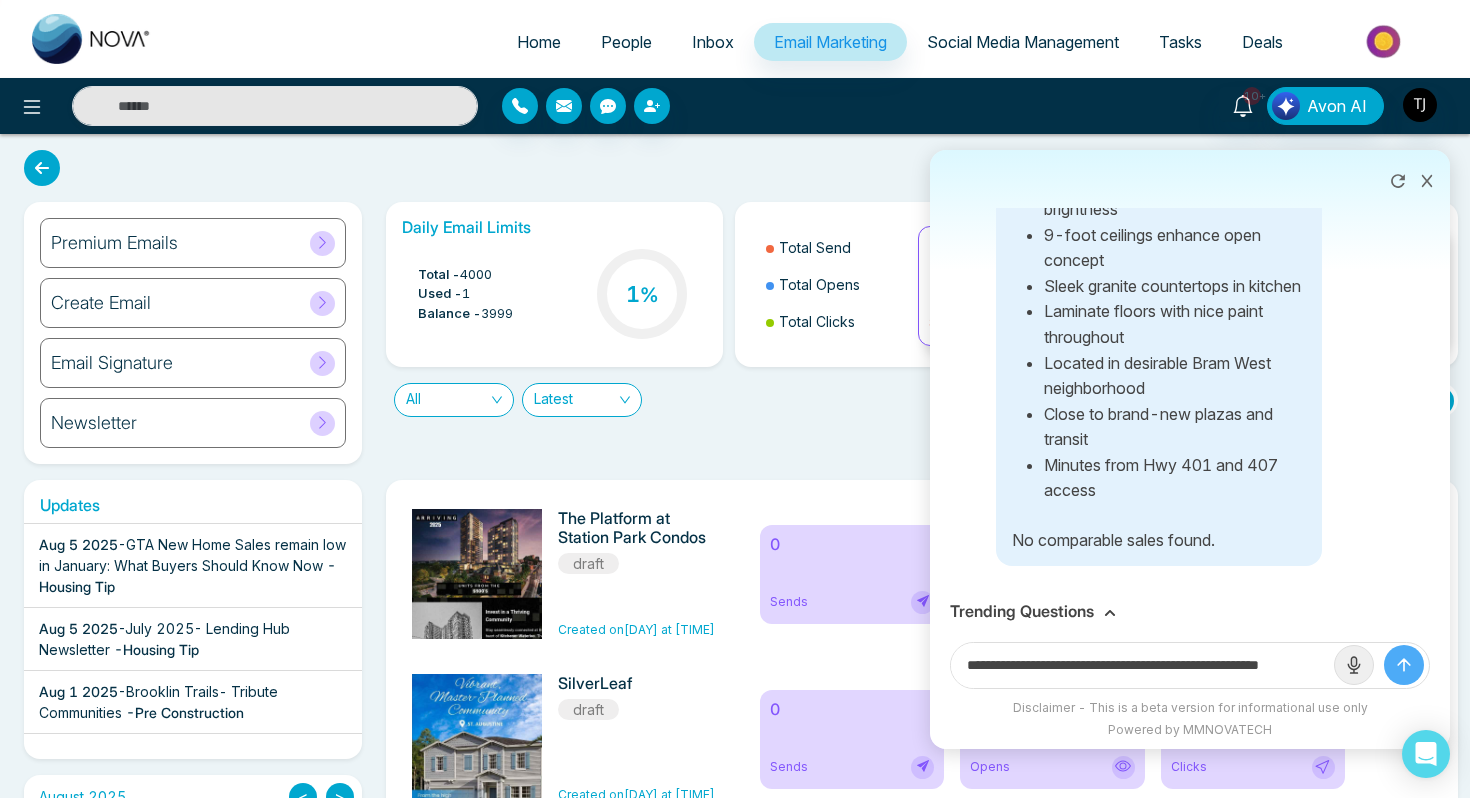 drag, startPoint x: 1253, startPoint y: 661, endPoint x: 1374, endPoint y: 664, distance: 121.037186 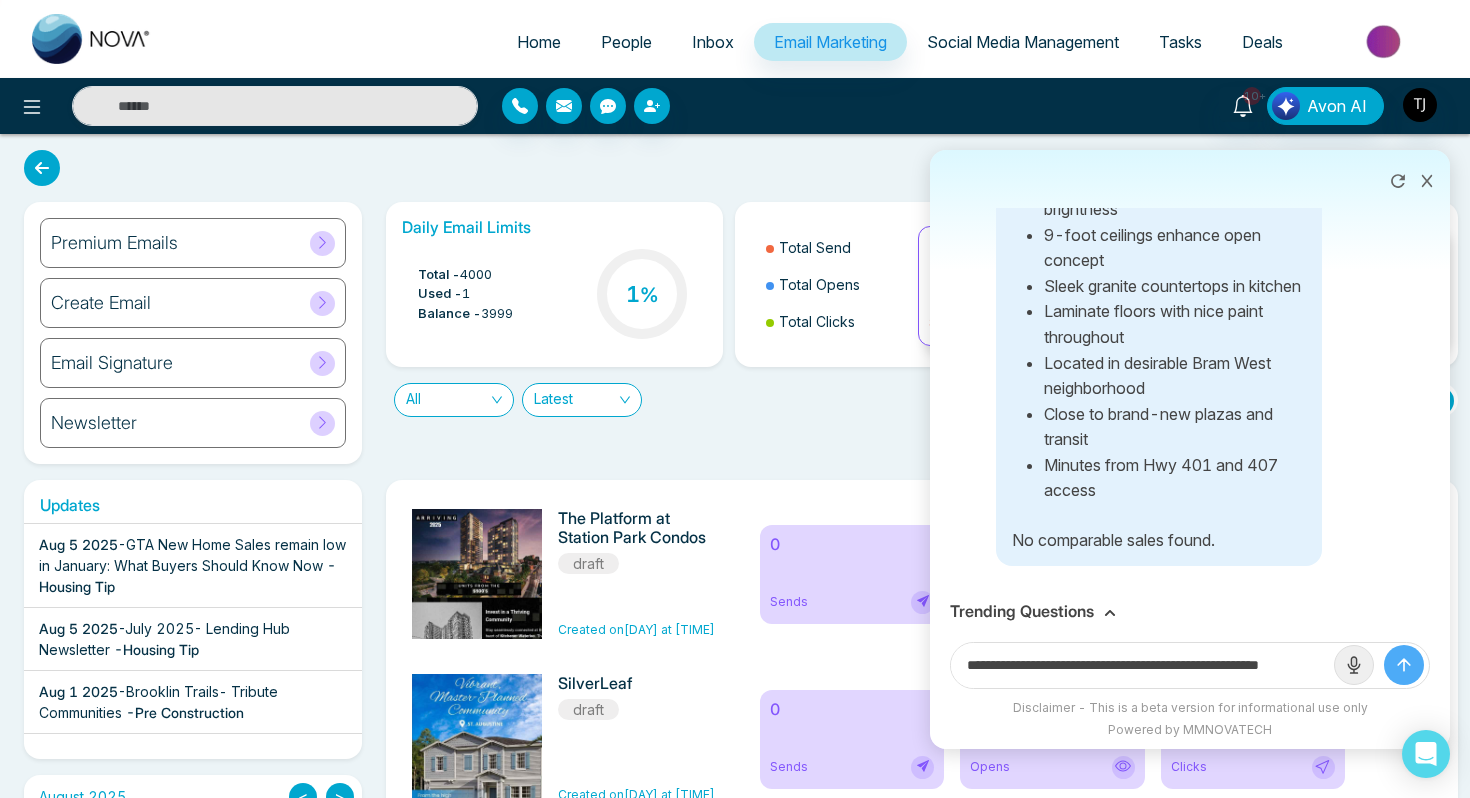 click on "**********" at bounding box center [1190, 665] 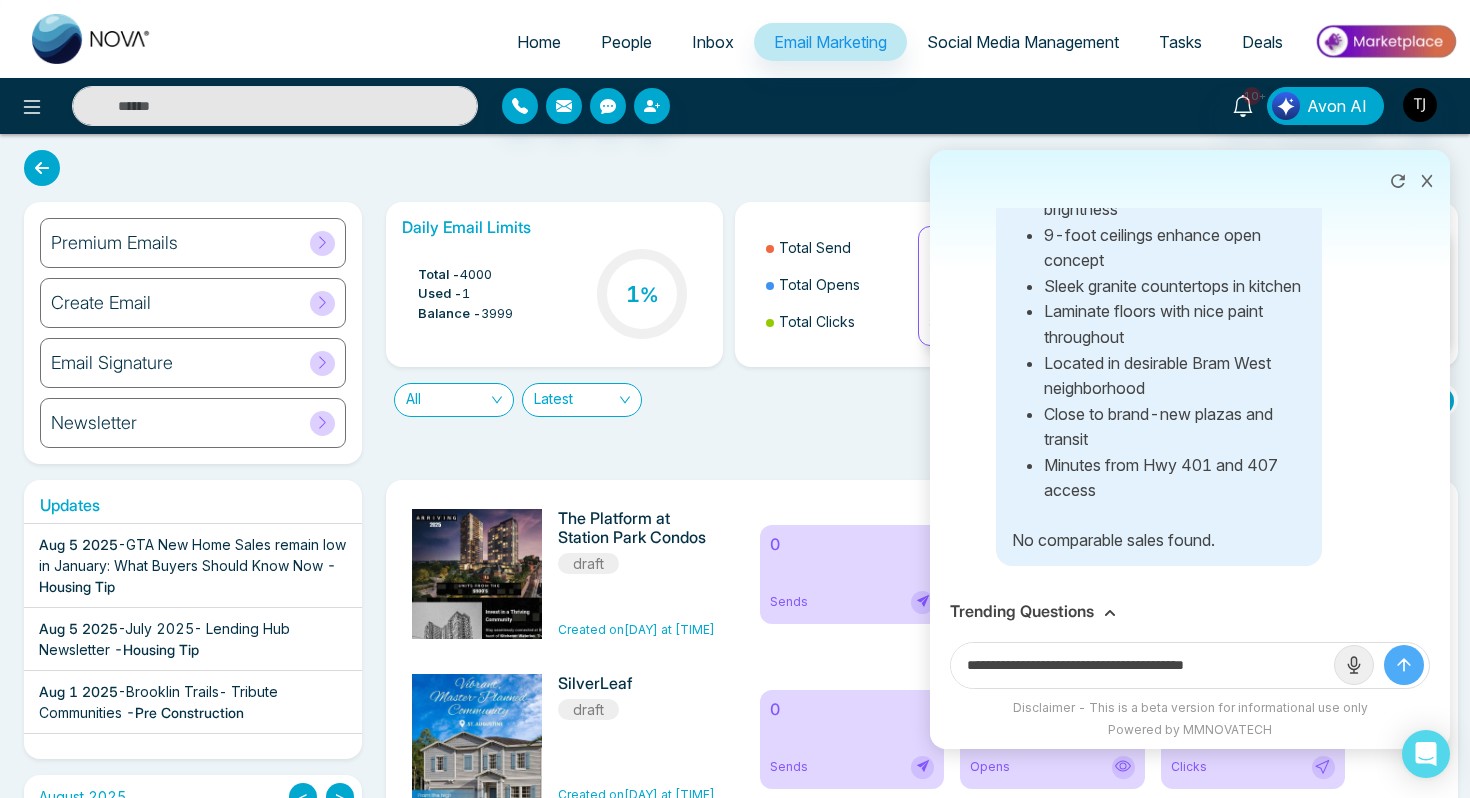 scroll, scrollTop: 0, scrollLeft: 0, axis: both 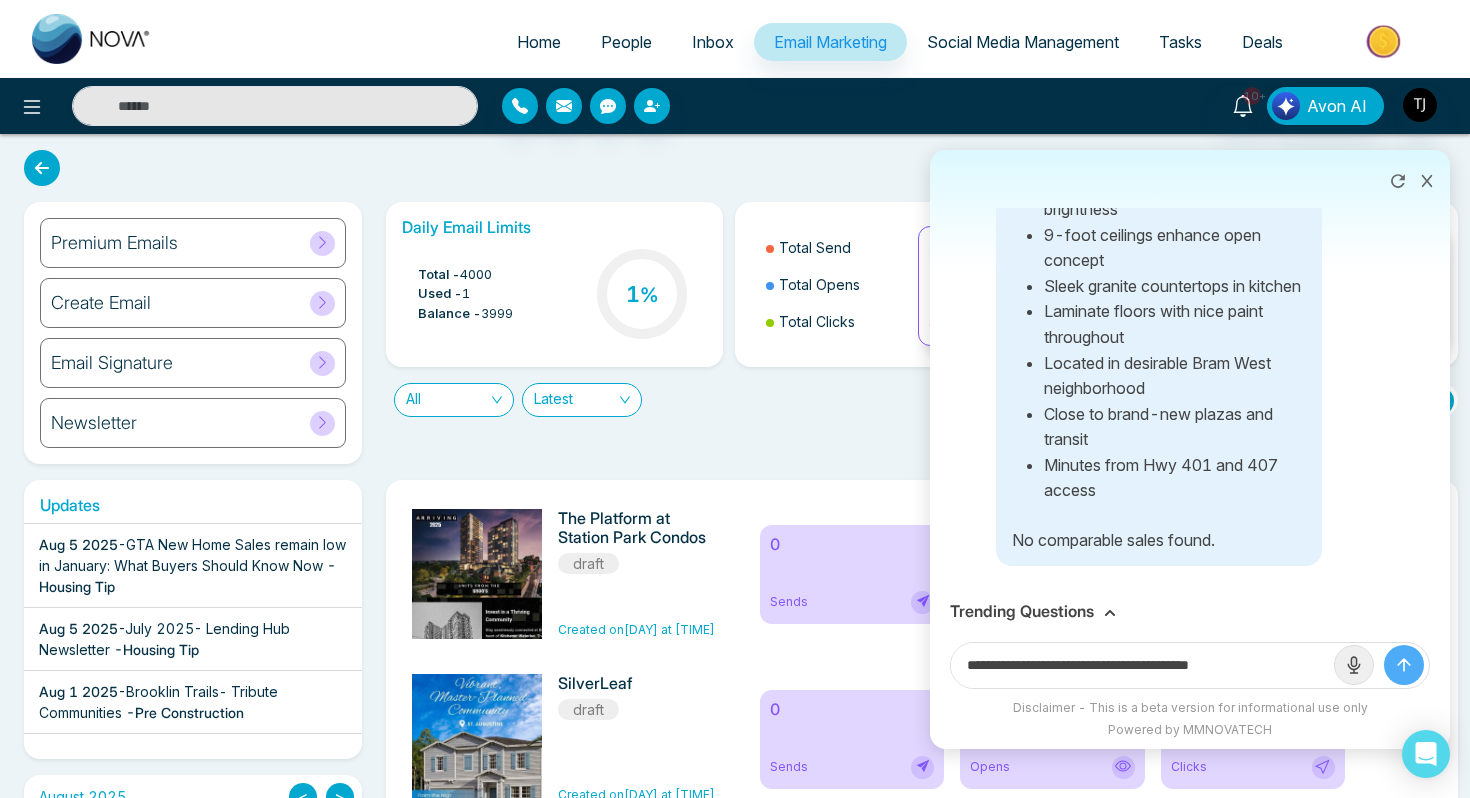 paste on "**********" 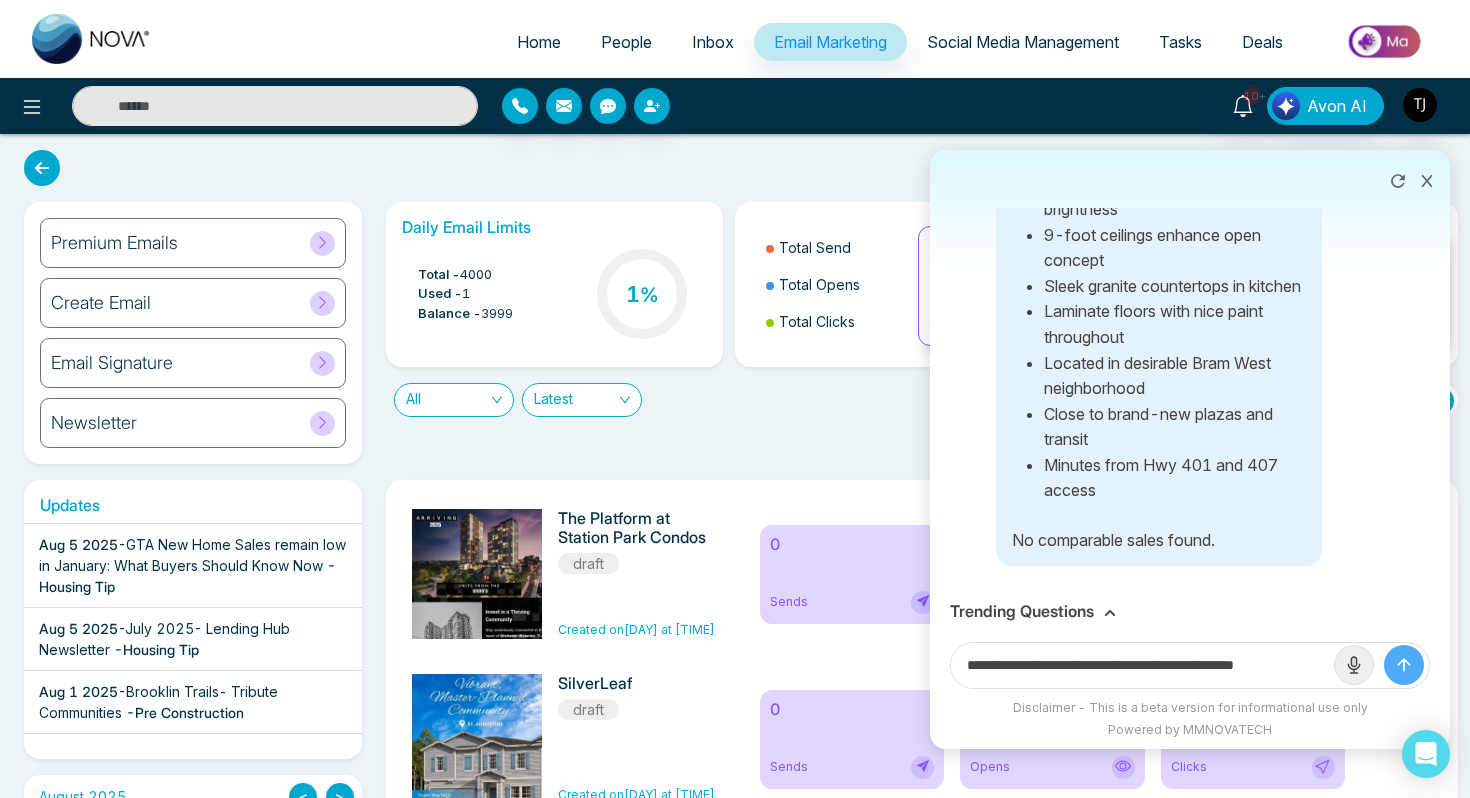 scroll, scrollTop: 0, scrollLeft: 16, axis: horizontal 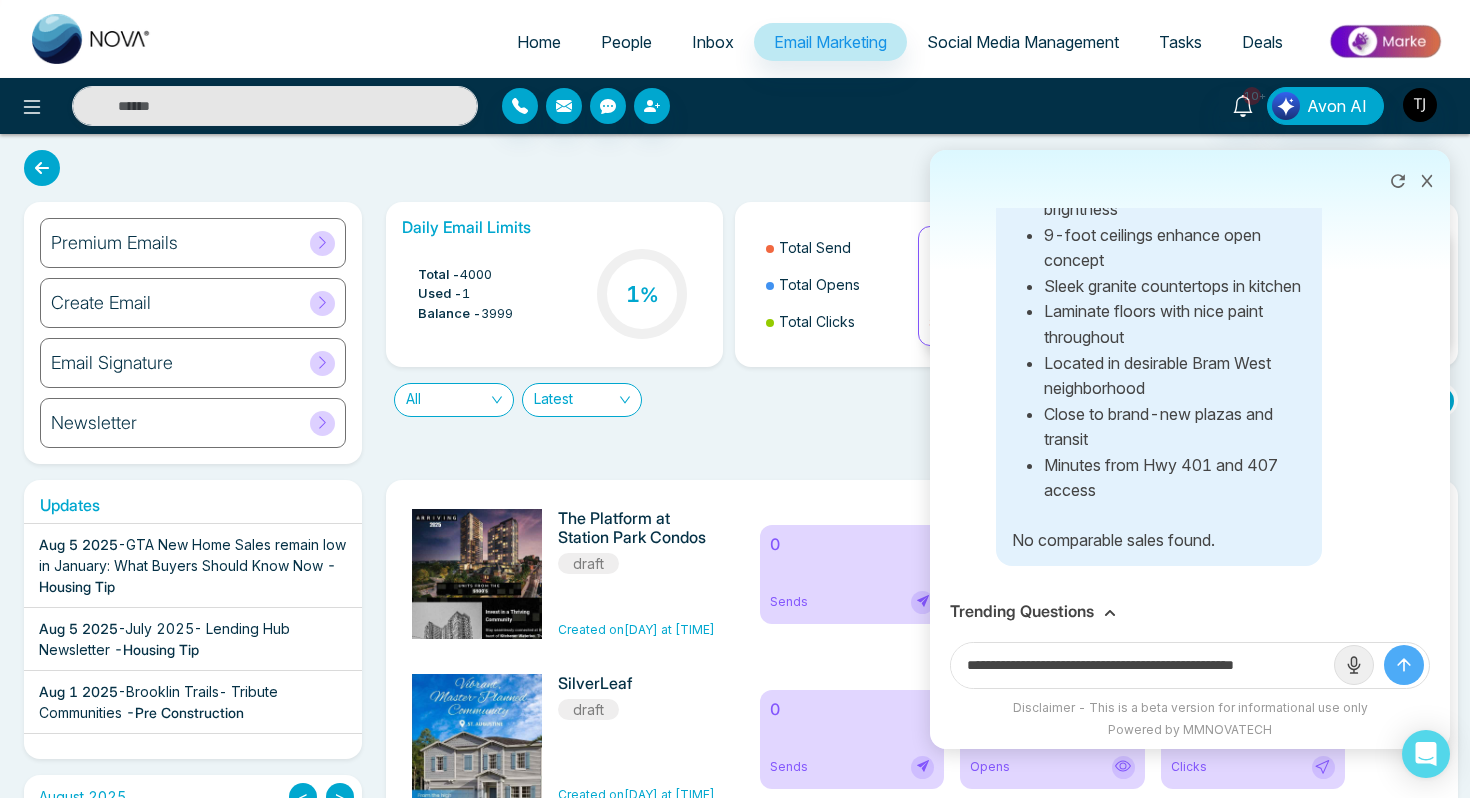 type on "**********" 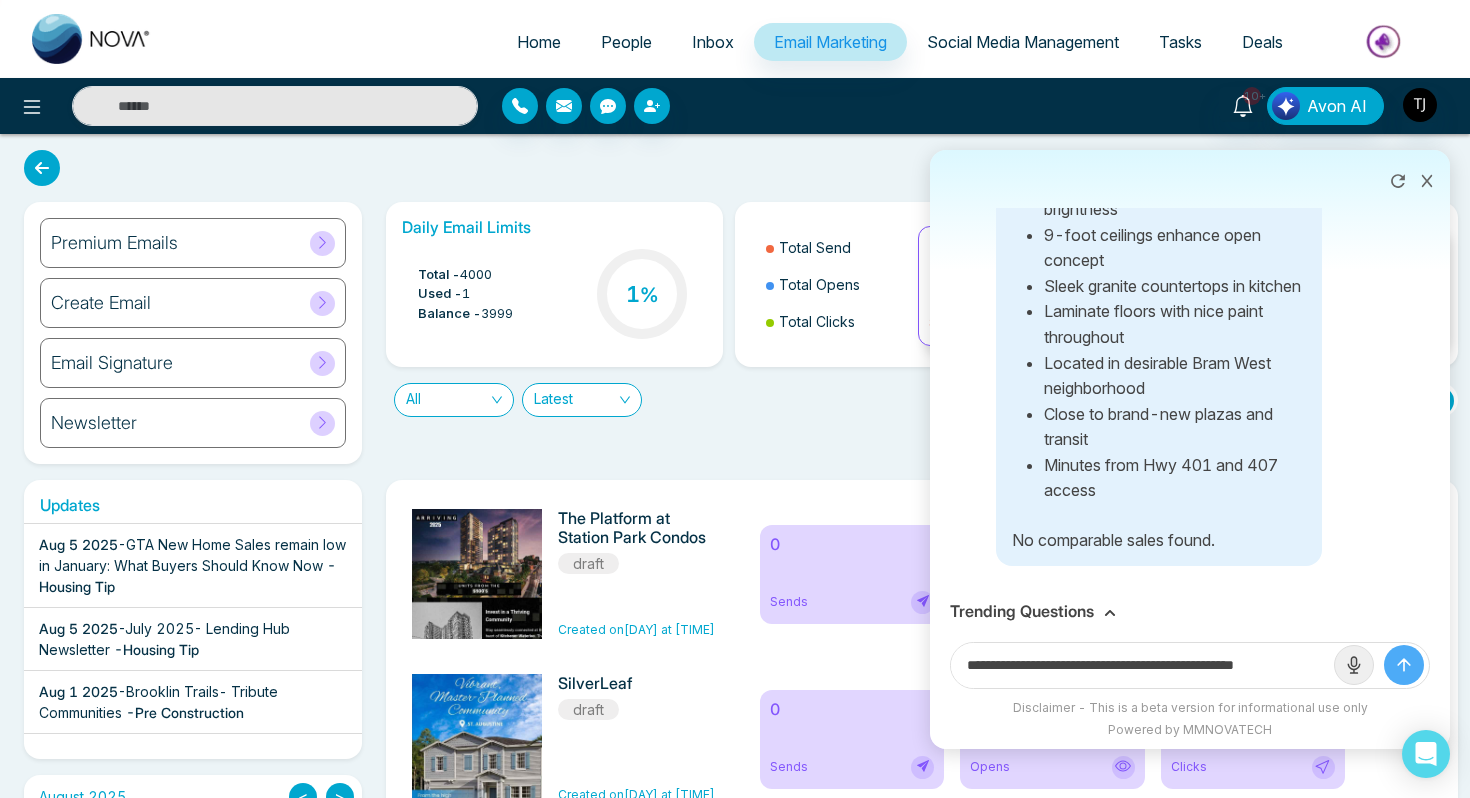 click at bounding box center (1404, 665) 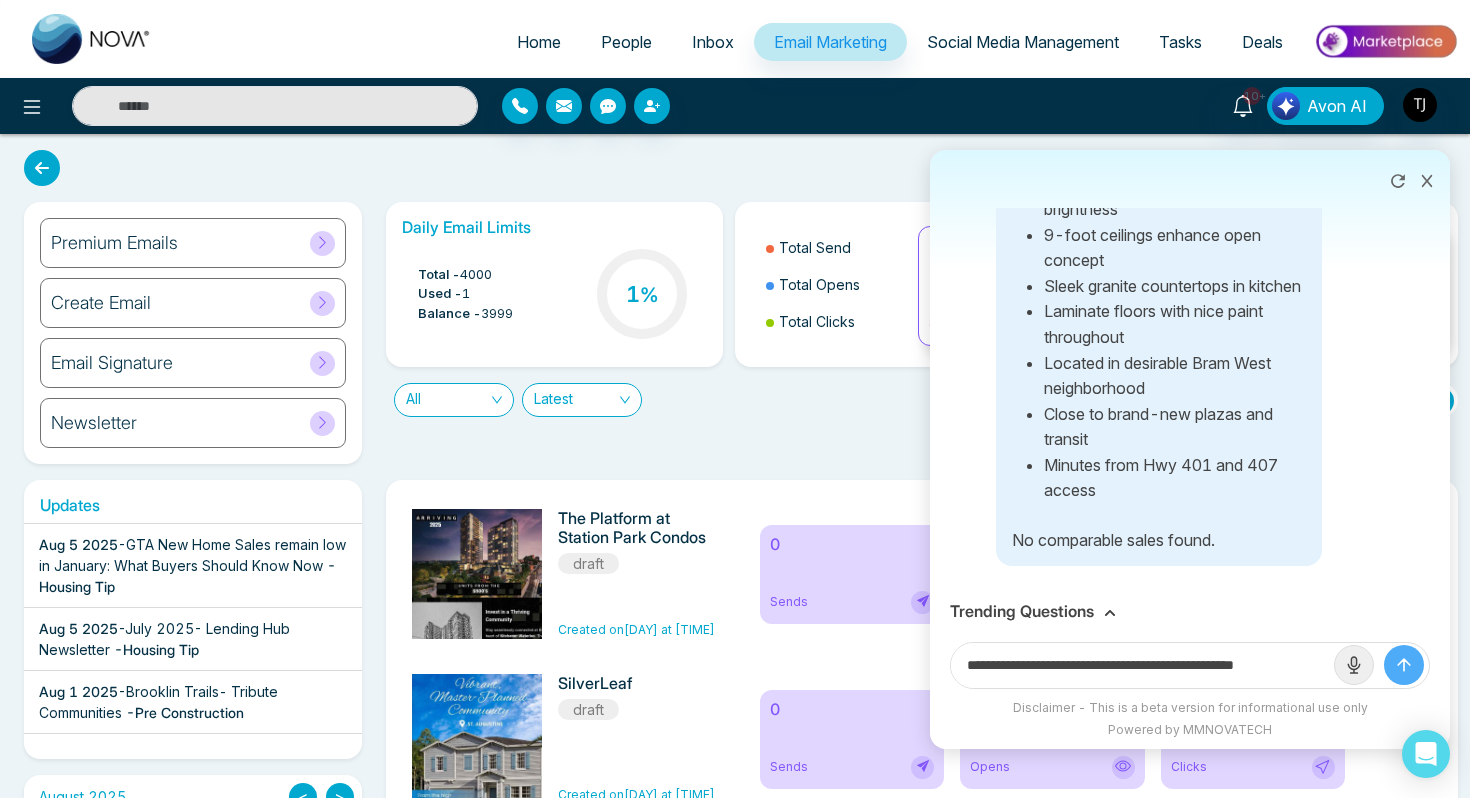 type 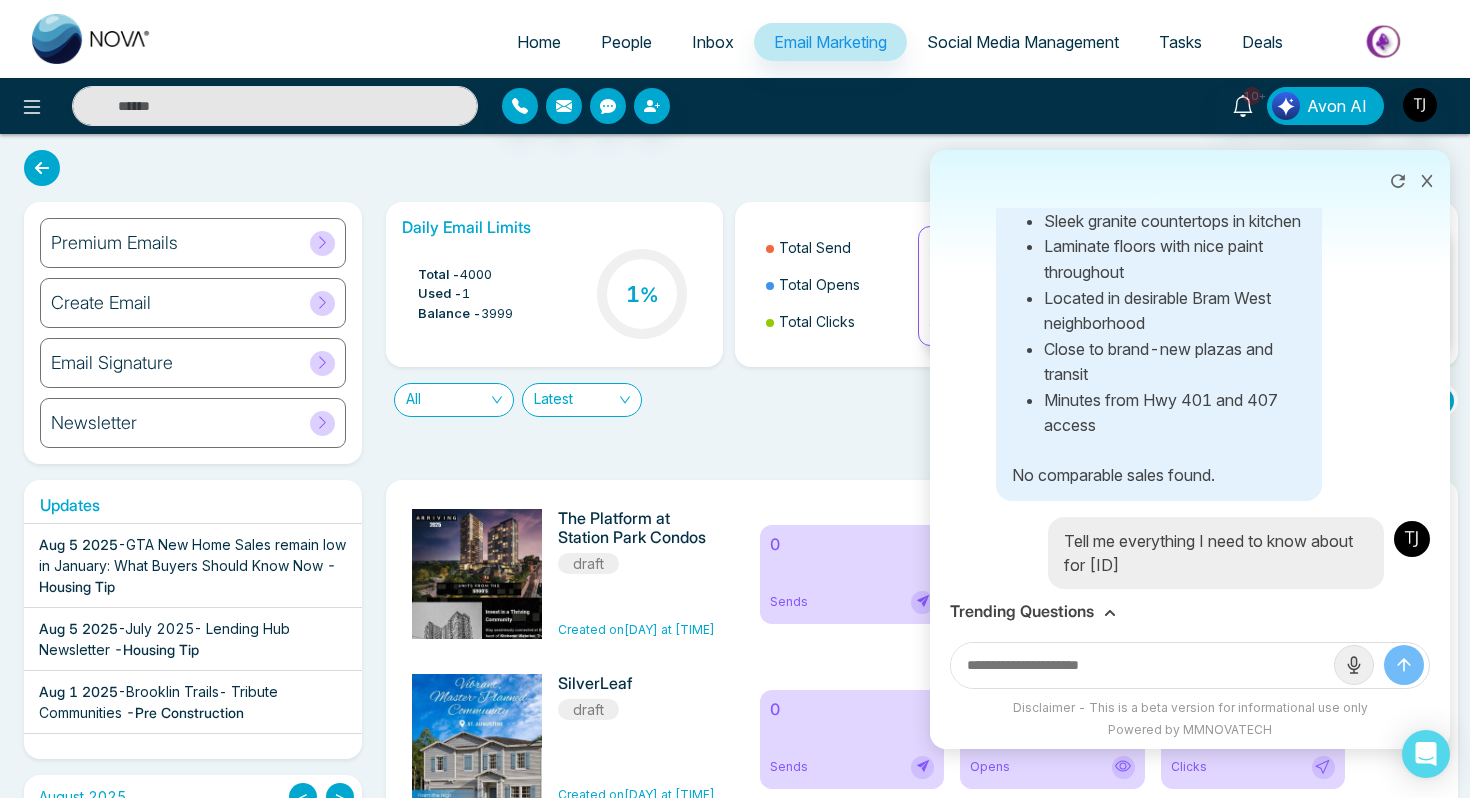 scroll, scrollTop: 0, scrollLeft: 0, axis: both 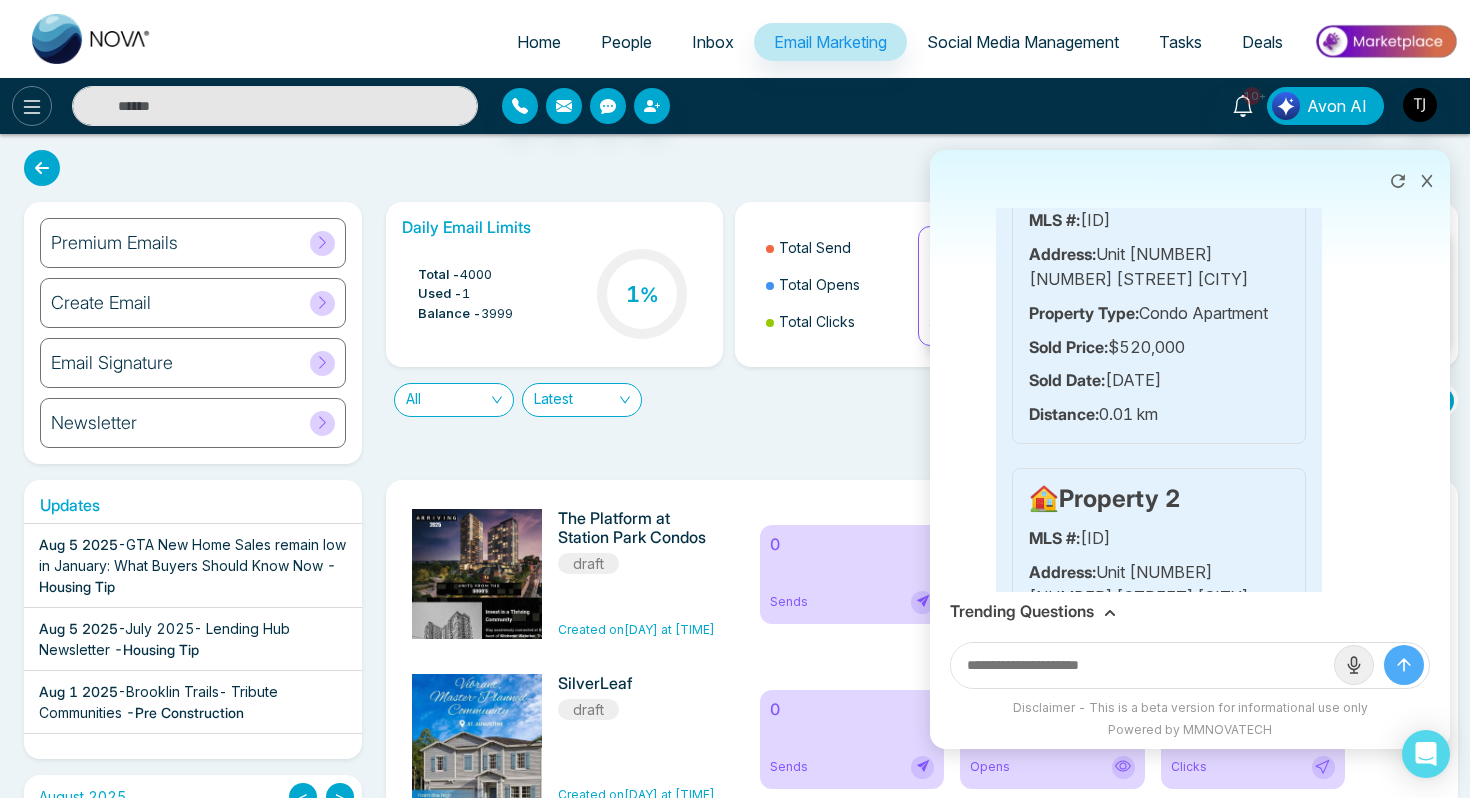click 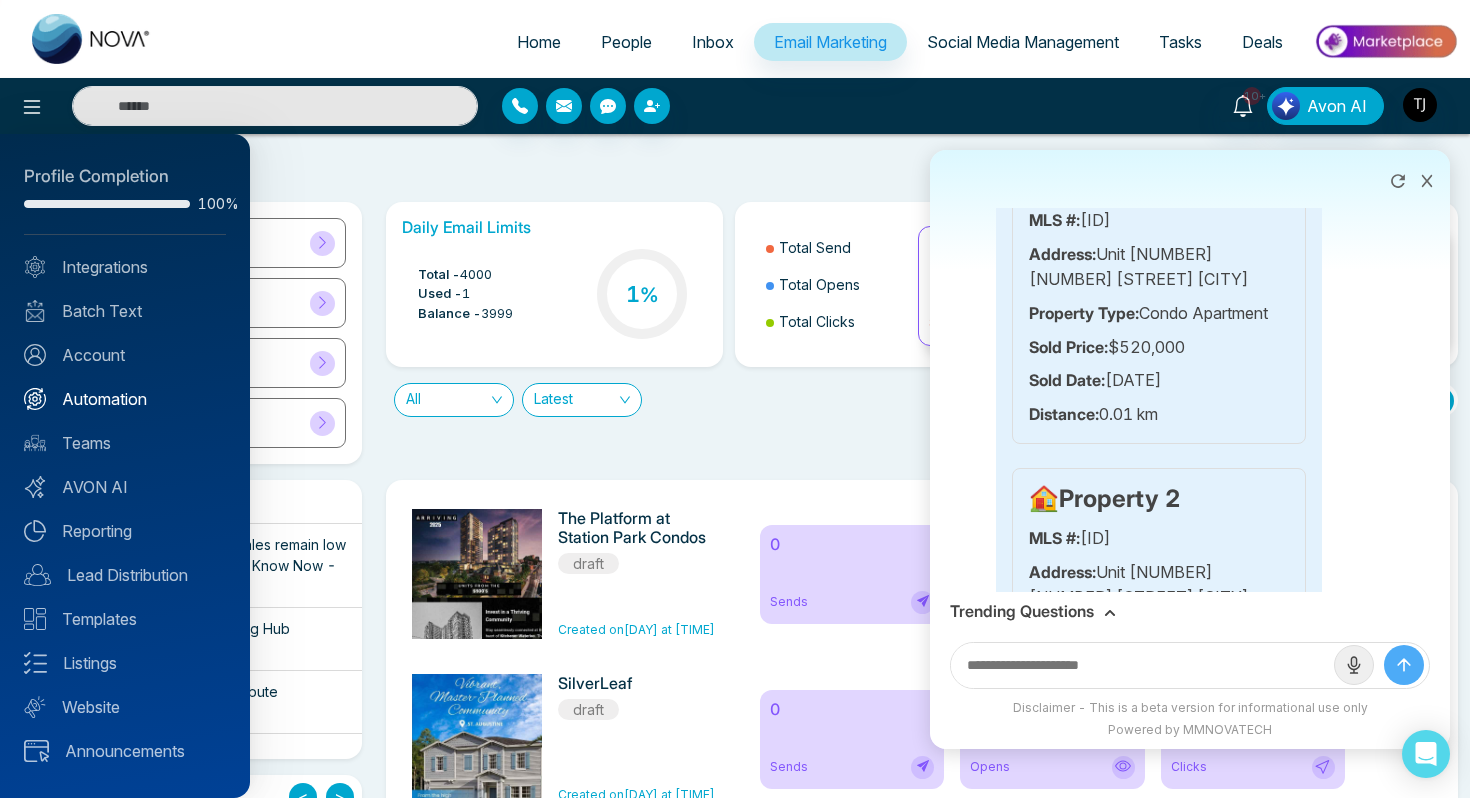 click on "Automation" at bounding box center [125, 399] 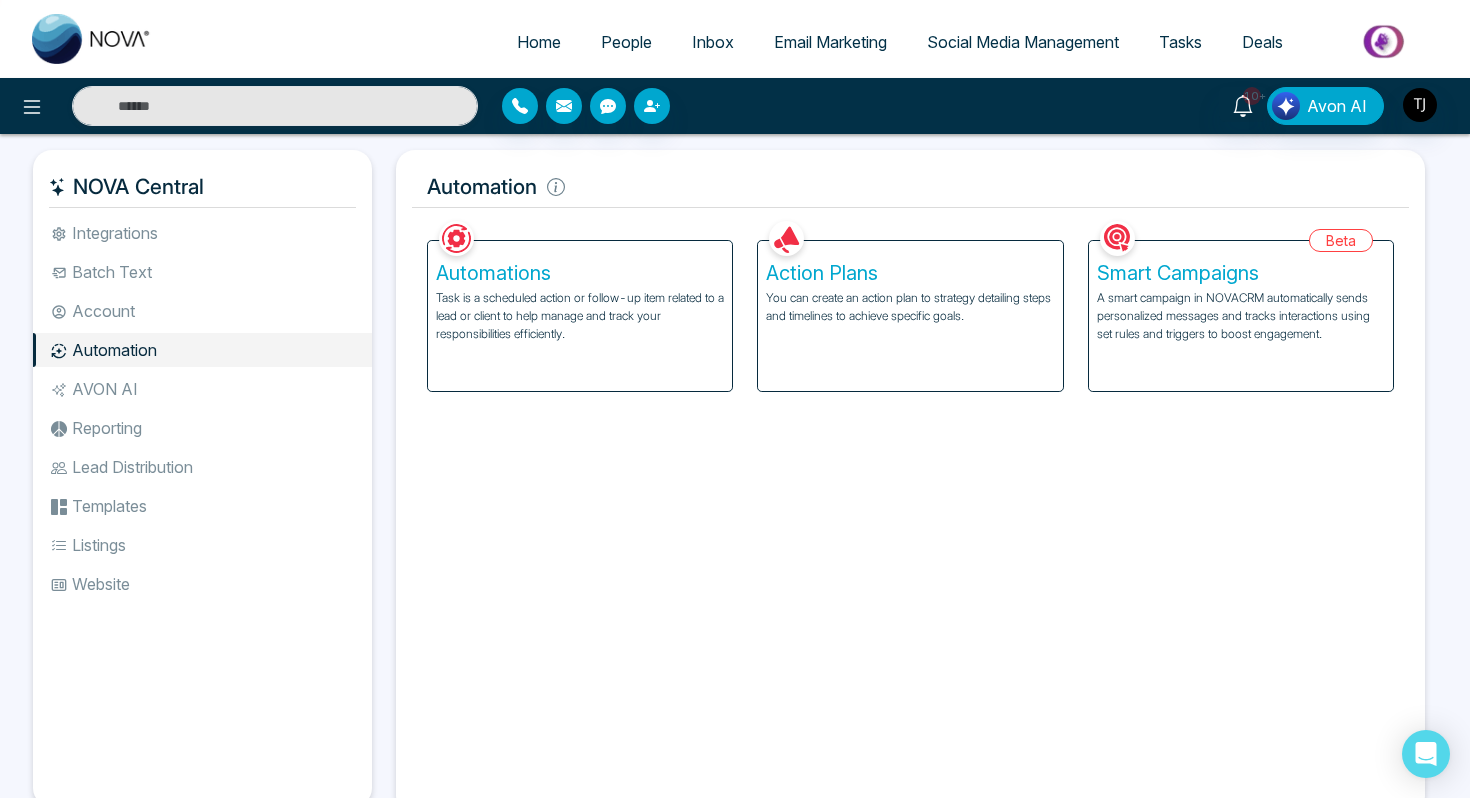 click on "You can create an action plan to strategy detailing steps and timelines to achieve specific goals." at bounding box center [910, 307] 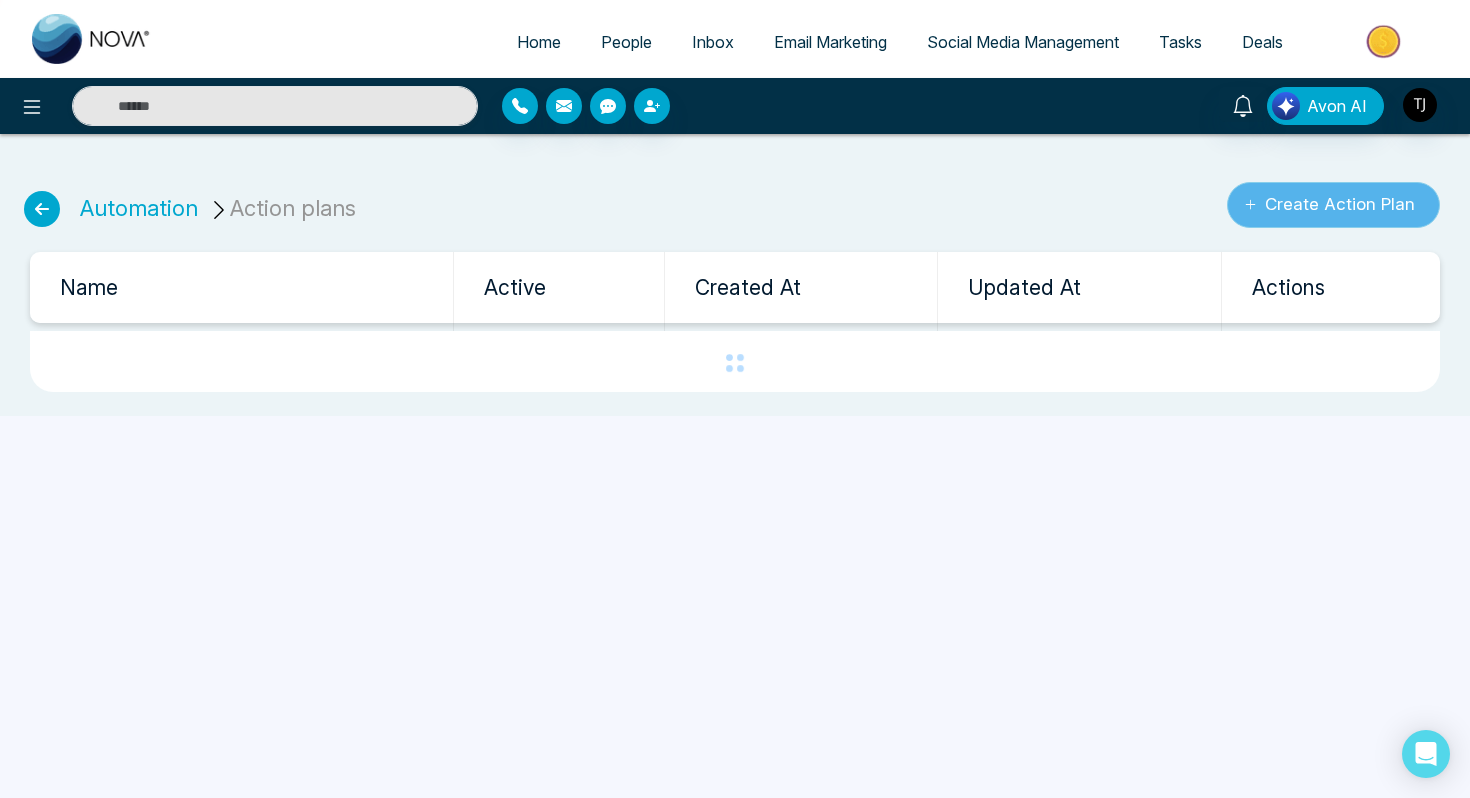 click on "Create Action Plan" at bounding box center [1333, 205] 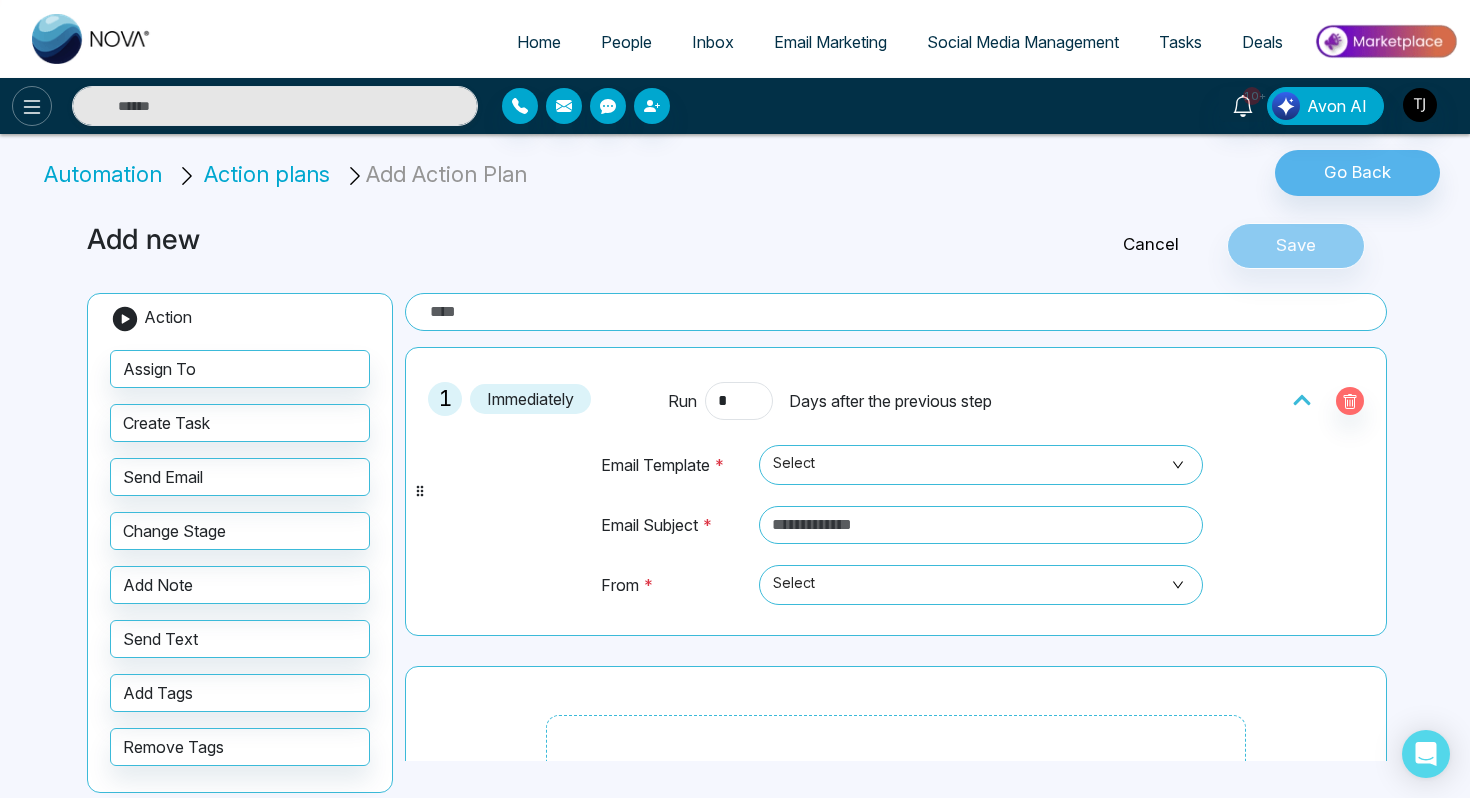 click at bounding box center (32, 106) 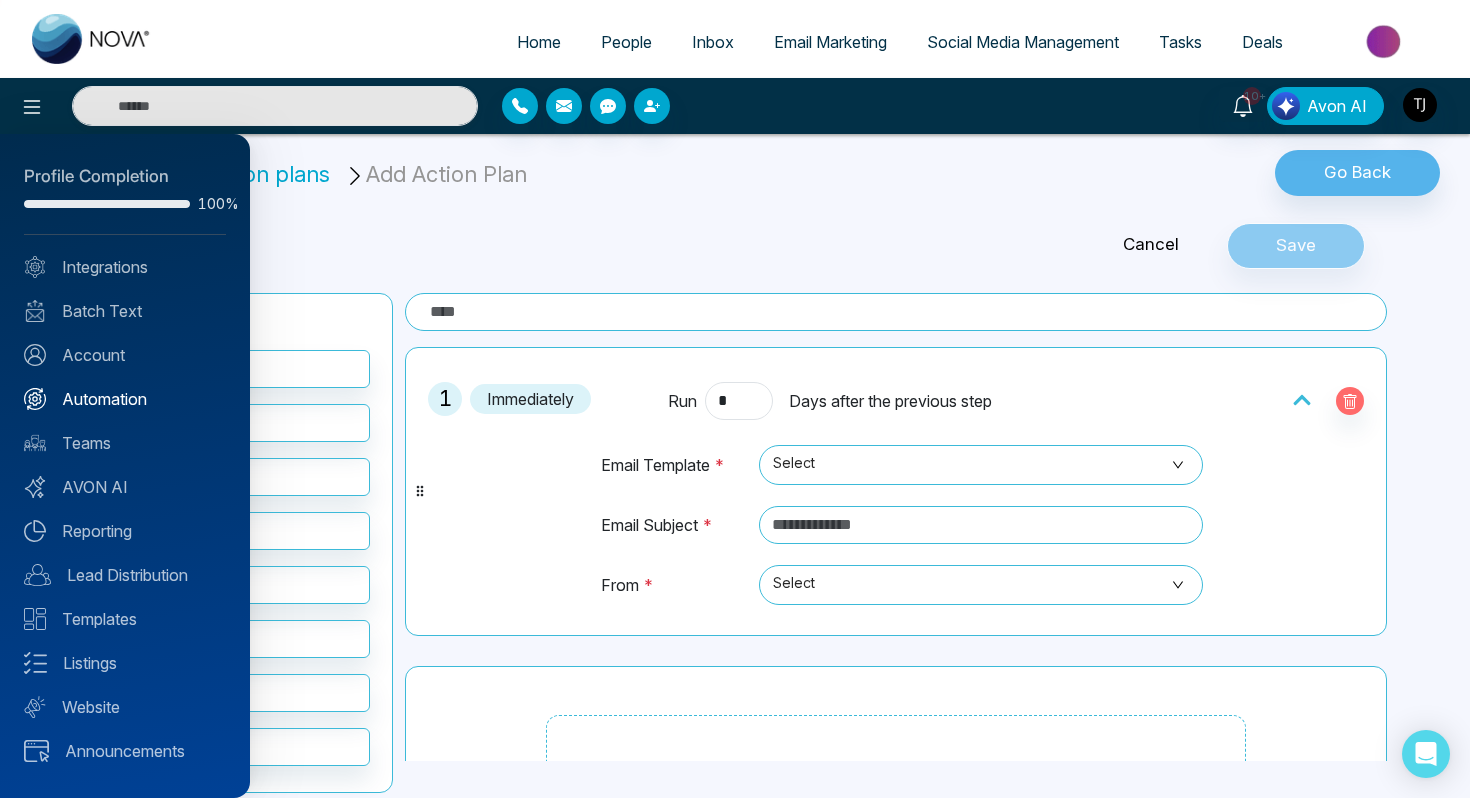 click on "Automation" at bounding box center [125, 399] 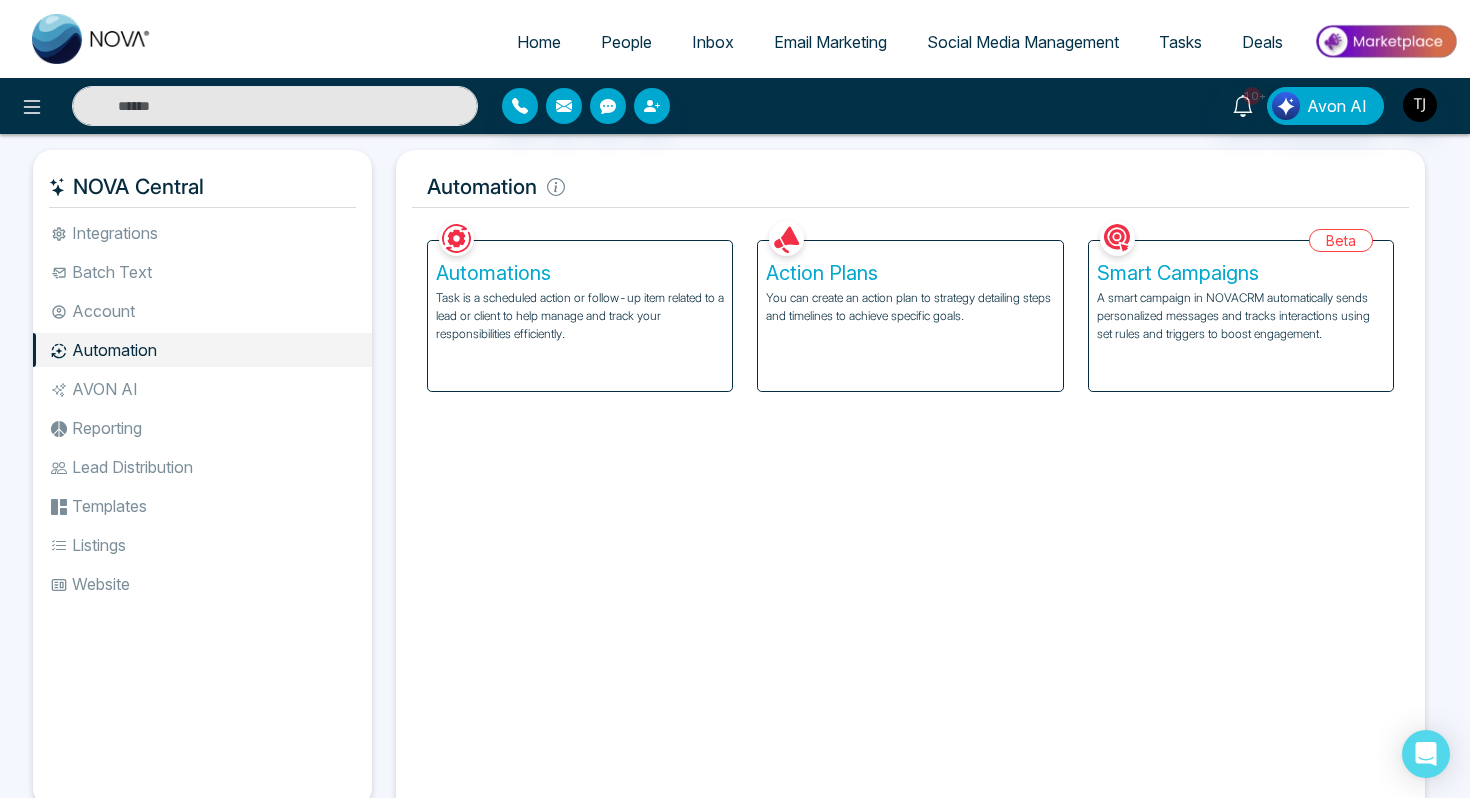 click on "Smart Campaigns A smart campaign in NOVACRM automatically sends personalized messages and tracks interactions using set rules and triggers to boost engagement." at bounding box center [1241, 316] 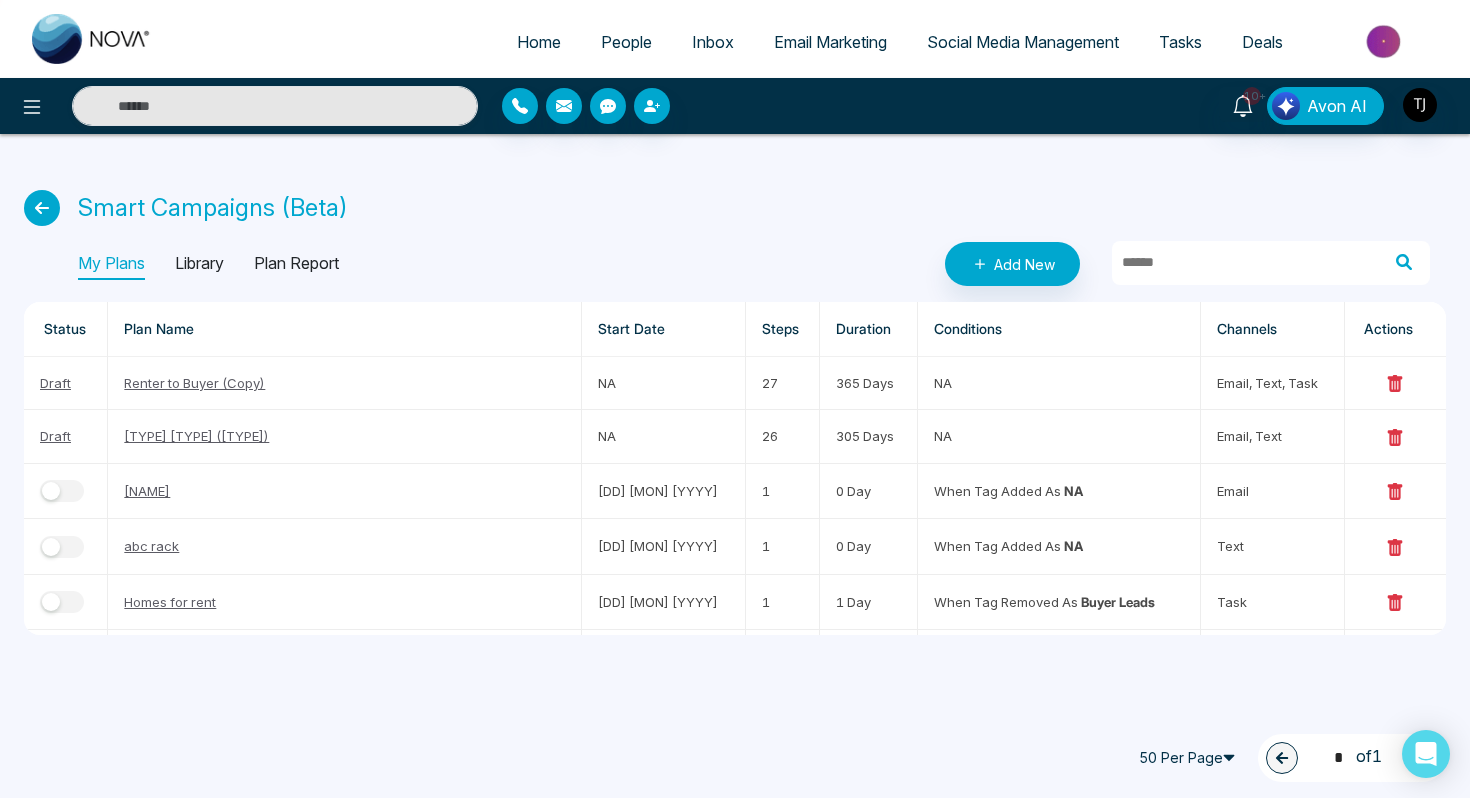 click on "Library" at bounding box center (199, 264) 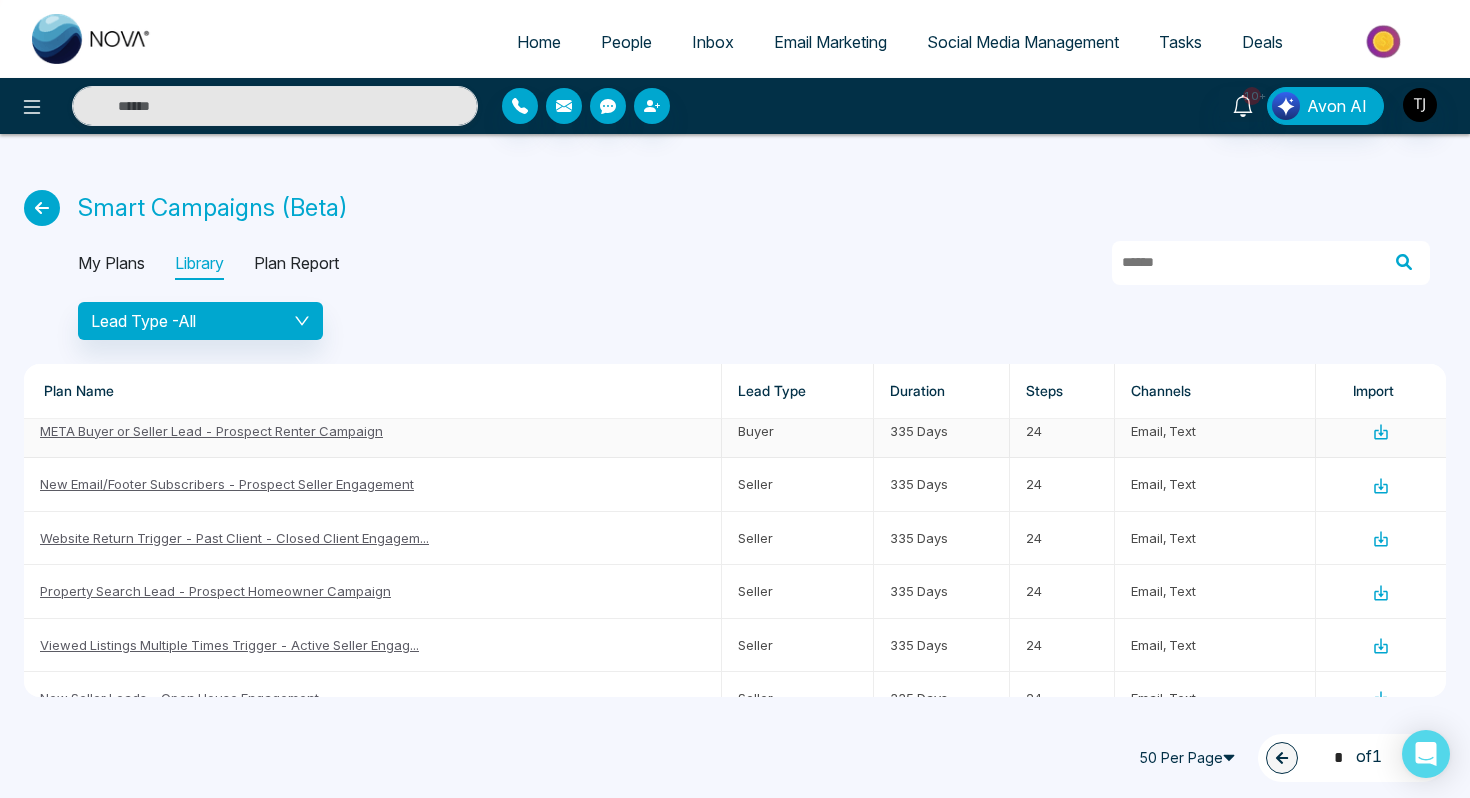 scroll, scrollTop: 925, scrollLeft: 0, axis: vertical 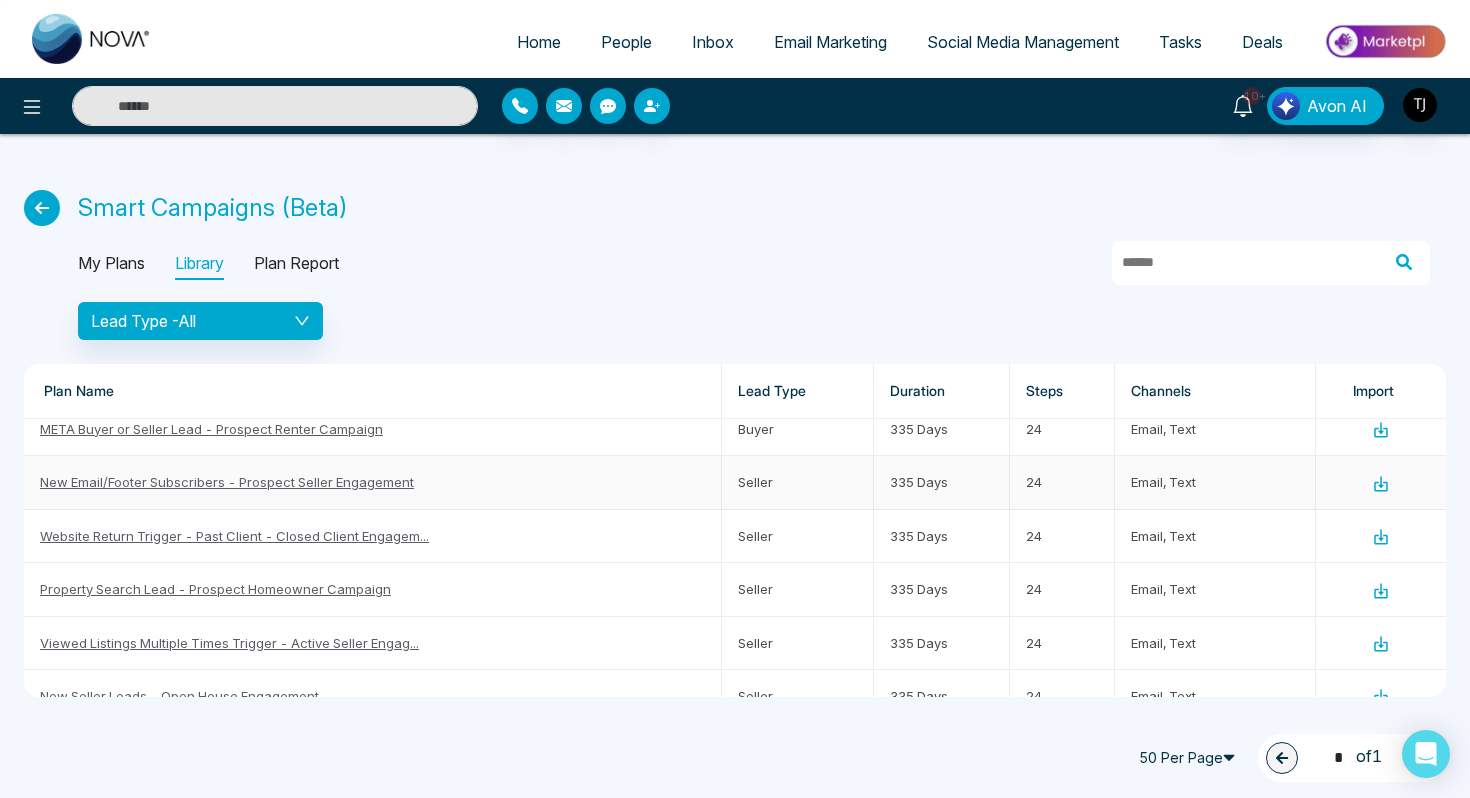 click on "New Email/Footer Subscribers - Prospect Seller Engagement" at bounding box center [373, 482] 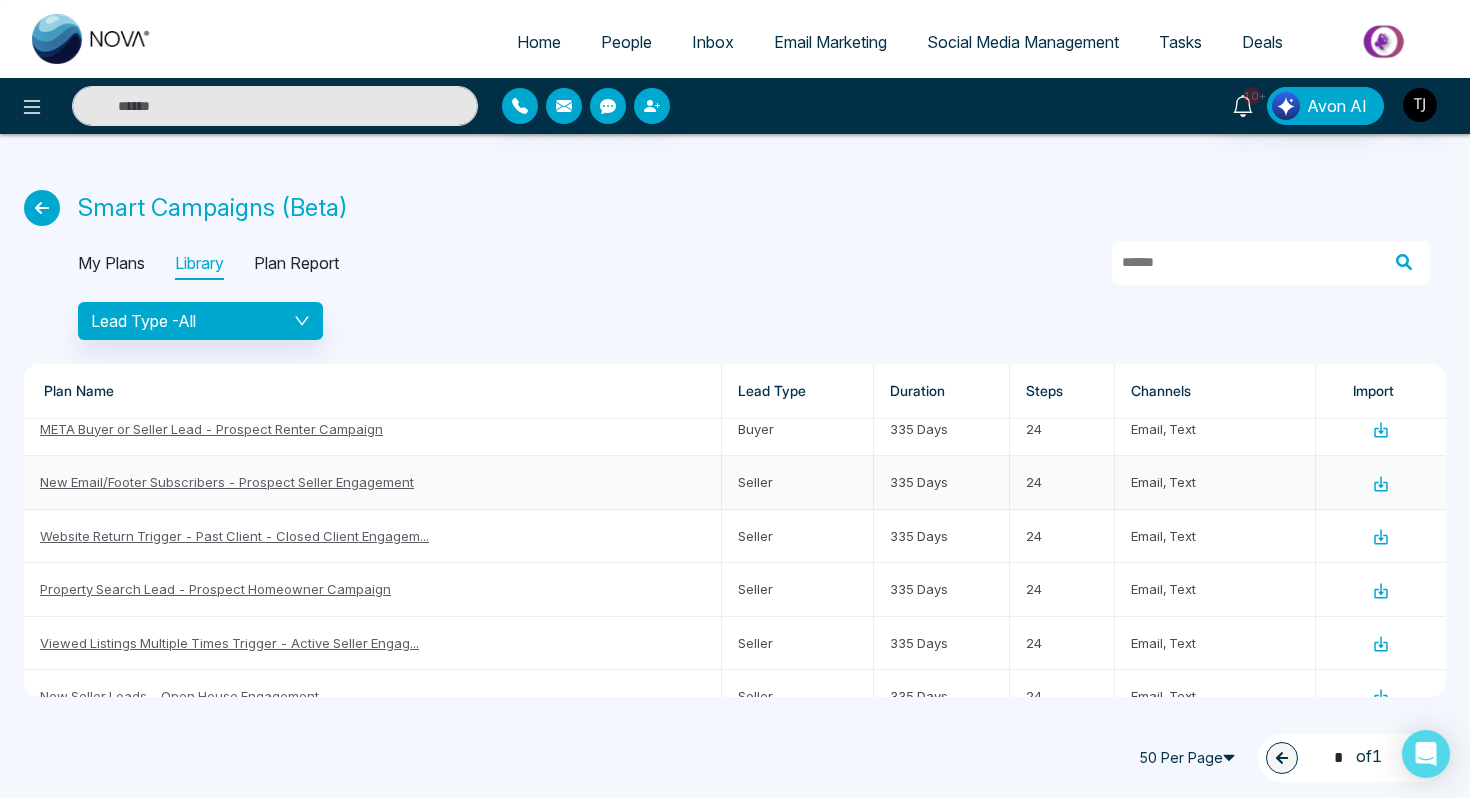click on "New Email/Footer Subscribers - Prospect Seller Engagement" at bounding box center [227, 482] 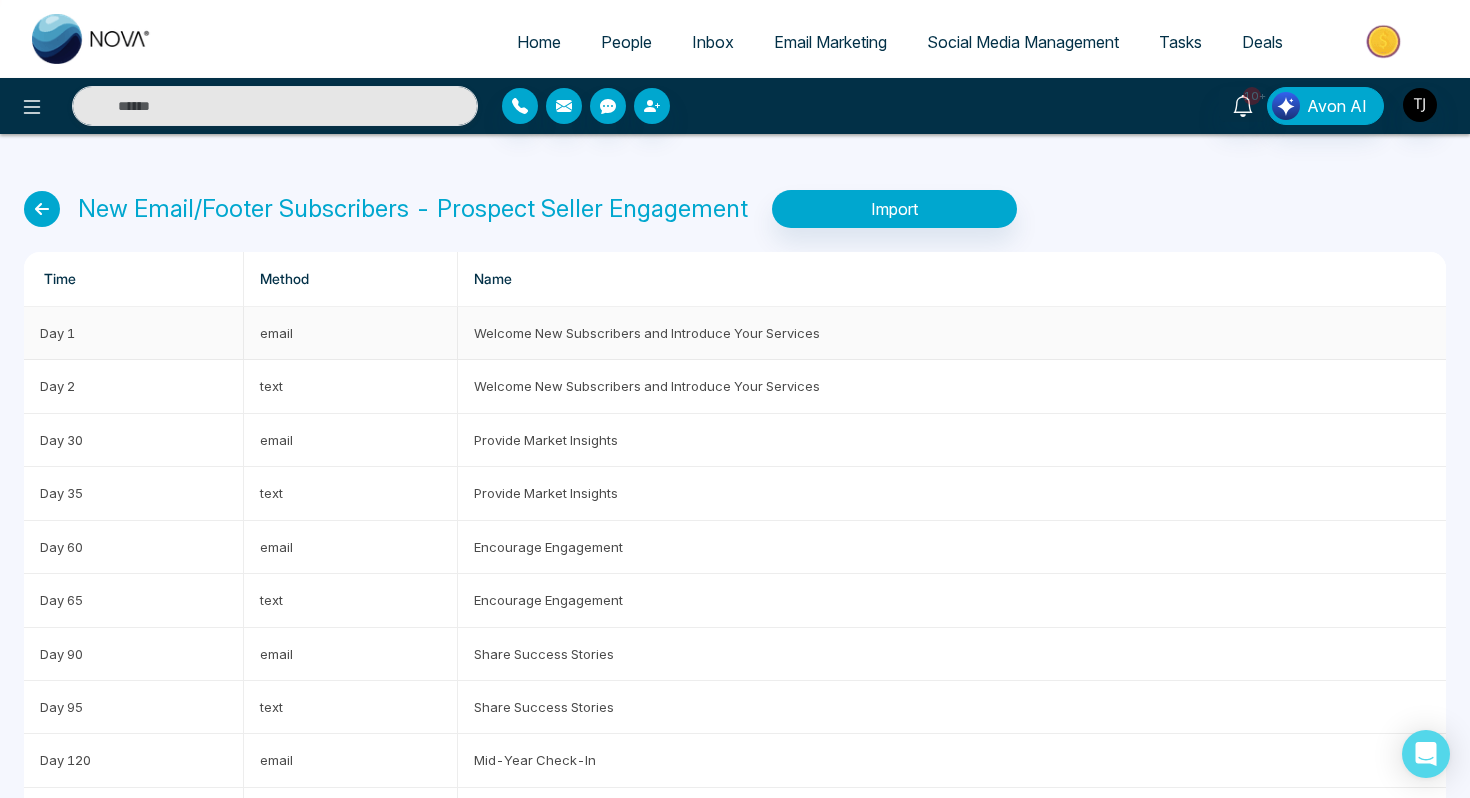 click on "Welcome New Subscribers and Introduce Your Services" at bounding box center [952, 333] 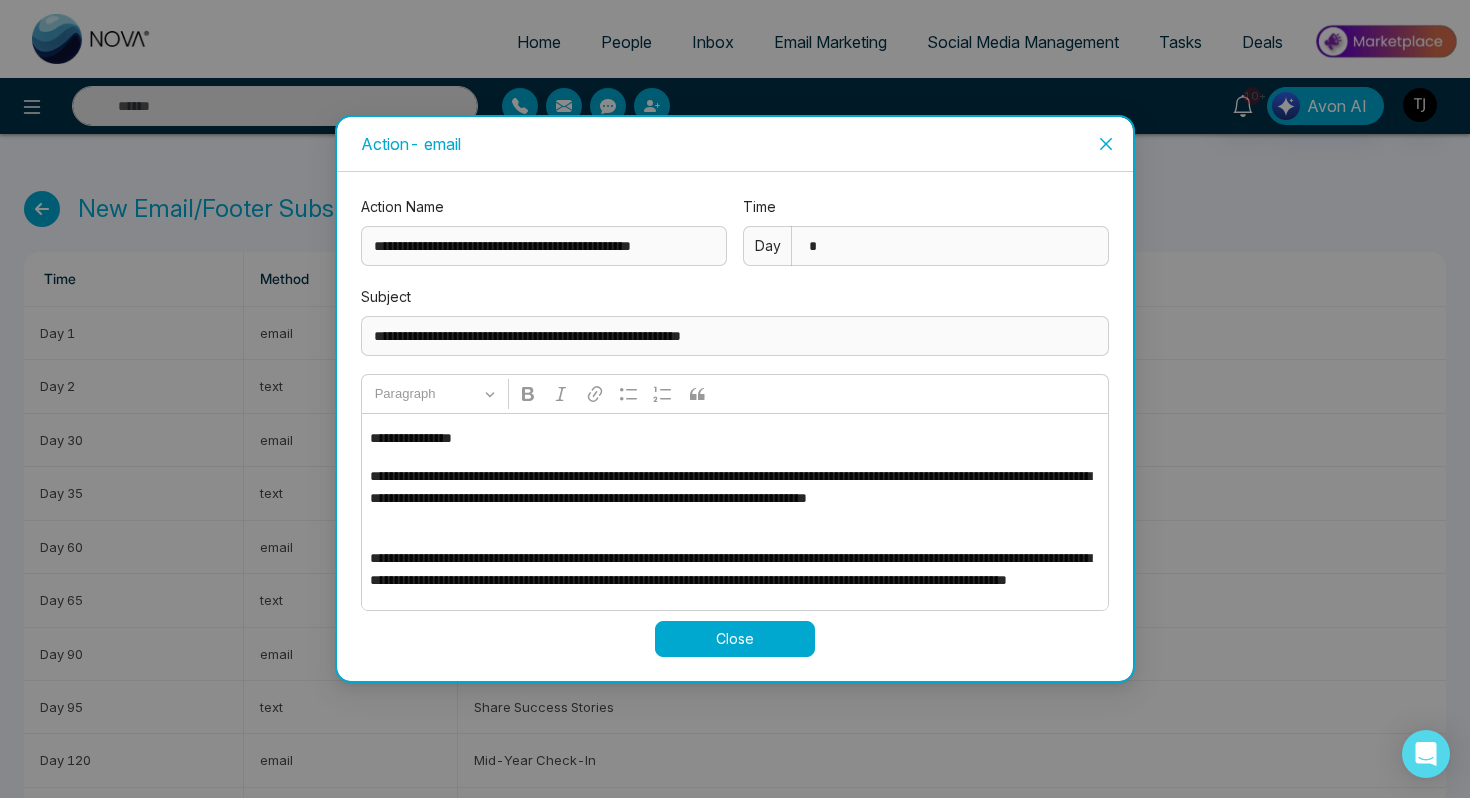 click at bounding box center (1106, 144) 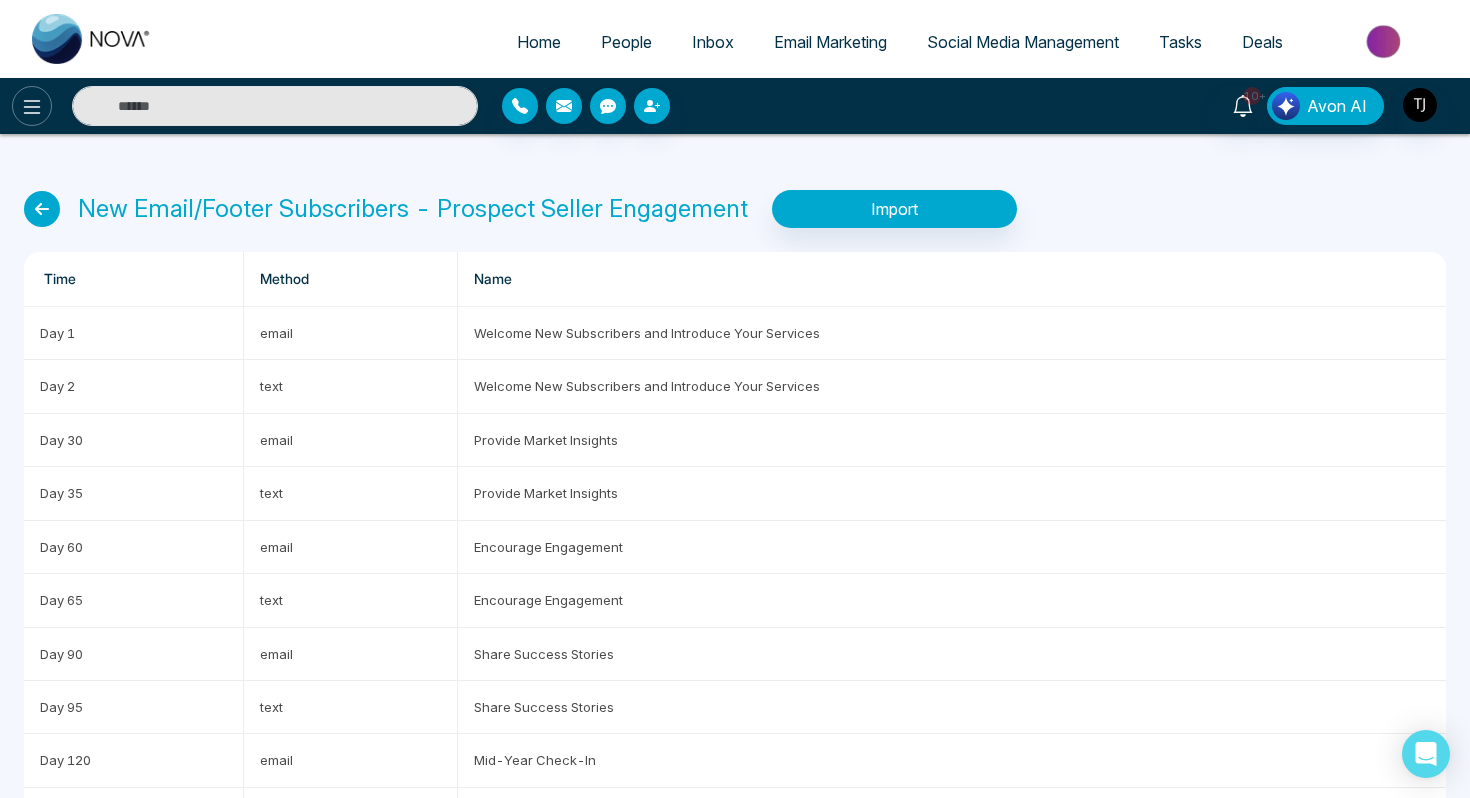 click at bounding box center (32, 106) 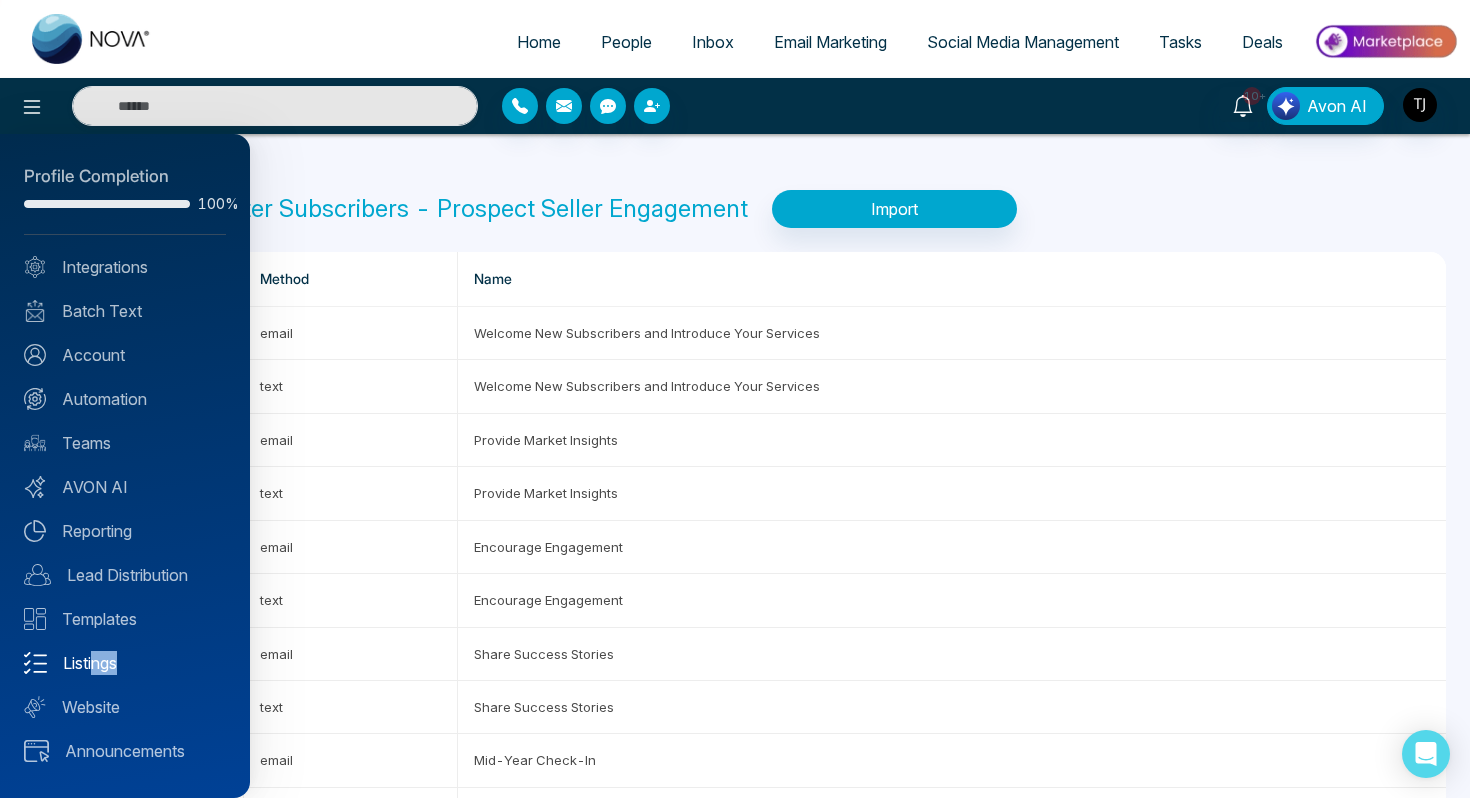 click on "Profile Completion 100% Integrations Batch Text Account Automation Teams AVON AI Reporting Lead Distribution Templates Listings Website Announcements" at bounding box center [125, 466] 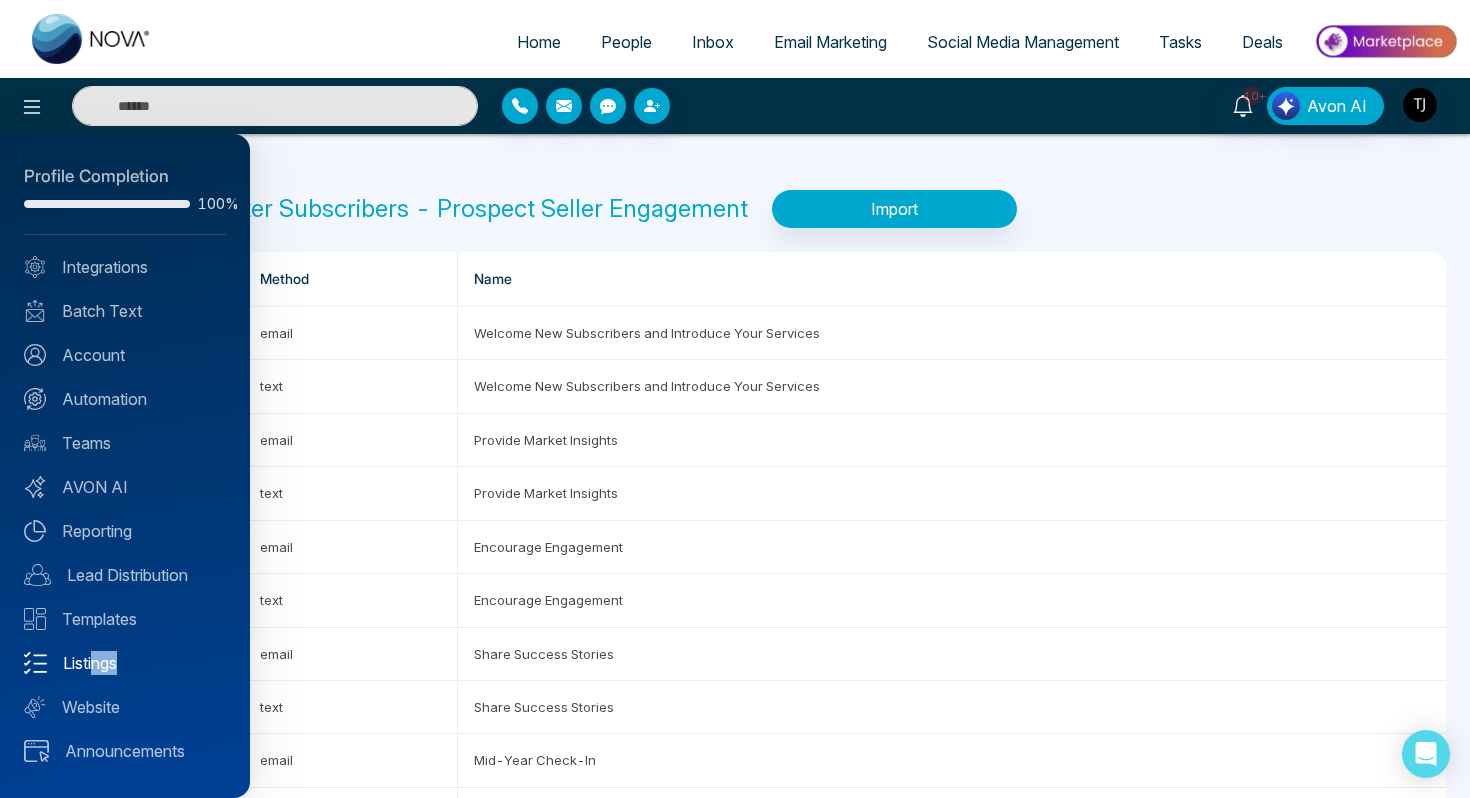 click on "Listings" at bounding box center (125, 663) 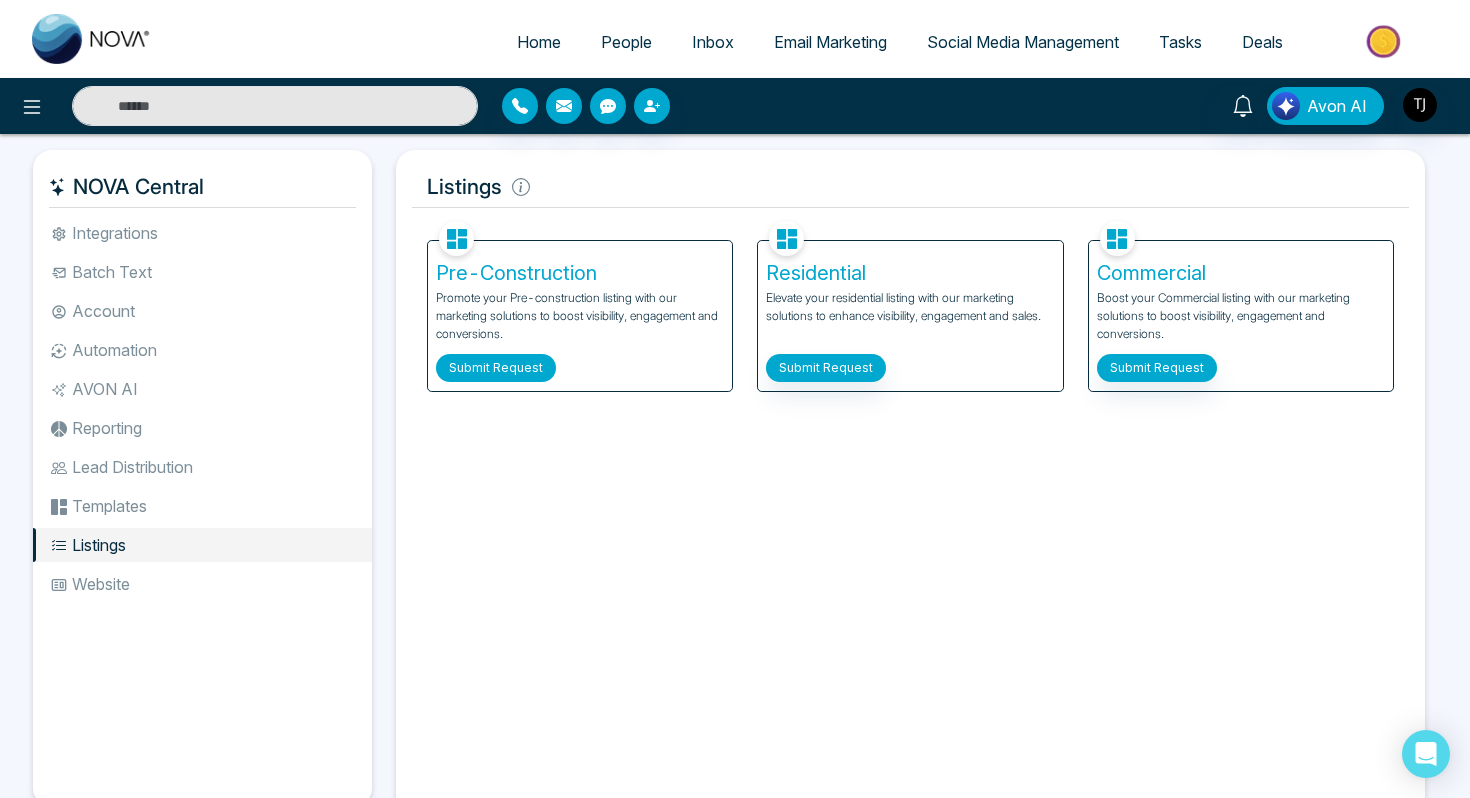 click on "Submit Request" at bounding box center (496, 368) 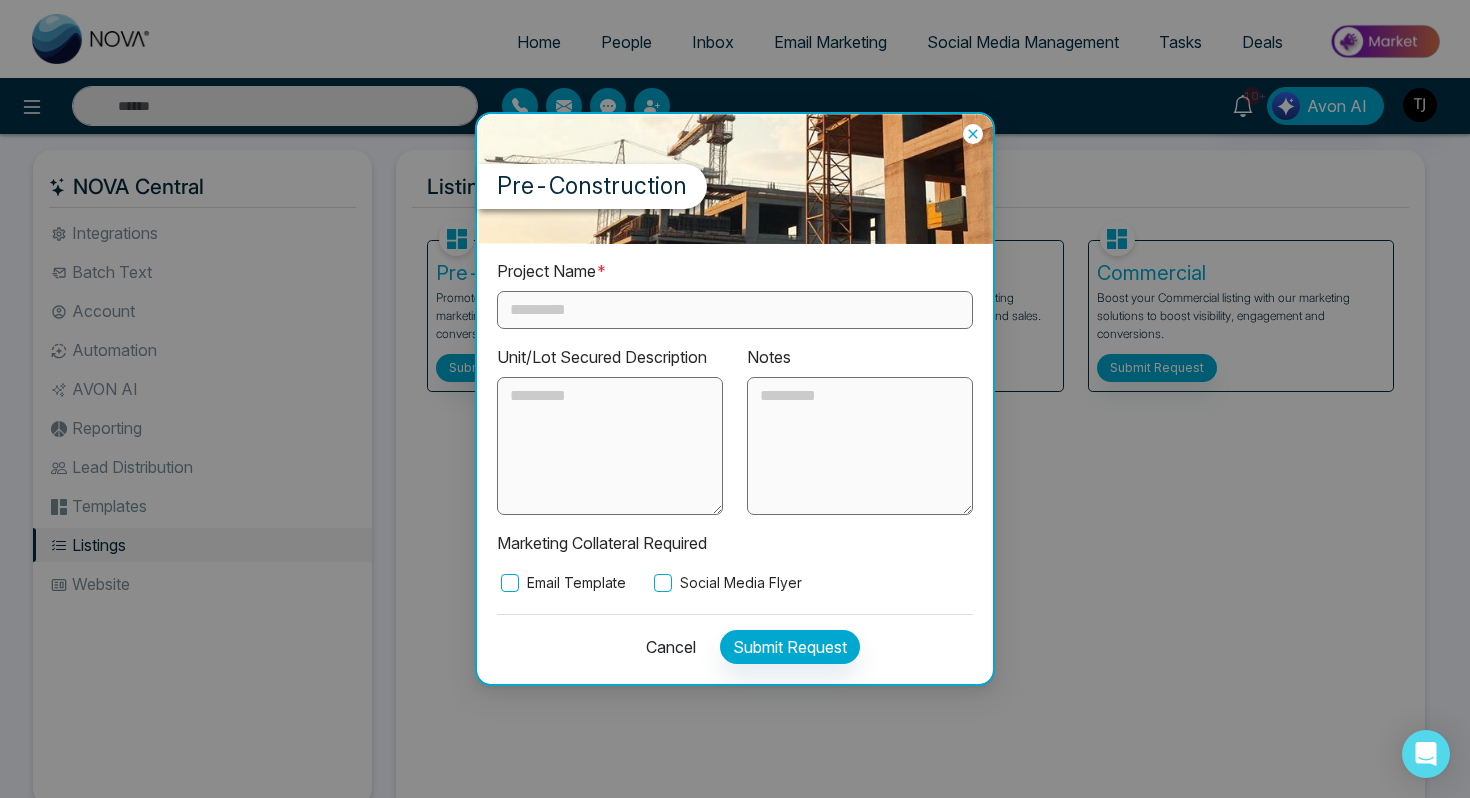 click at bounding box center [735, 310] 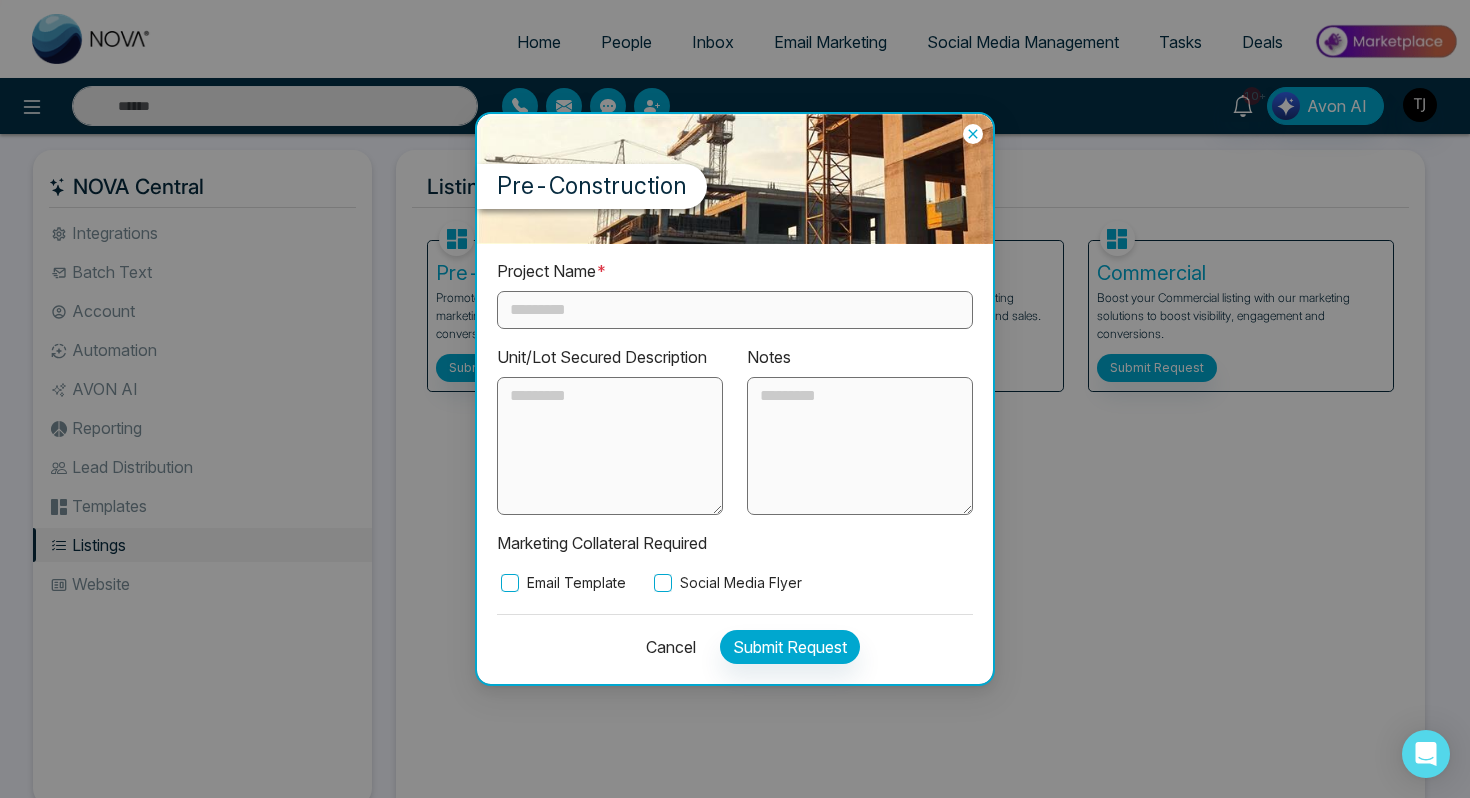 click on "Cancel" at bounding box center [665, 647] 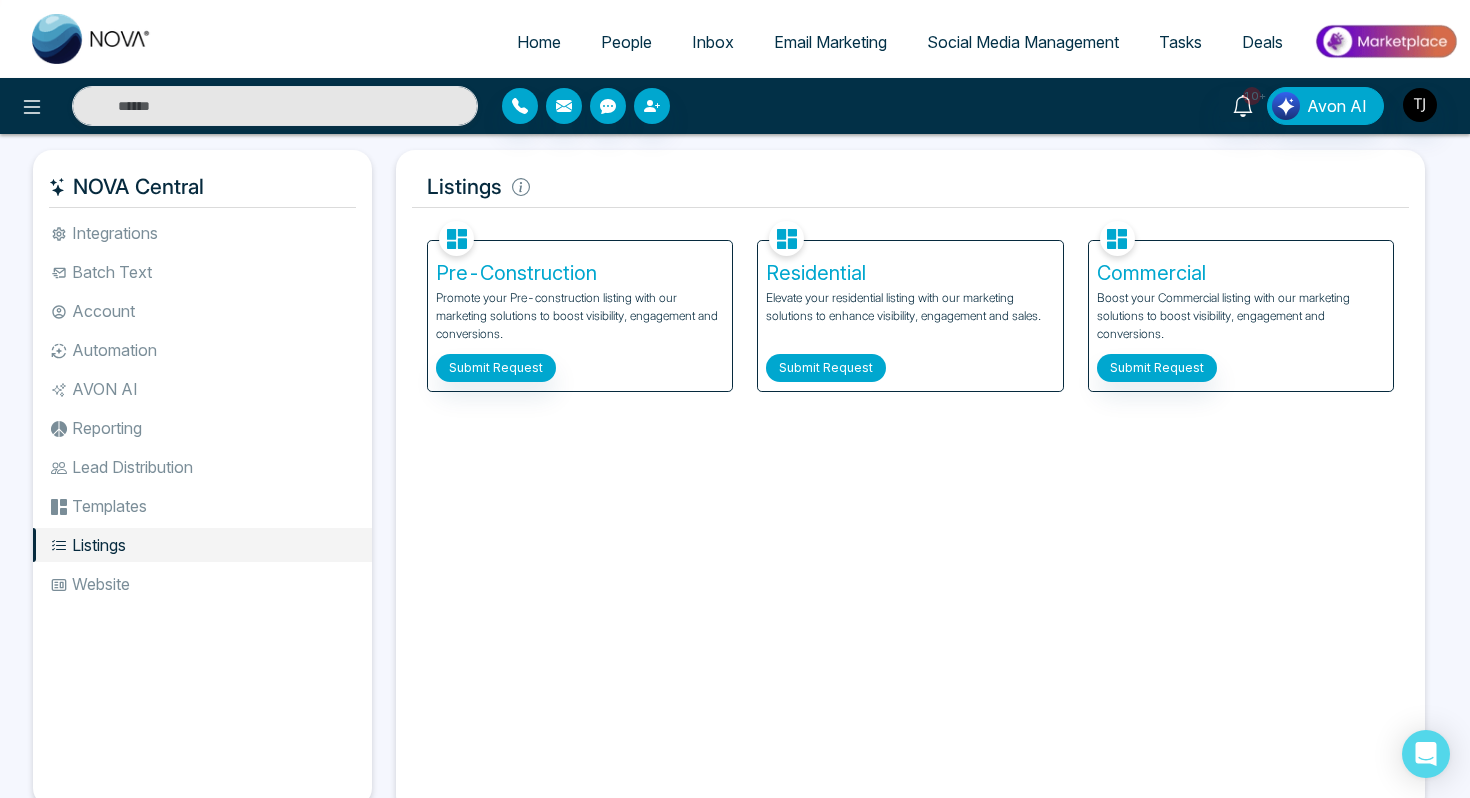 click on "Submit Request" at bounding box center [826, 368] 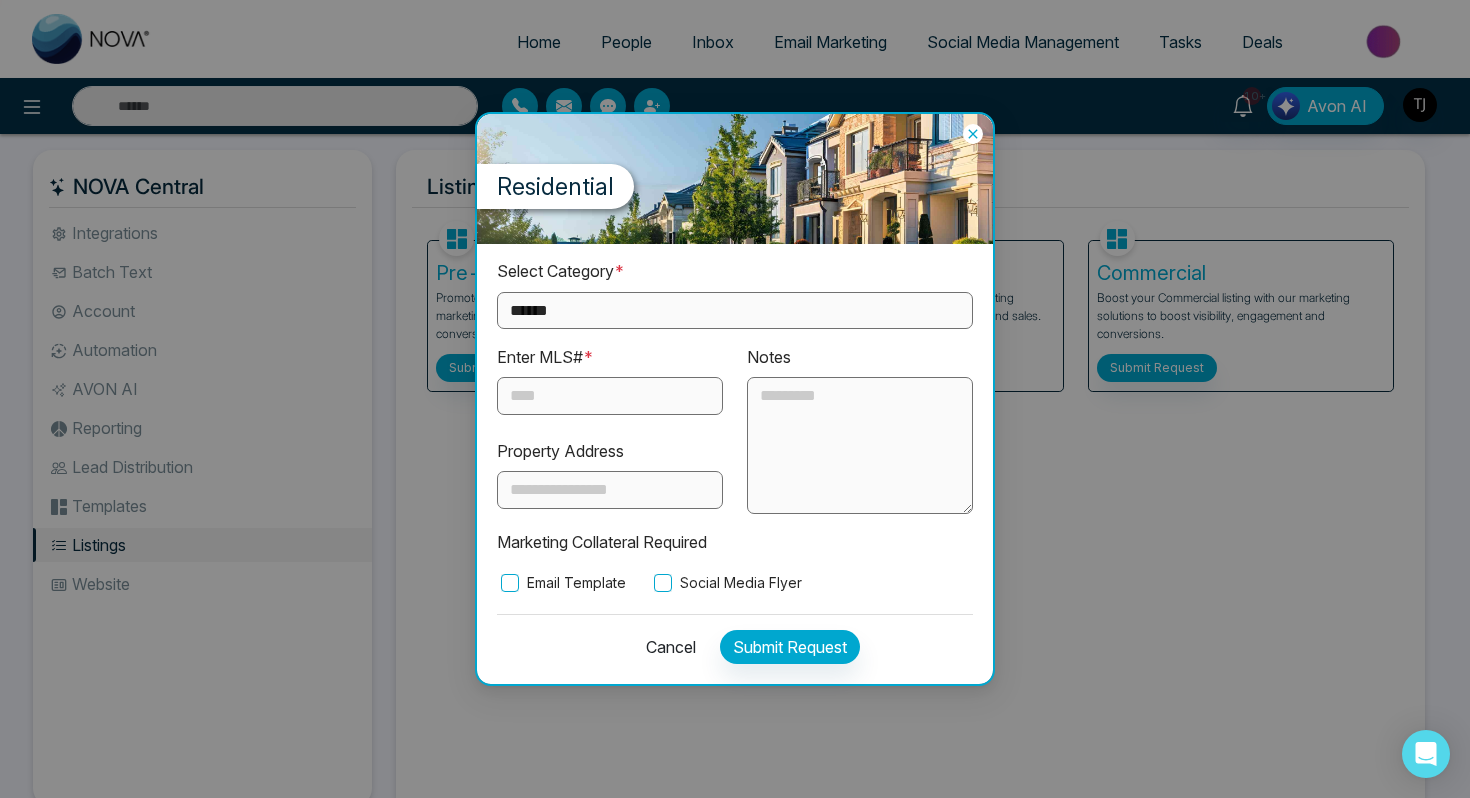 click on "**********" at bounding box center (735, 310) 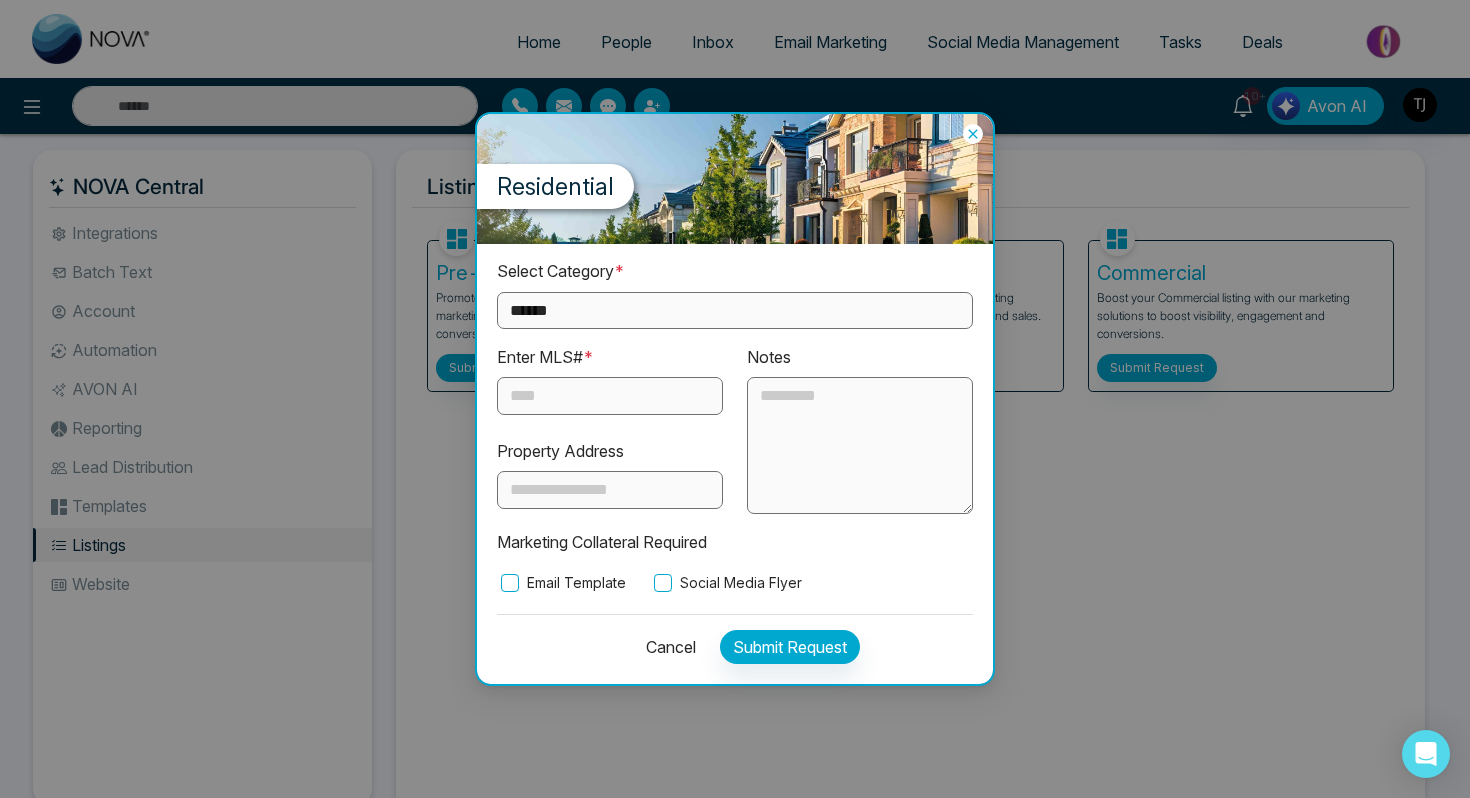 click on "Cancel" at bounding box center [665, 647] 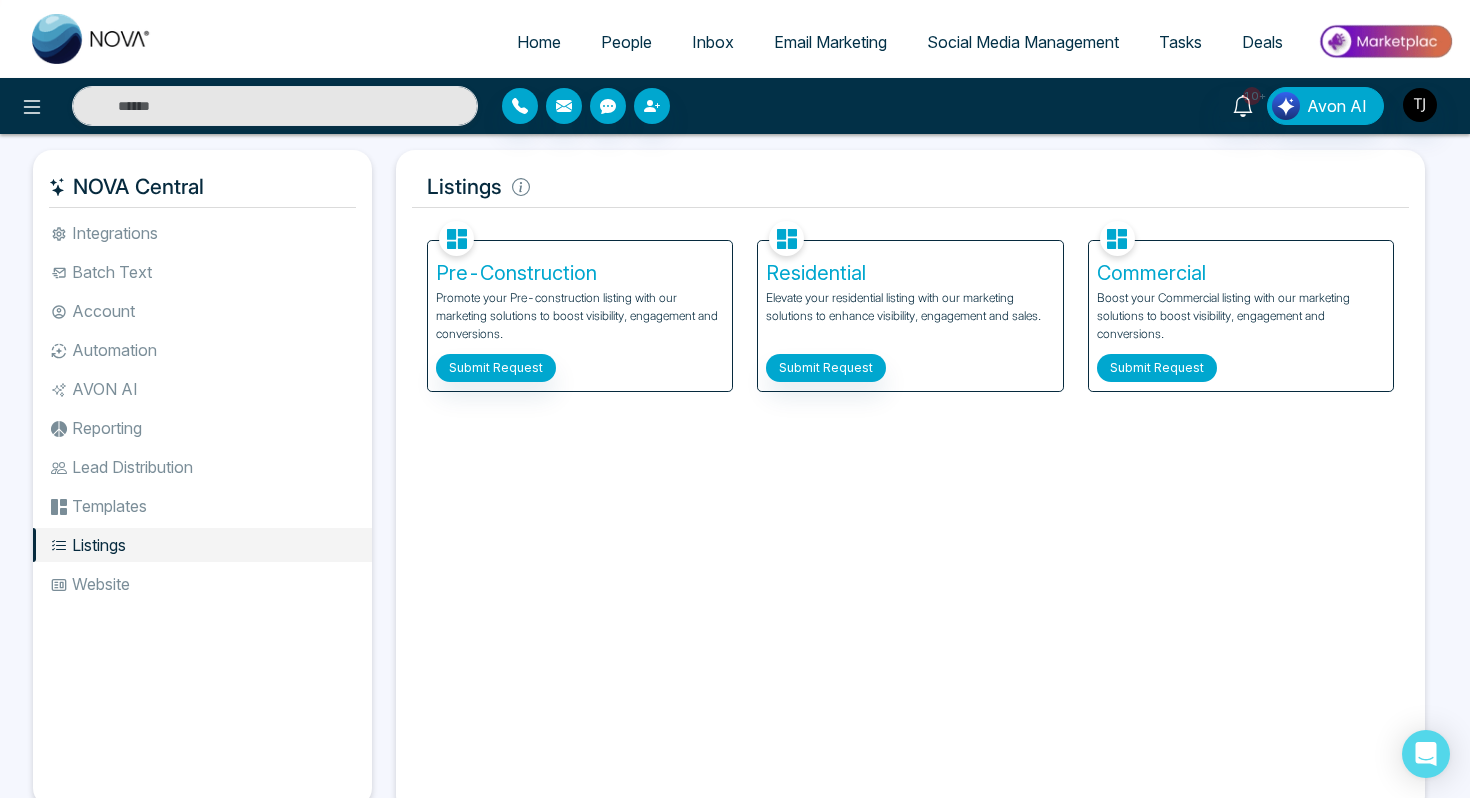 click on "Submit Request" at bounding box center (1157, 368) 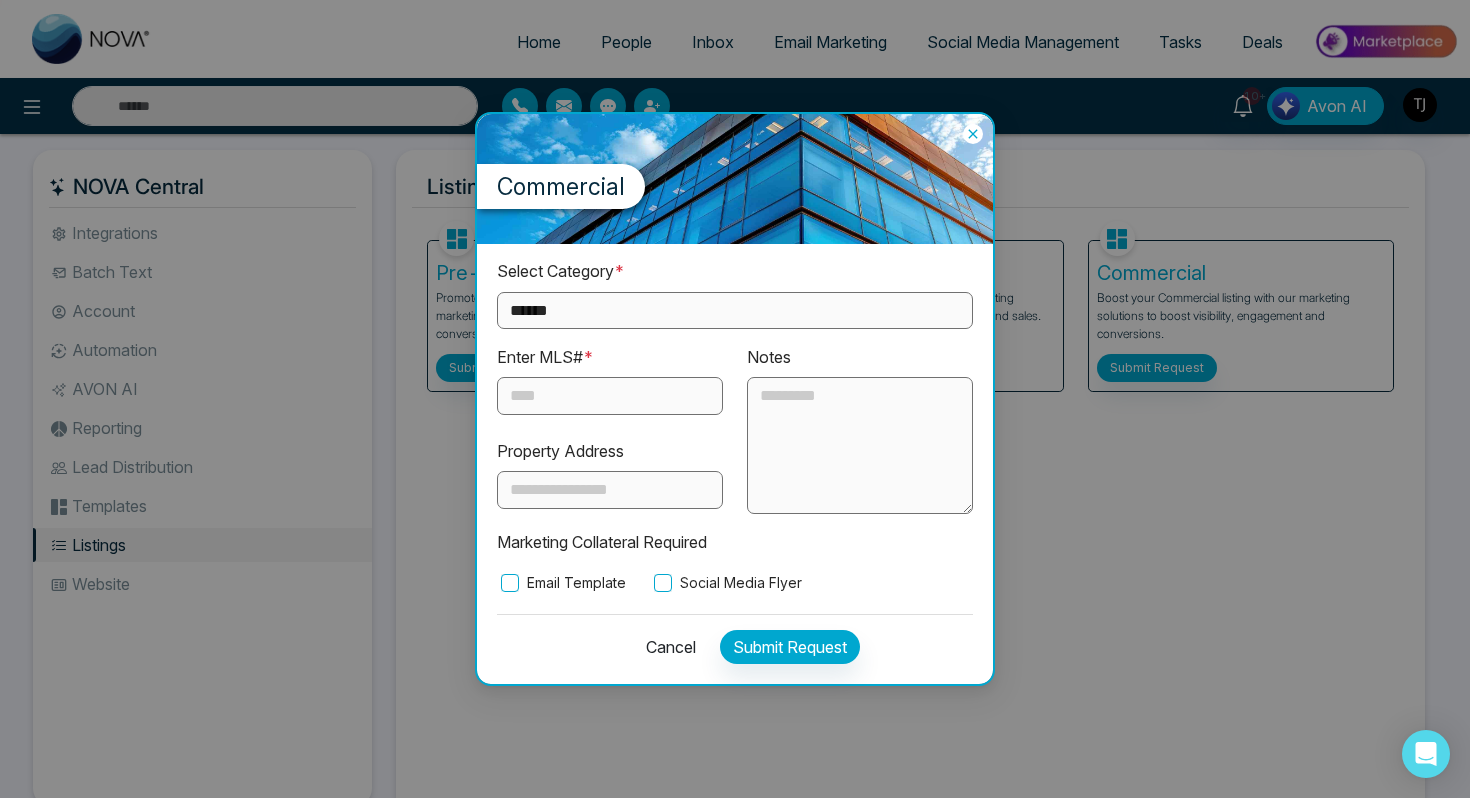 click on "**********" at bounding box center (735, 310) 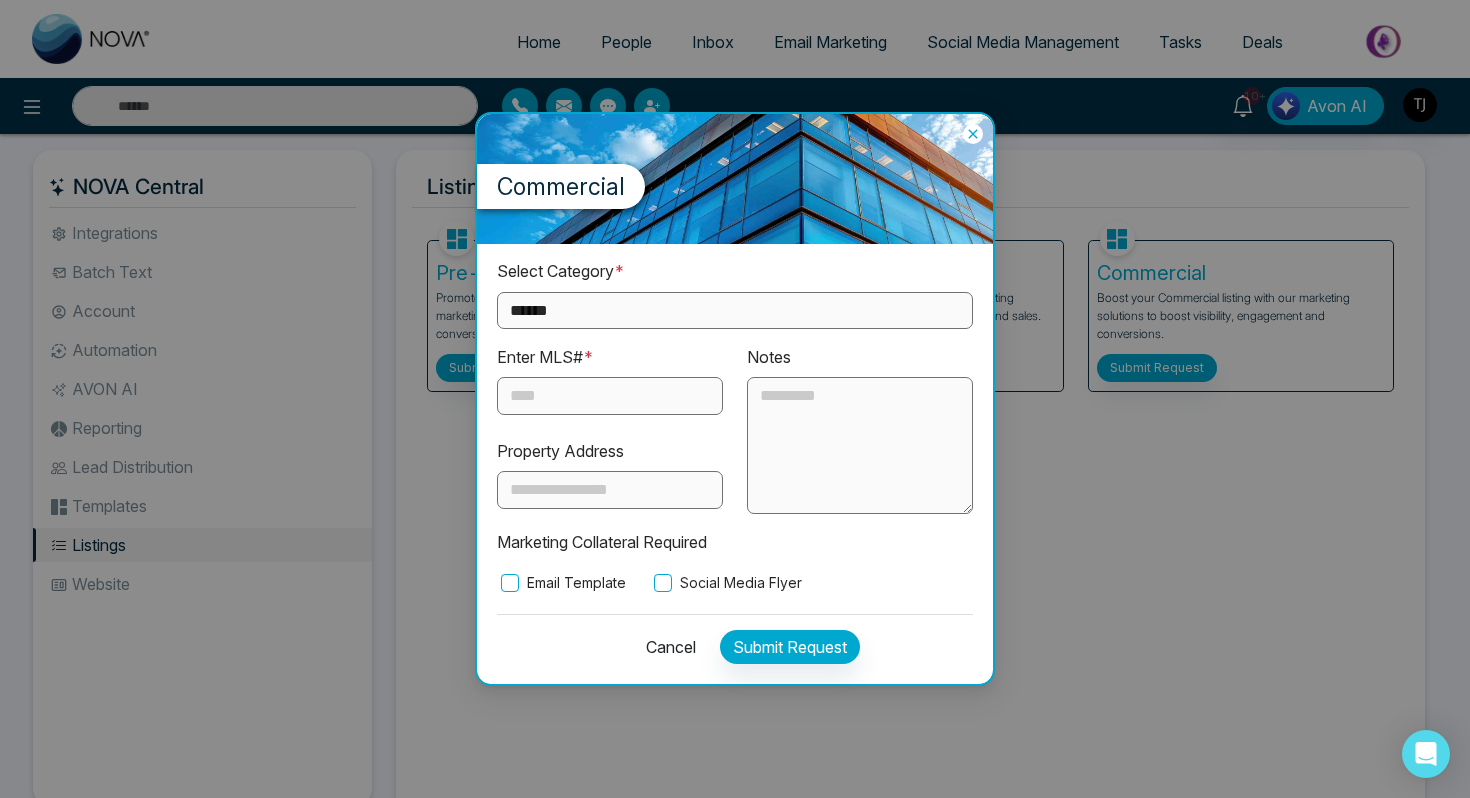 select on "**********" 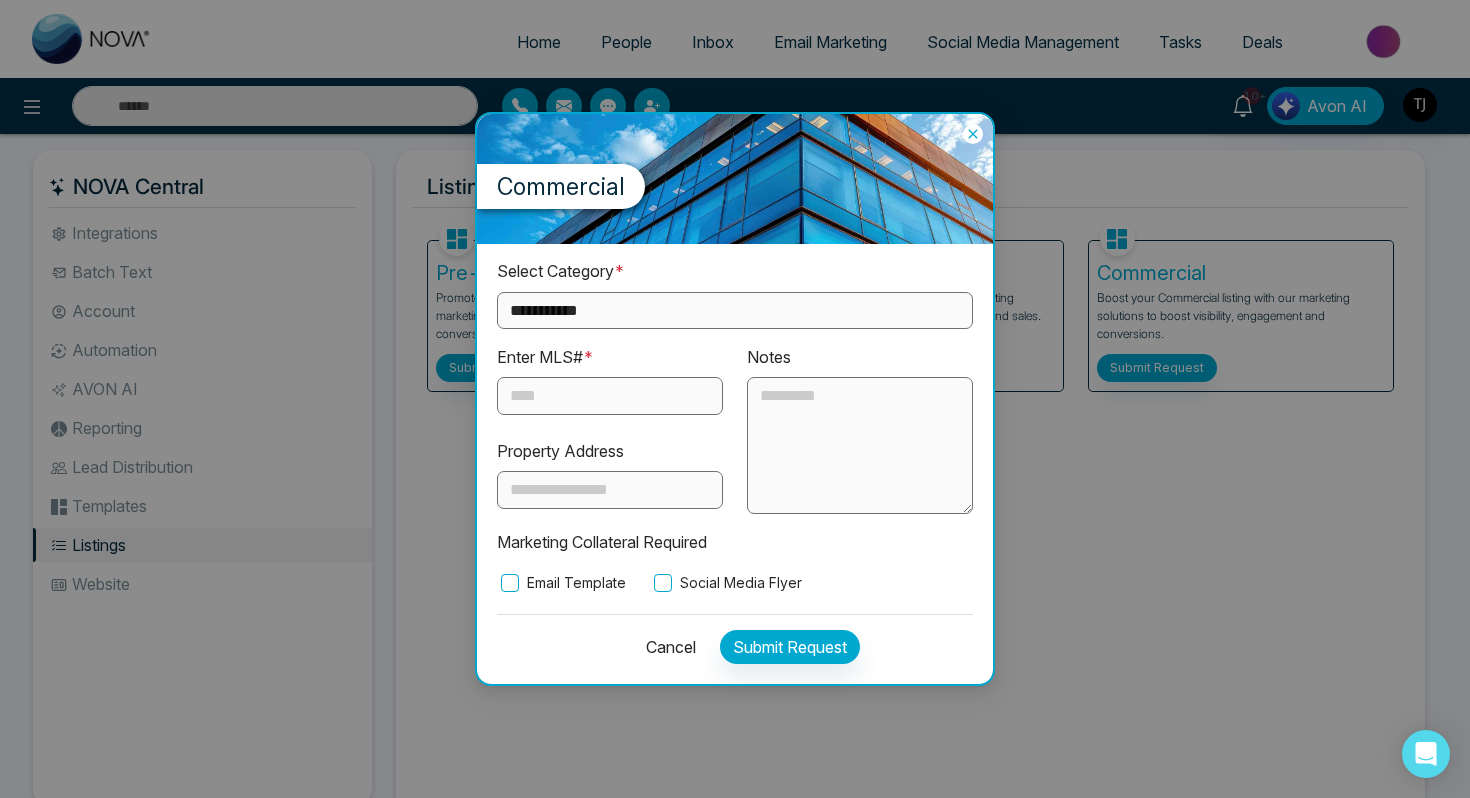 click at bounding box center [610, 396] 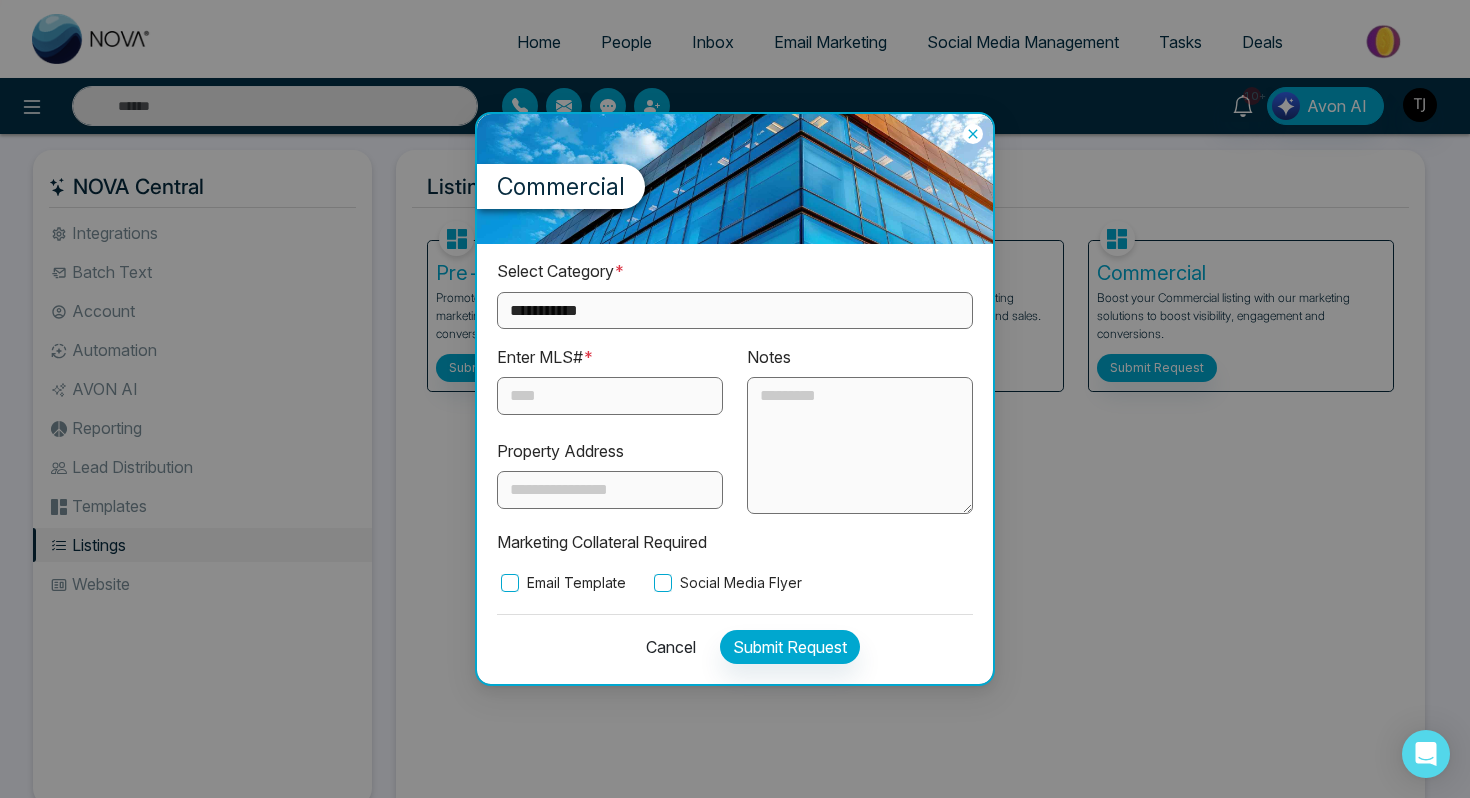 click on "Email Template" at bounding box center [561, 583] 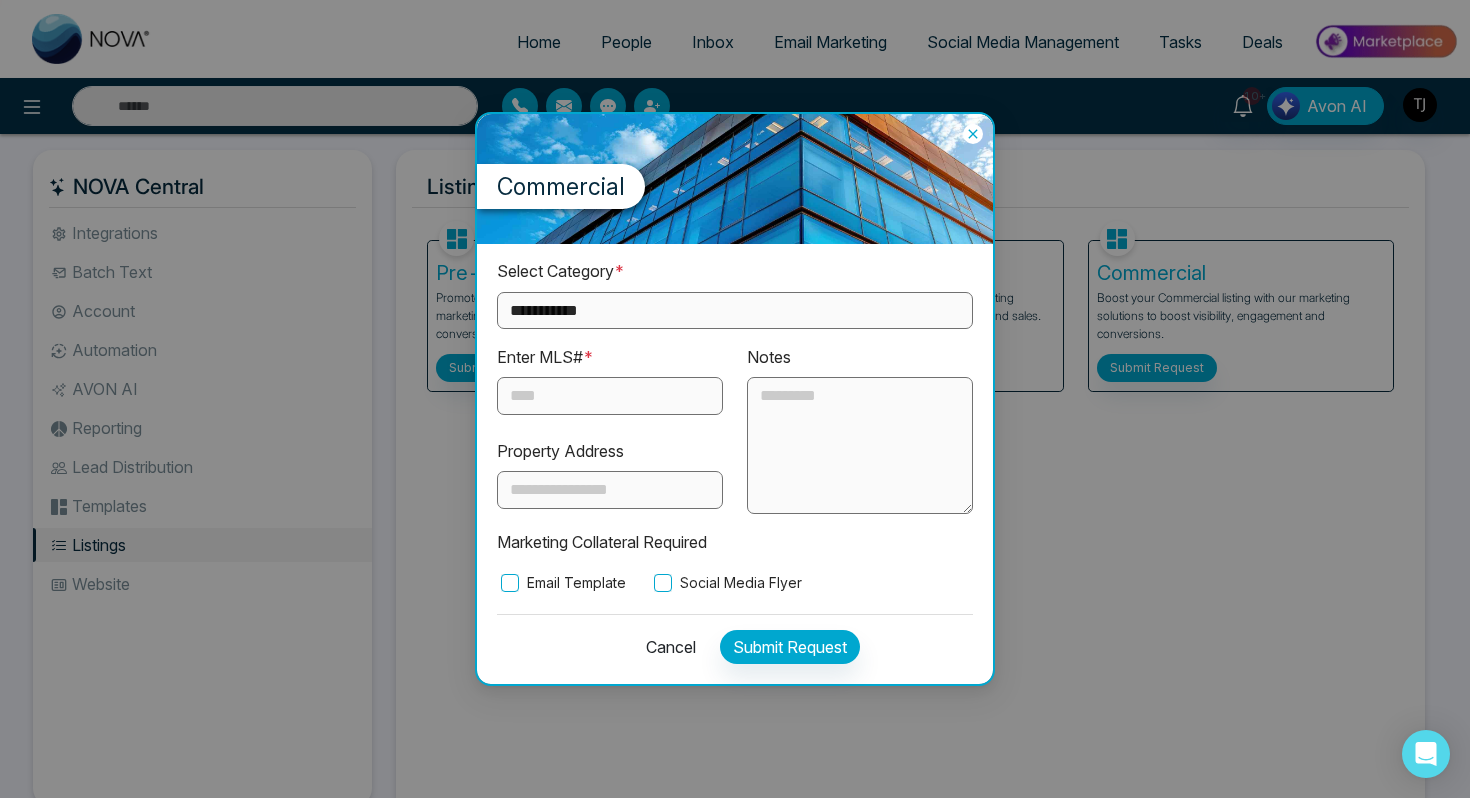 click on "Social Media Flyer" at bounding box center (726, 583) 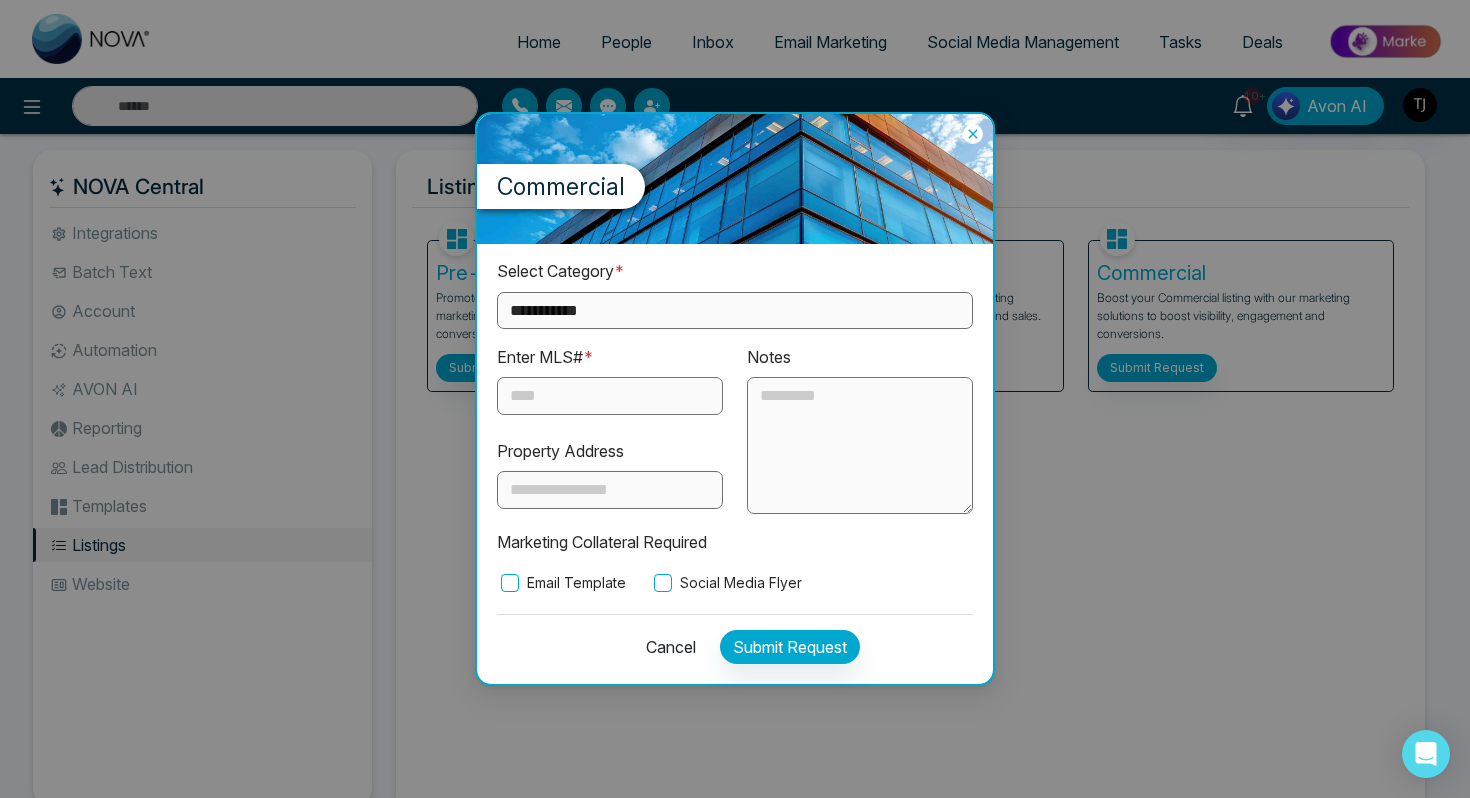 click 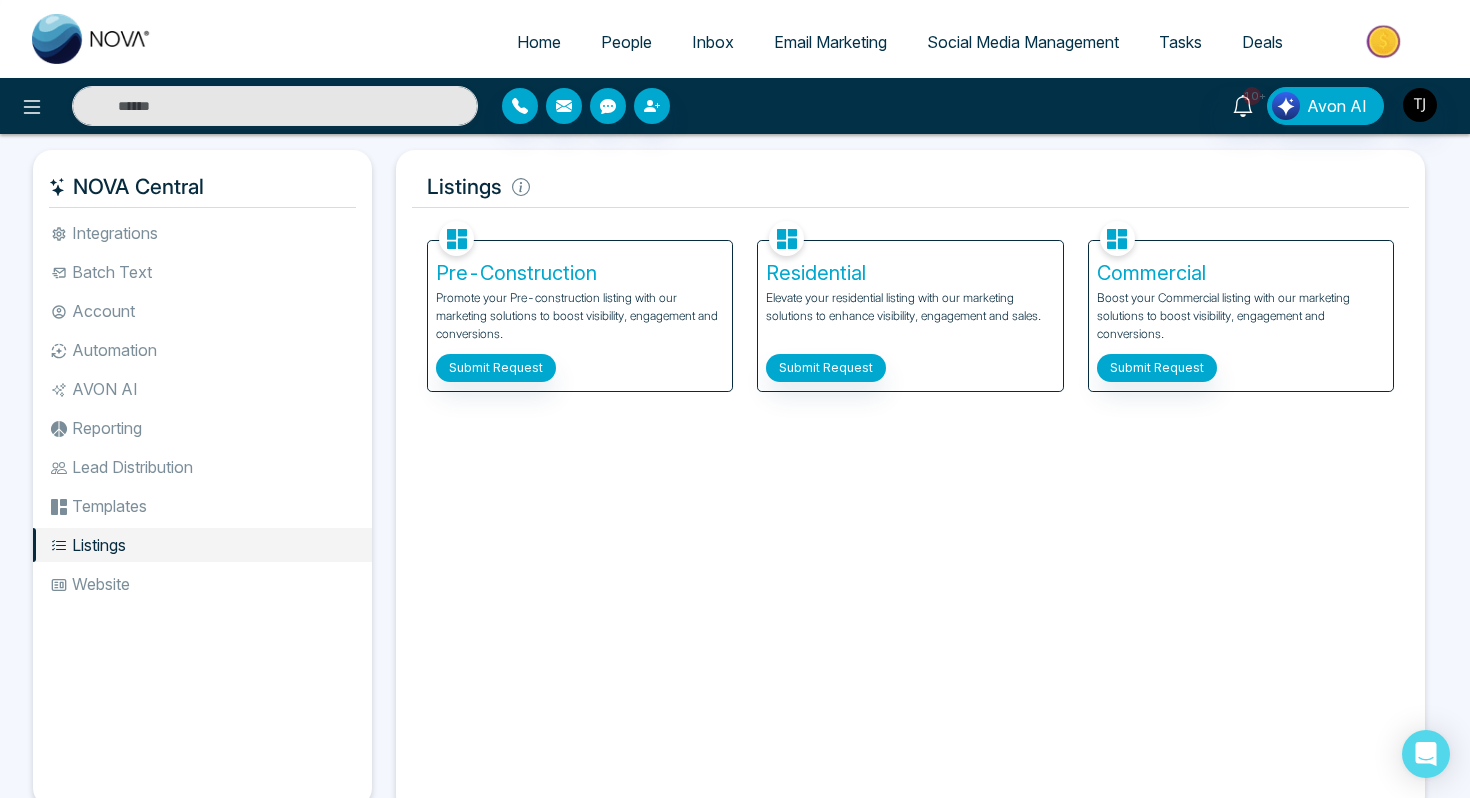 click on "Website" at bounding box center (202, 584) 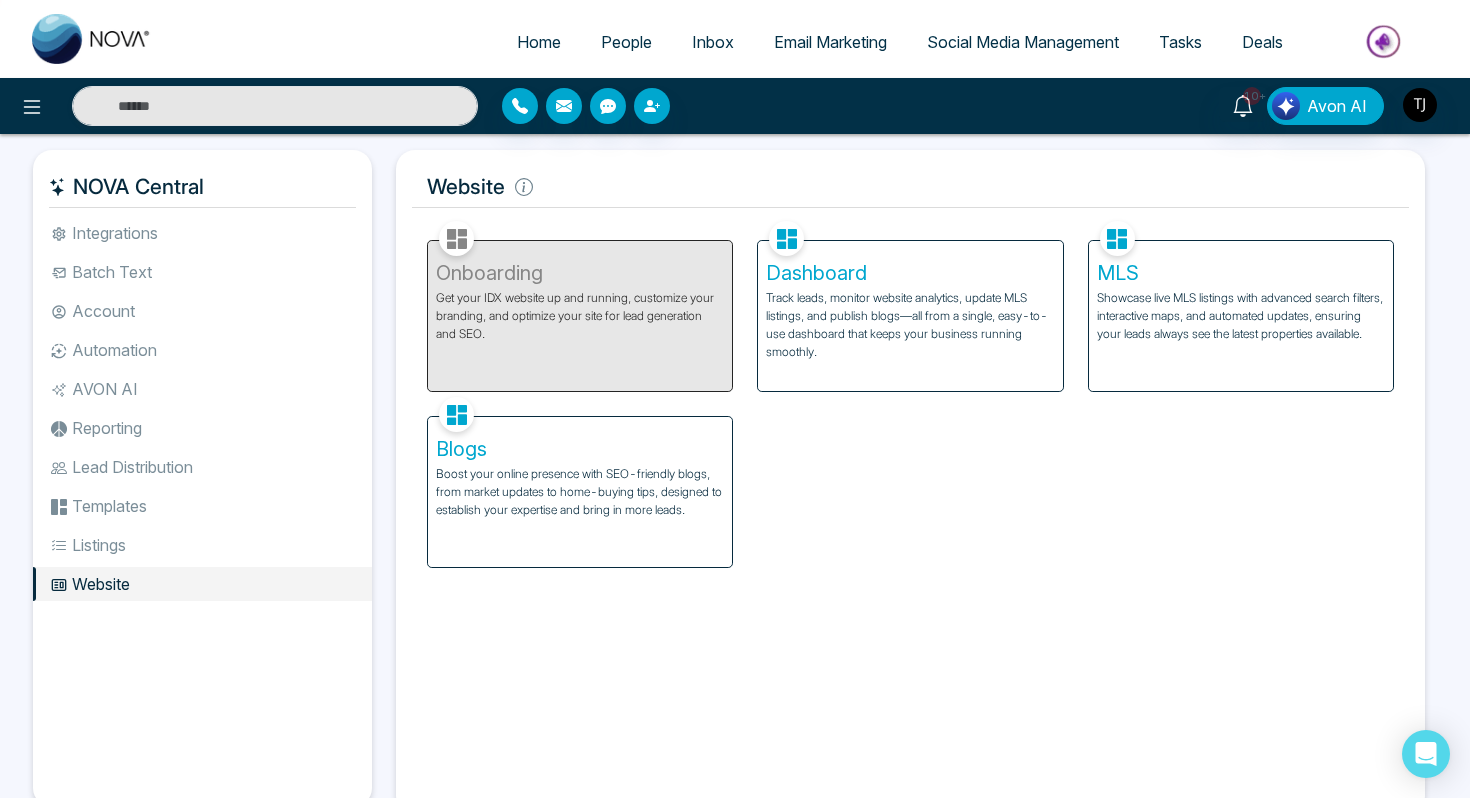 click at bounding box center (1385, 41) 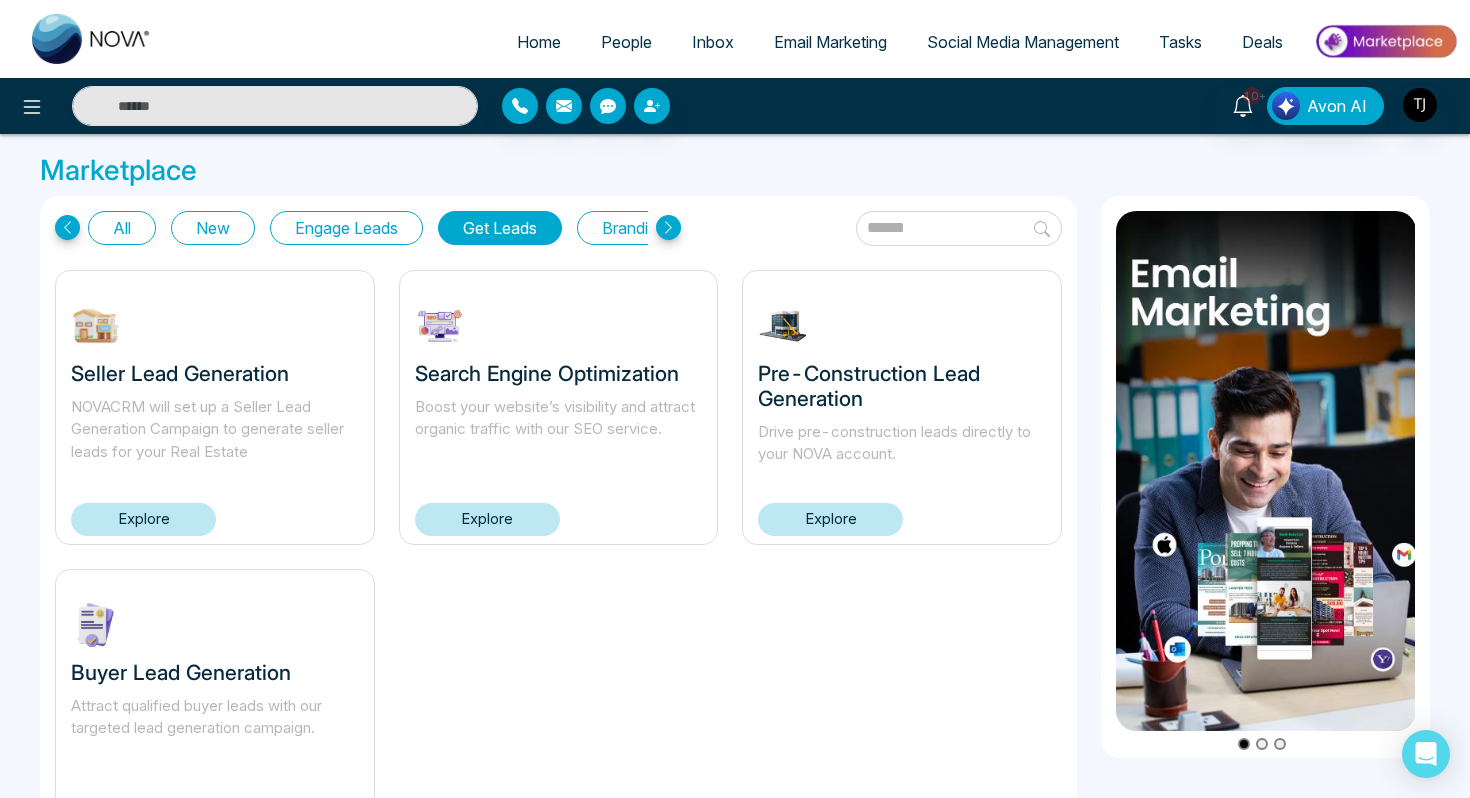 scroll, scrollTop: 104, scrollLeft: 0, axis: vertical 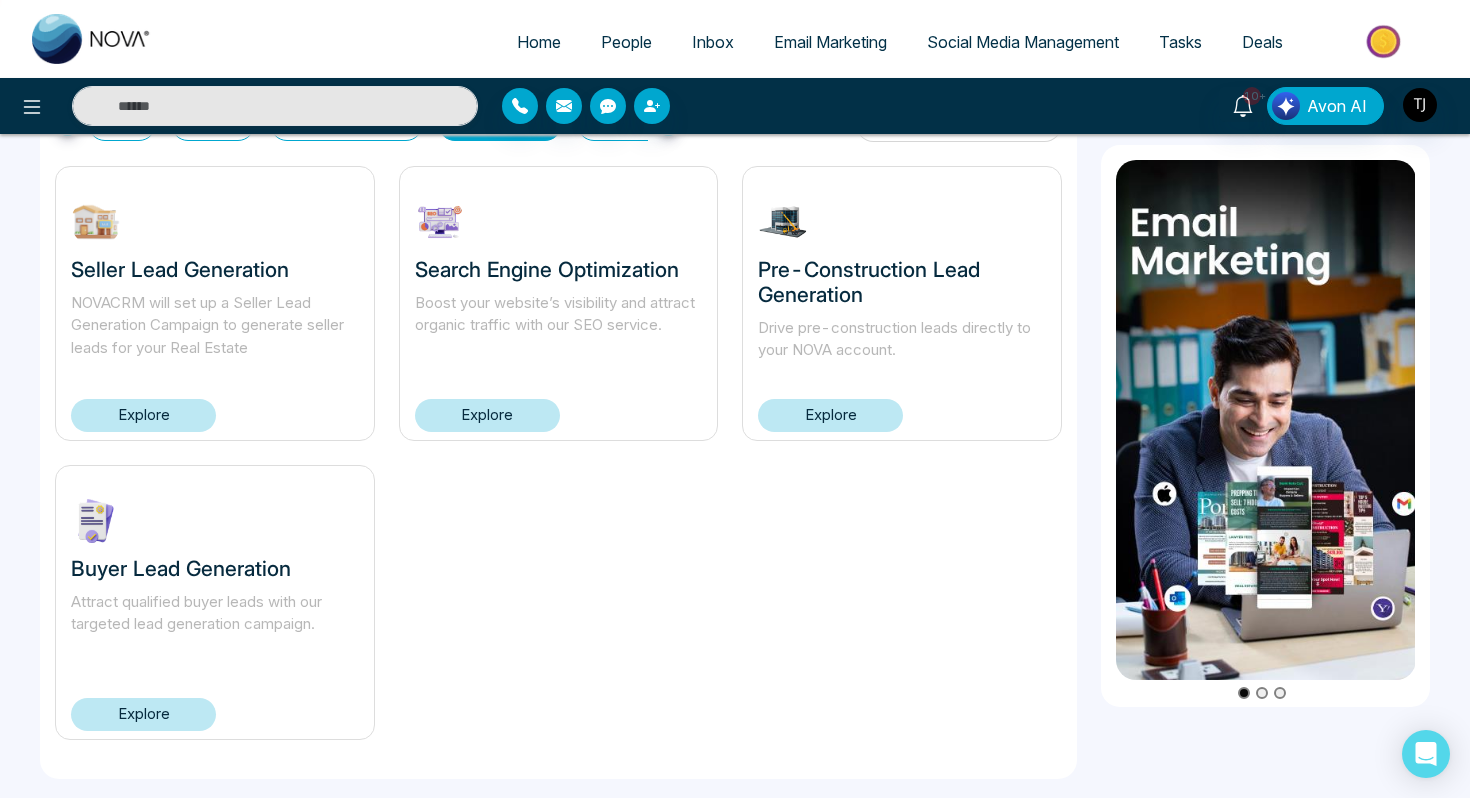 click on "Explore" at bounding box center [143, 714] 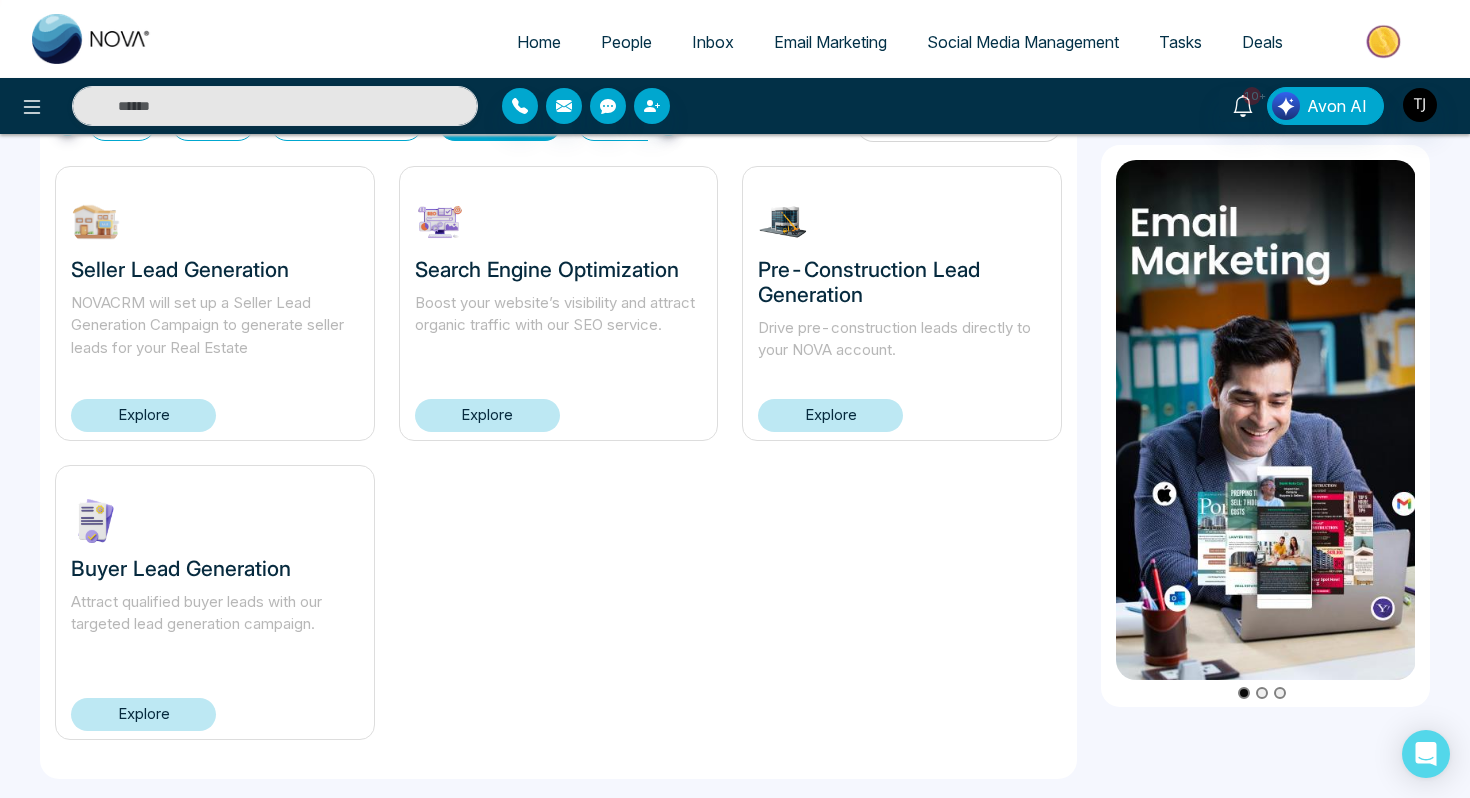 scroll, scrollTop: 0, scrollLeft: 0, axis: both 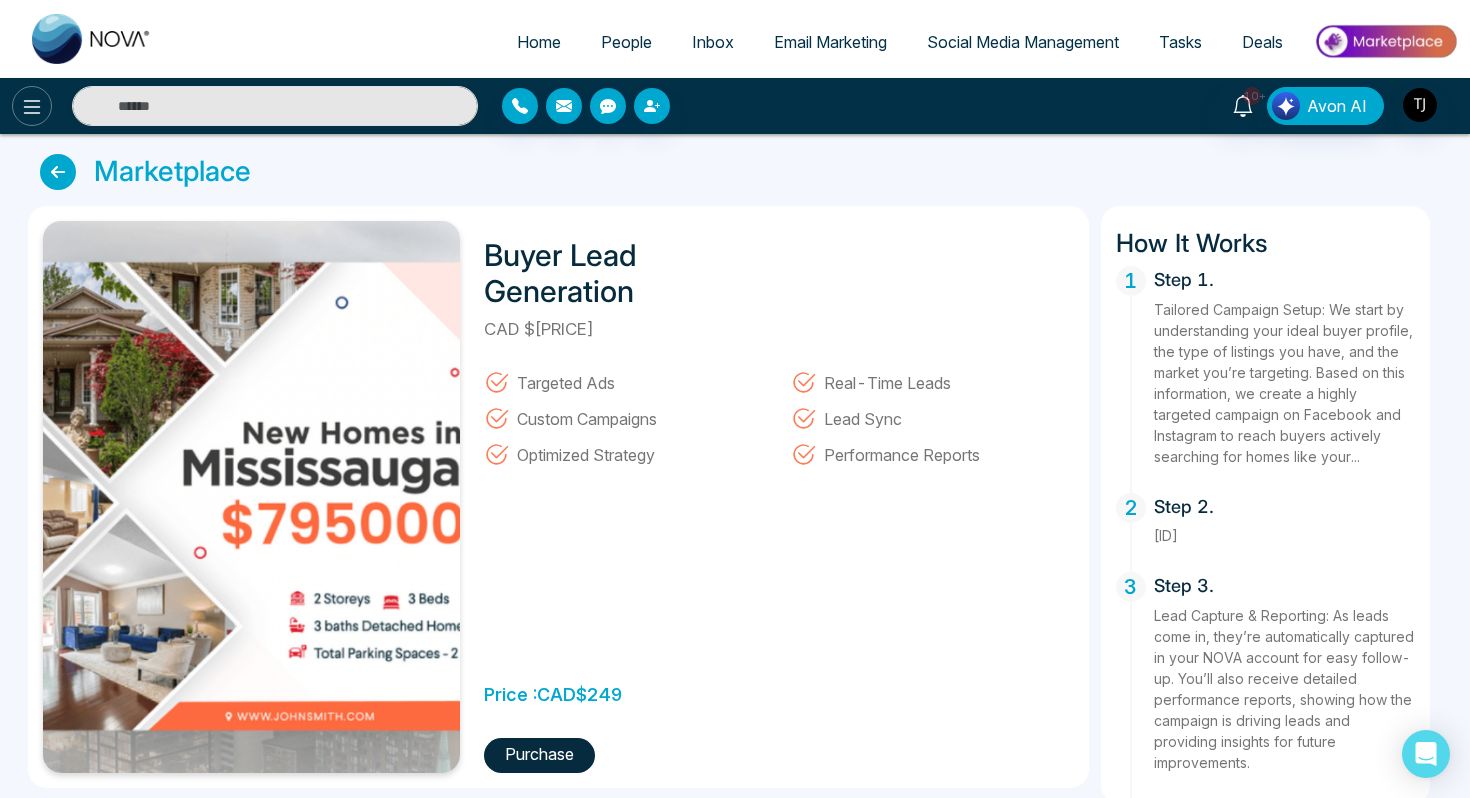 click 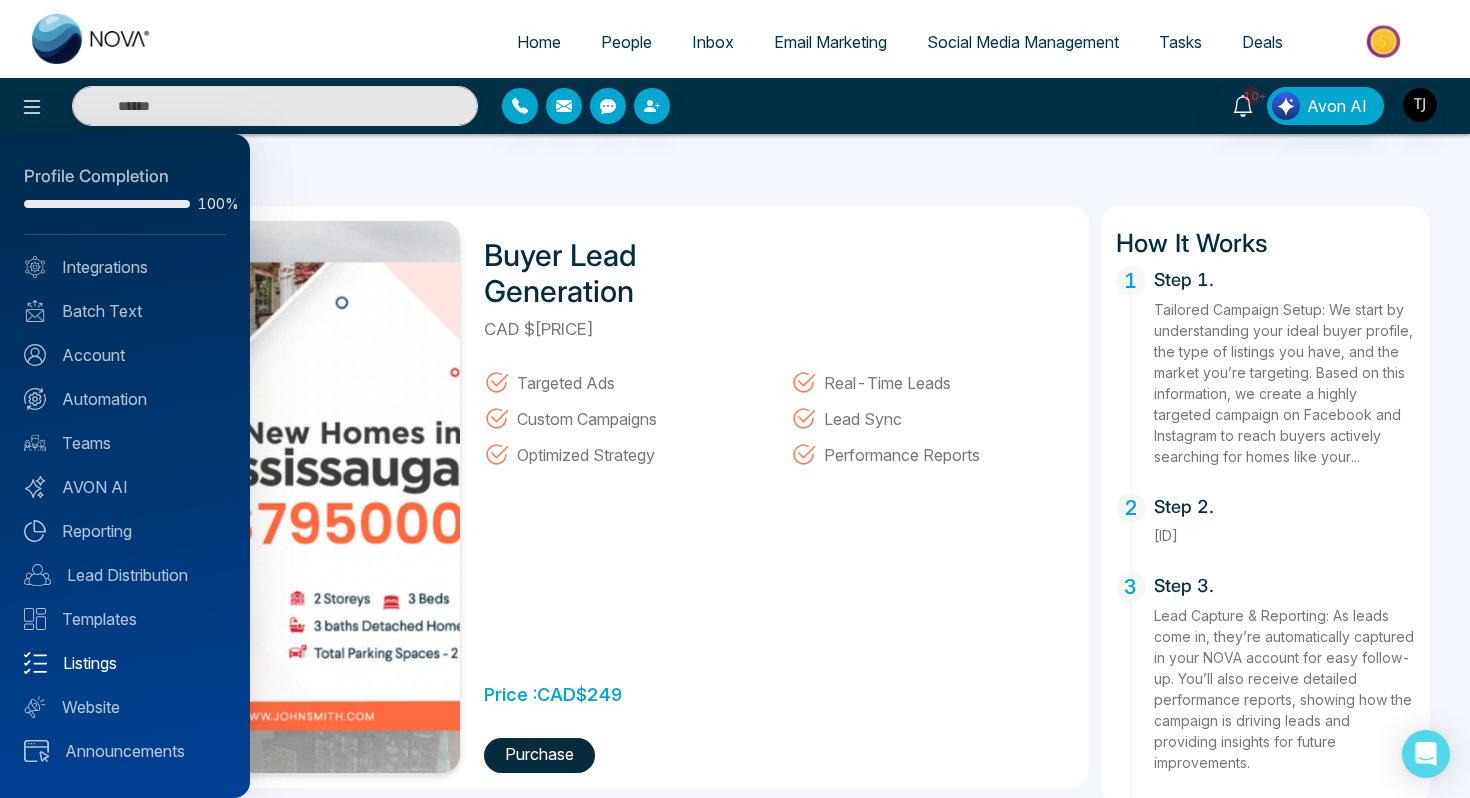 click on "Listings" at bounding box center [125, 663] 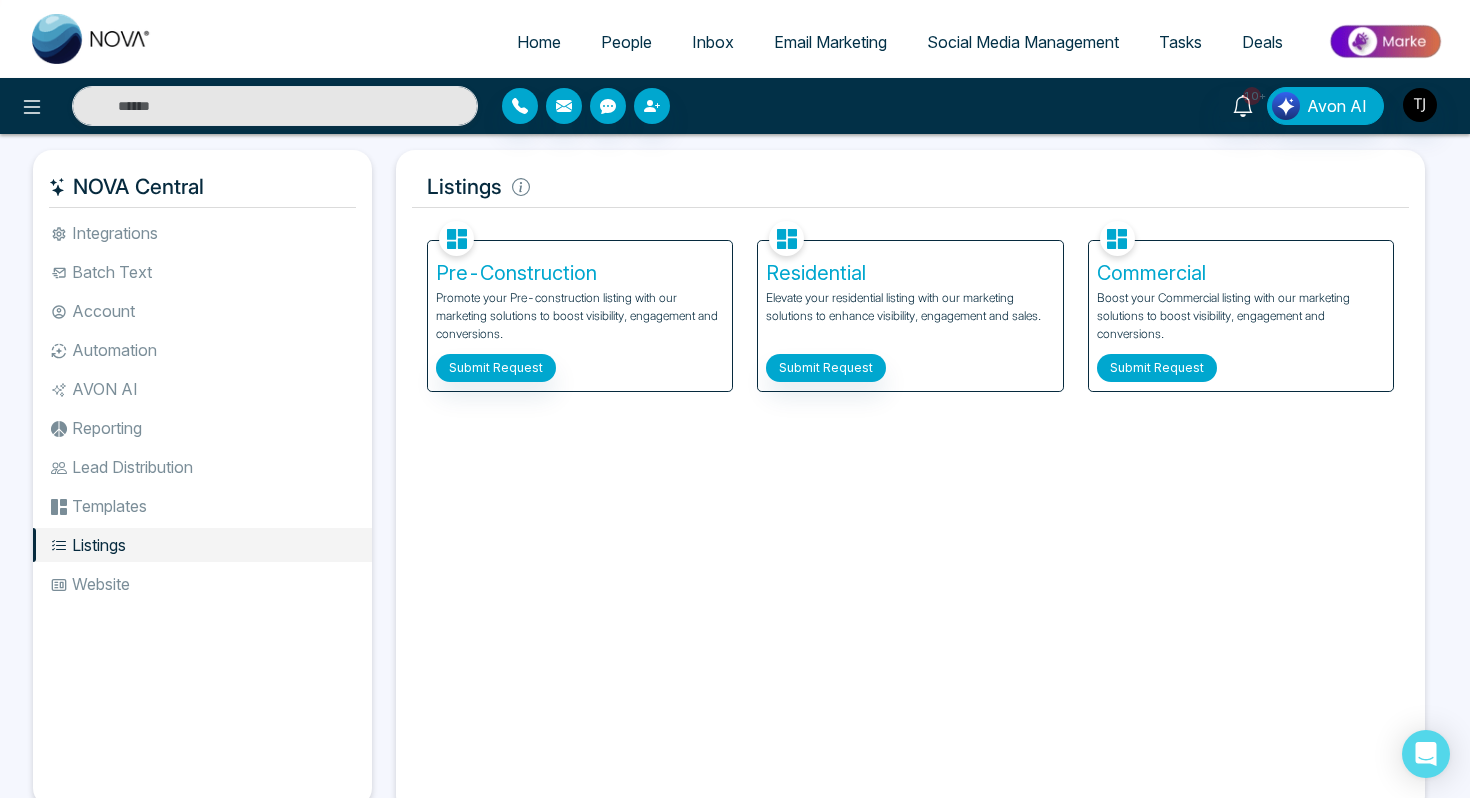 click on "Submit Request" at bounding box center (1157, 368) 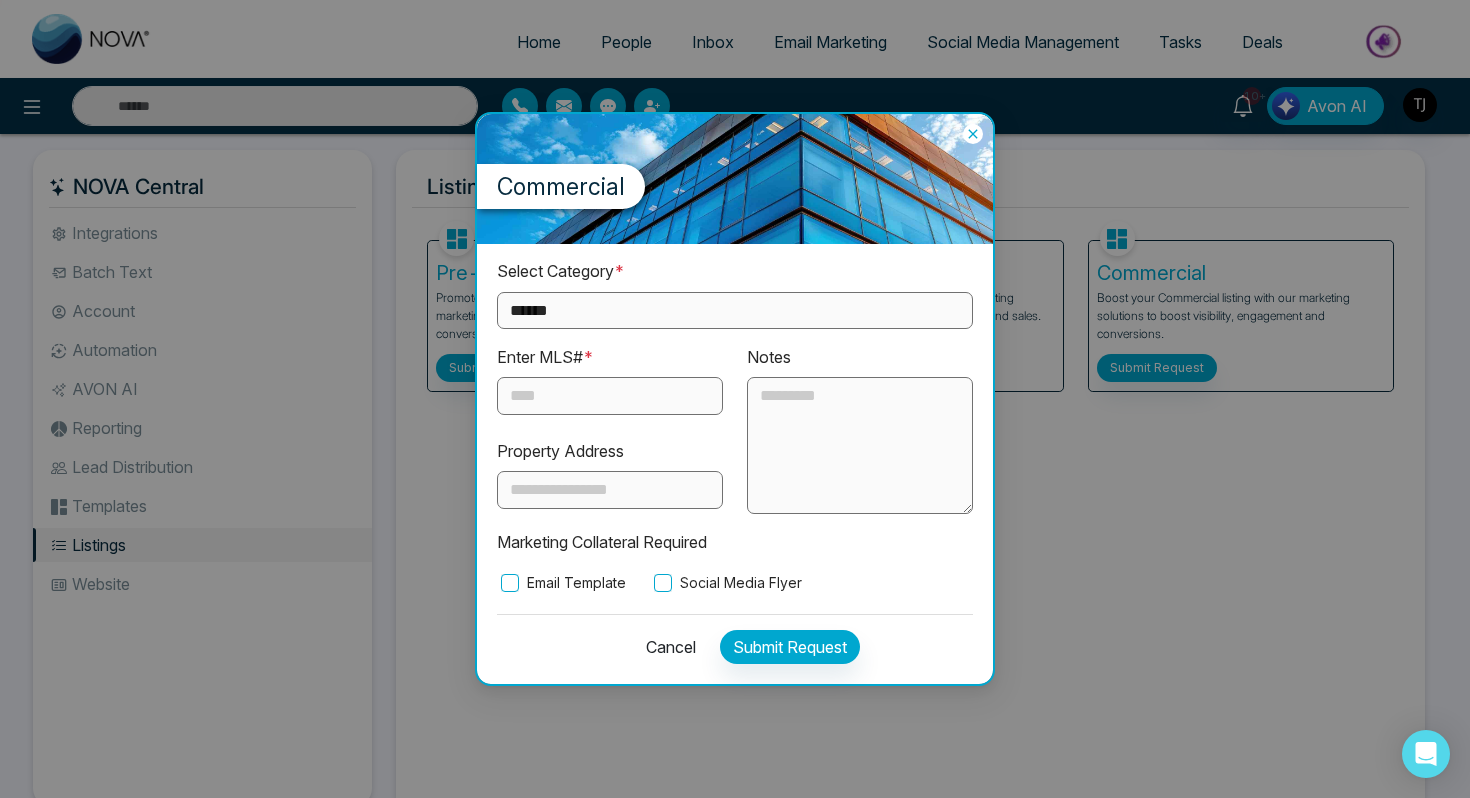 click on "**********" at bounding box center (735, 310) 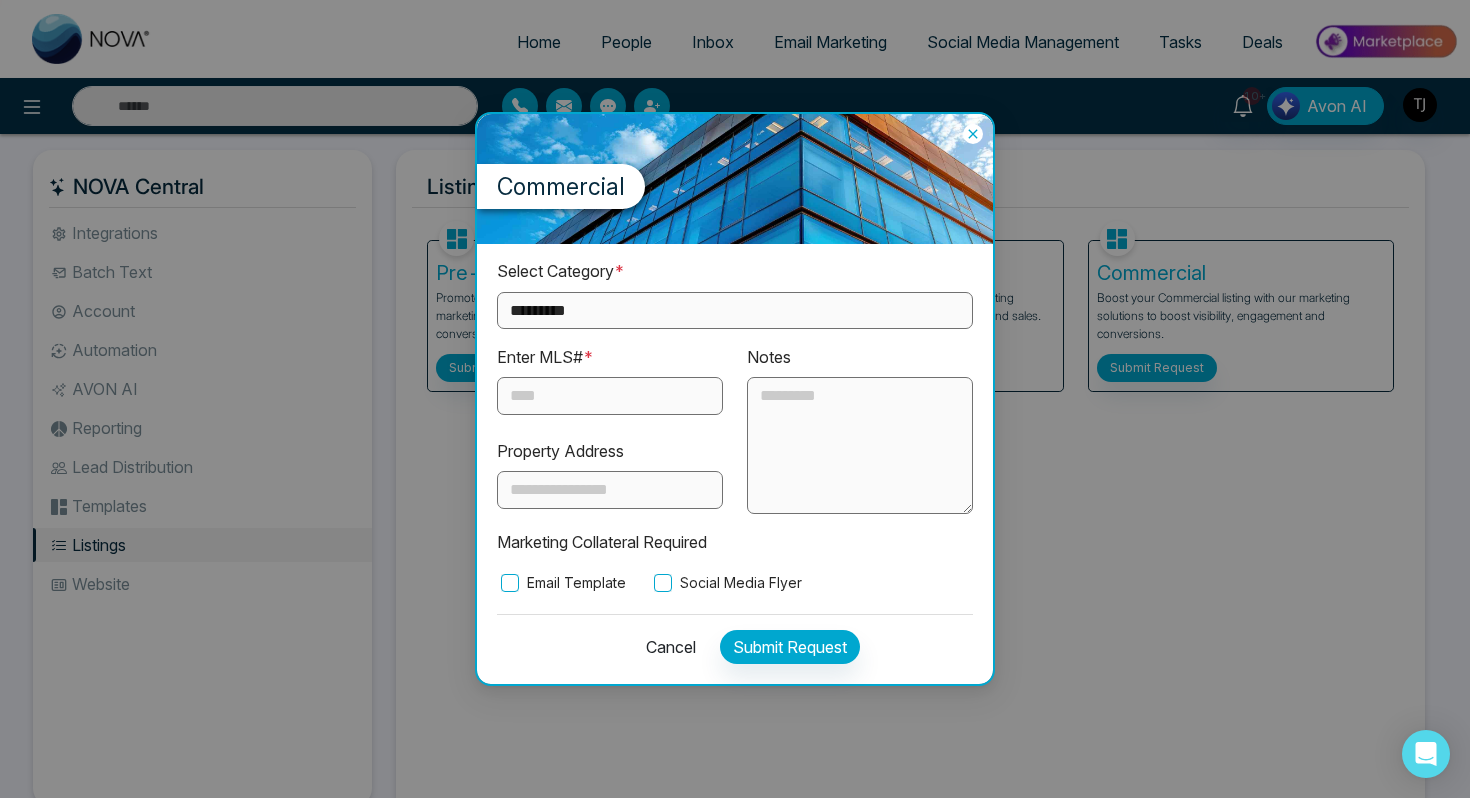 click on "**********" at bounding box center (735, 310) 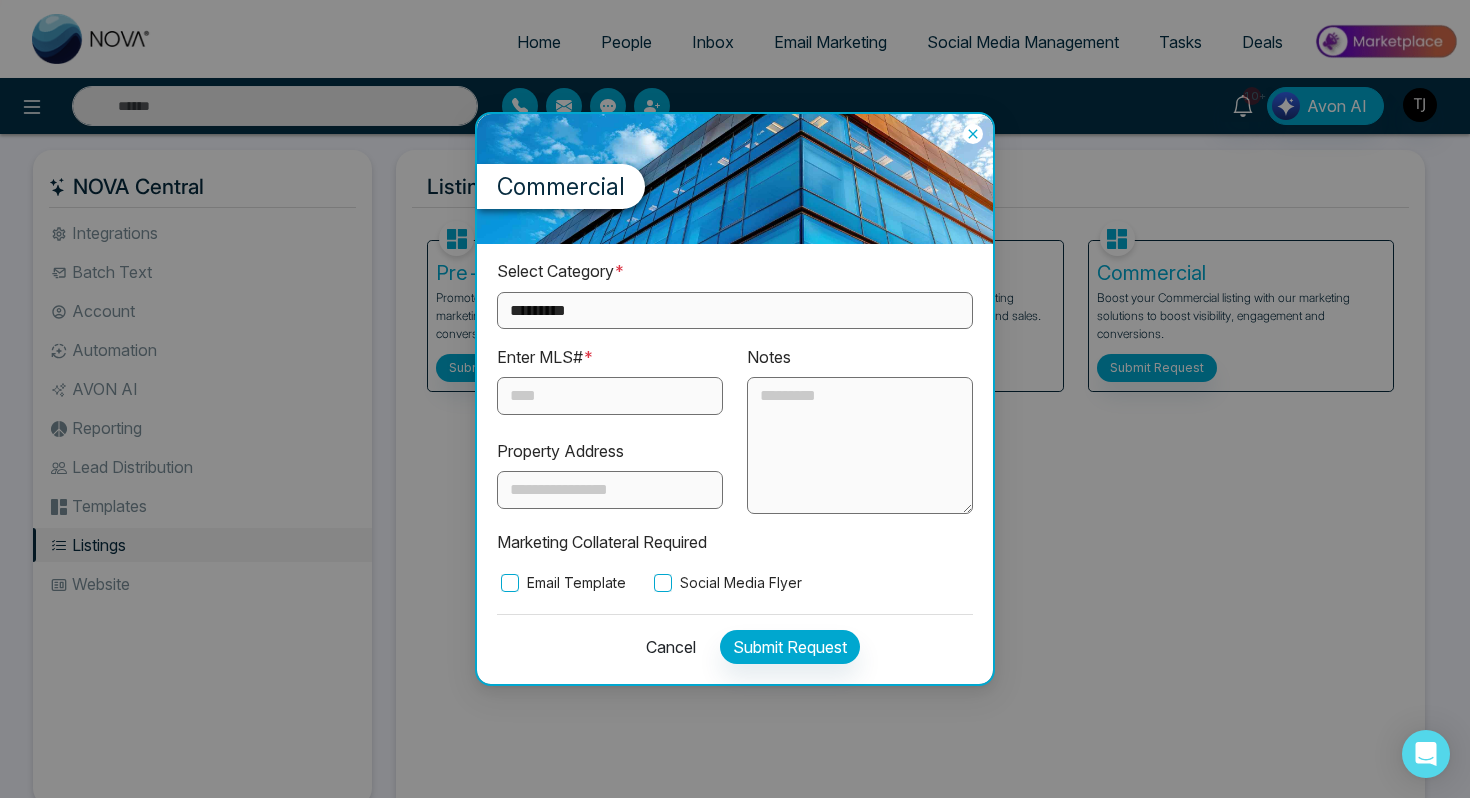 select on "**********" 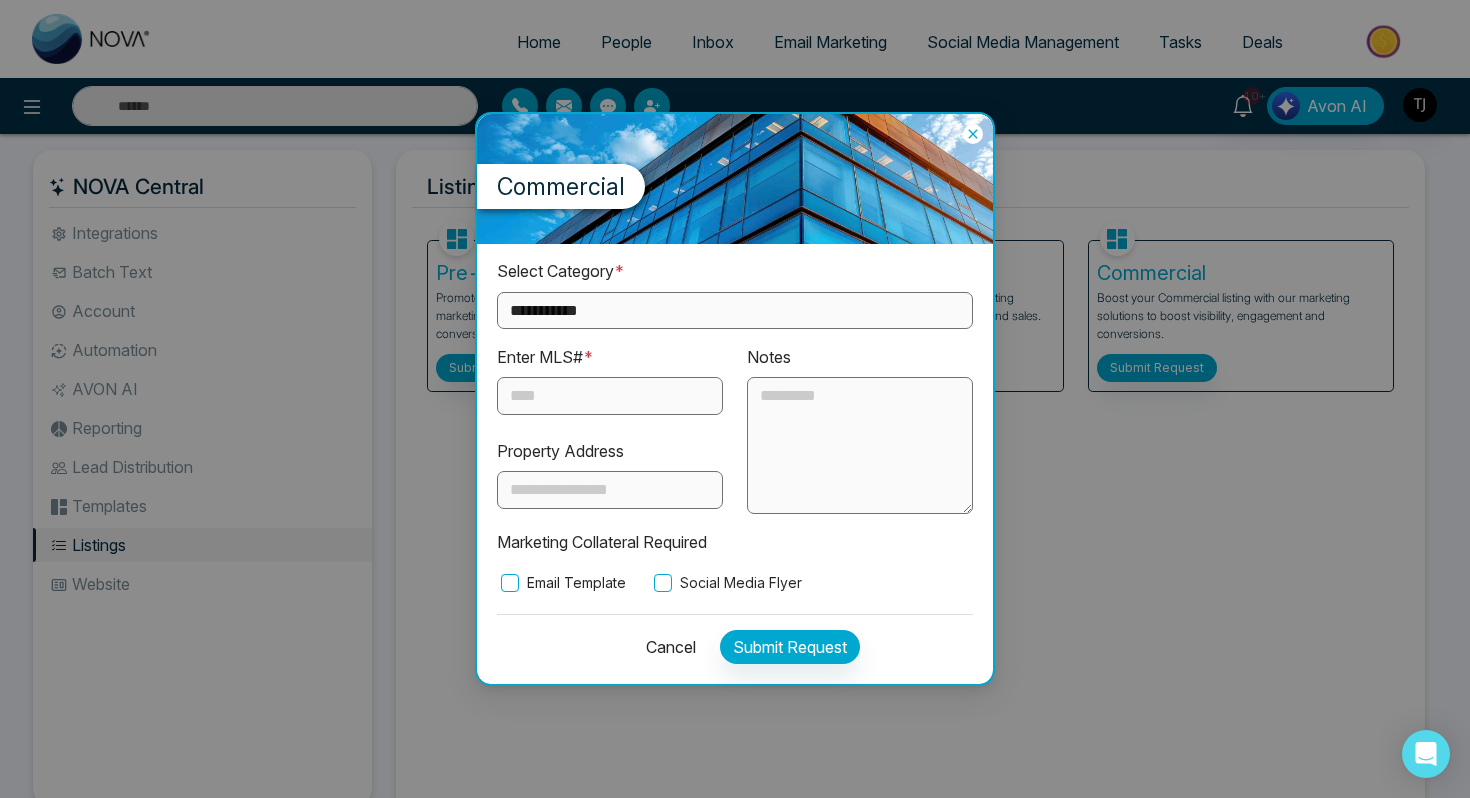 click at bounding box center [610, 396] 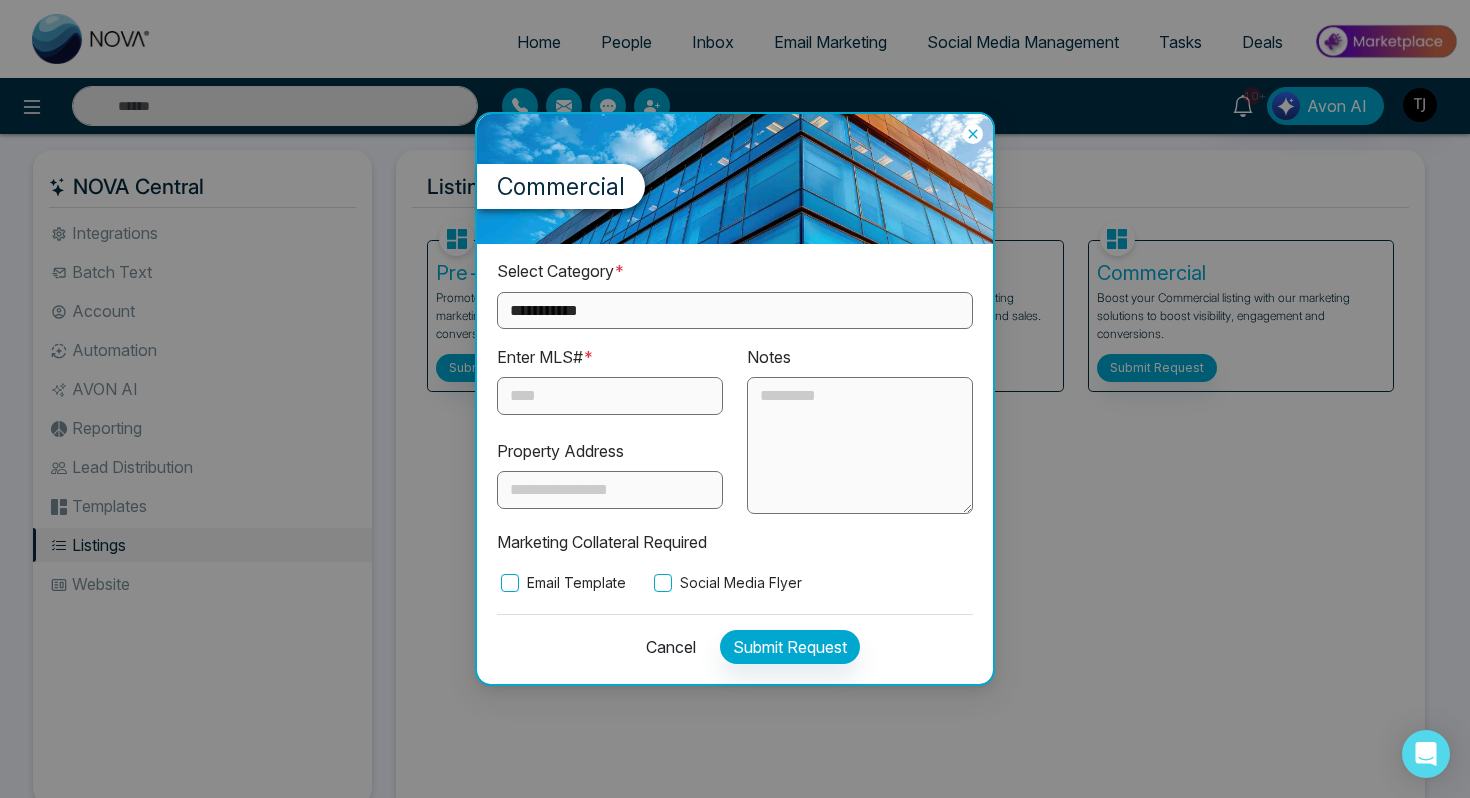 click on "Email Template  Social Media Flyer" at bounding box center [735, 583] 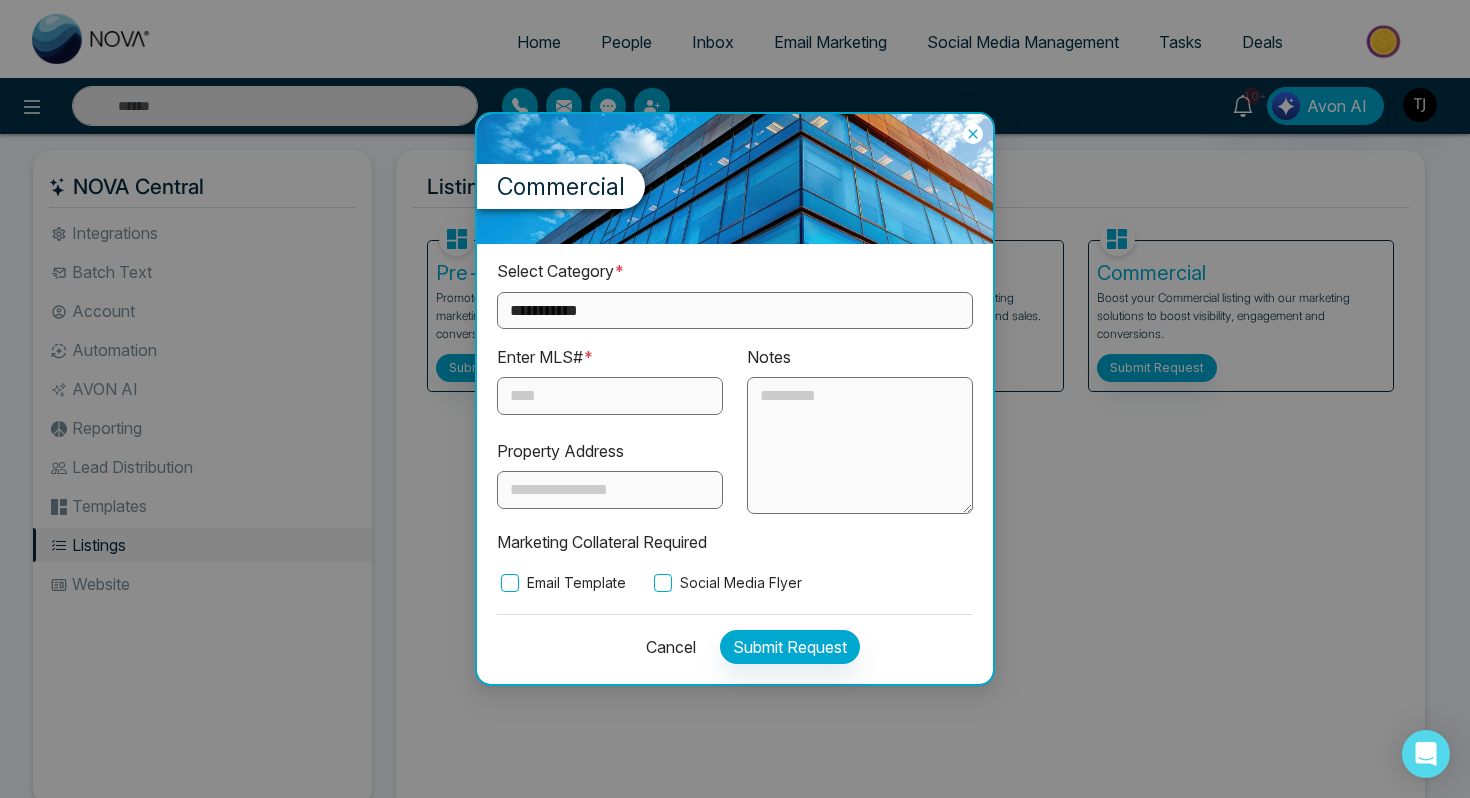 click on "Cancel" at bounding box center [665, 647] 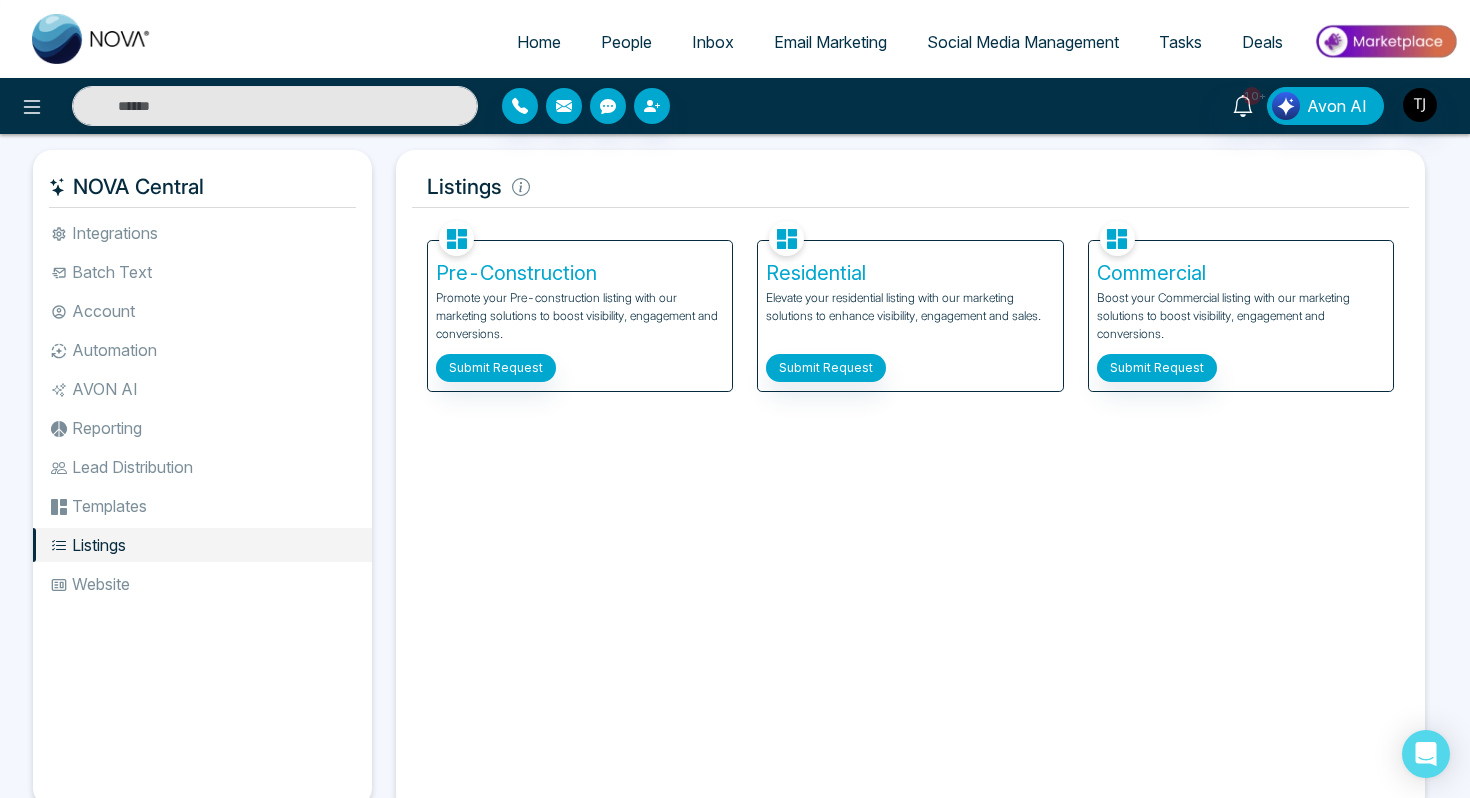 click on "Home" at bounding box center (539, 42) 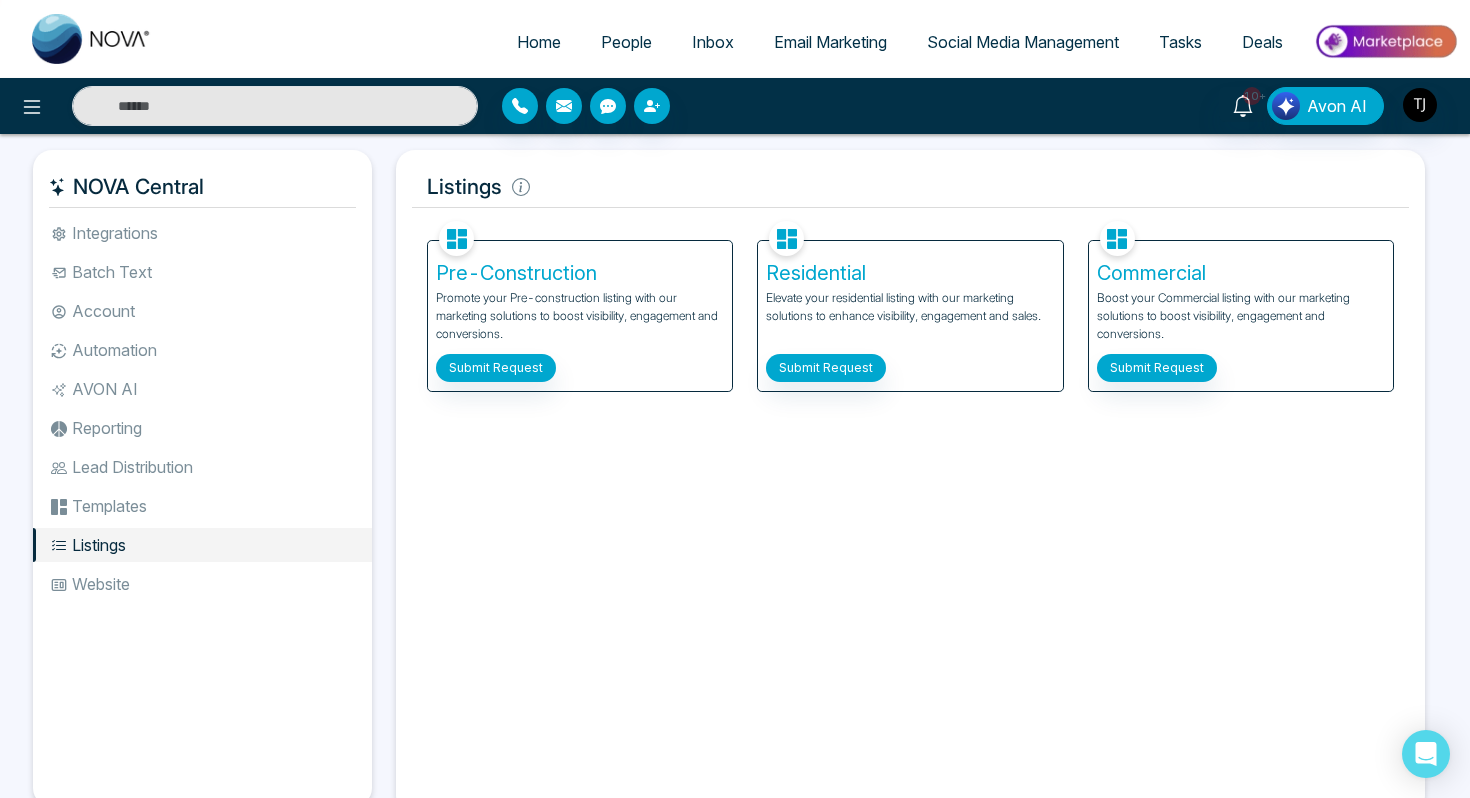 select on "*" 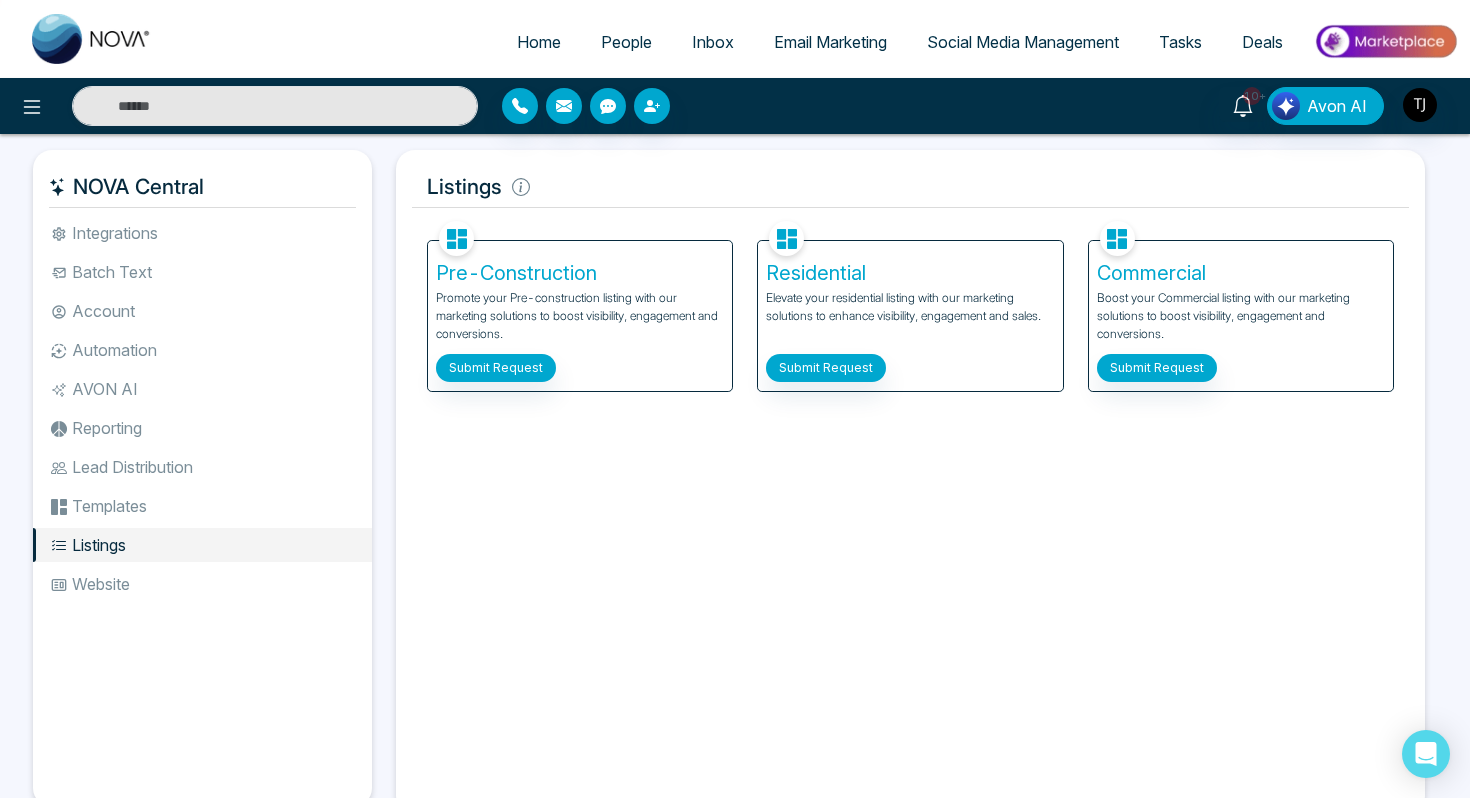 select on "*" 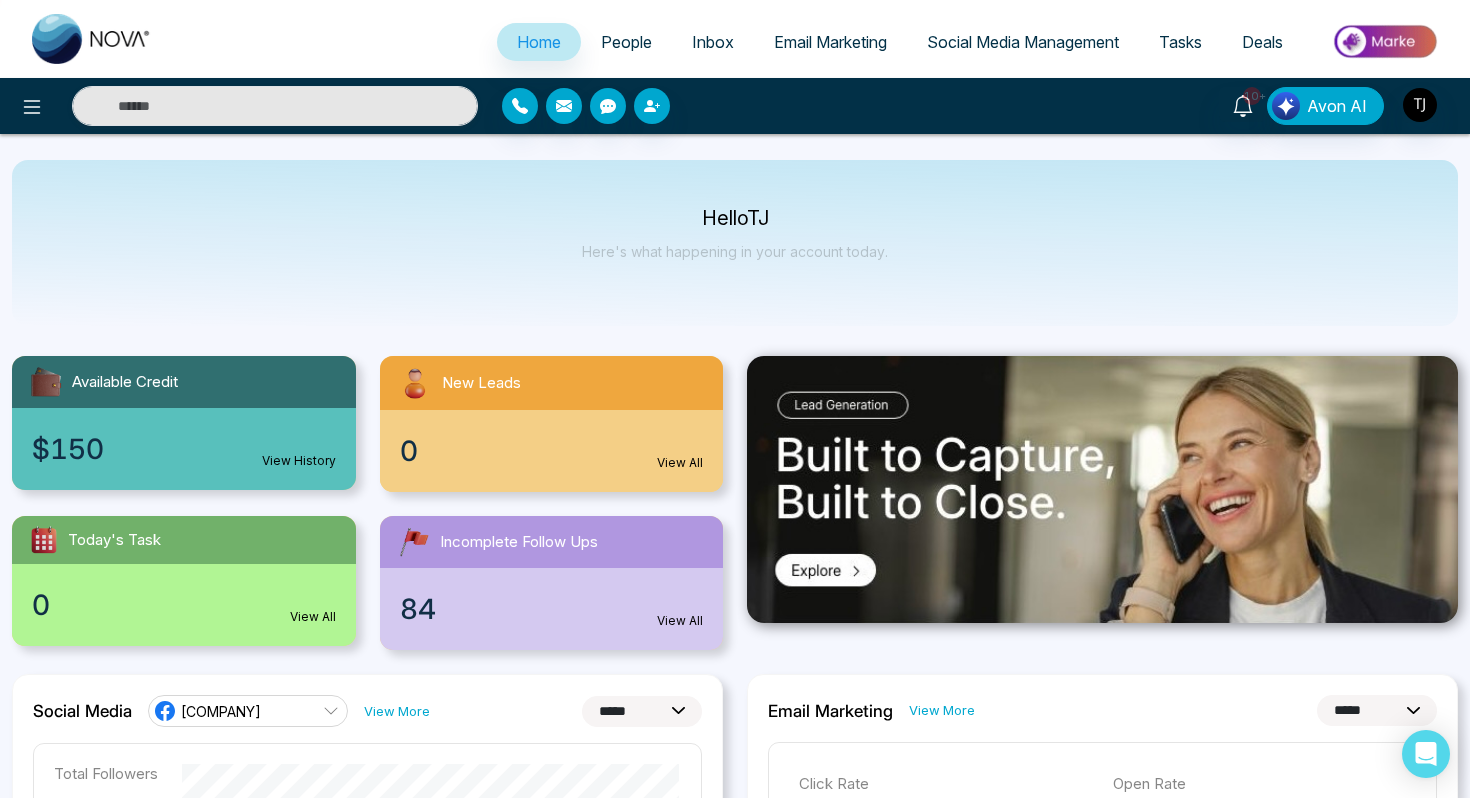 click at bounding box center [1385, 41] 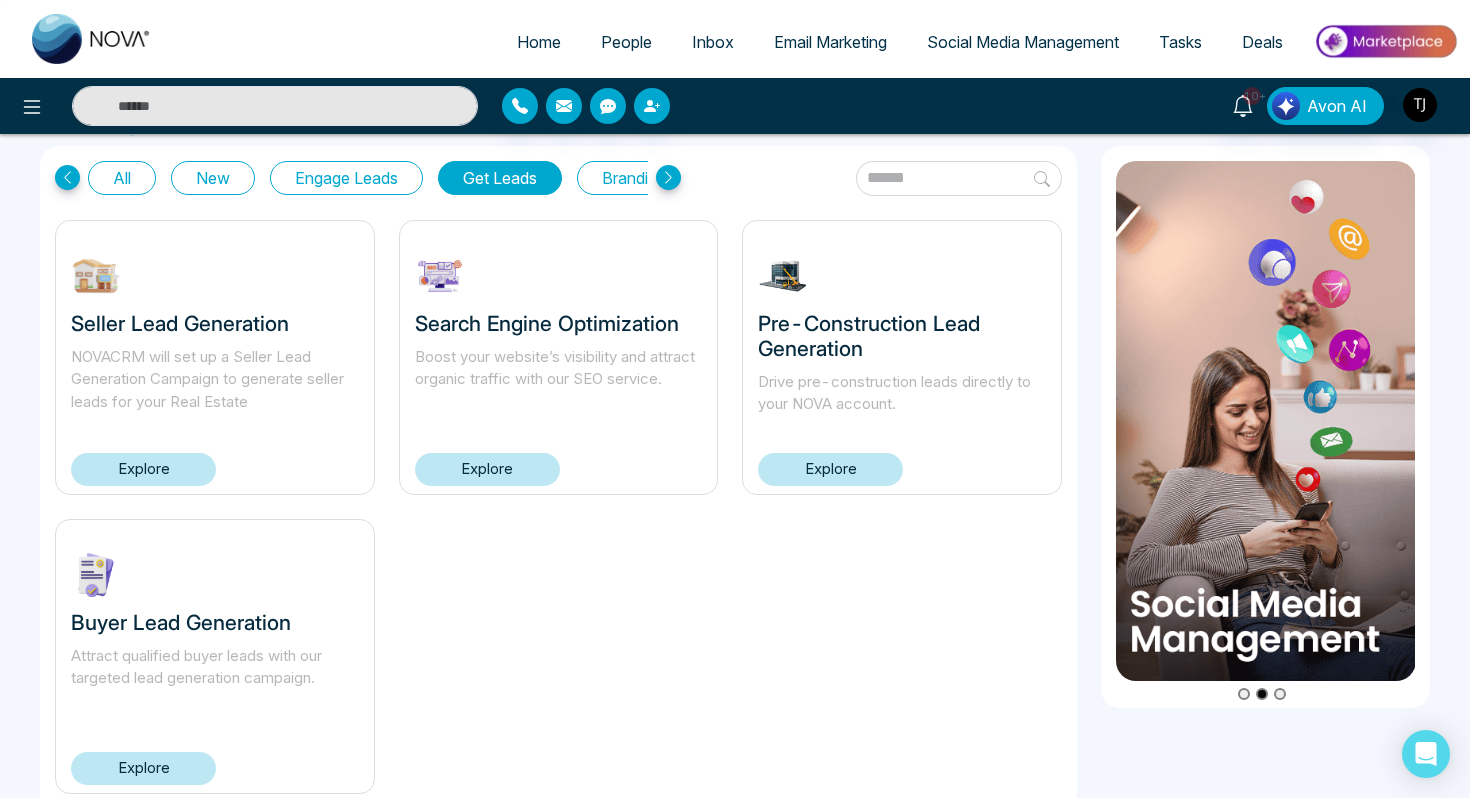 scroll, scrollTop: 104, scrollLeft: 0, axis: vertical 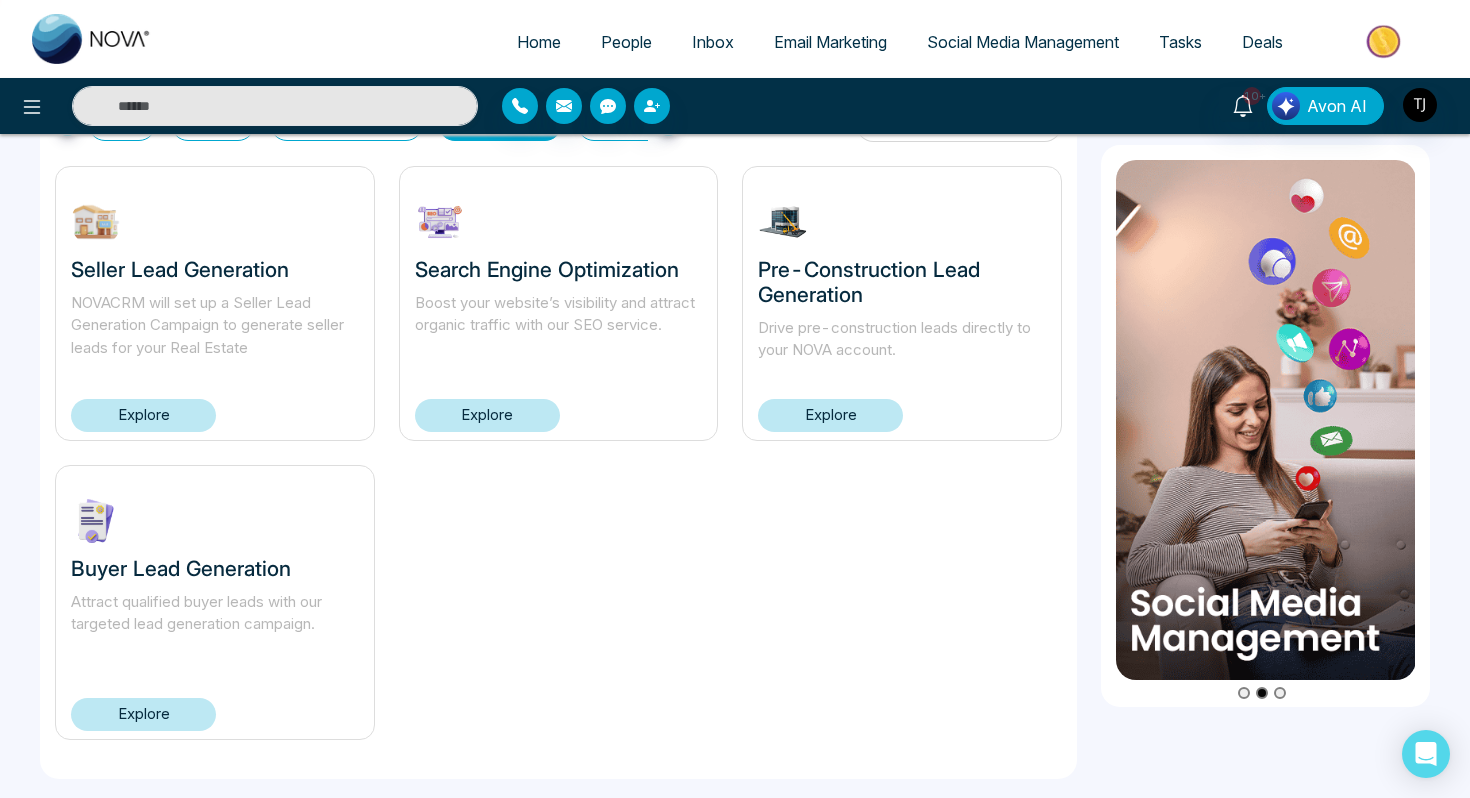 click on "Explore" at bounding box center [143, 714] 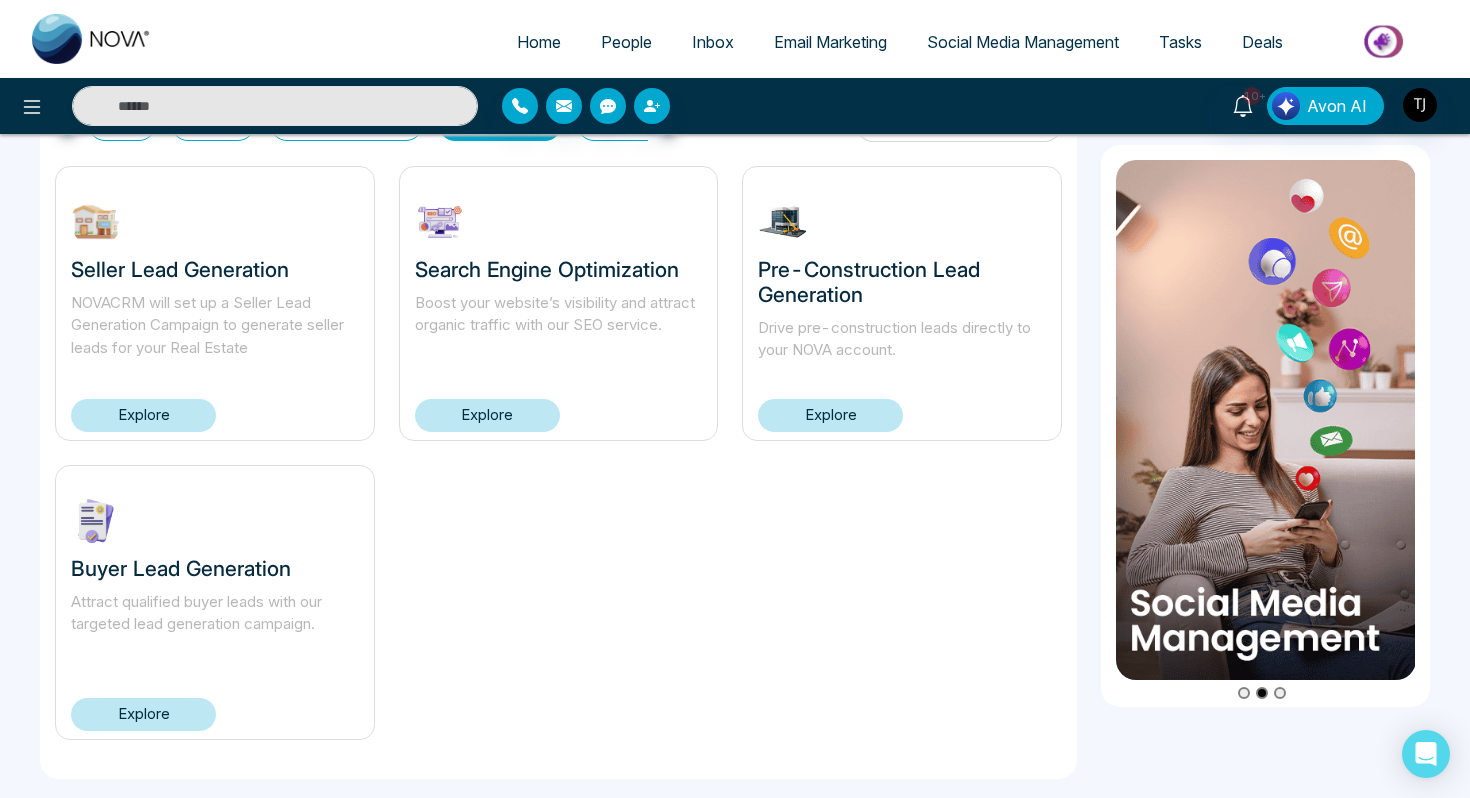 scroll, scrollTop: 0, scrollLeft: 0, axis: both 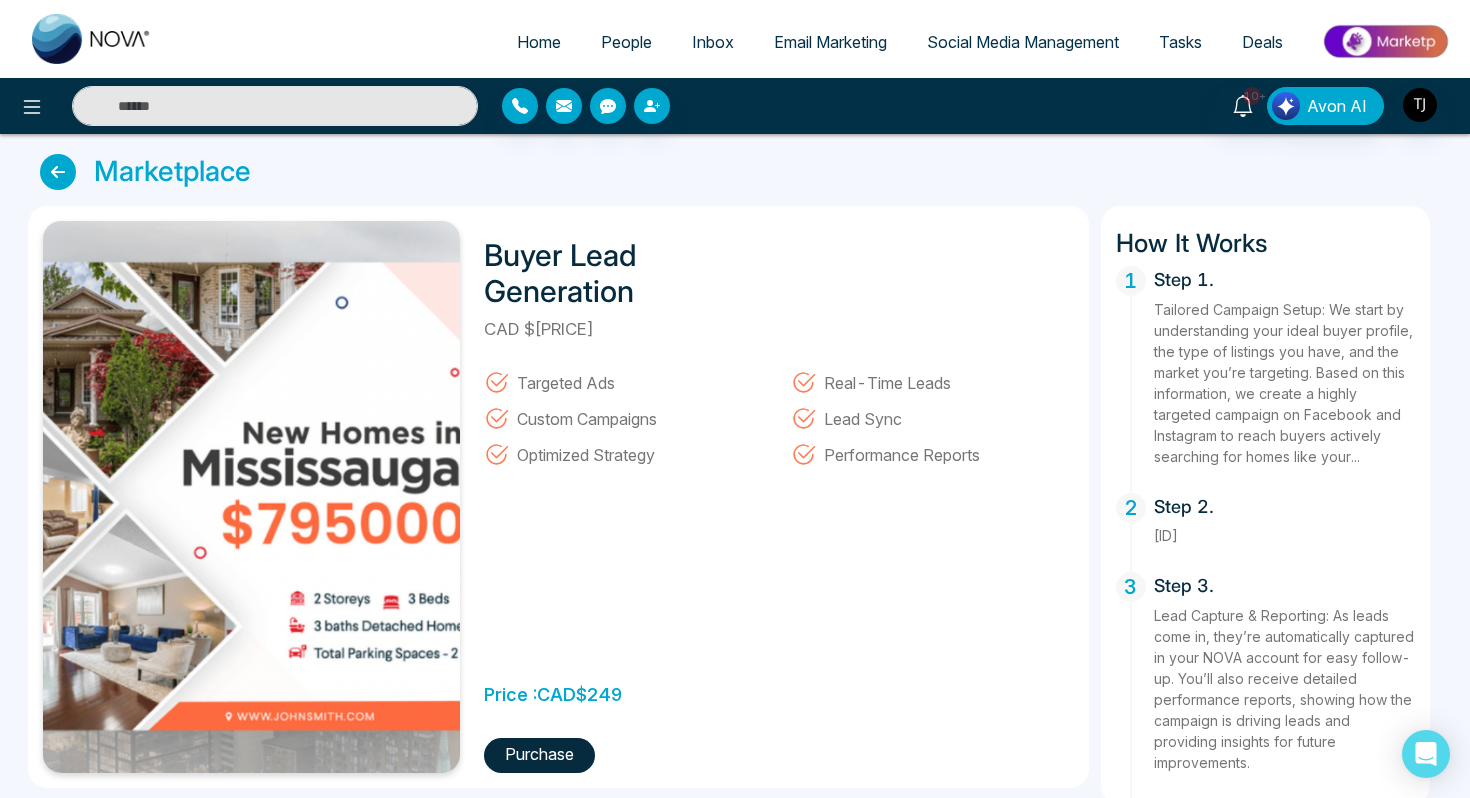 click on "Purchase" at bounding box center (539, 755) 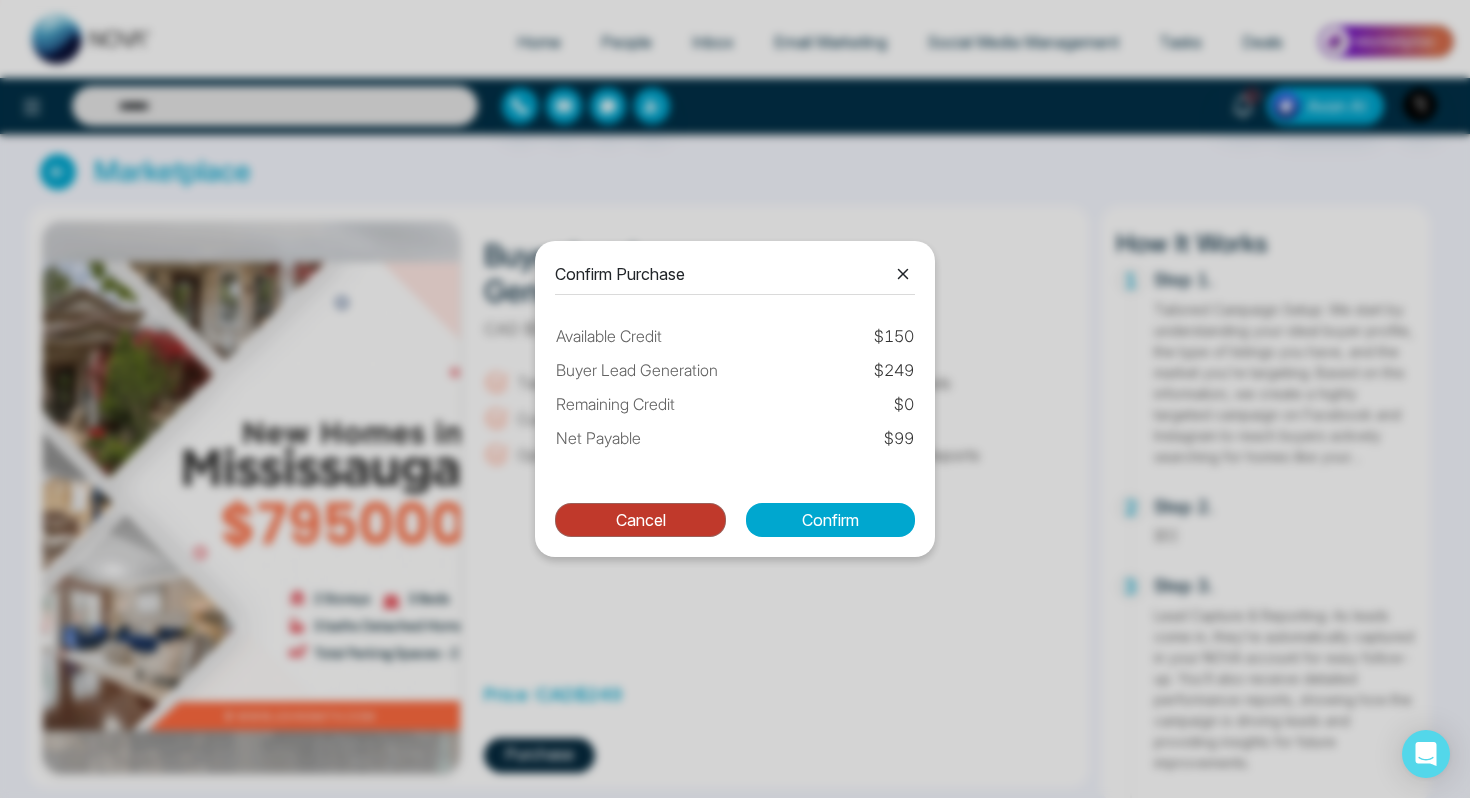 click on "Cancel" at bounding box center (640, 520) 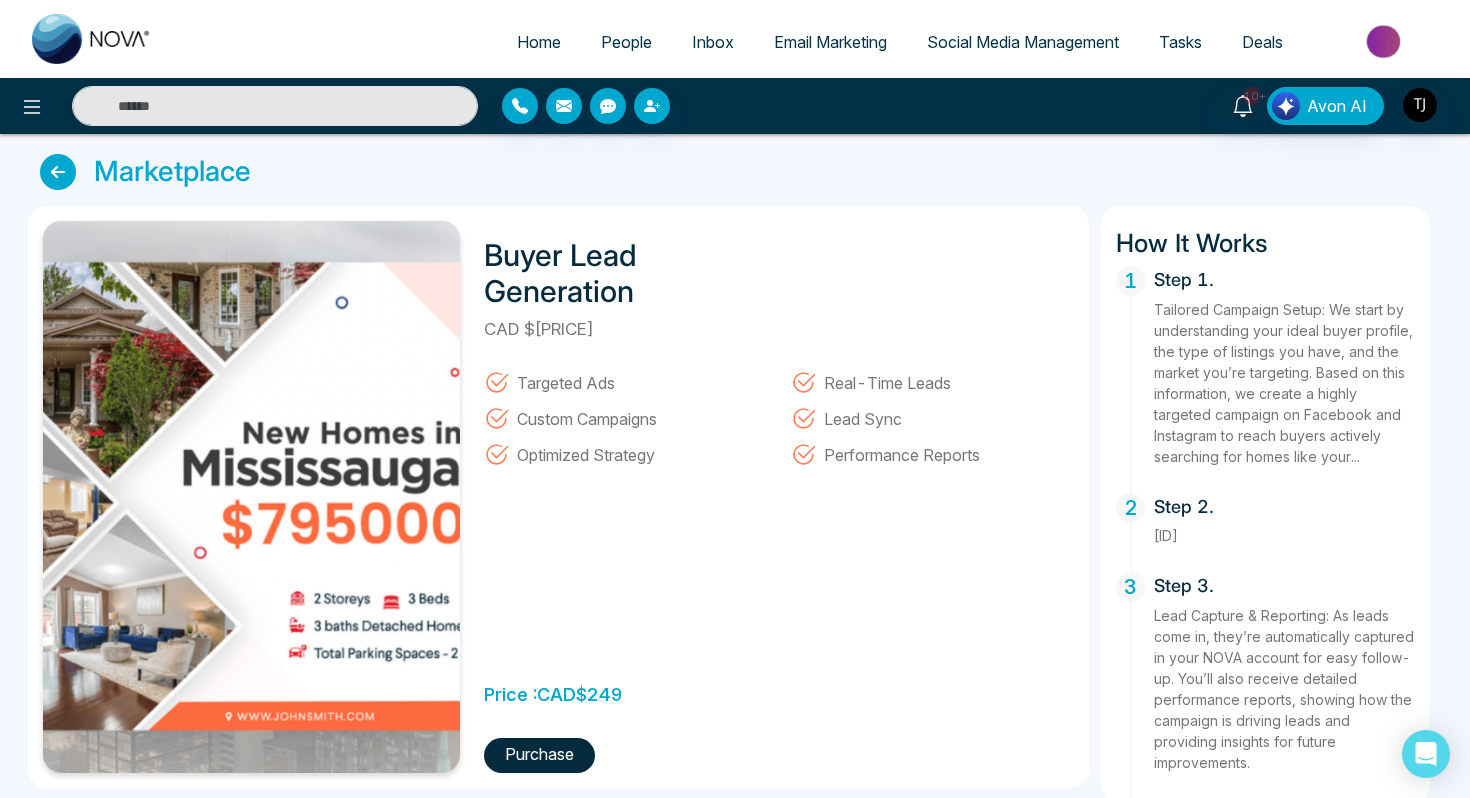click on "Home" at bounding box center (539, 42) 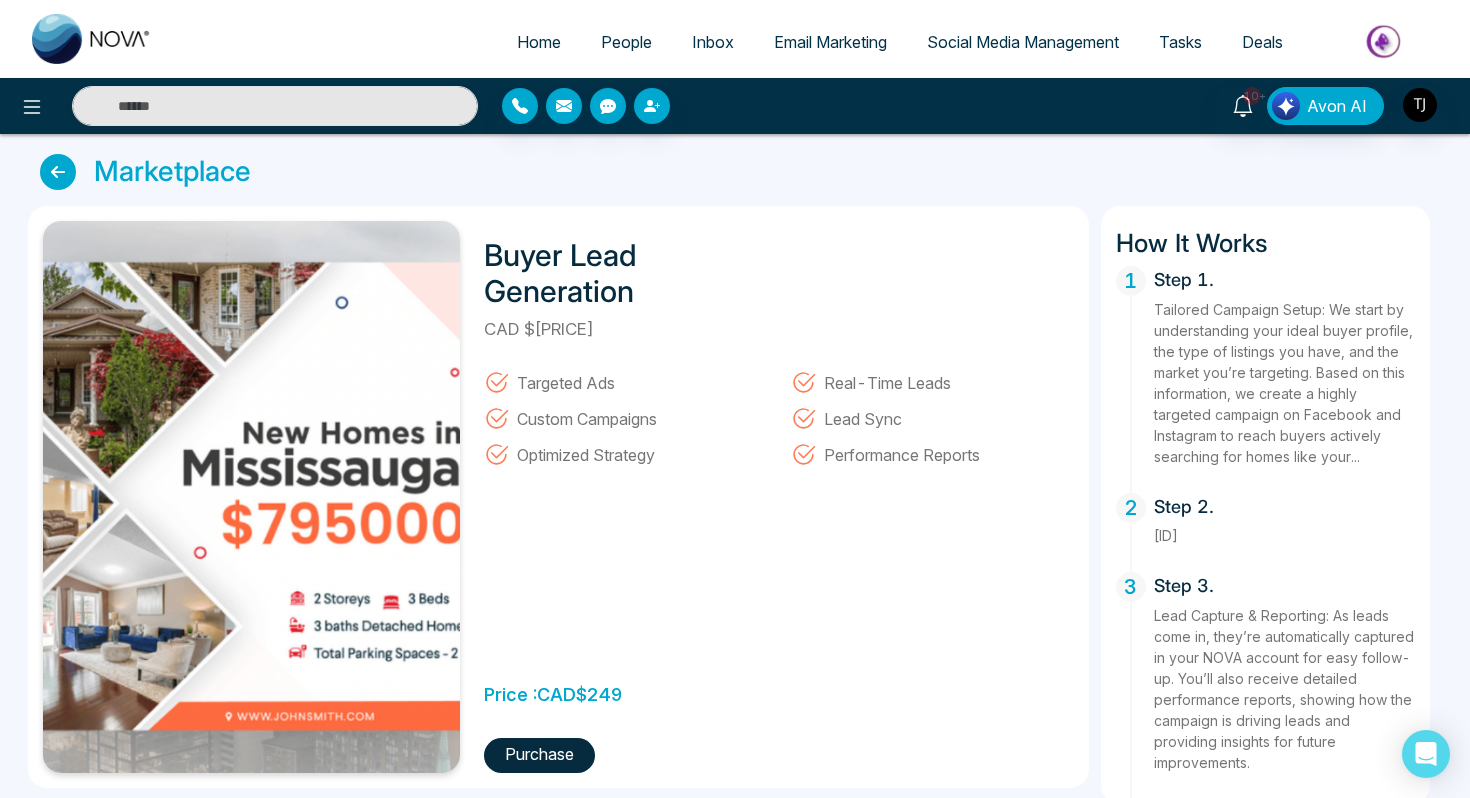 select on "*" 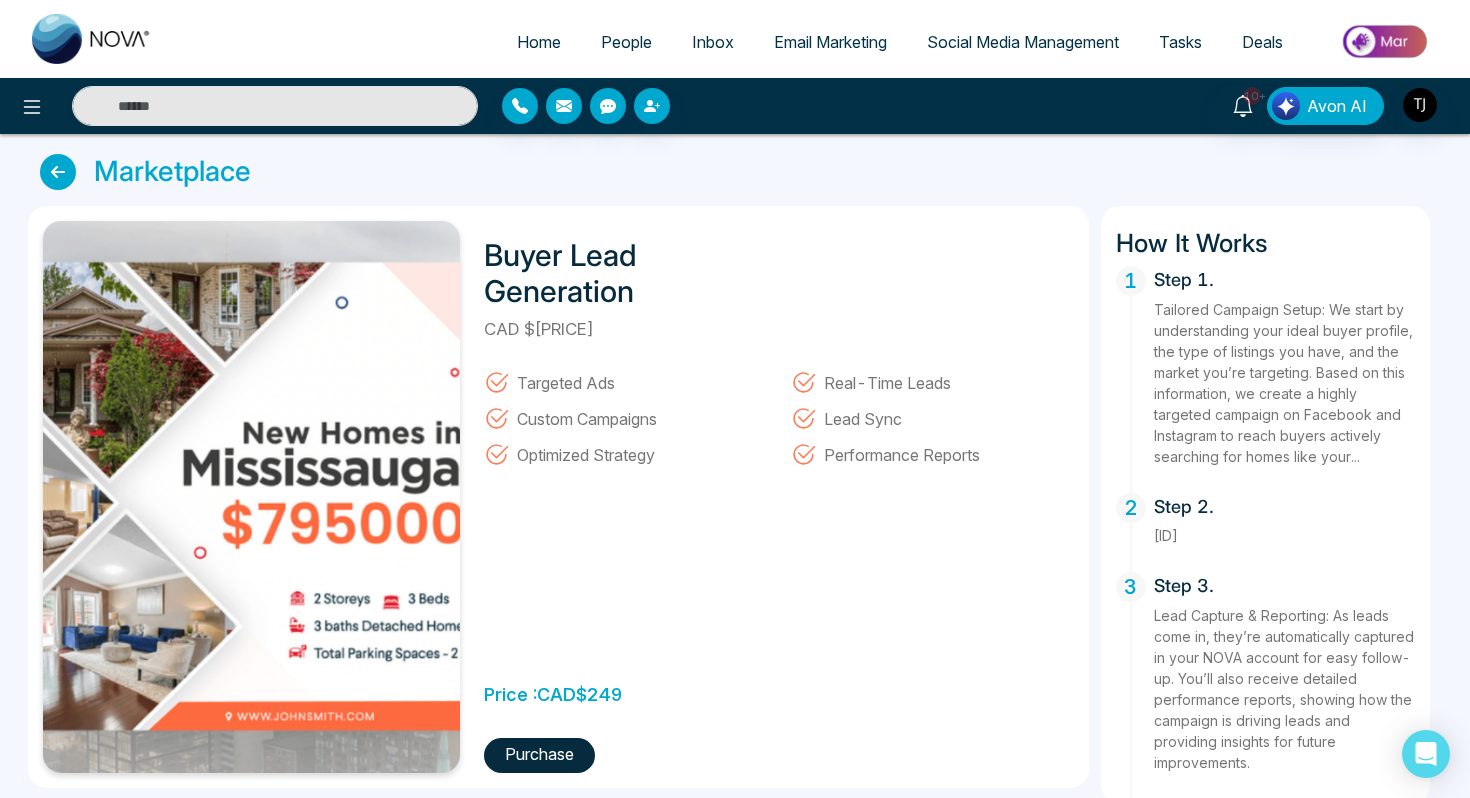 select on "*" 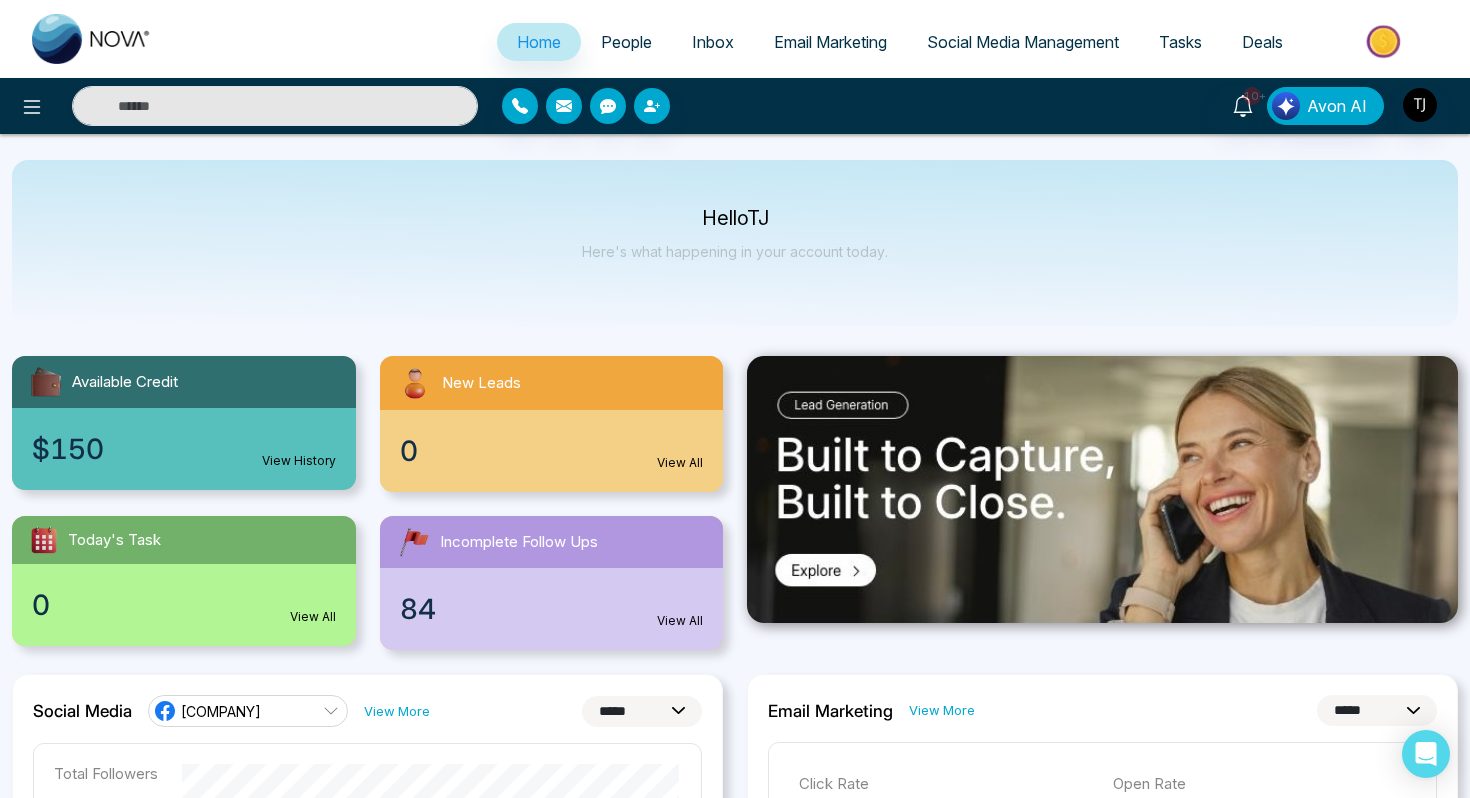 click at bounding box center [1385, 41] 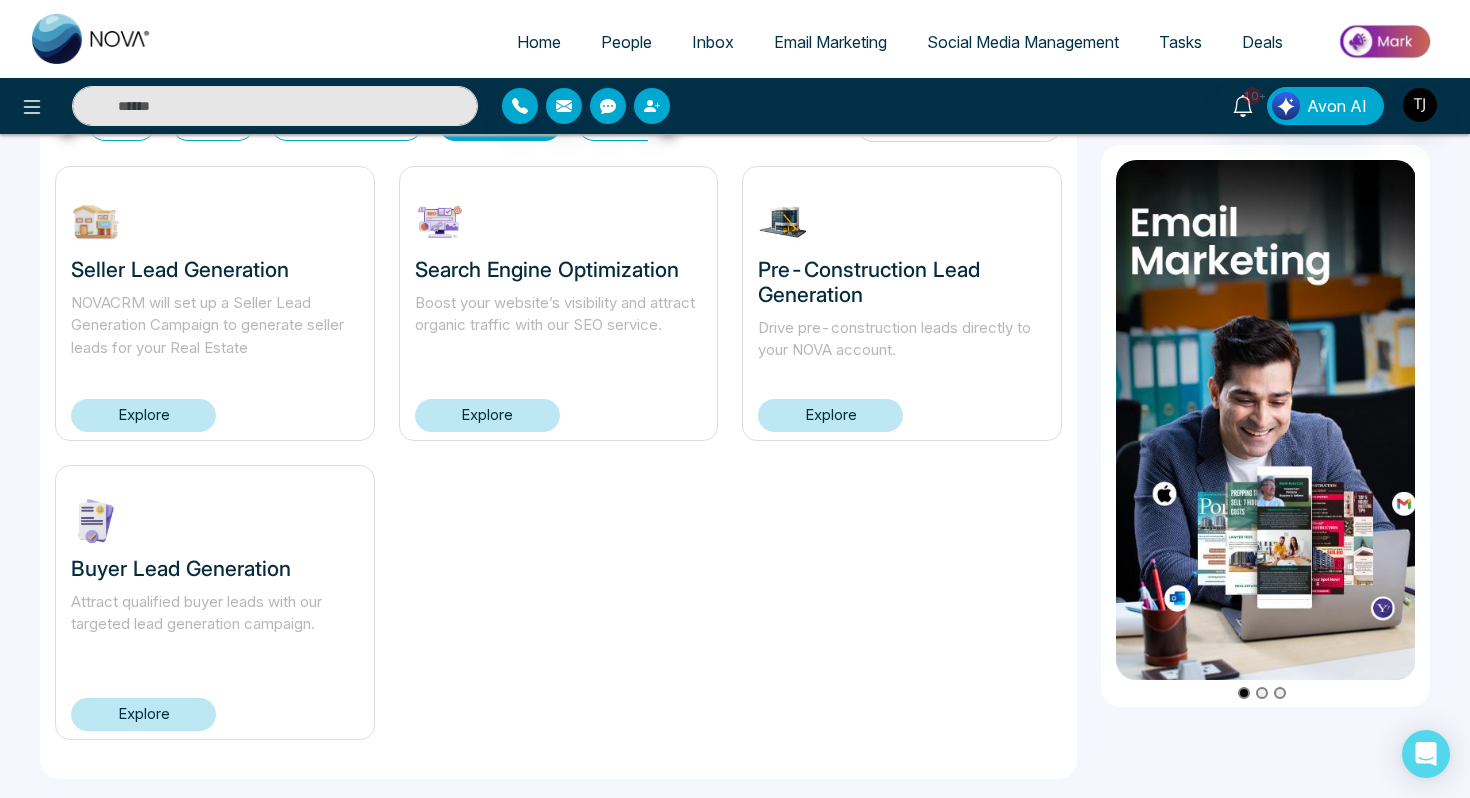 scroll, scrollTop: 0, scrollLeft: 0, axis: both 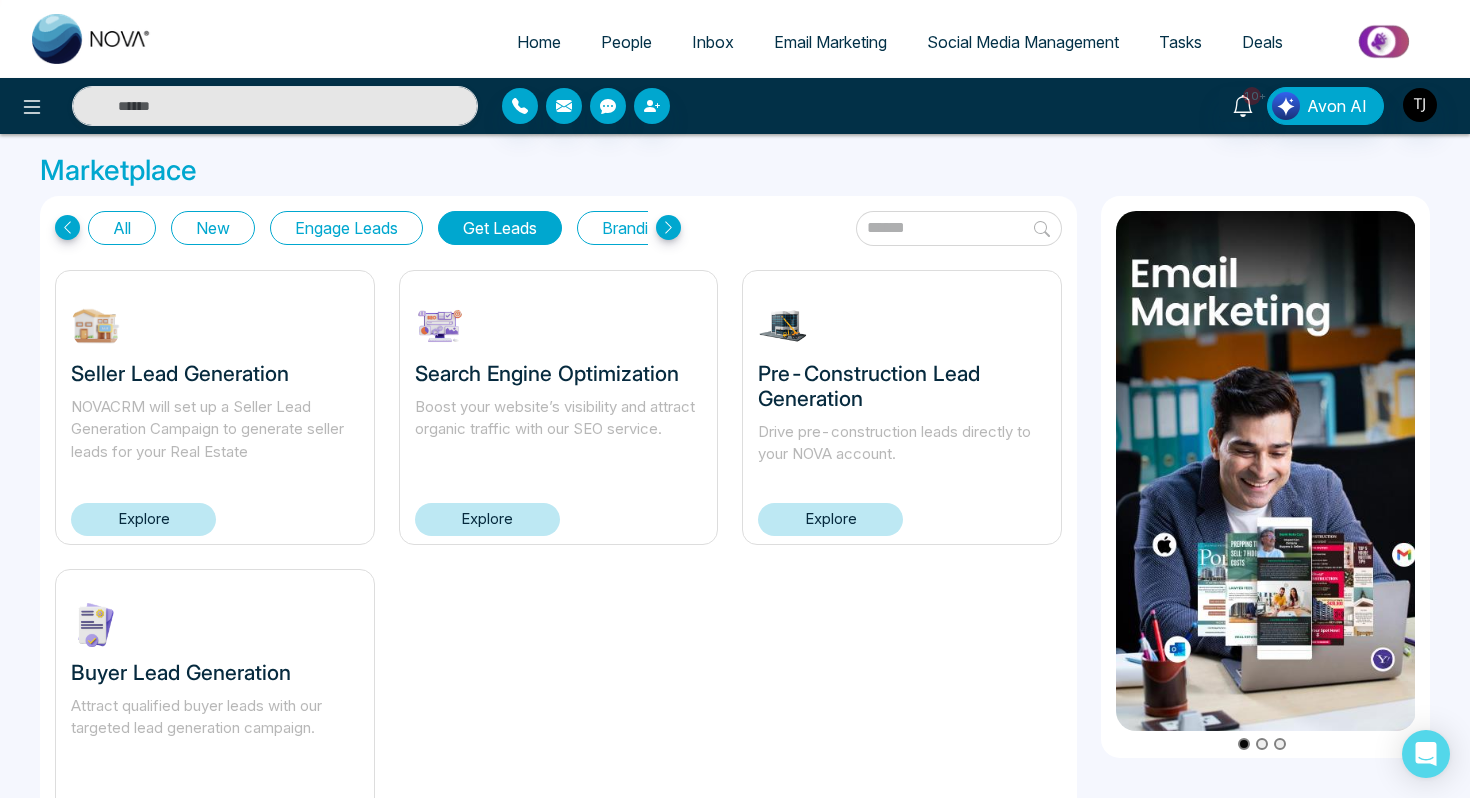 click on "All" at bounding box center [122, 228] 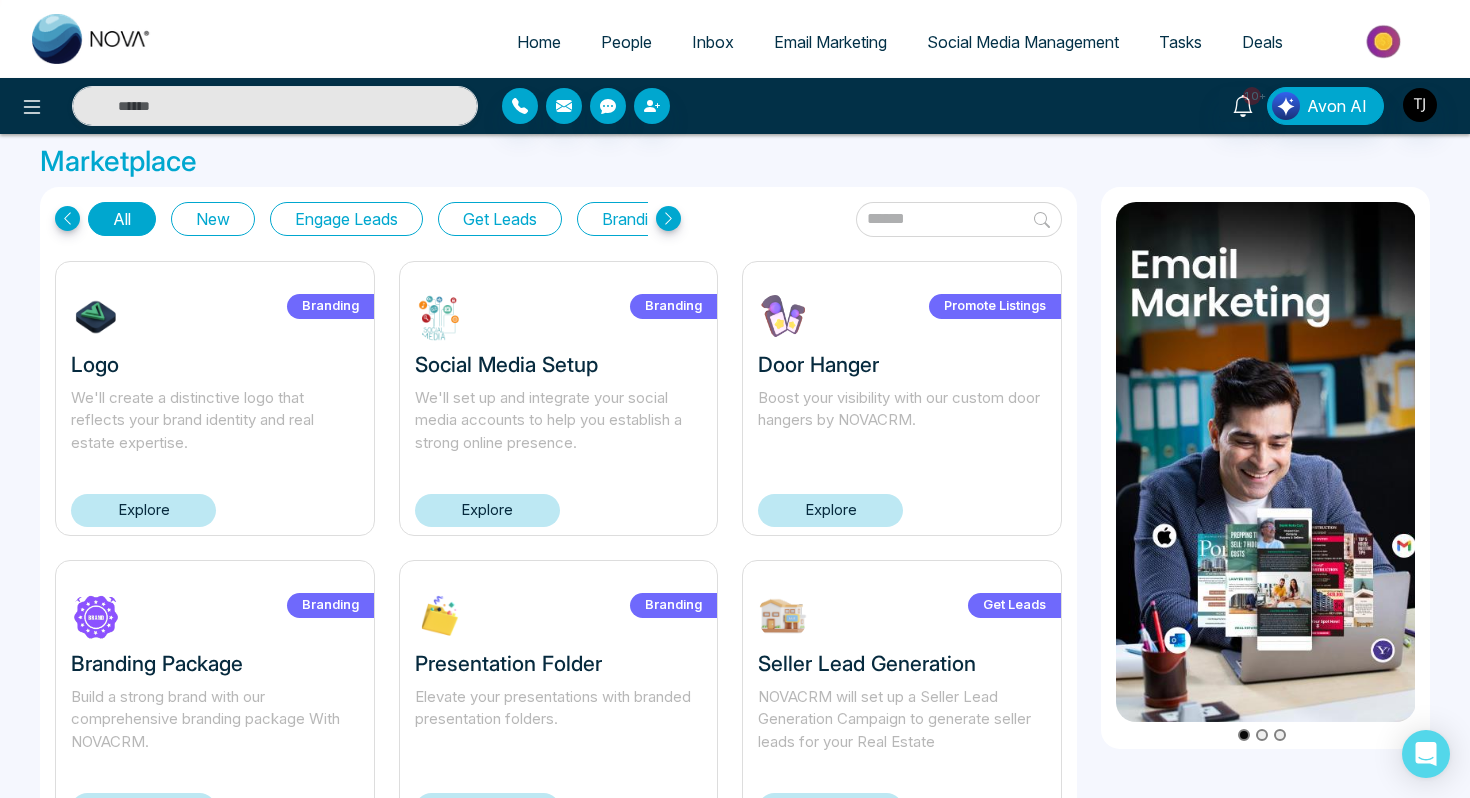 scroll, scrollTop: 0, scrollLeft: 0, axis: both 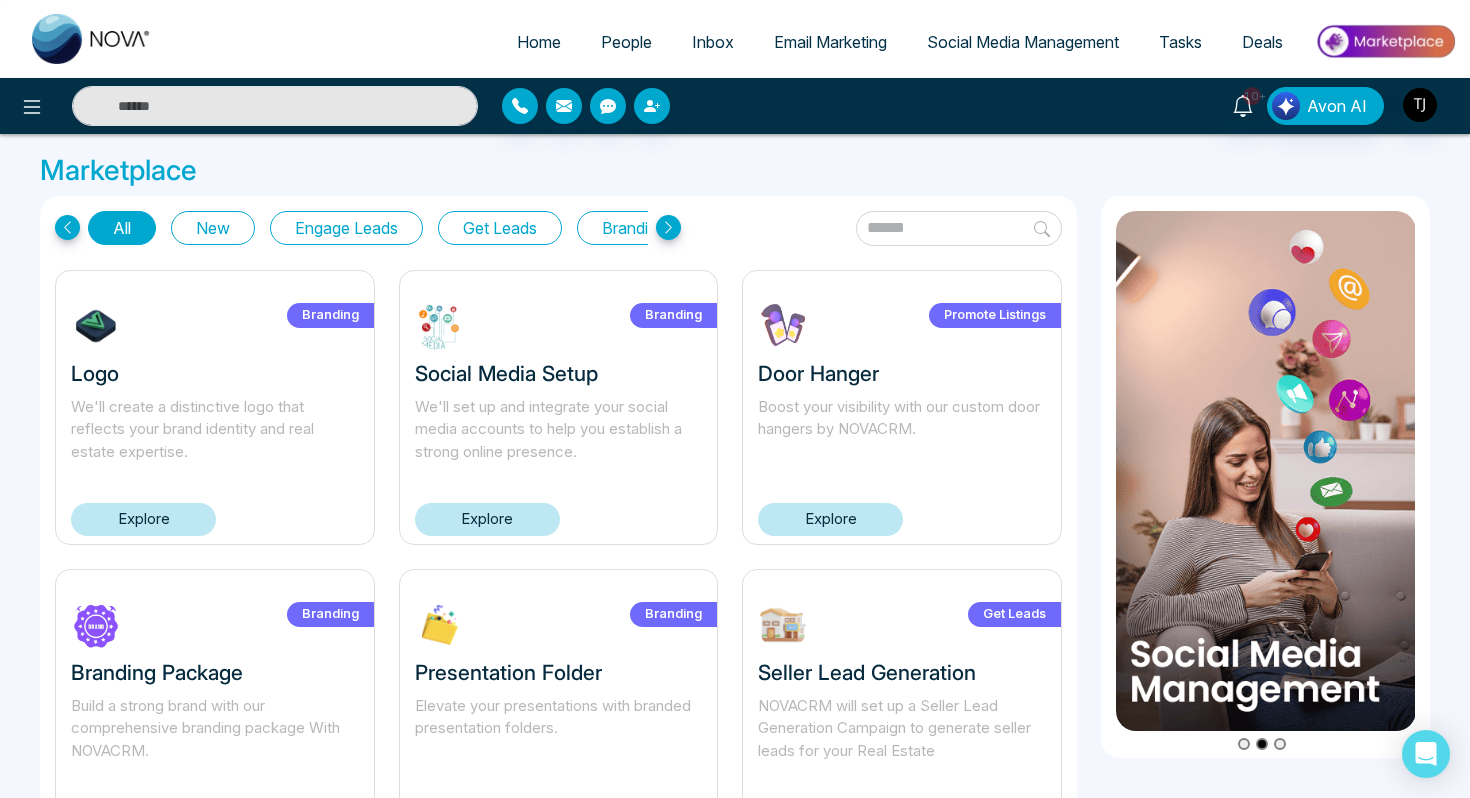 click on "Explore" at bounding box center (487, 519) 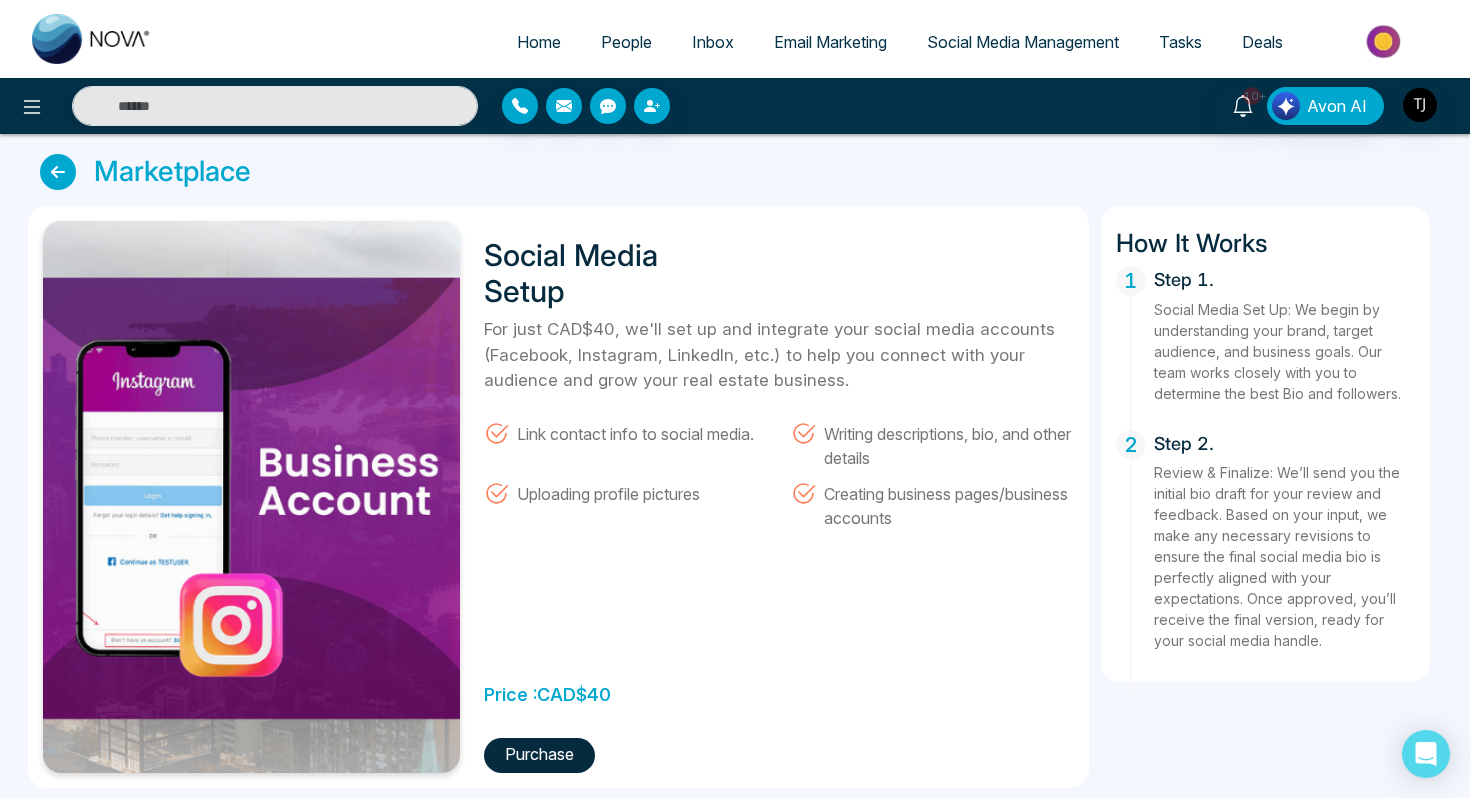 click on "Home People Inbox Email Marketing Social Media Management Tasks Deals" at bounding box center (815, 43) 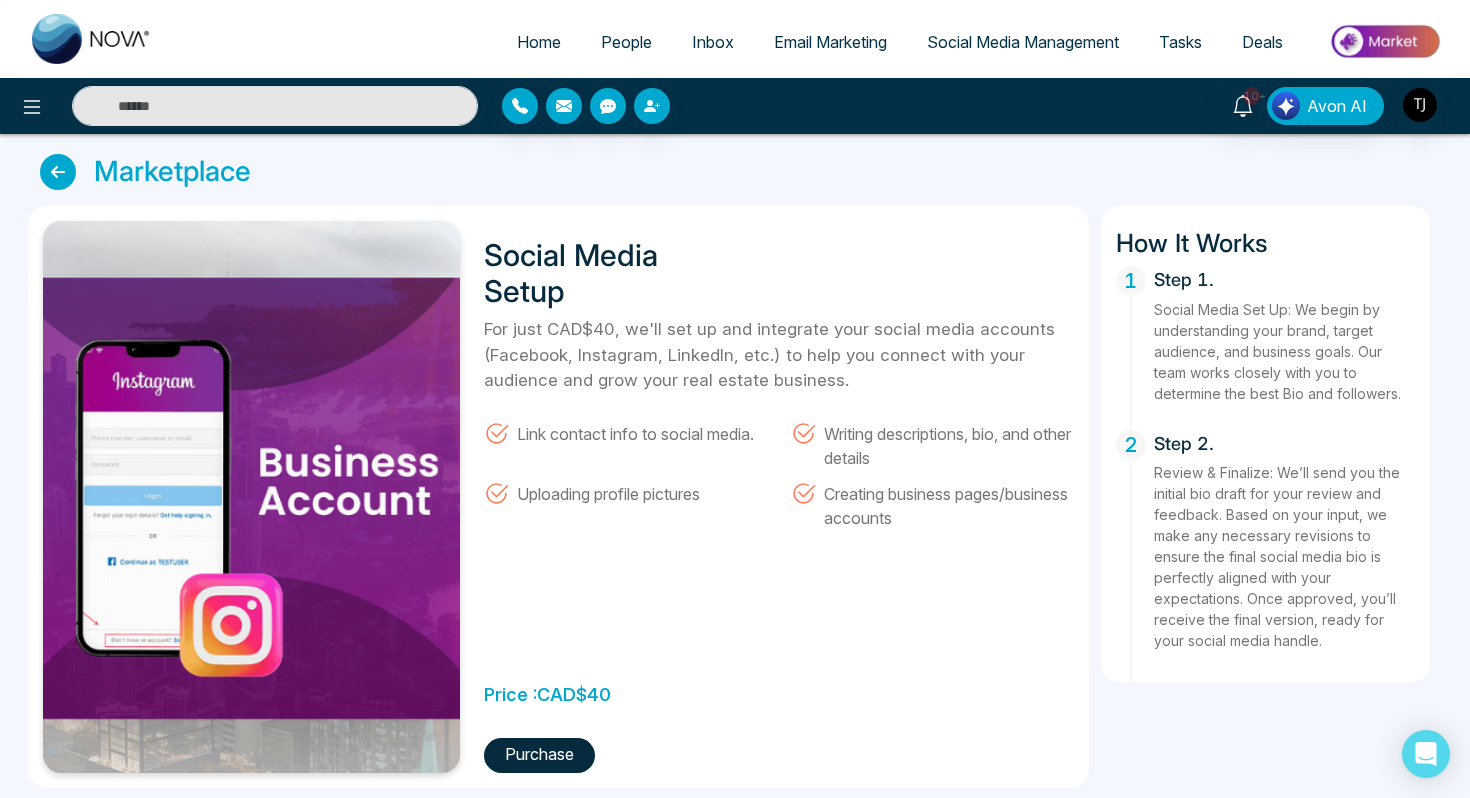 click on "Home" at bounding box center [539, 42] 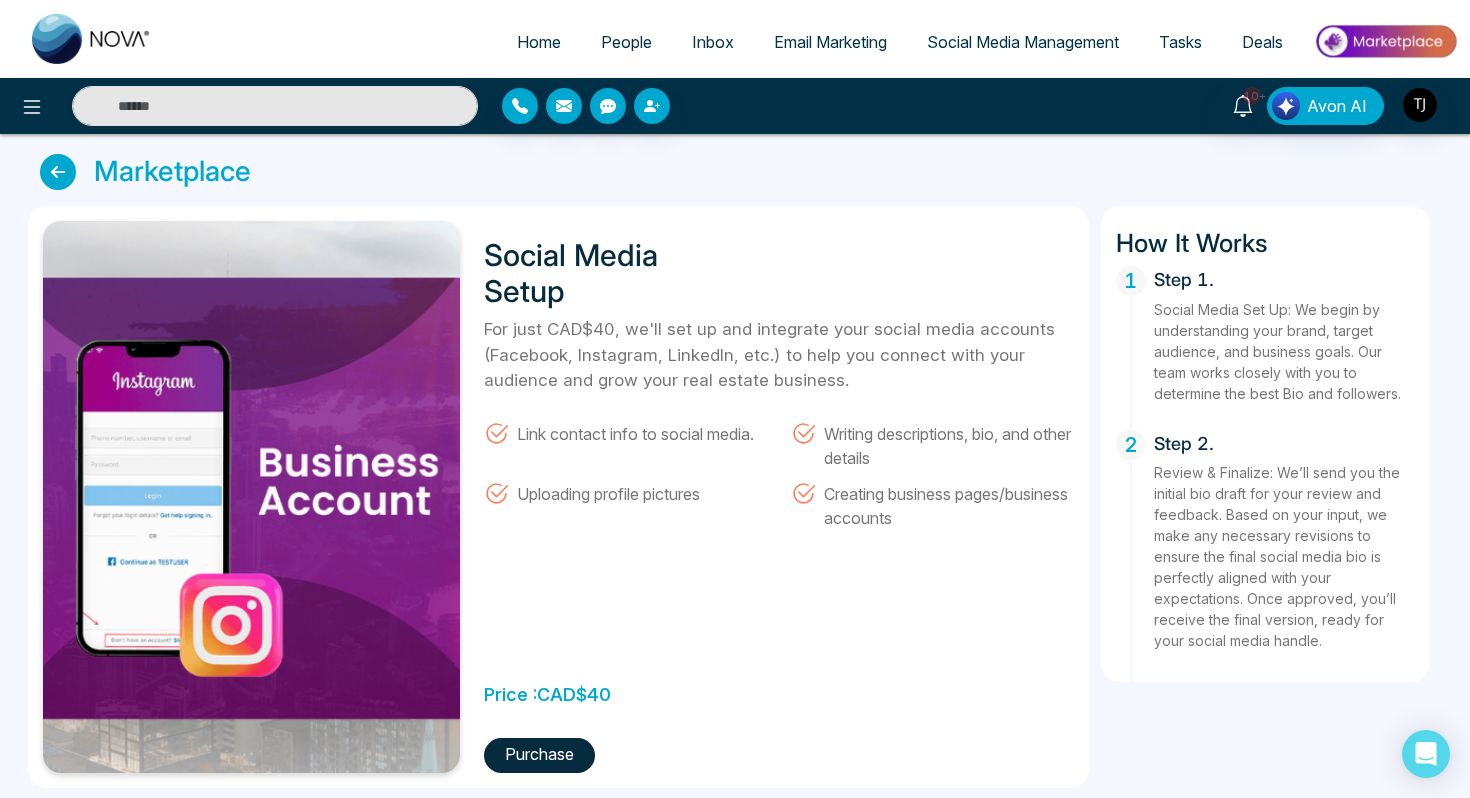 select on "*" 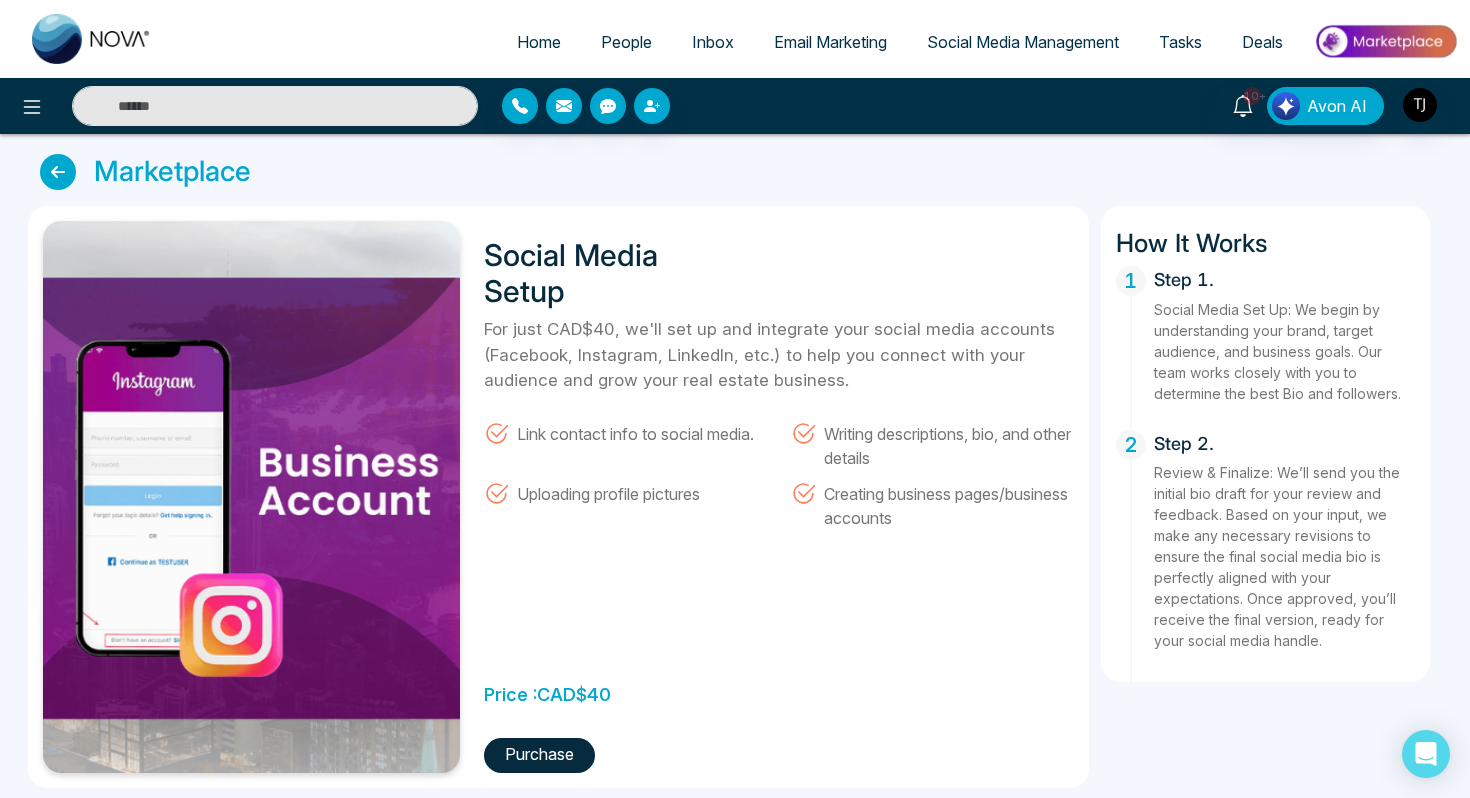 select on "*" 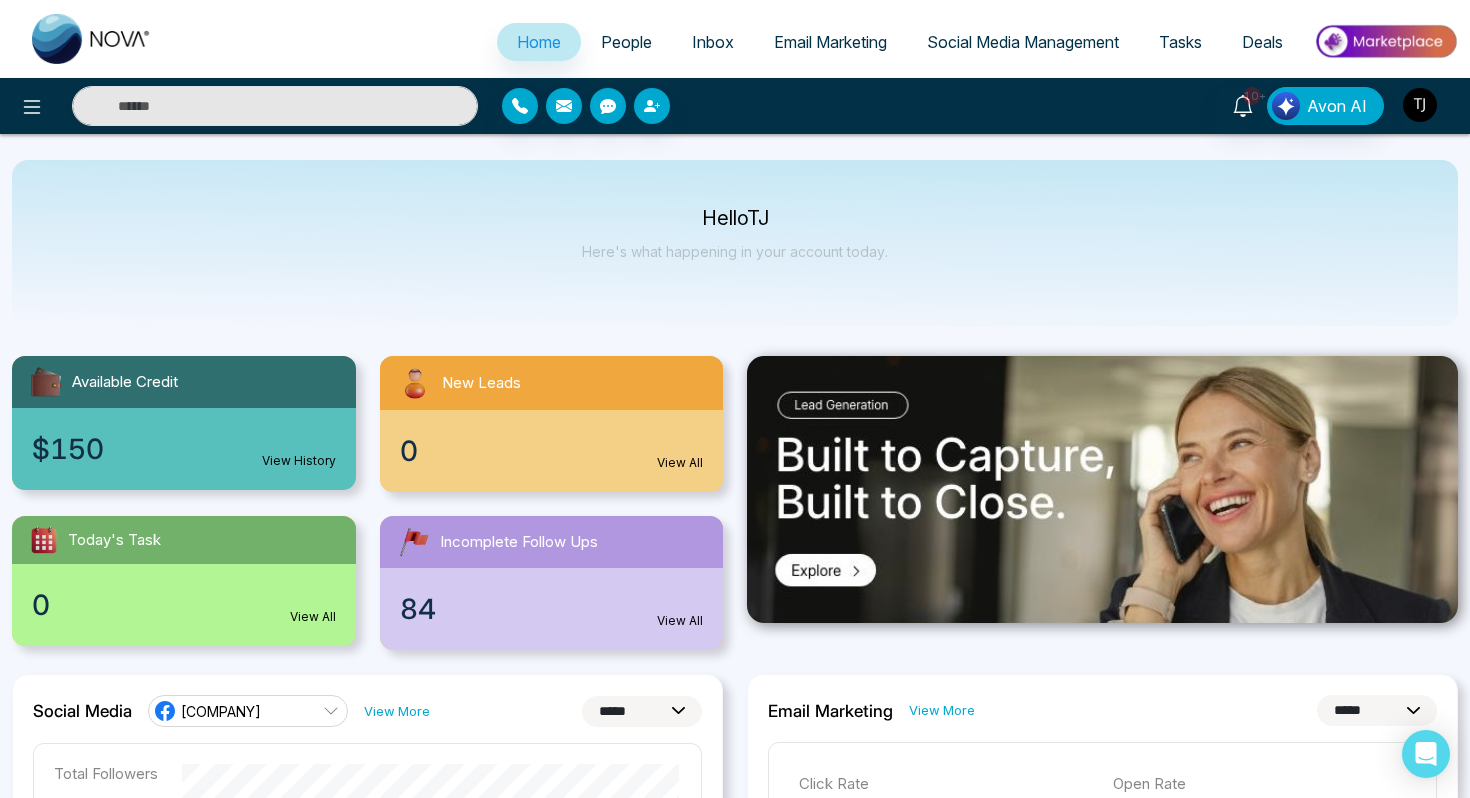 click at bounding box center [1420, 105] 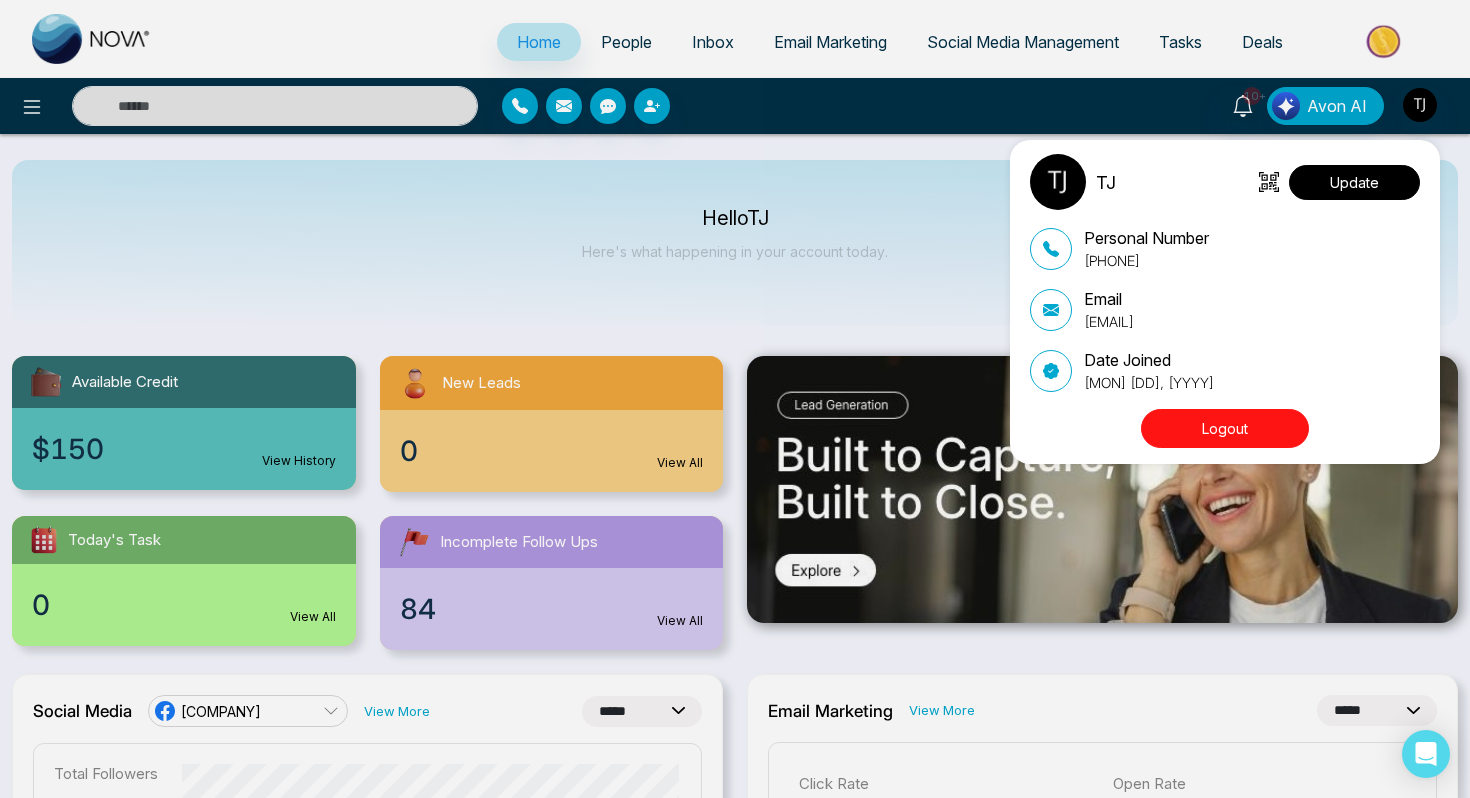 click on "Update" at bounding box center (1354, 182) 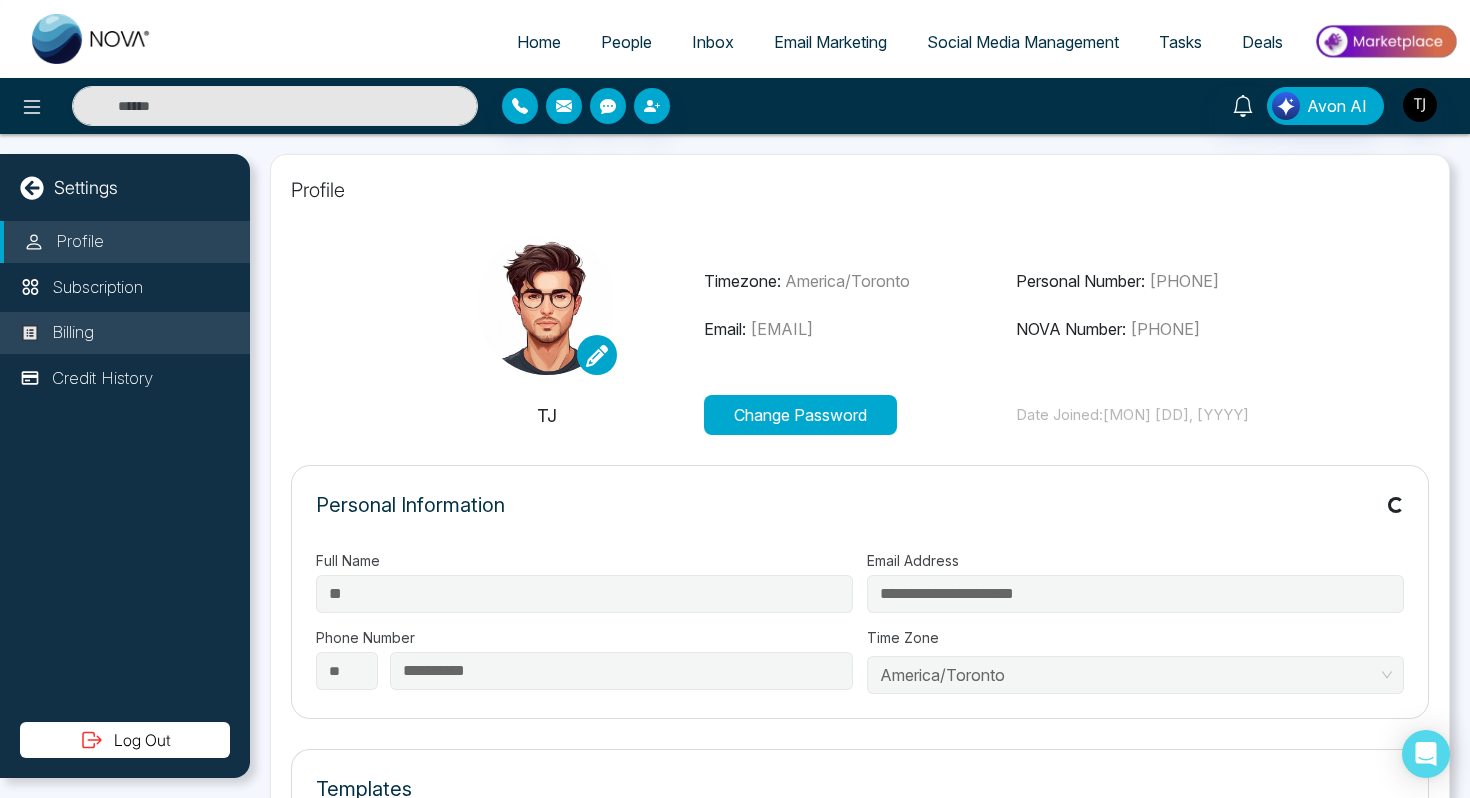 click on "Billing" at bounding box center [125, 333] 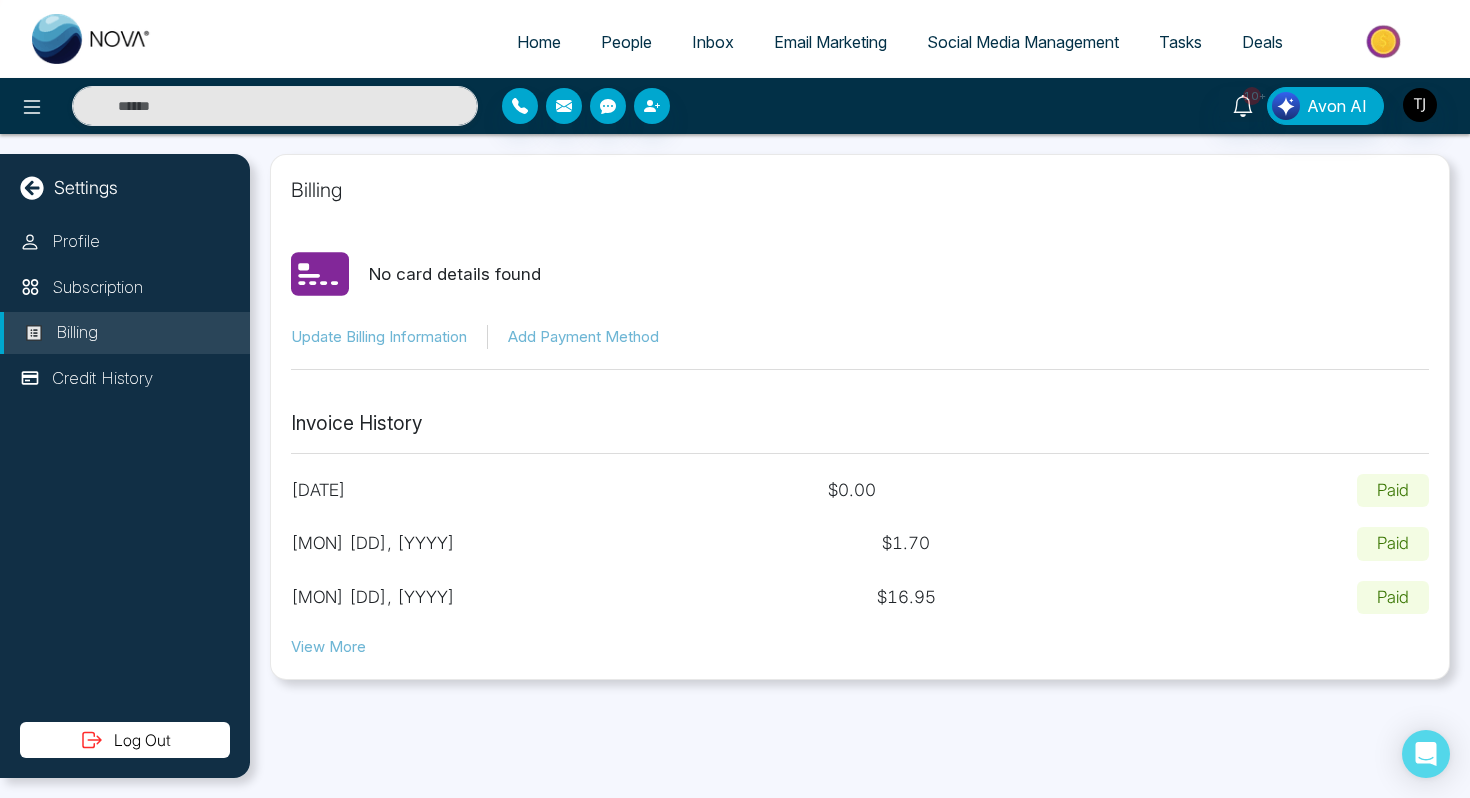 click on "Home" at bounding box center [539, 42] 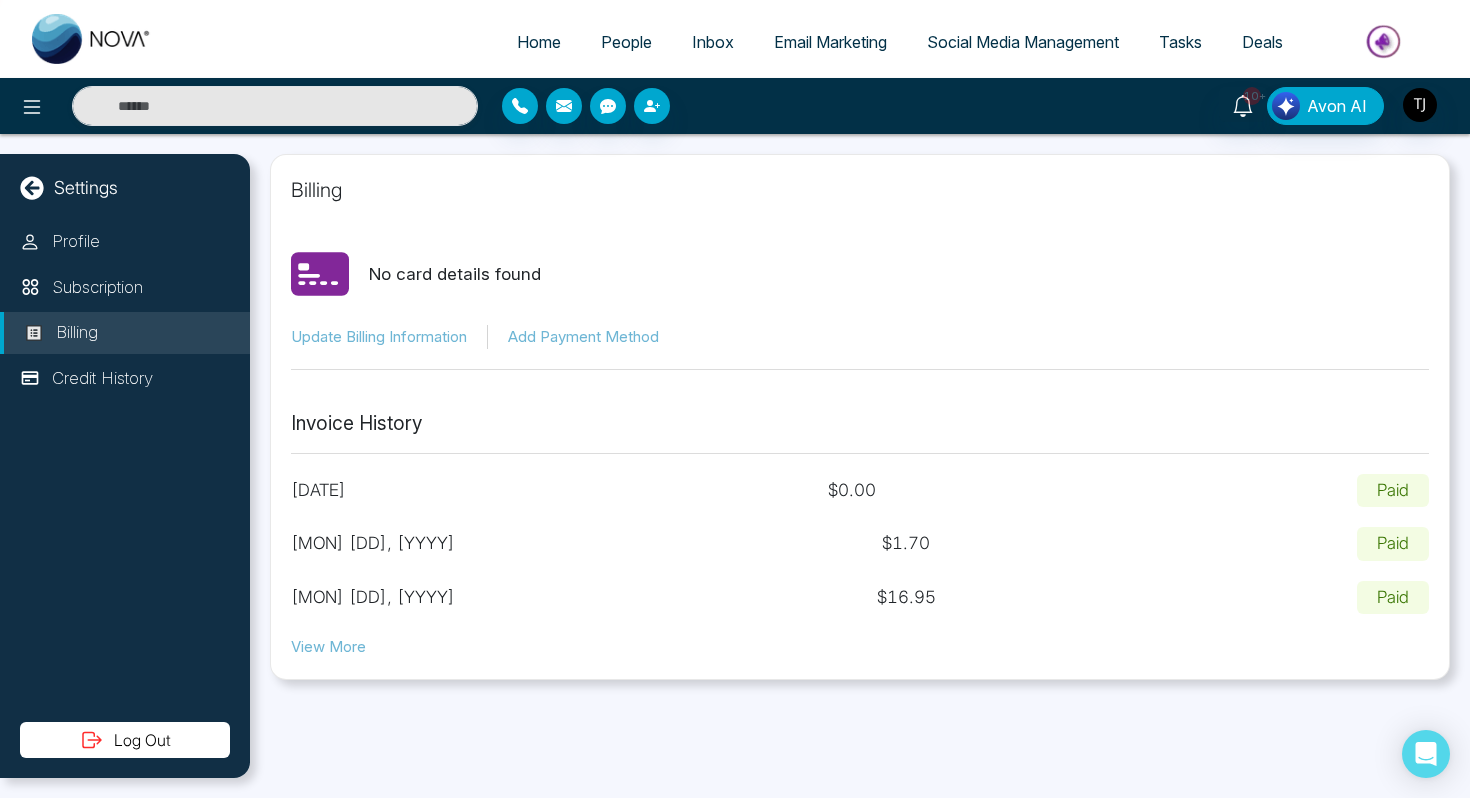 select on "*" 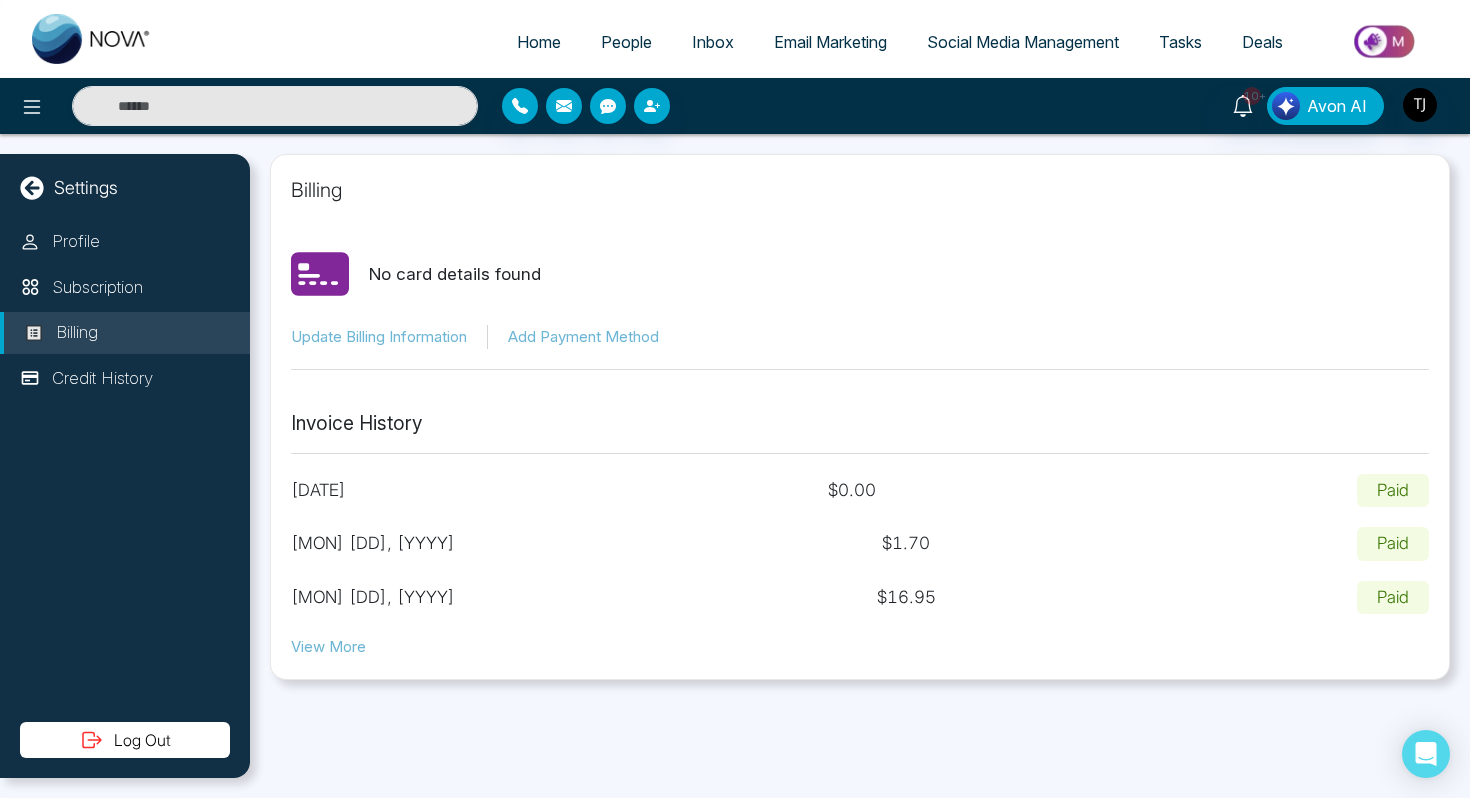 select on "*" 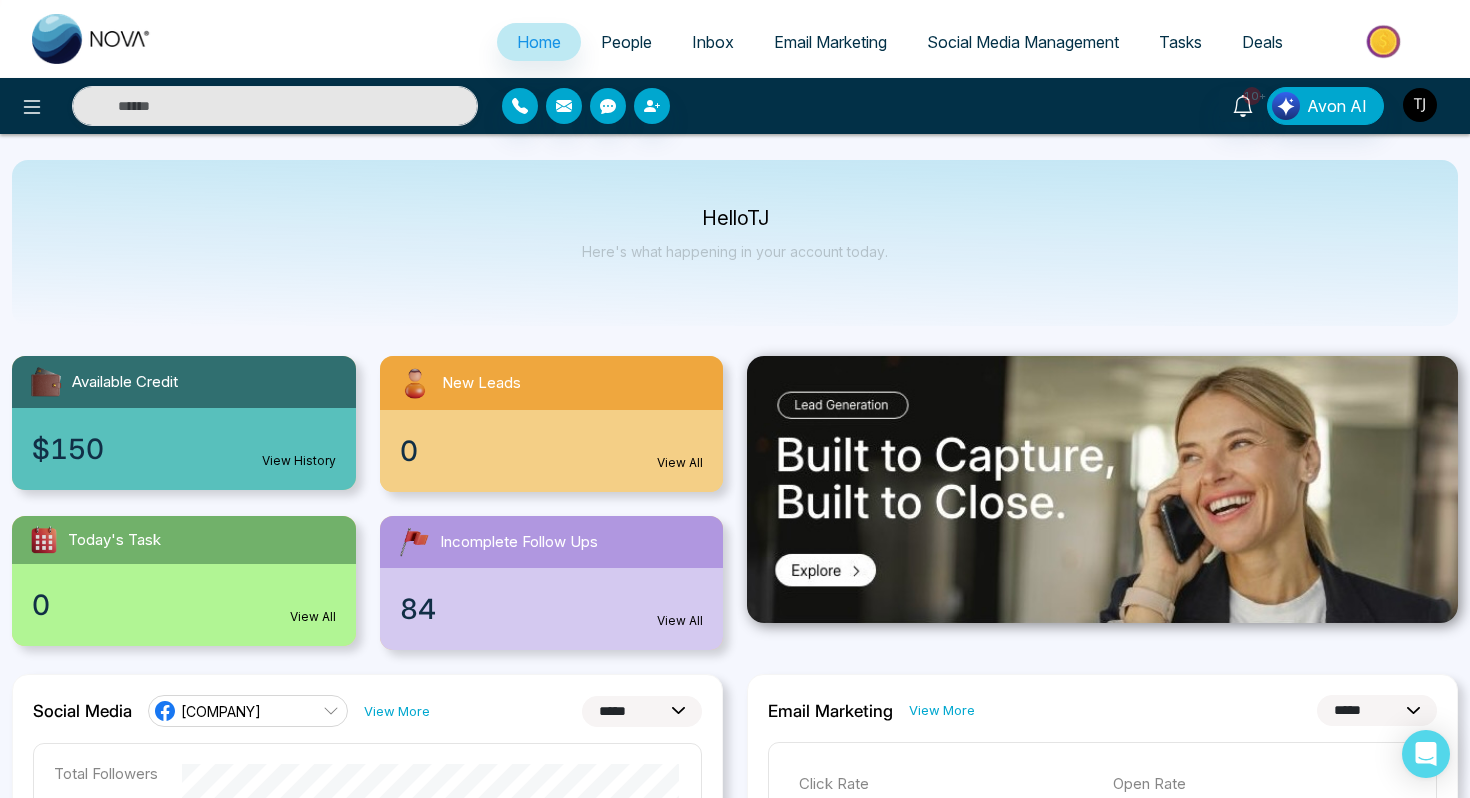 click at bounding box center (1420, 105) 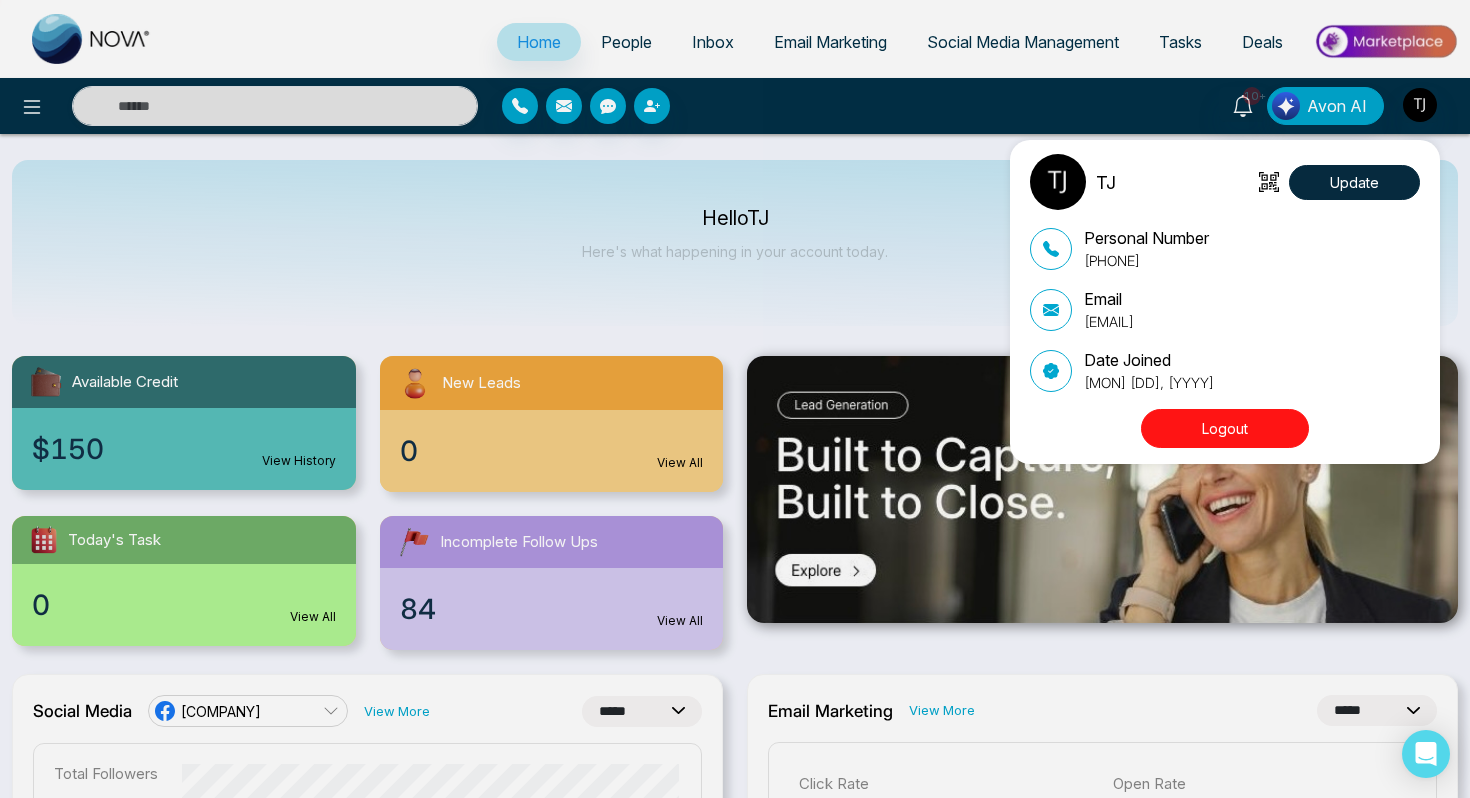 click on "Logout" at bounding box center [1225, 428] 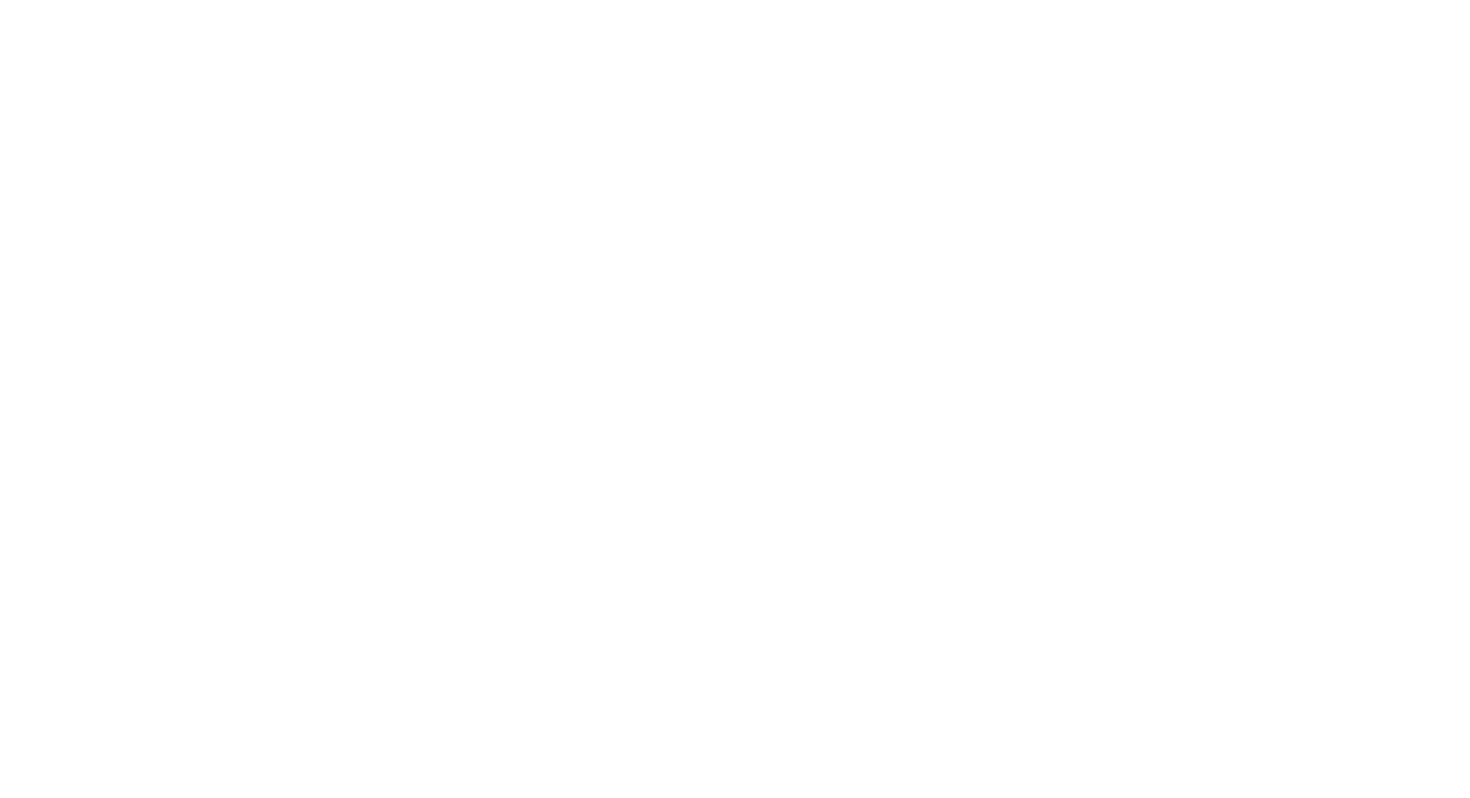 scroll, scrollTop: 0, scrollLeft: 0, axis: both 